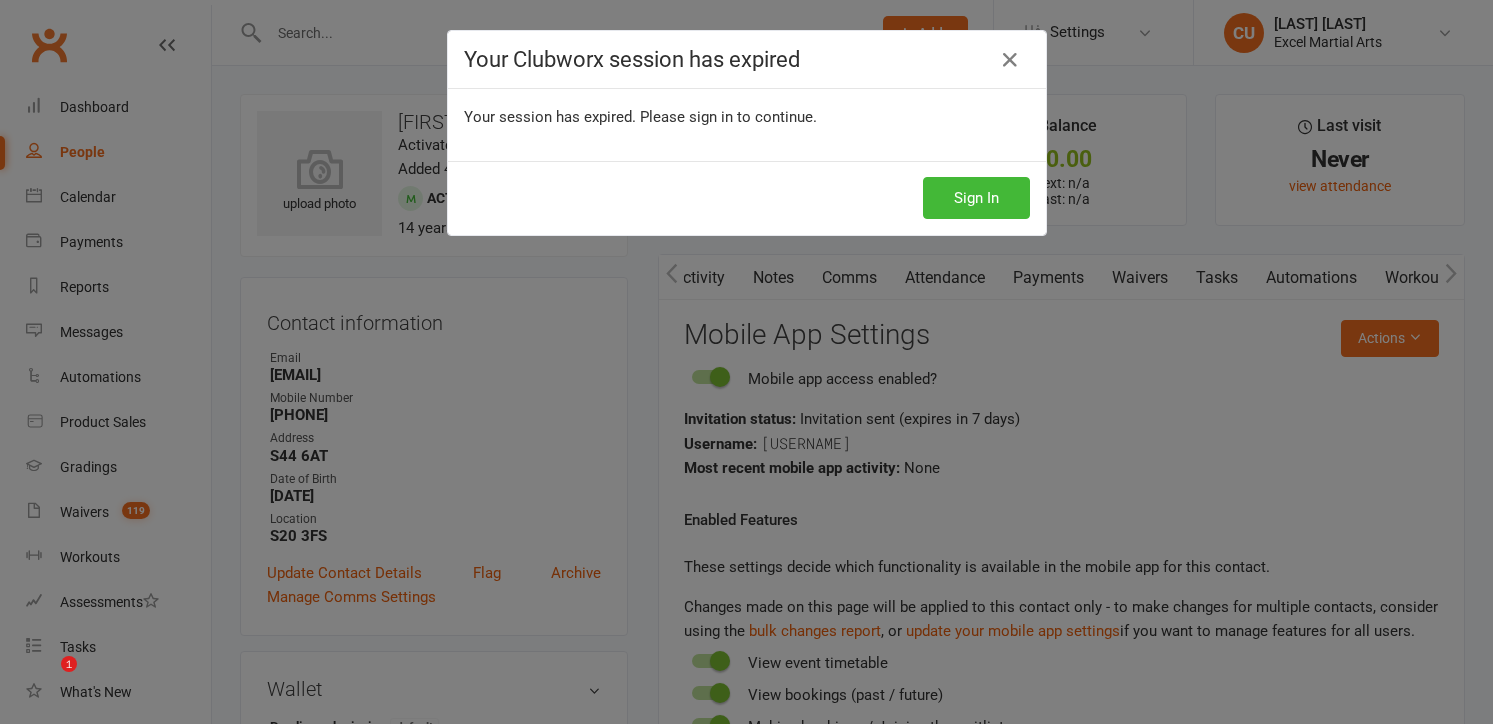 scroll, scrollTop: 0, scrollLeft: 0, axis: both 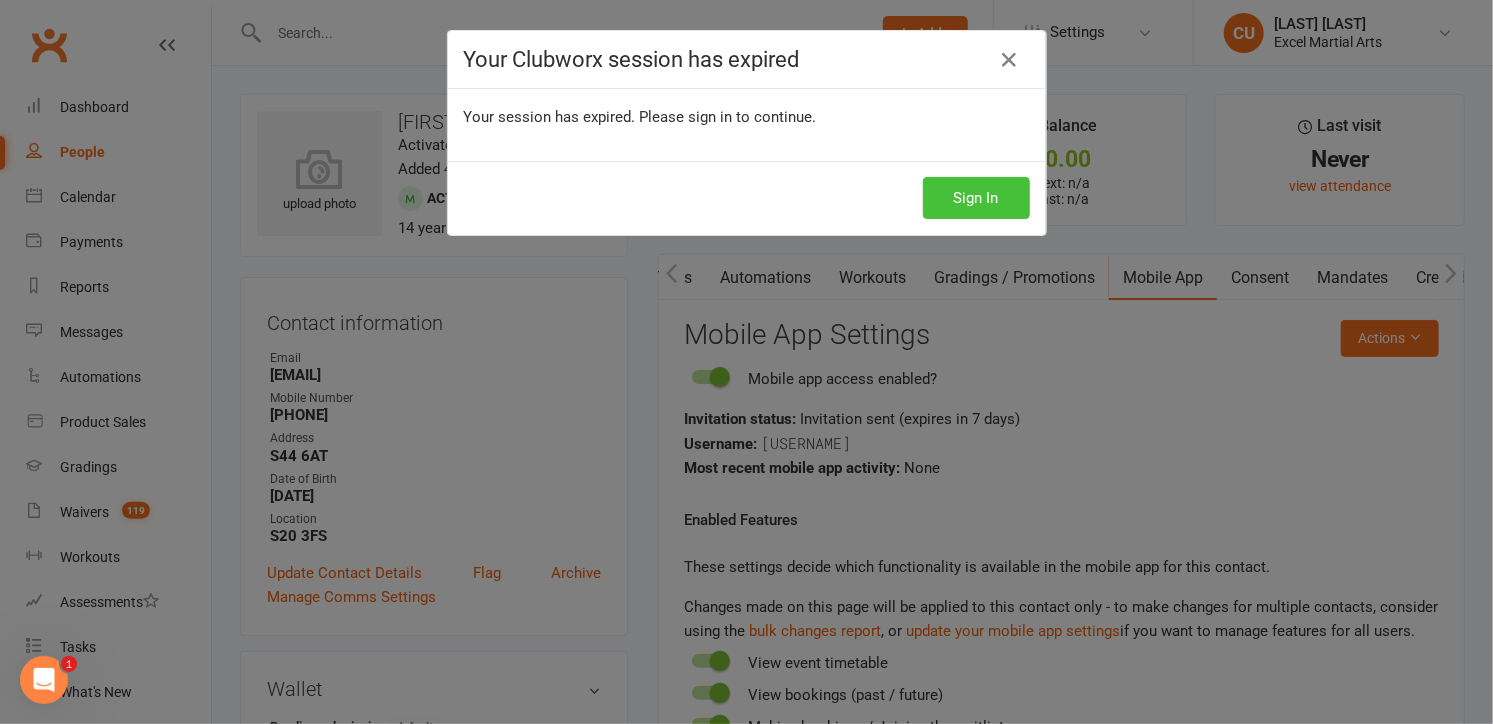 click on "Sign In" at bounding box center [976, 198] 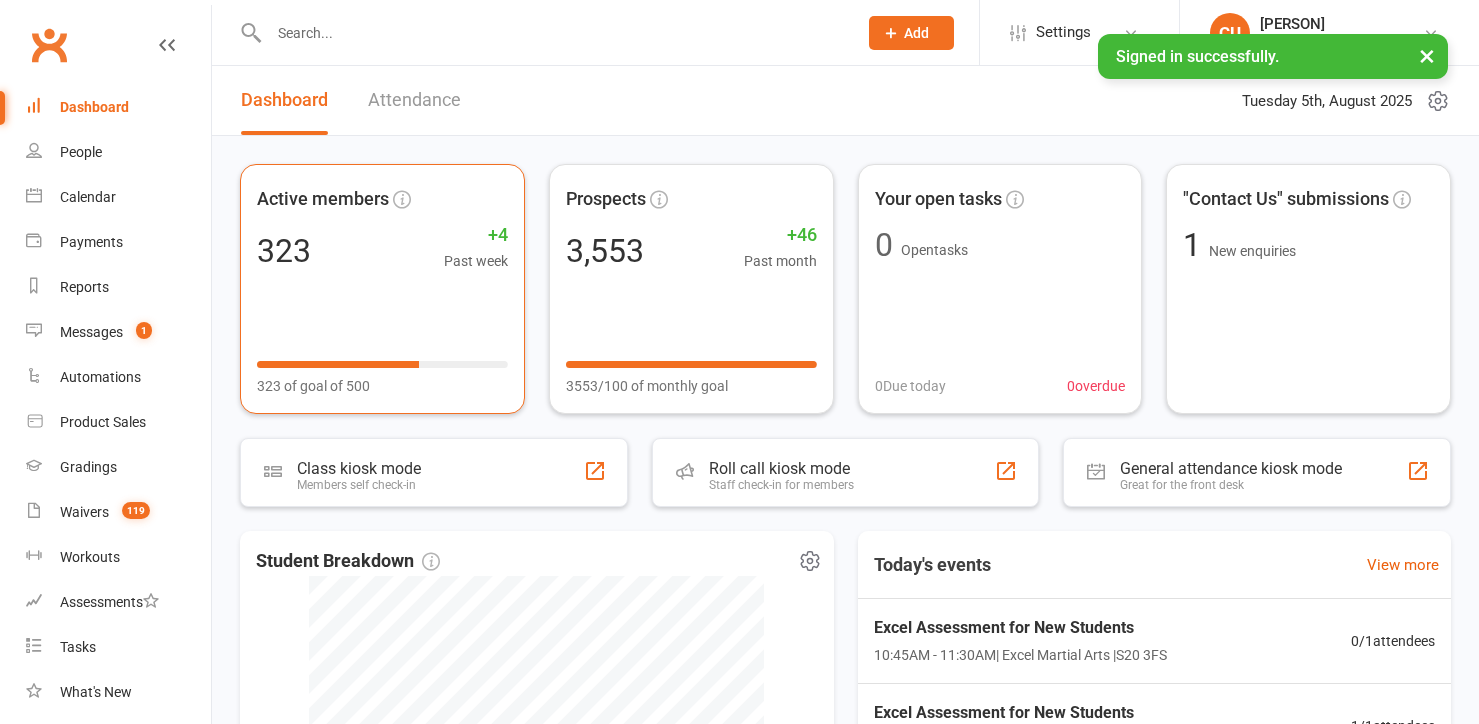 scroll, scrollTop: 0, scrollLeft: 0, axis: both 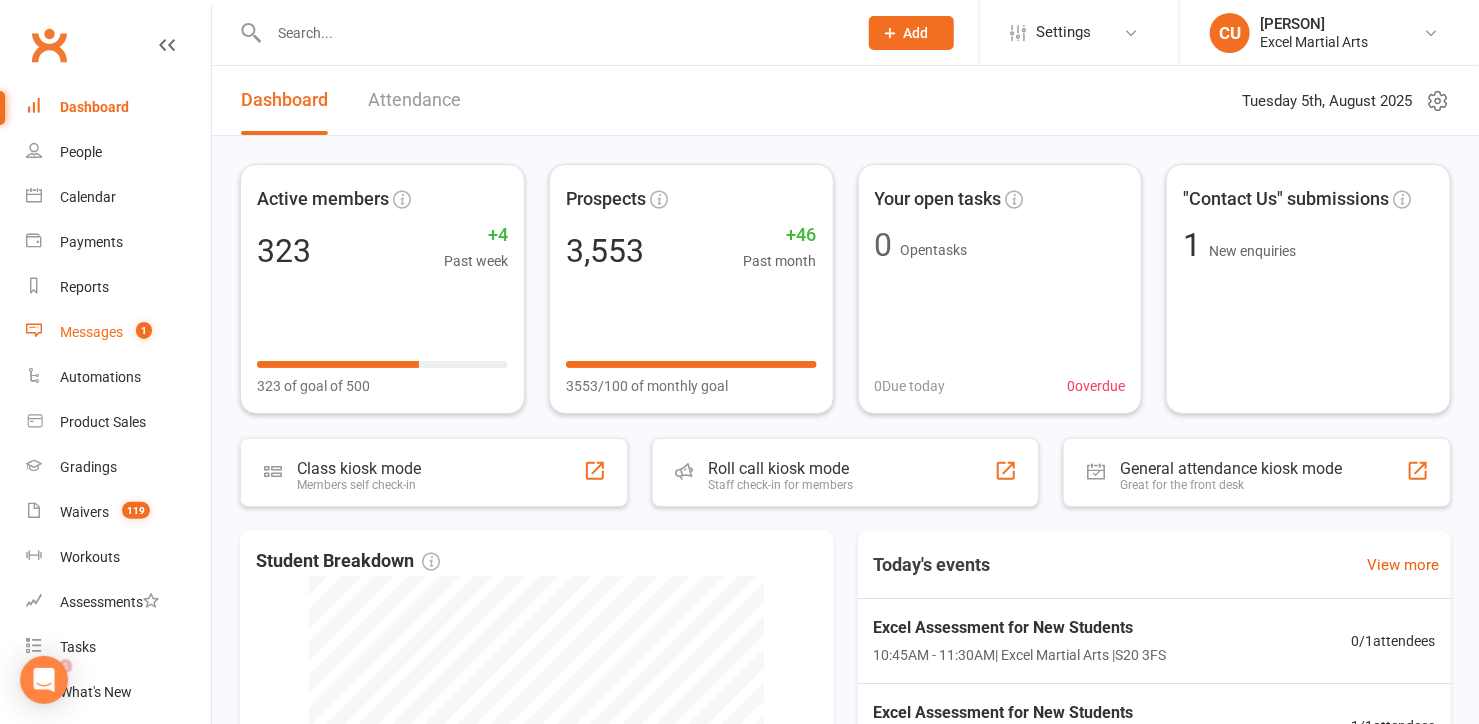 click on "Messages" at bounding box center (91, 332) 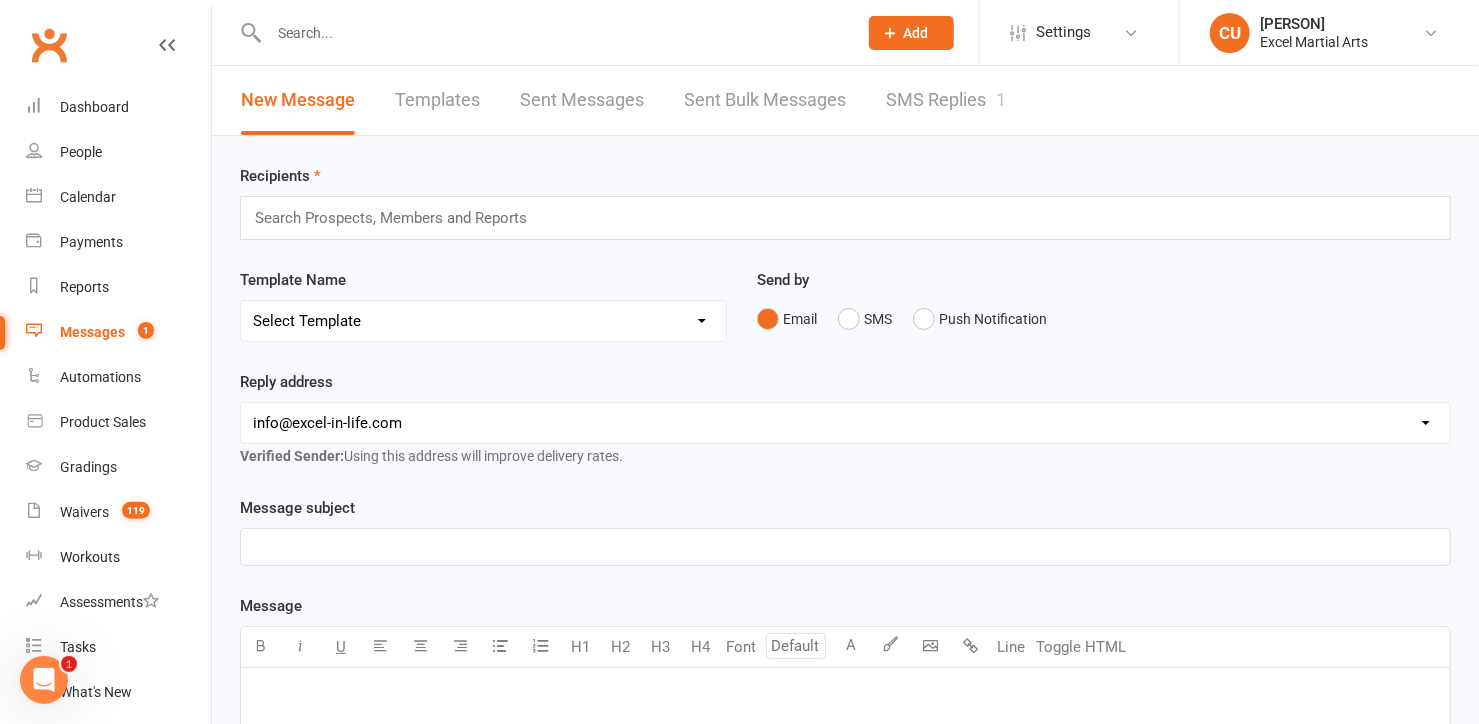 click on "SMS Replies  1" at bounding box center (946, 100) 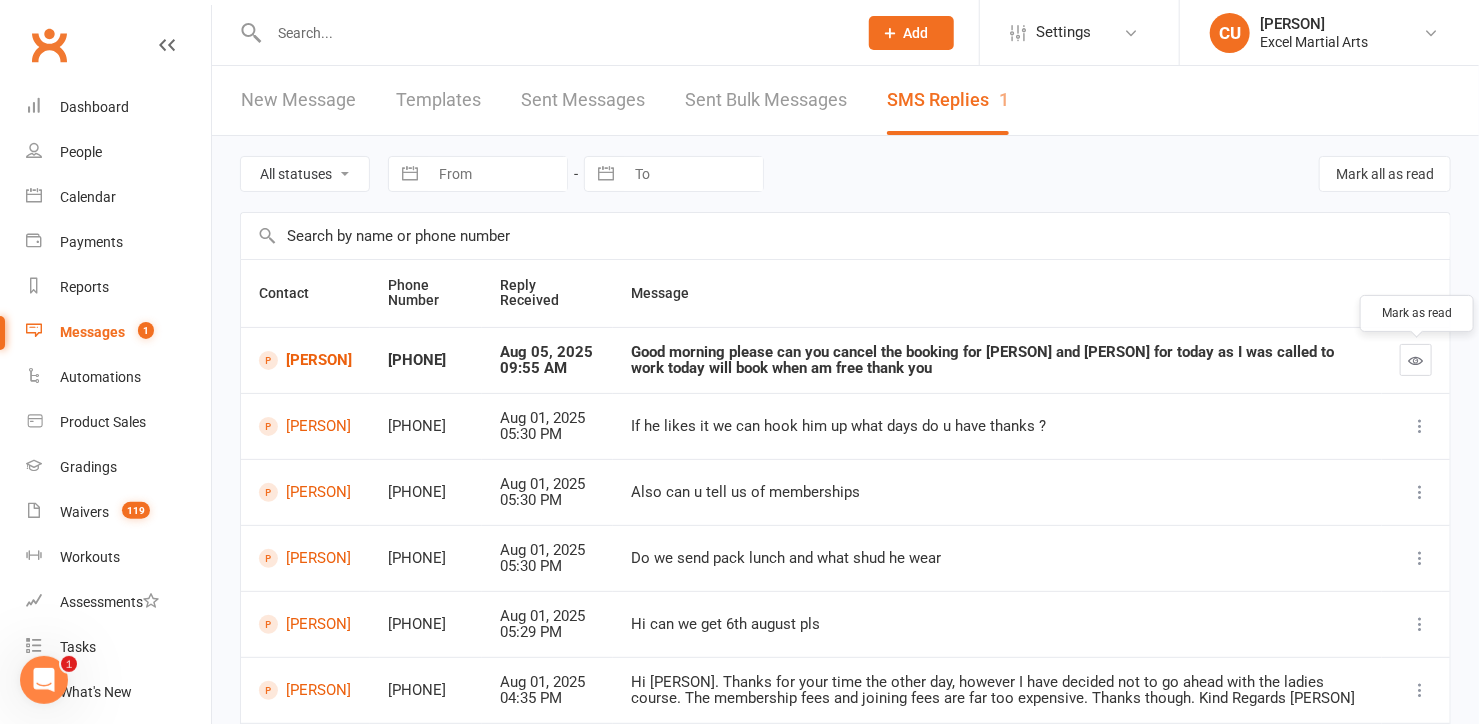 click at bounding box center [1416, 360] 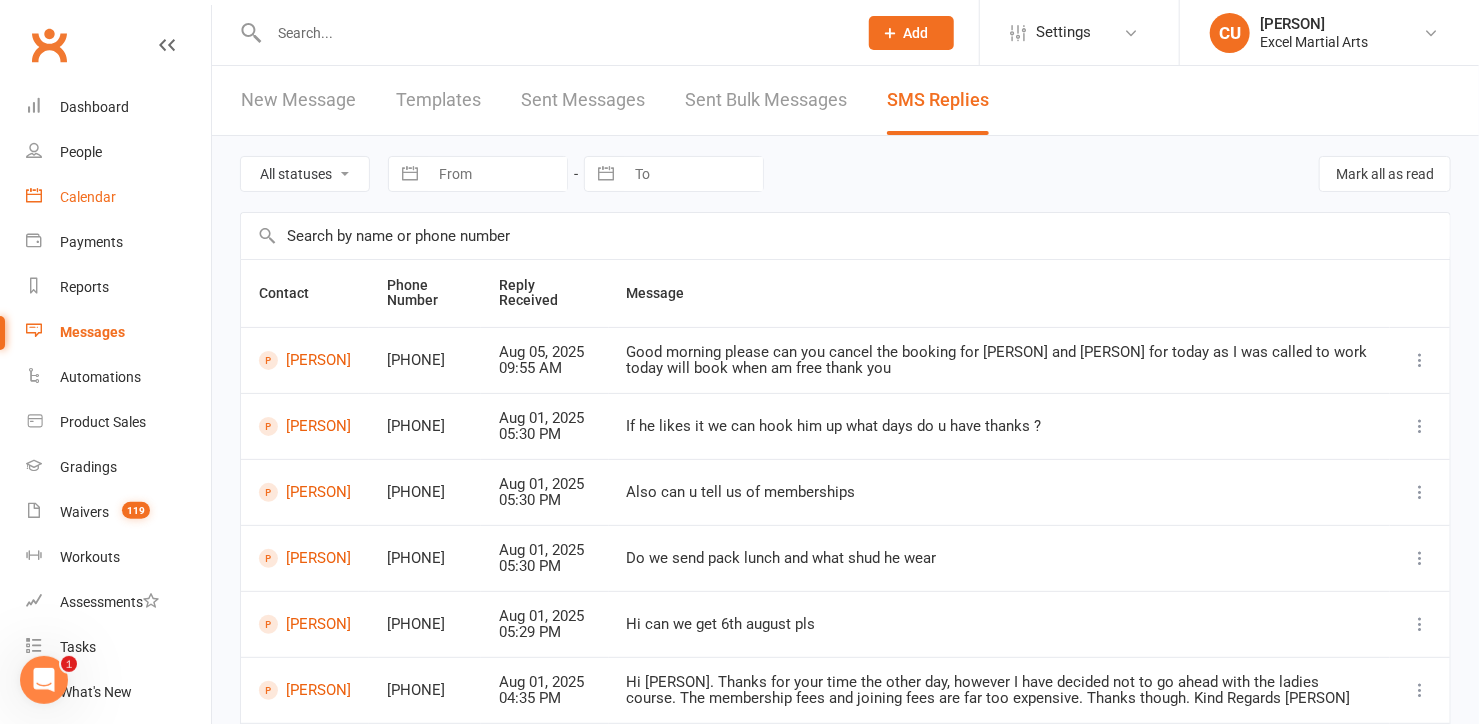 click on "Calendar" at bounding box center (118, 197) 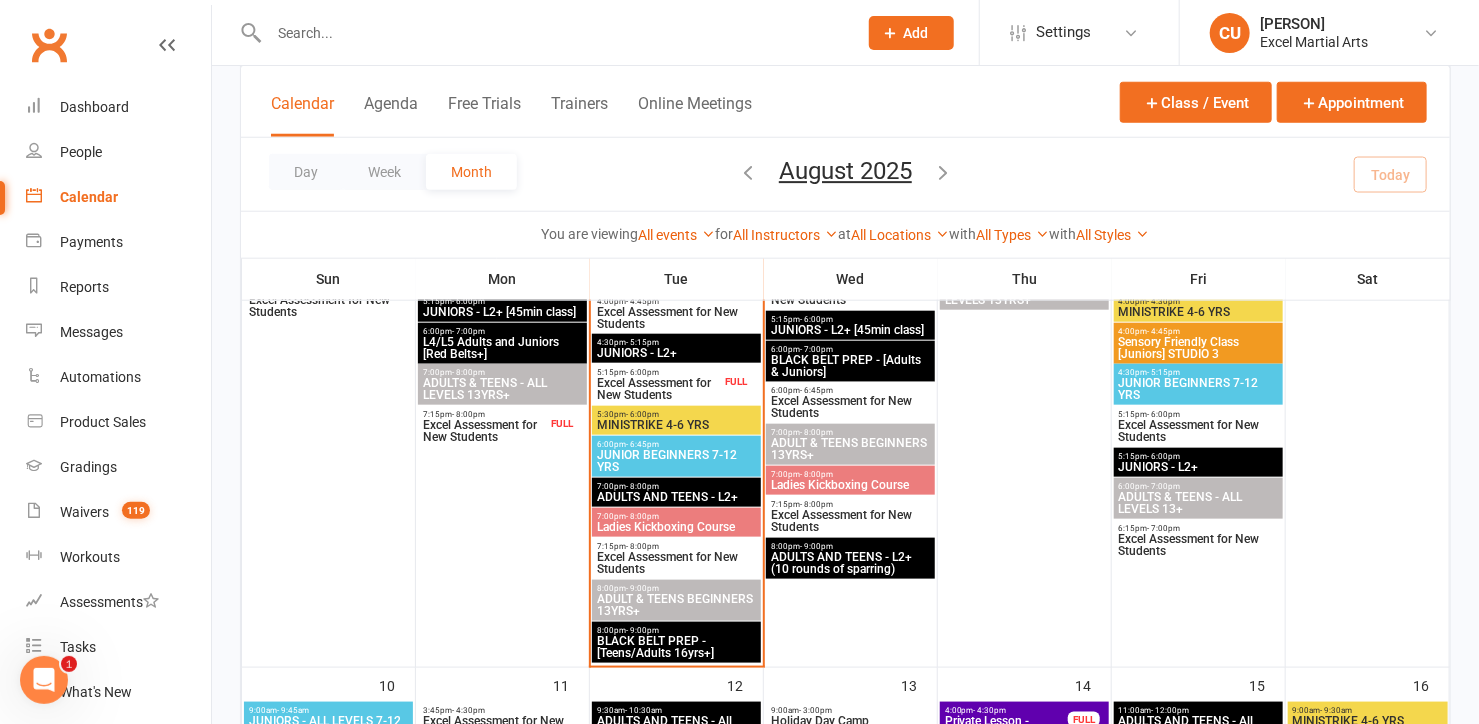 scroll, scrollTop: 778, scrollLeft: 0, axis: vertical 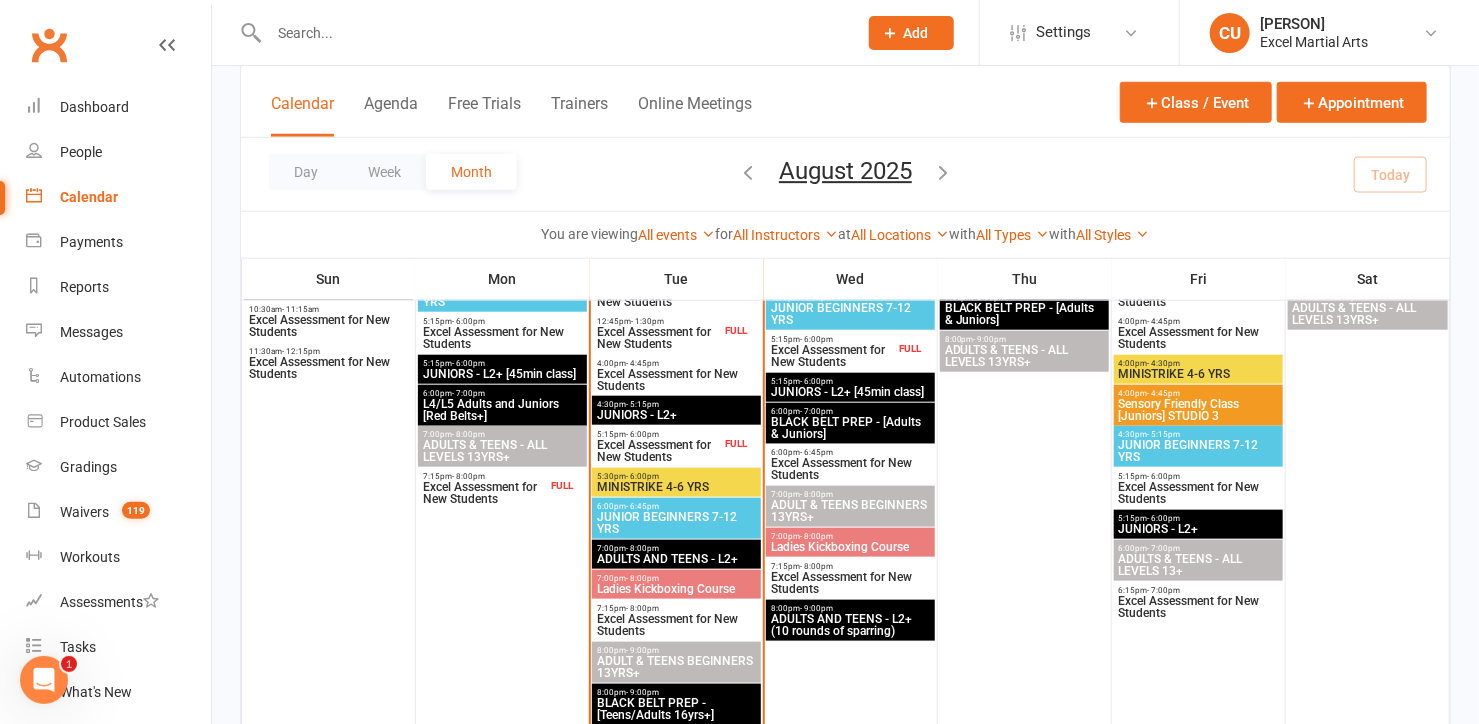 click on "Excel Assessment for New Students" at bounding box center (658, 338) 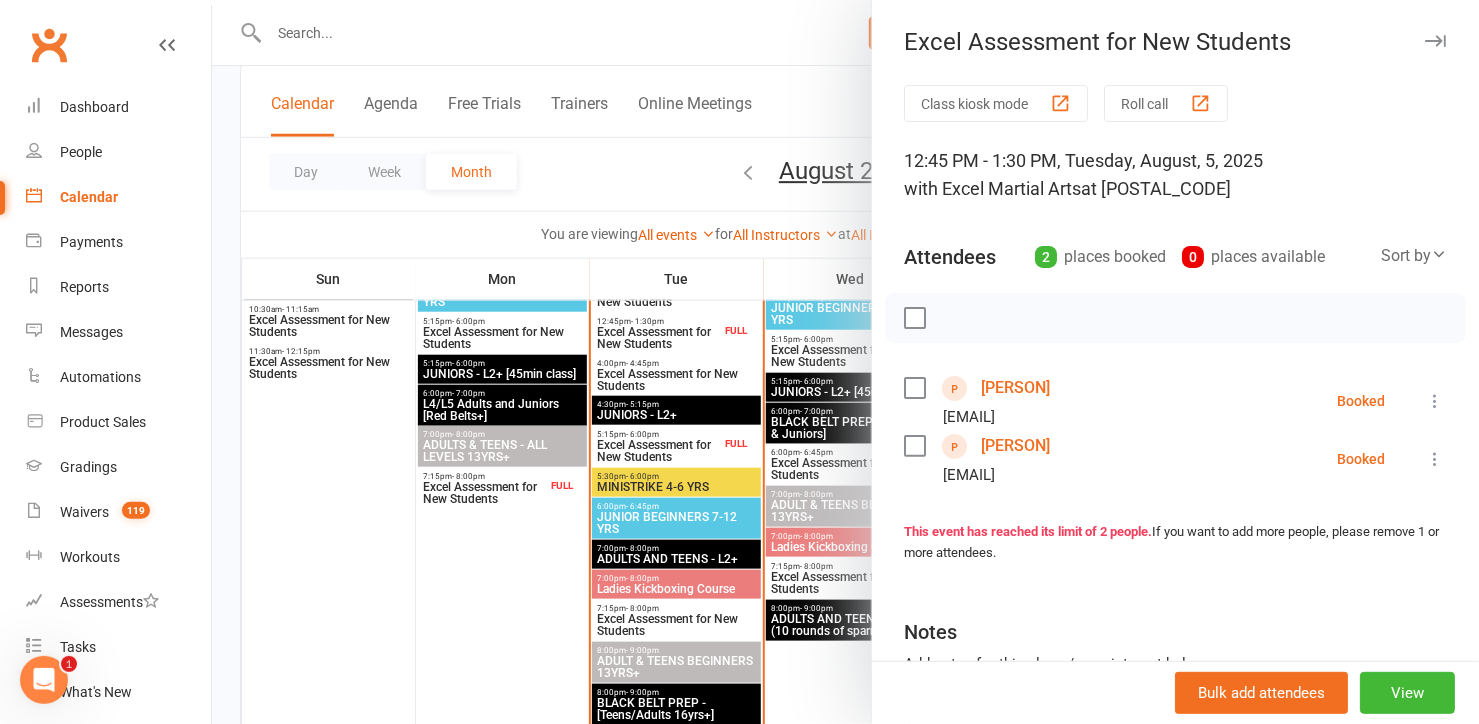 click at bounding box center [1435, 401] 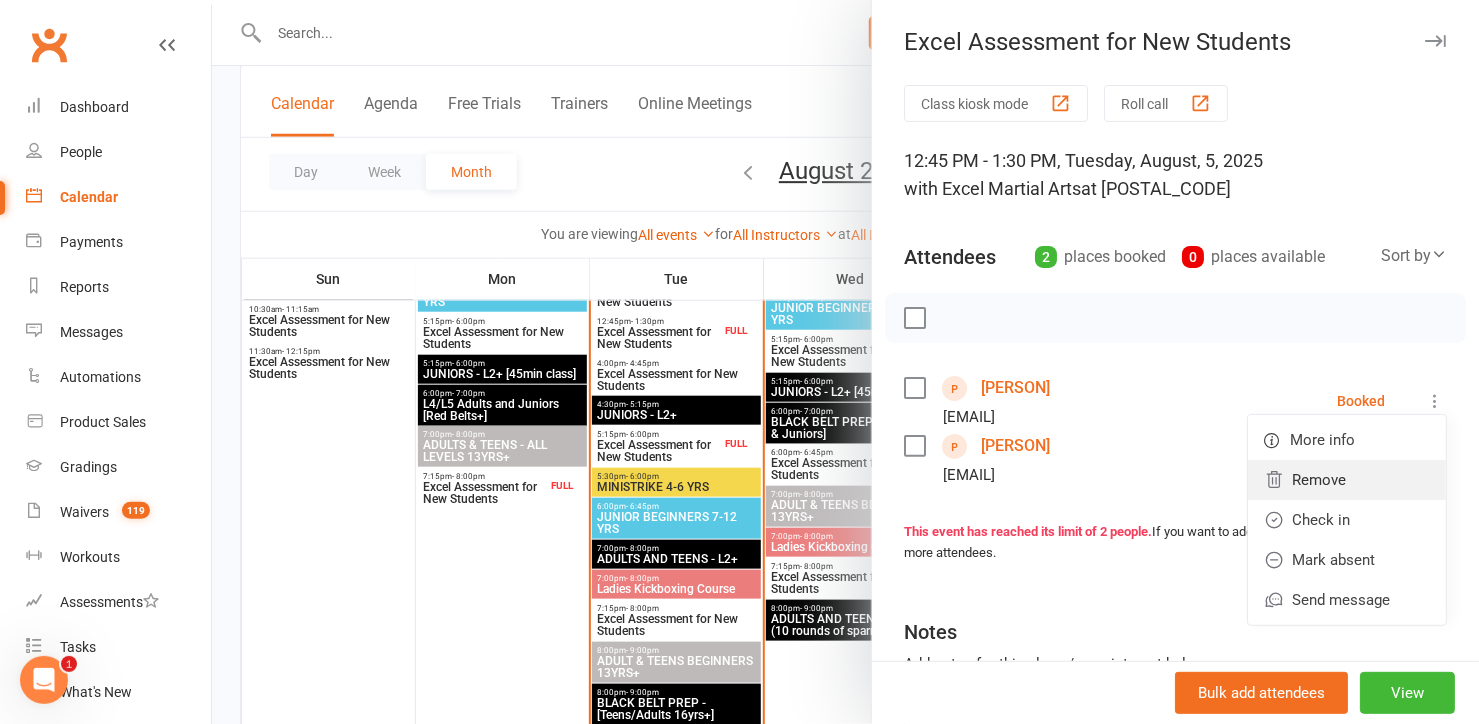 click on "Remove" at bounding box center (1347, 480) 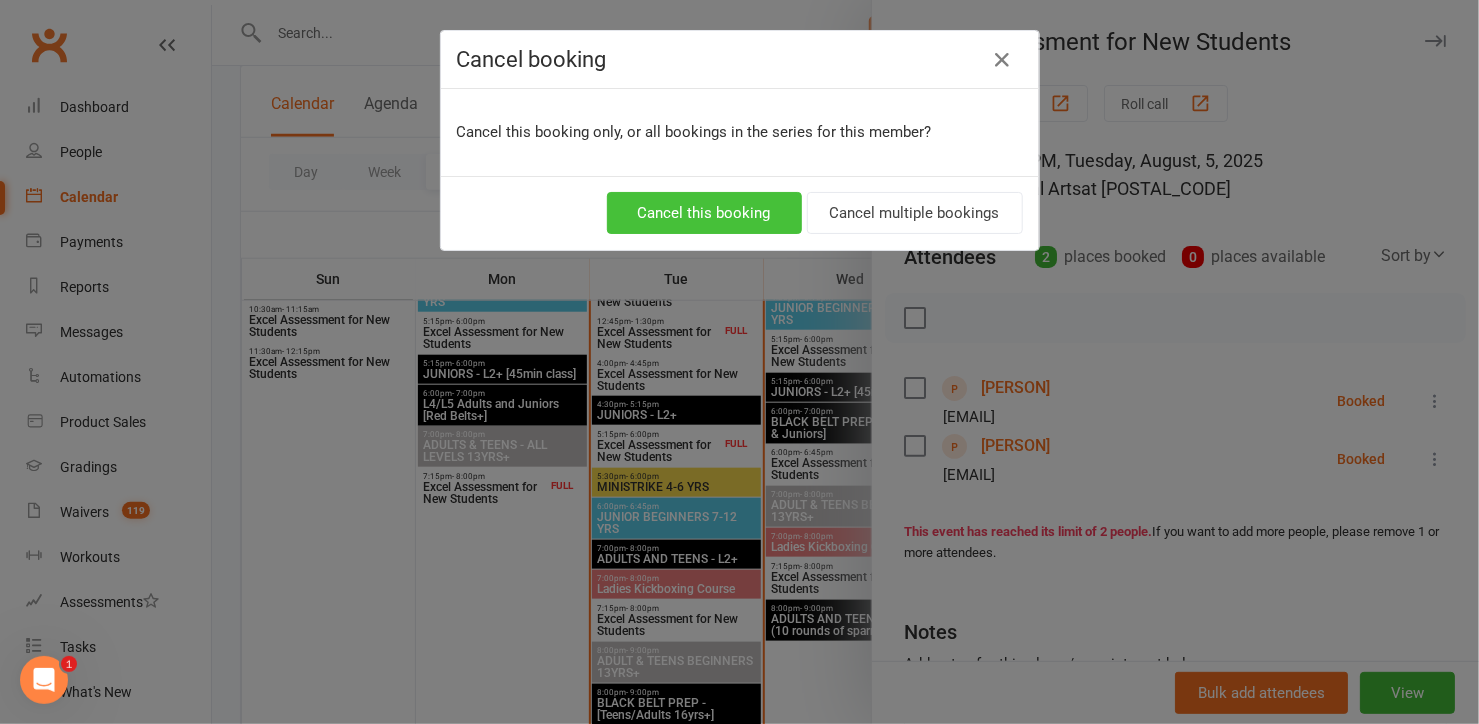 click on "Cancel this booking" at bounding box center [704, 213] 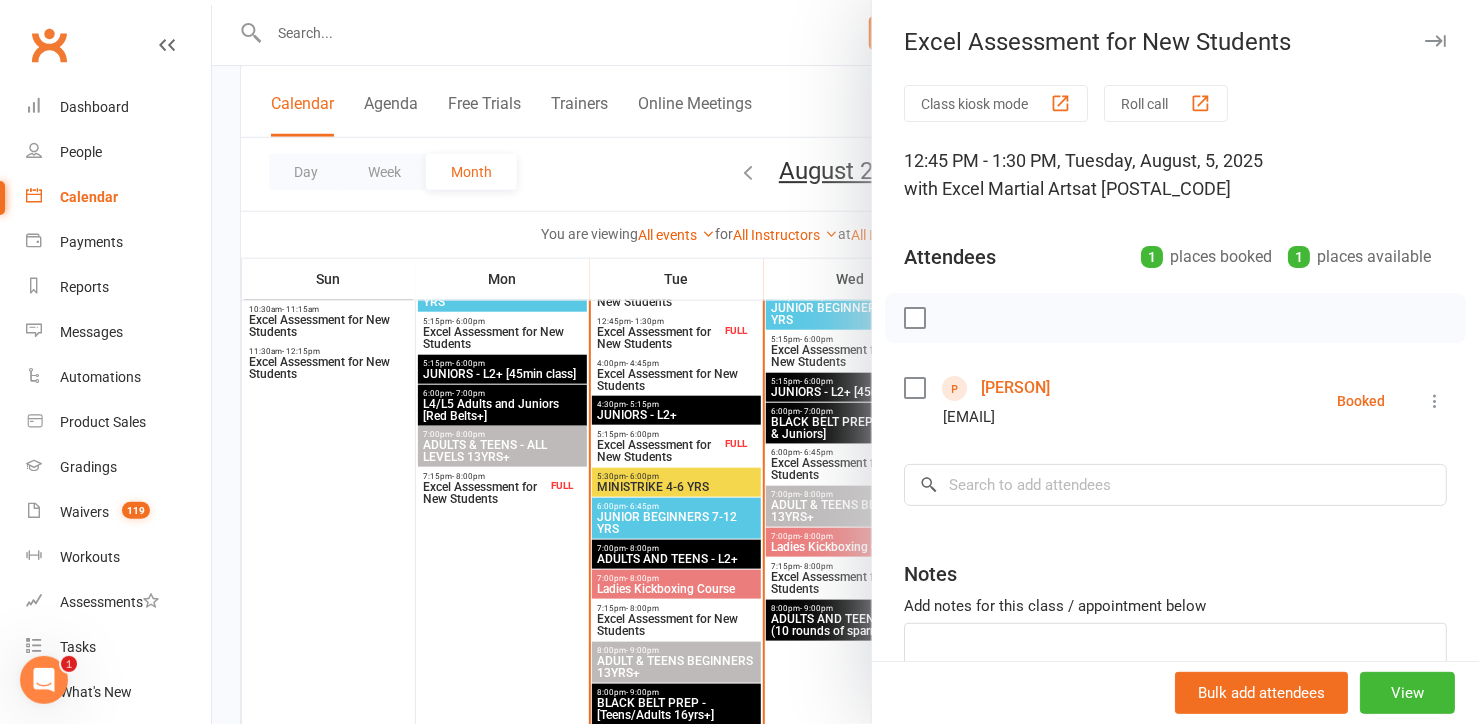 click at bounding box center (1435, 401) 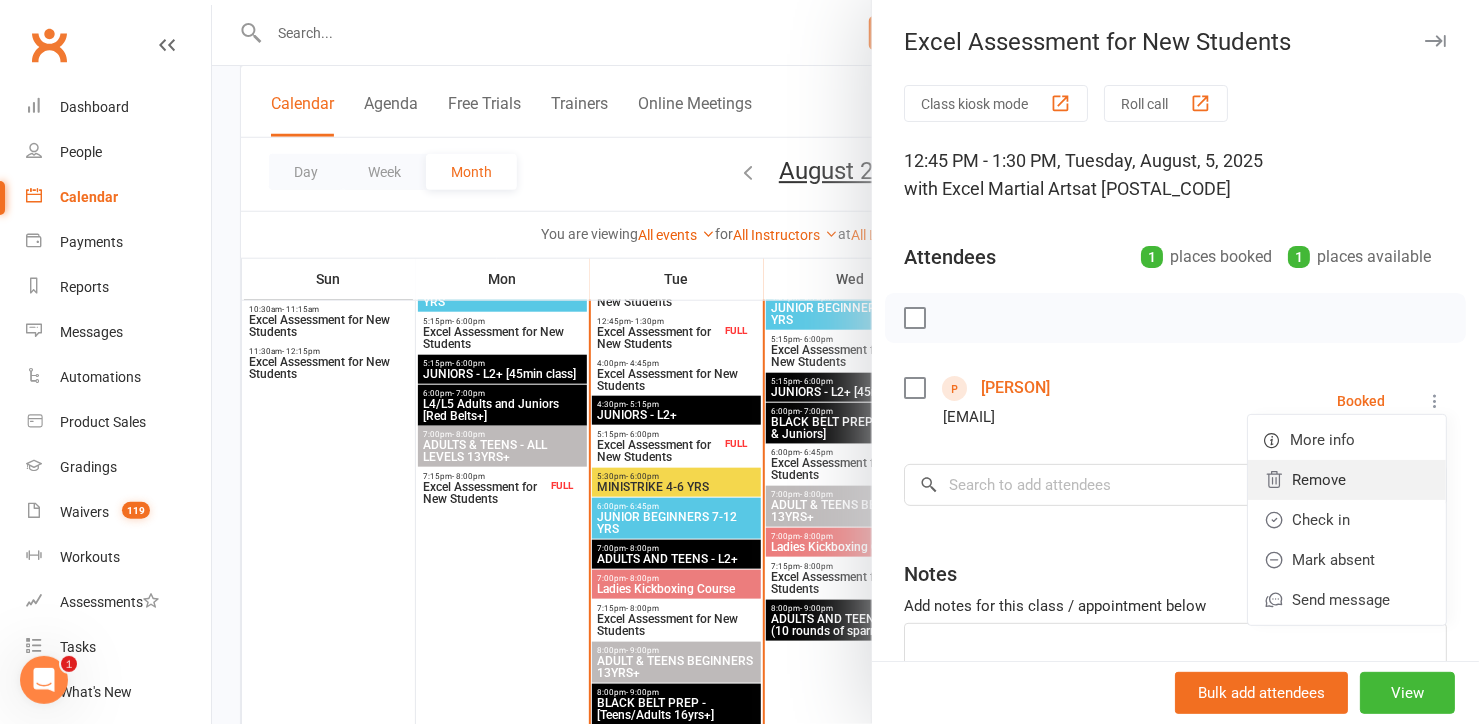 click on "Remove" at bounding box center (1347, 480) 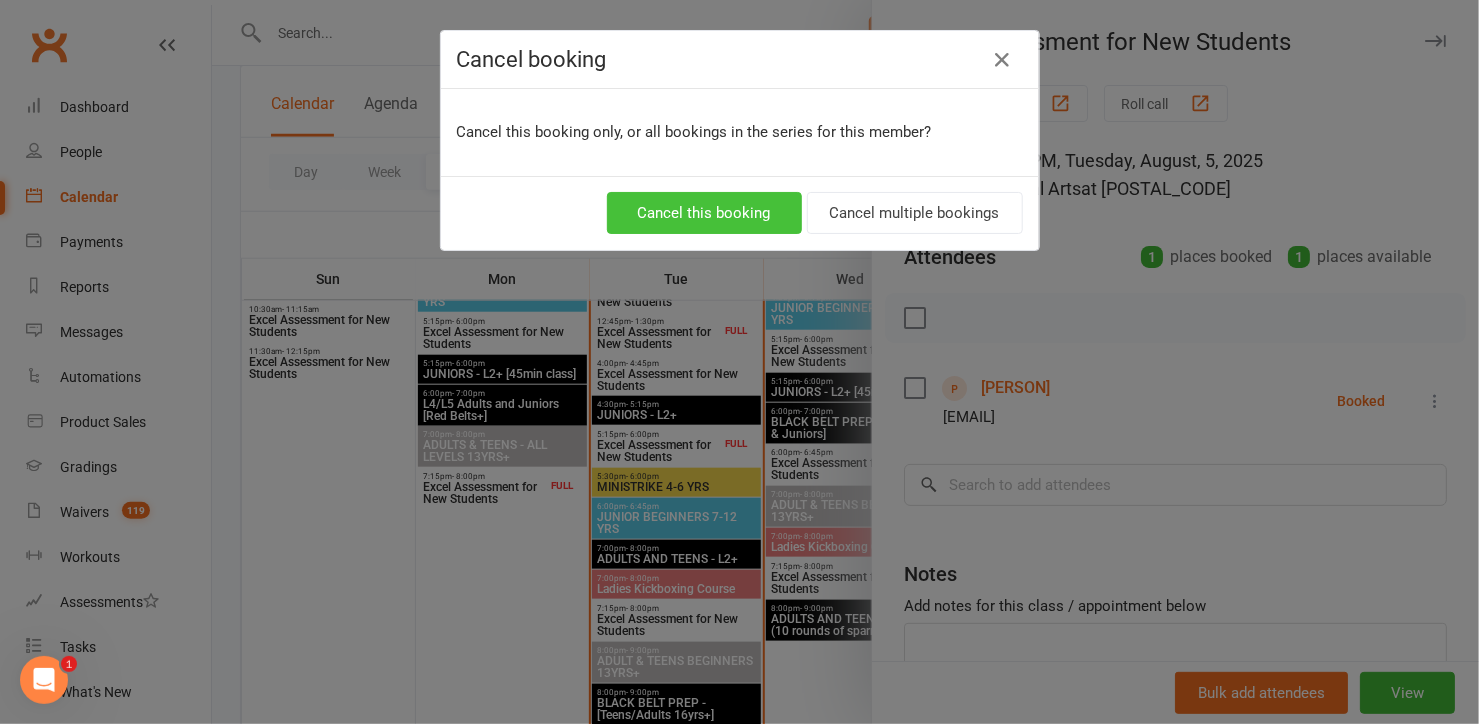 click on "Cancel this booking" at bounding box center [704, 213] 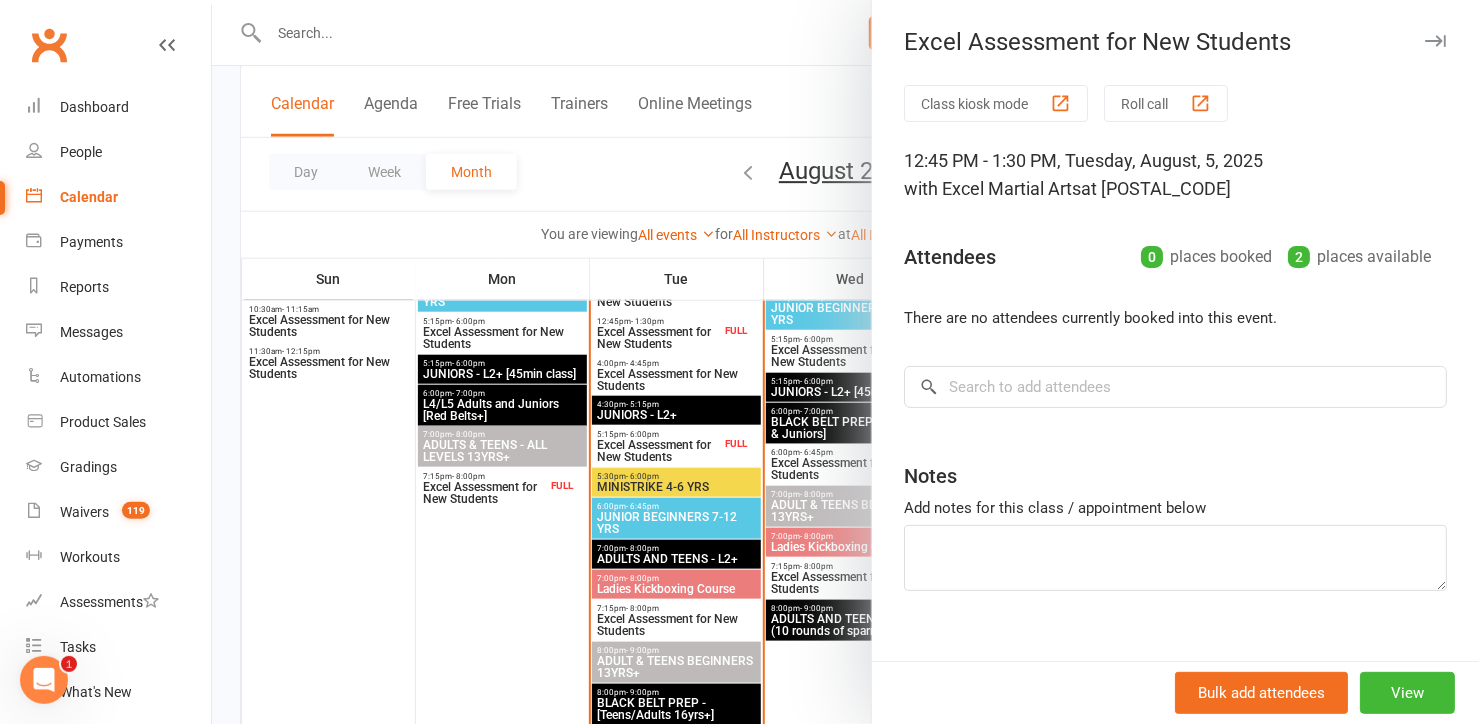 click at bounding box center (845, 362) 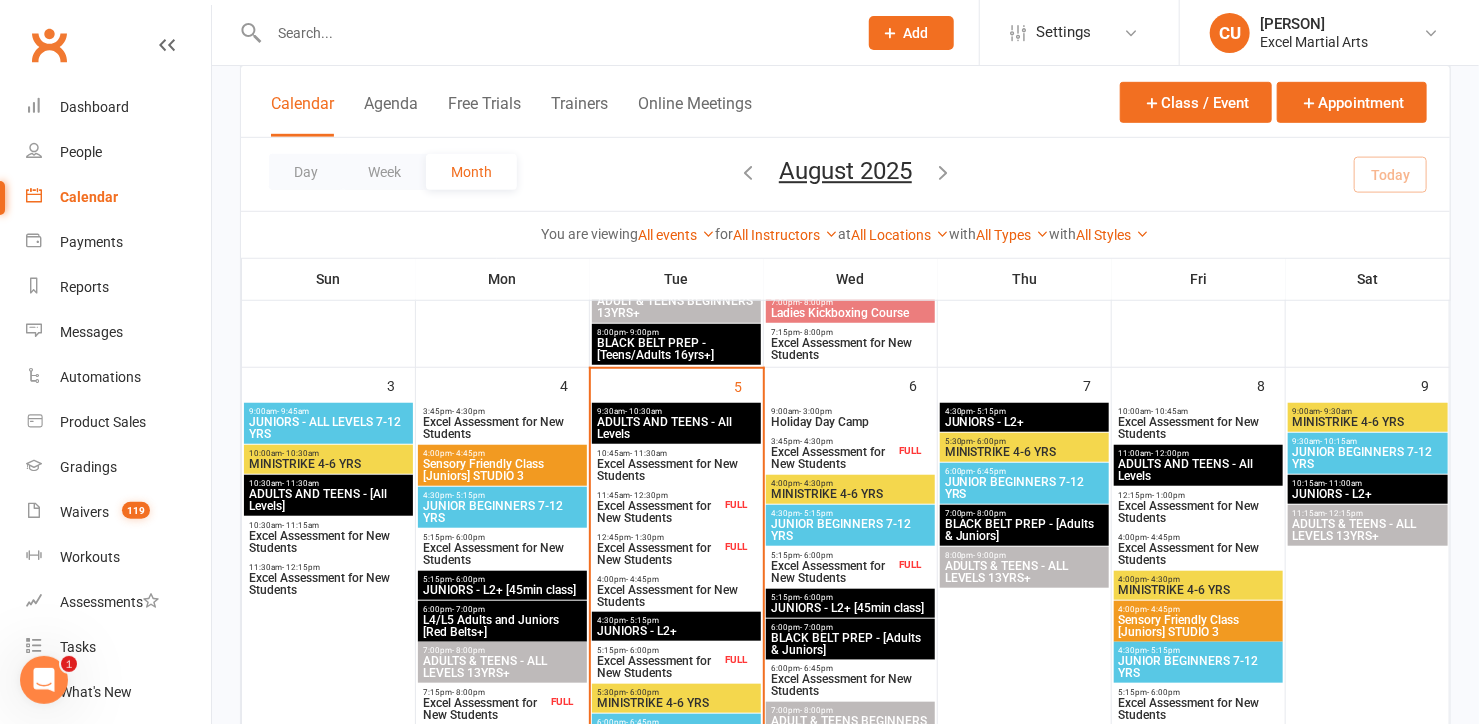 scroll, scrollTop: 557, scrollLeft: 0, axis: vertical 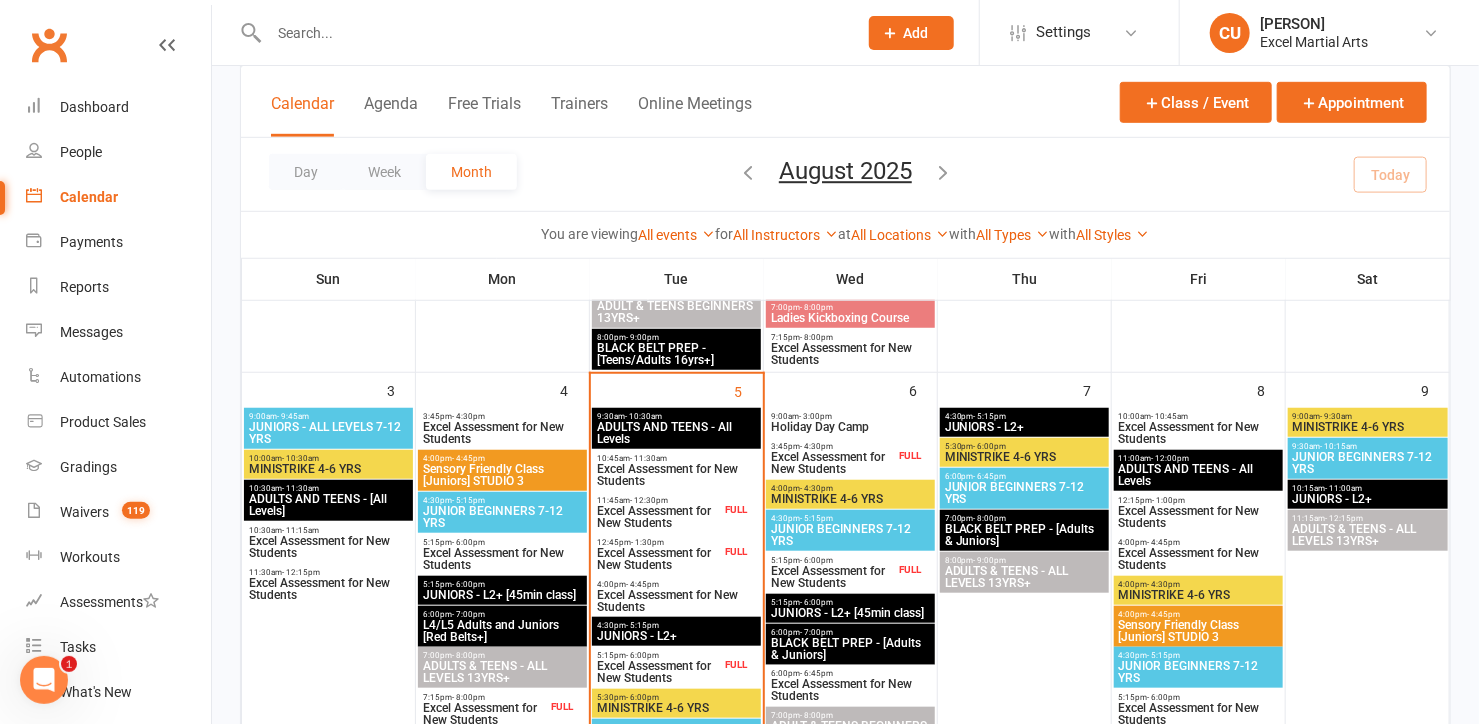 click on "You are viewing All events All events Empty events Full events Non-empty events Non-full events "Free" events Non-"free" events Website-visible events Website-hidden events Waitlist-enabled events Waitlist-disabled events Events with non-empty waitlists for All Instructors Excel Martial Arts at All Locations [Deactivated] Barlborough Village Hall [Deactivated] Excel from home [Deactivated] Swallownest Miners Welfare [Deactivated] Yoga Studio 3 Phone call Phone call Rothervalley [POSTAL_CODE] Studio 3 with All Types 1] Regular Class 2] Events 3] New Student Assessment 4] New Student Tuition Chat 5] Book & Pay Events 6] Testing Session No type set with All Styles Adults & Teens Juniors Ministrike No style set" at bounding box center [845, 234] 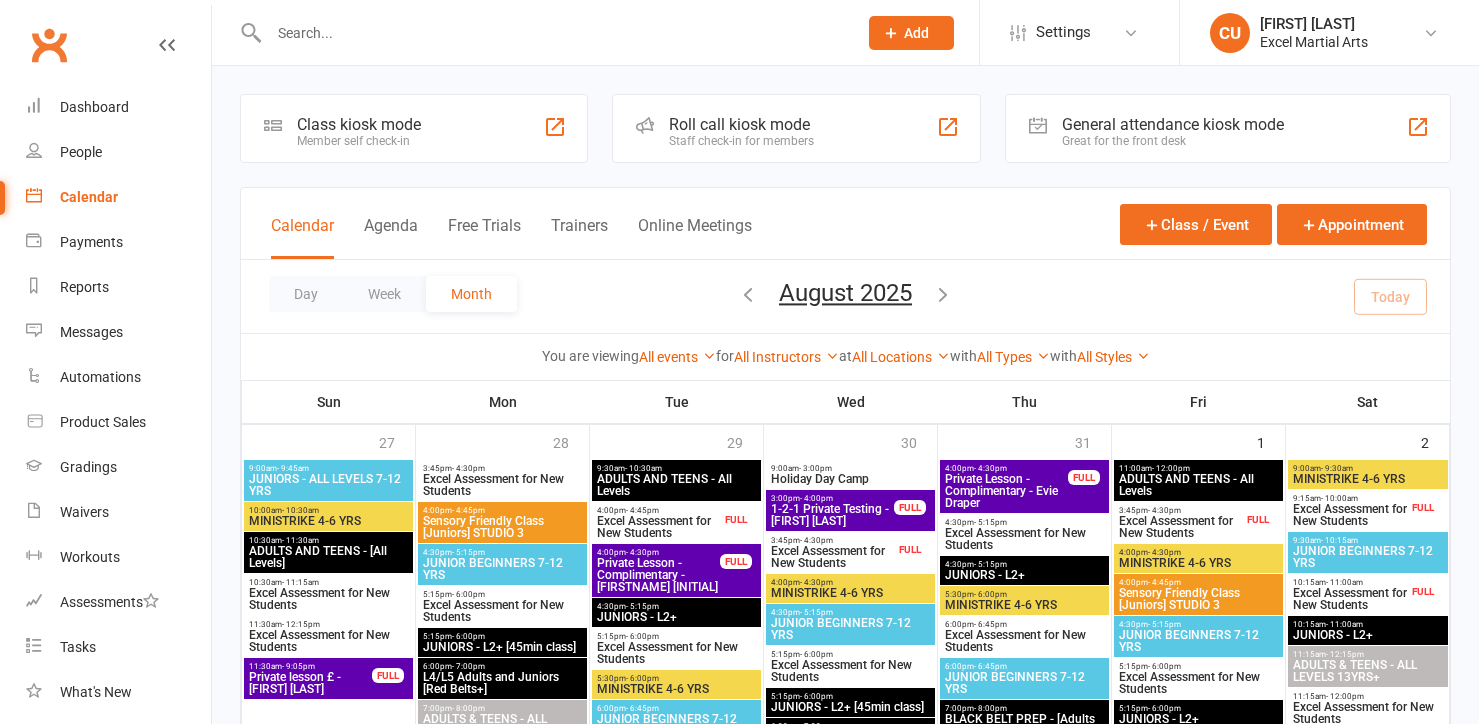 scroll, scrollTop: 687, scrollLeft: 0, axis: vertical 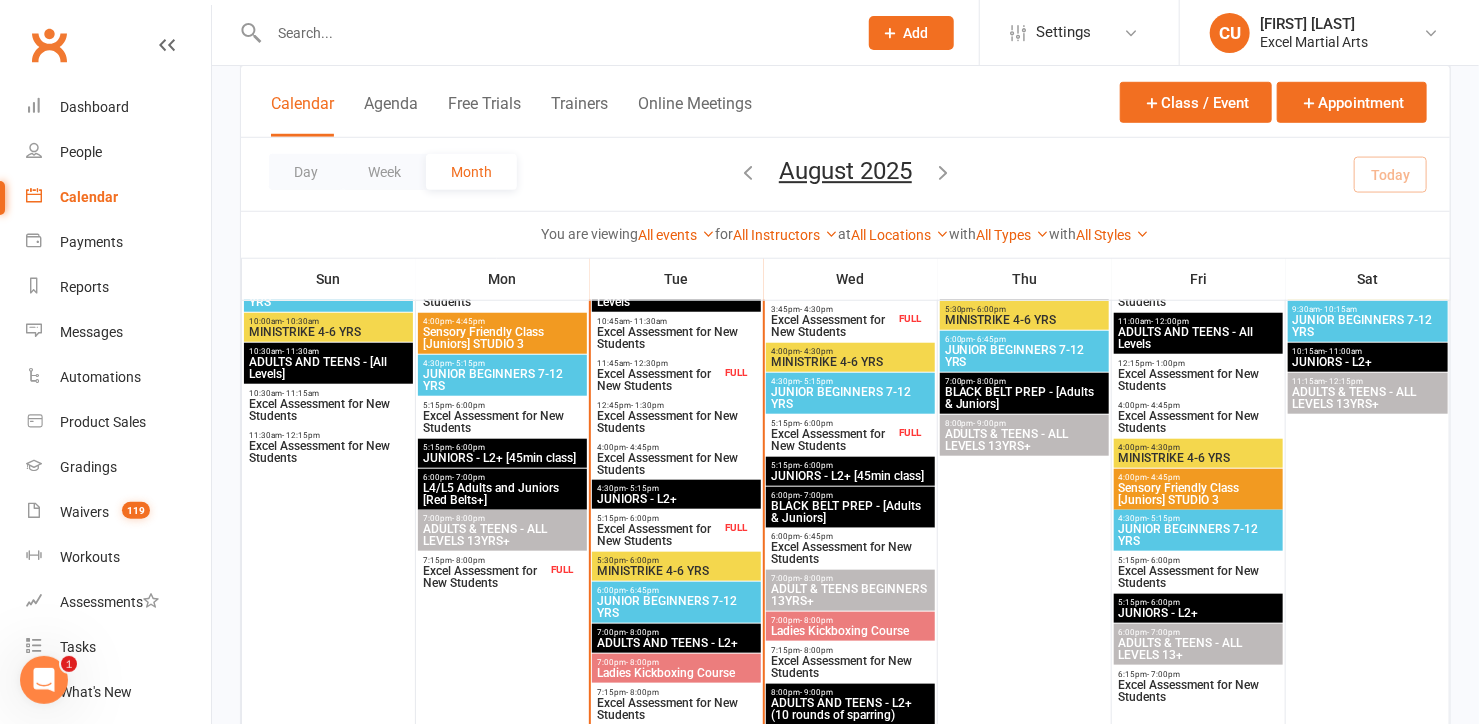 click on "Excel Assessment for New Students" at bounding box center [658, 380] 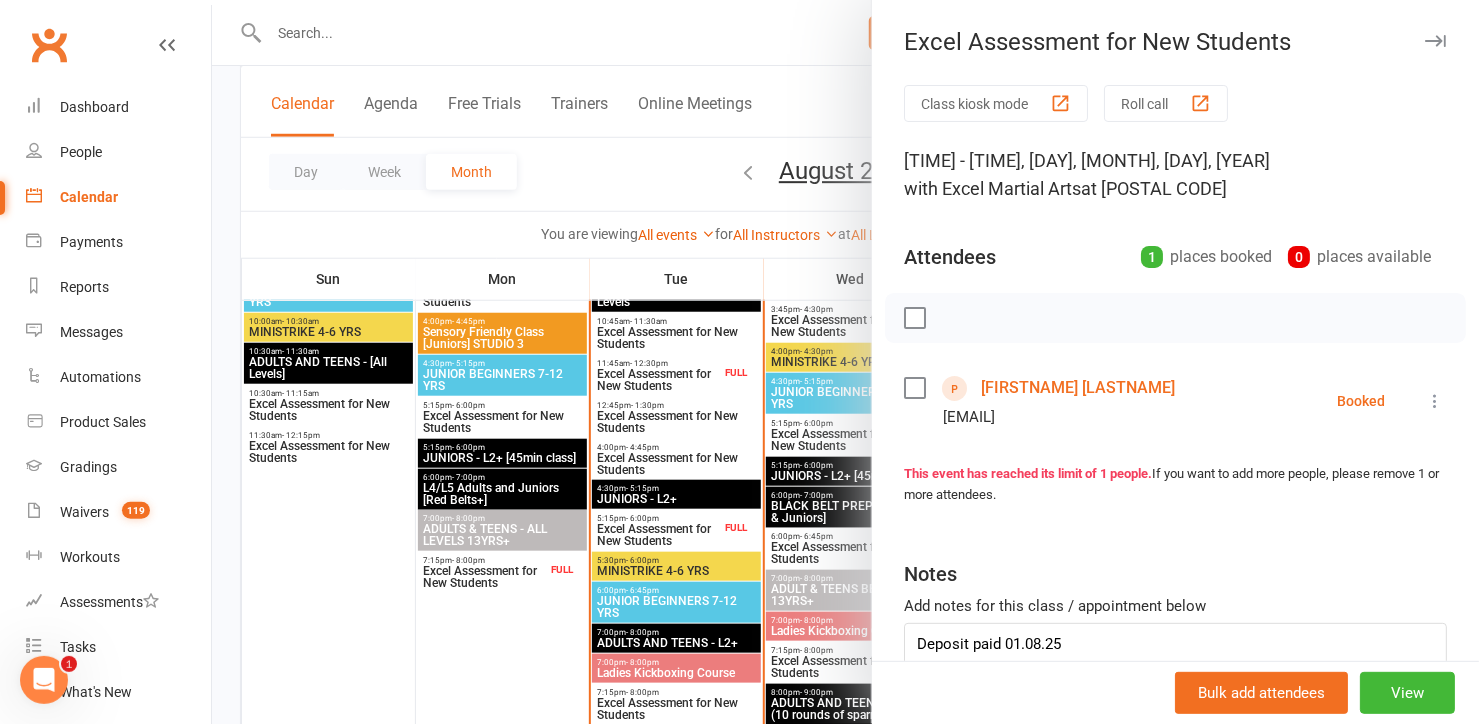click on "[FIRSTNAME] [LASTNAME]" at bounding box center (1078, 388) 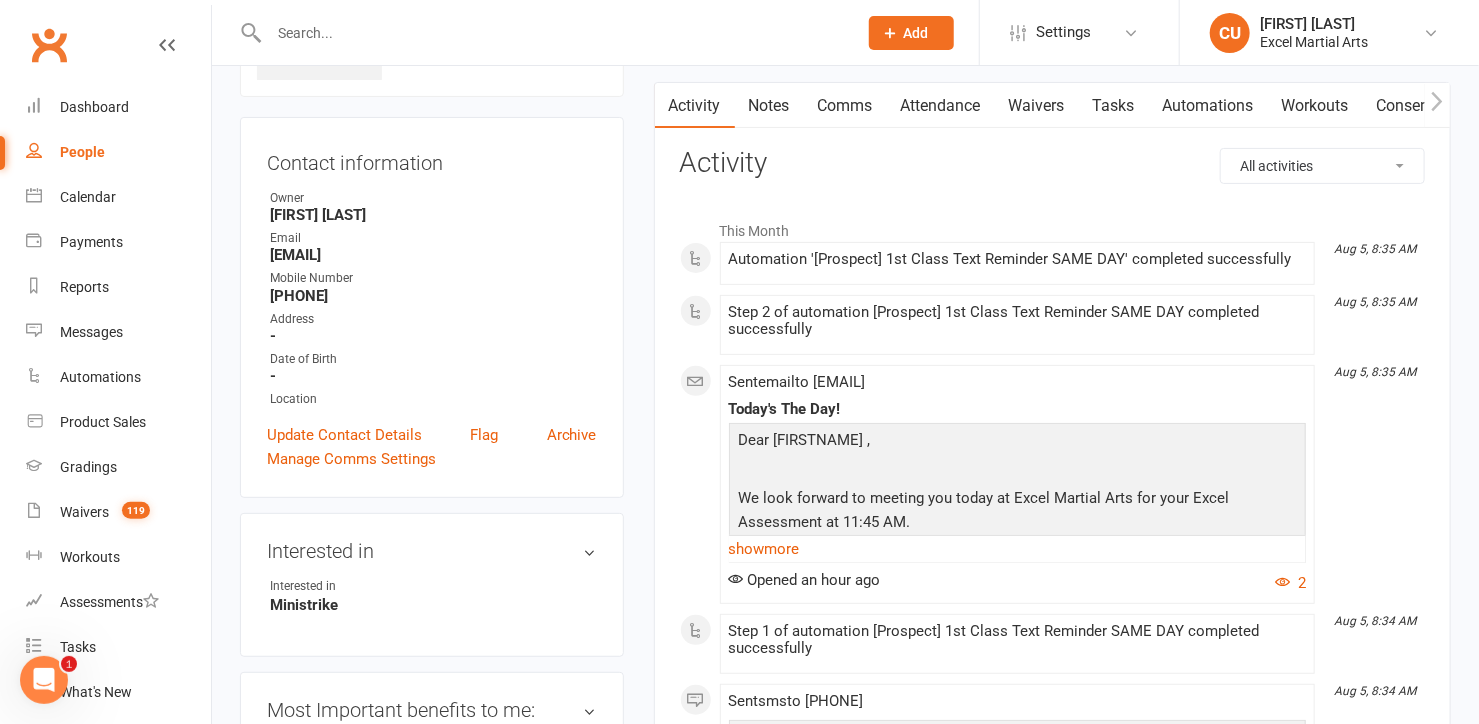 scroll, scrollTop: 220, scrollLeft: 0, axis: vertical 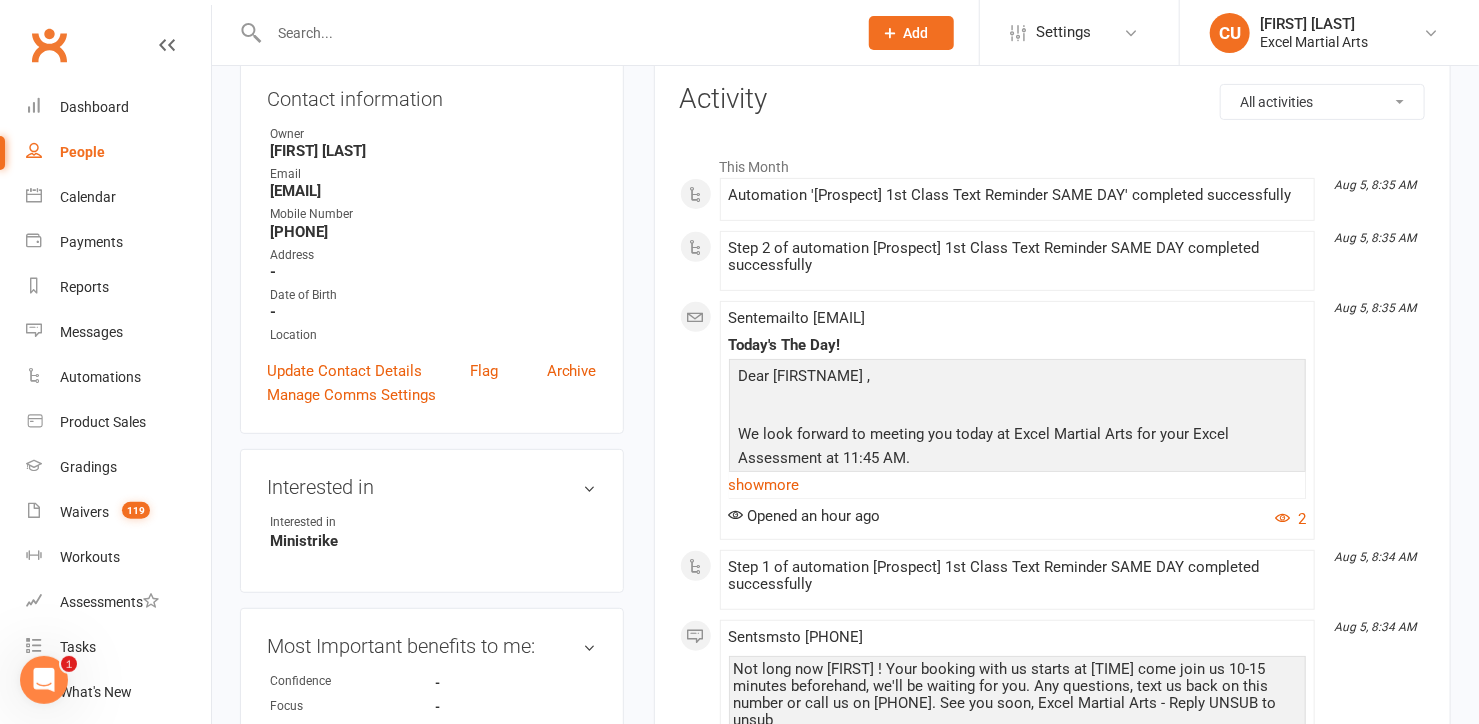 click on "Dear [FIRSTNAME] ," at bounding box center (1017, 378) 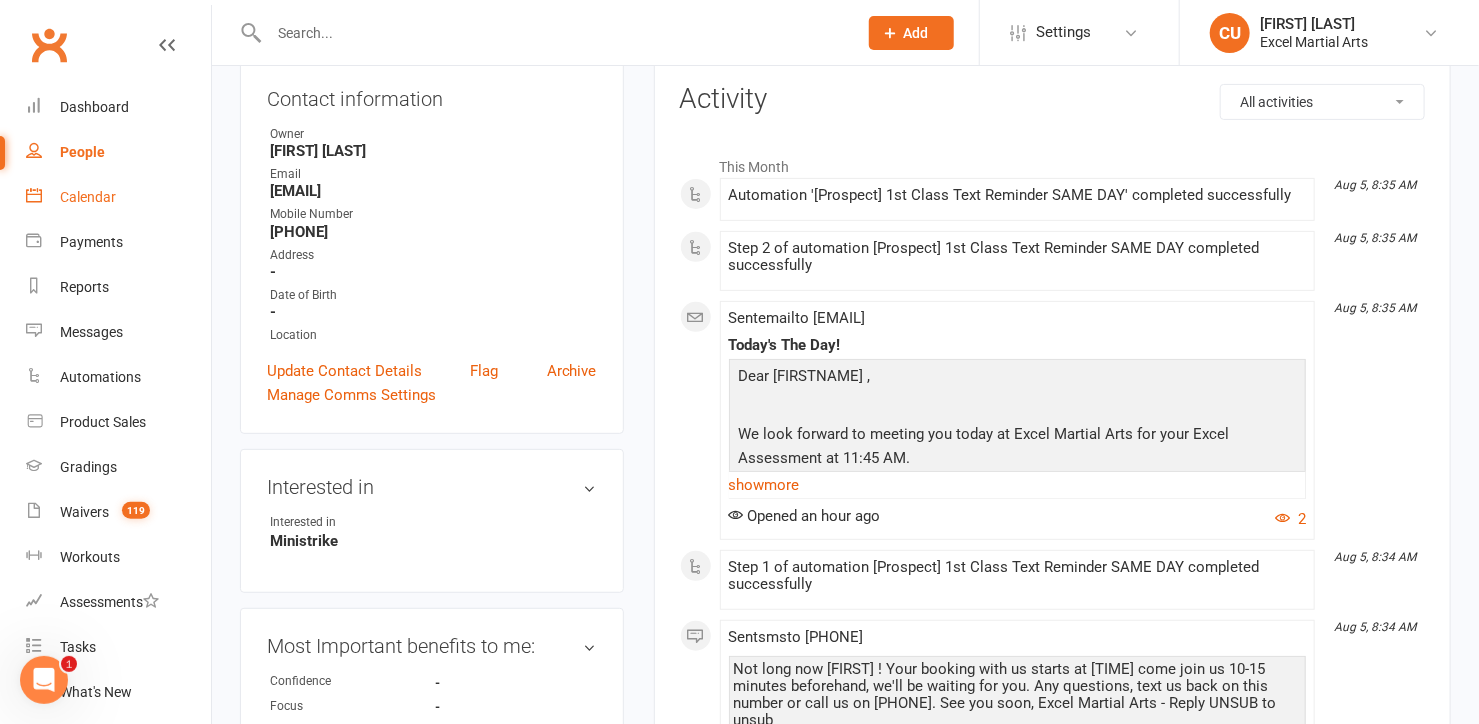 click on "Calendar" at bounding box center [88, 197] 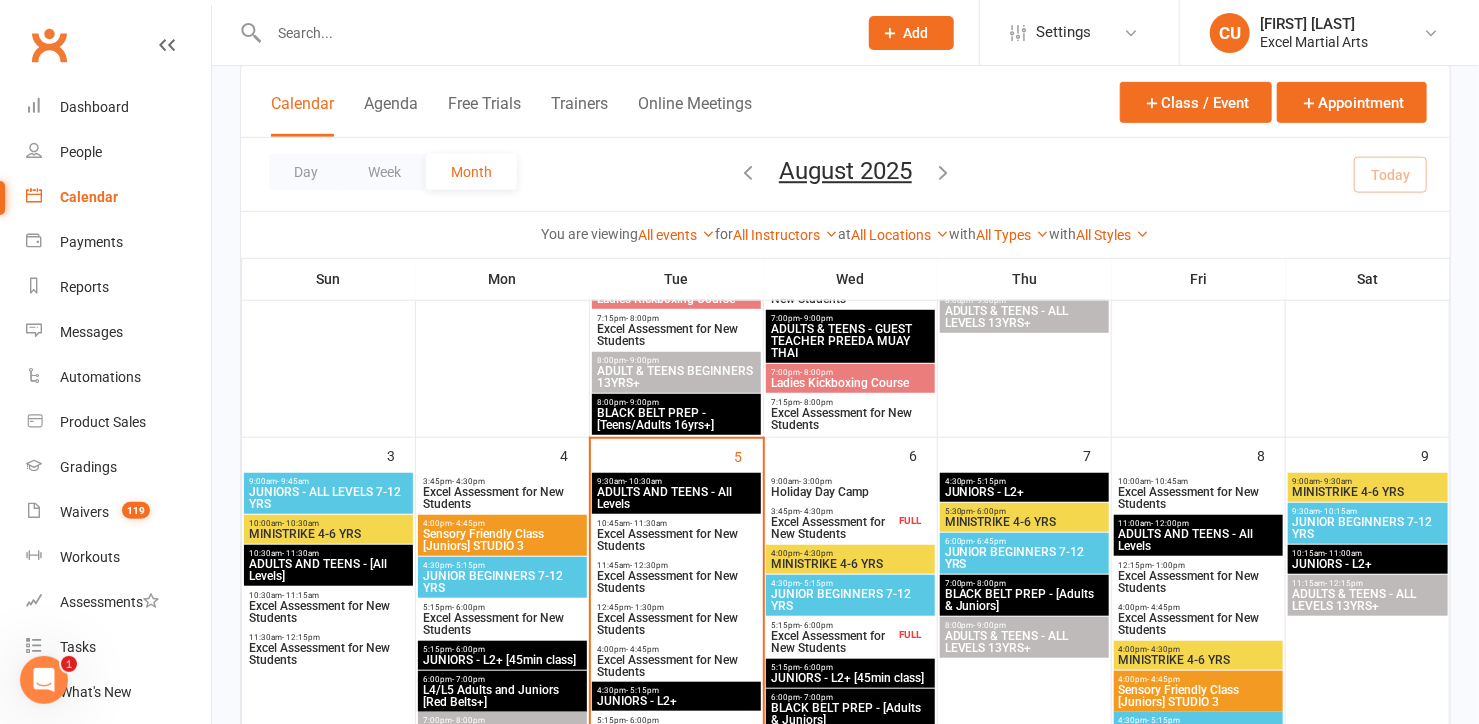 scroll, scrollTop: 489, scrollLeft: 0, axis: vertical 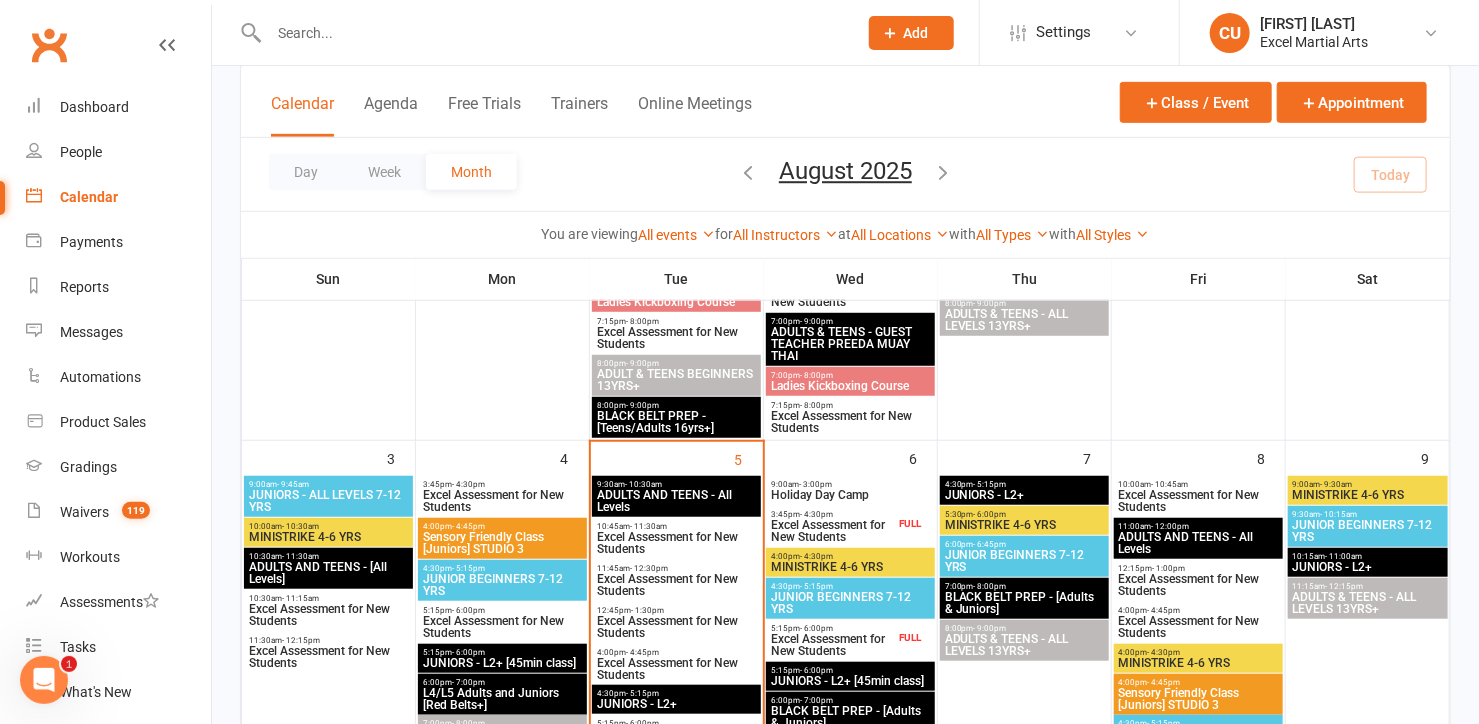 click on "Holiday Day Camp" at bounding box center (850, 495) 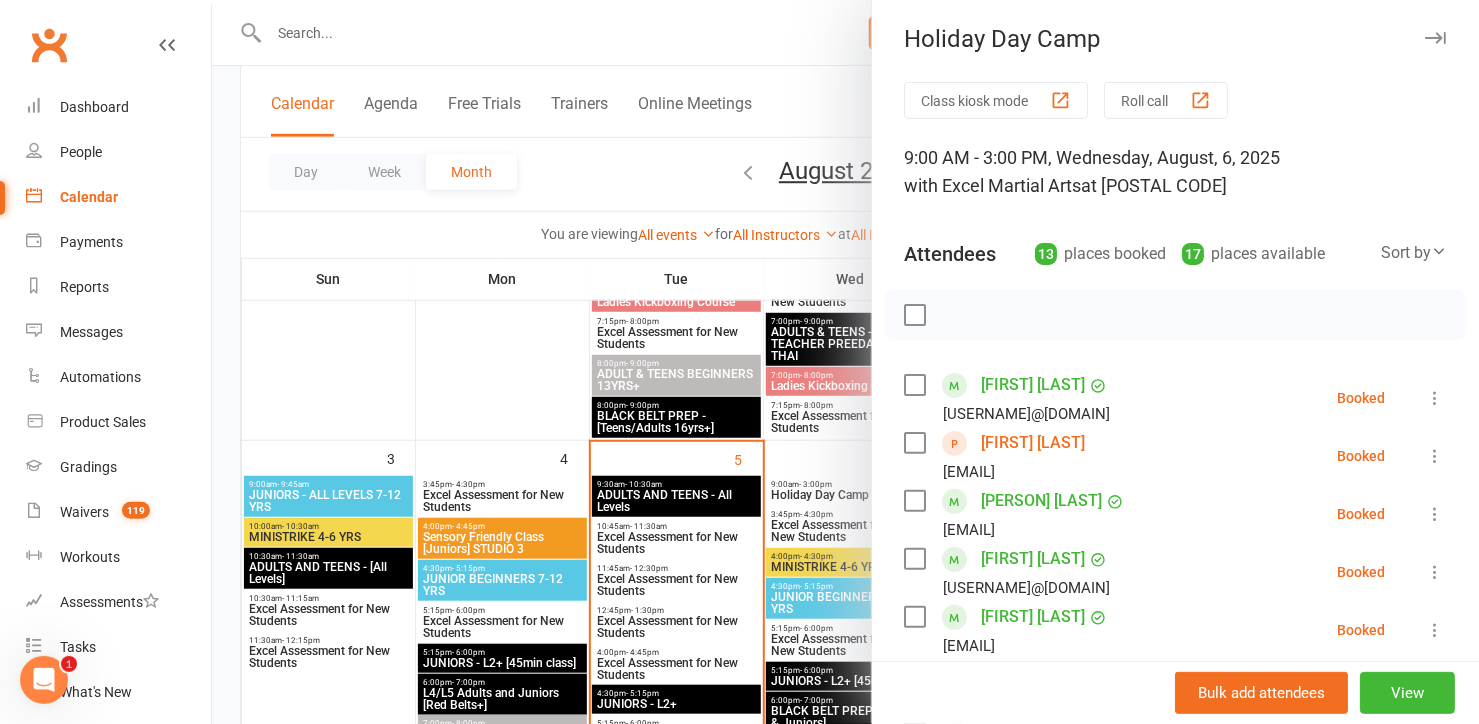scroll, scrollTop: 0, scrollLeft: 0, axis: both 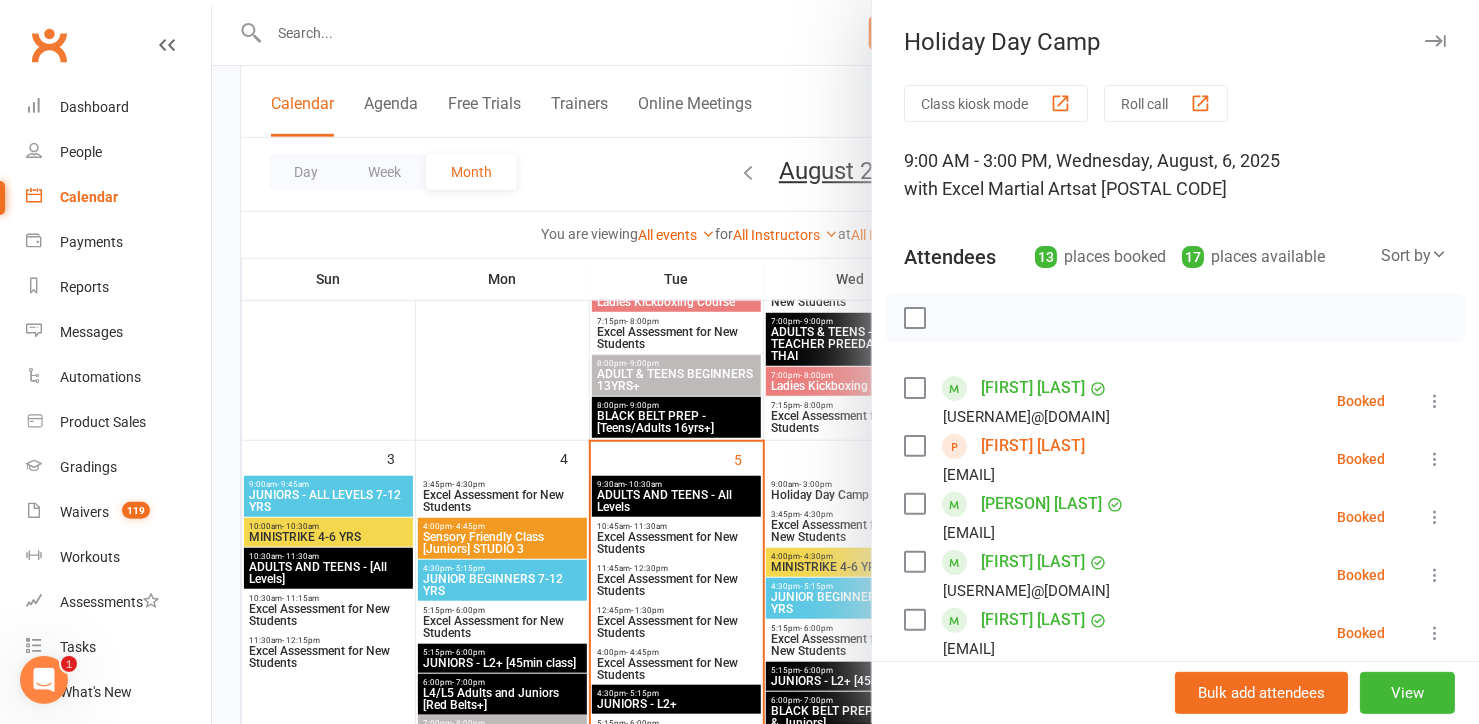 click at bounding box center [845, 362] 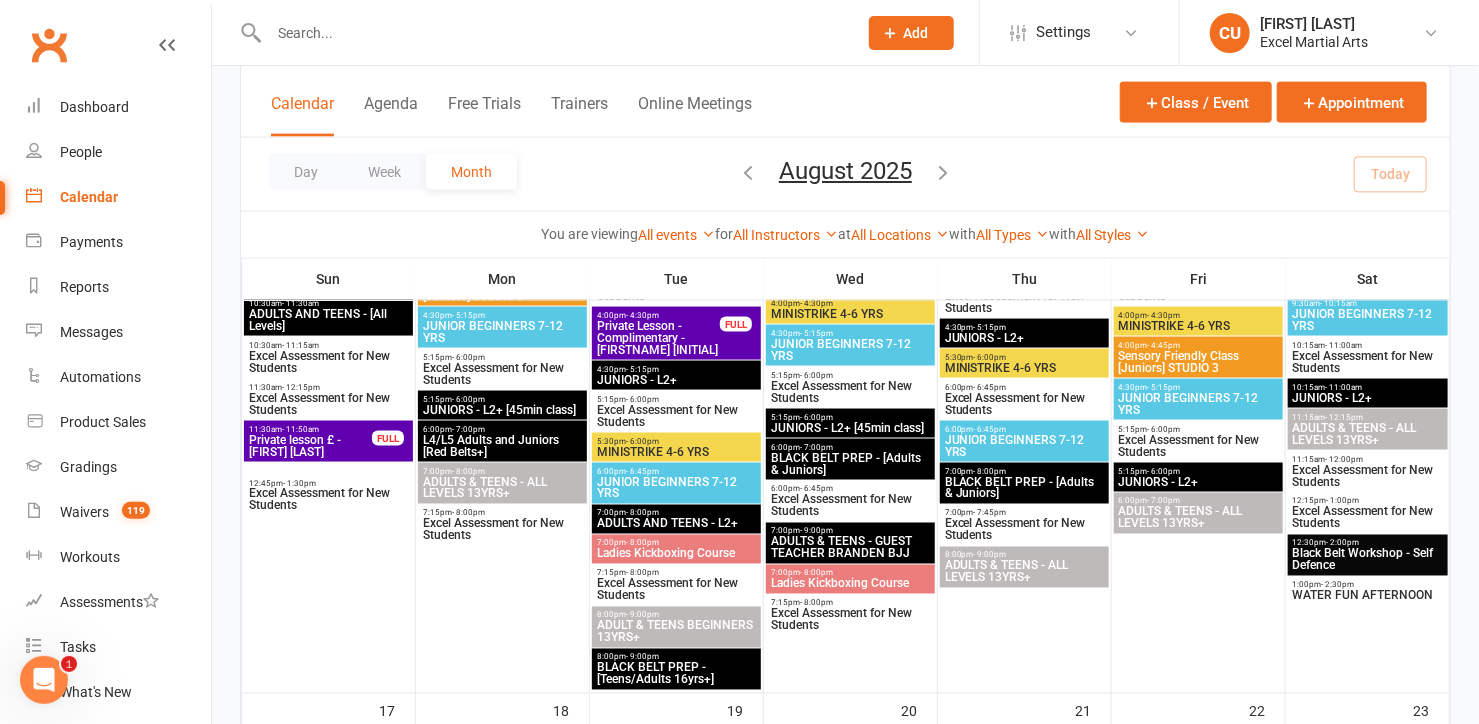 scroll, scrollTop: 1320, scrollLeft: 0, axis: vertical 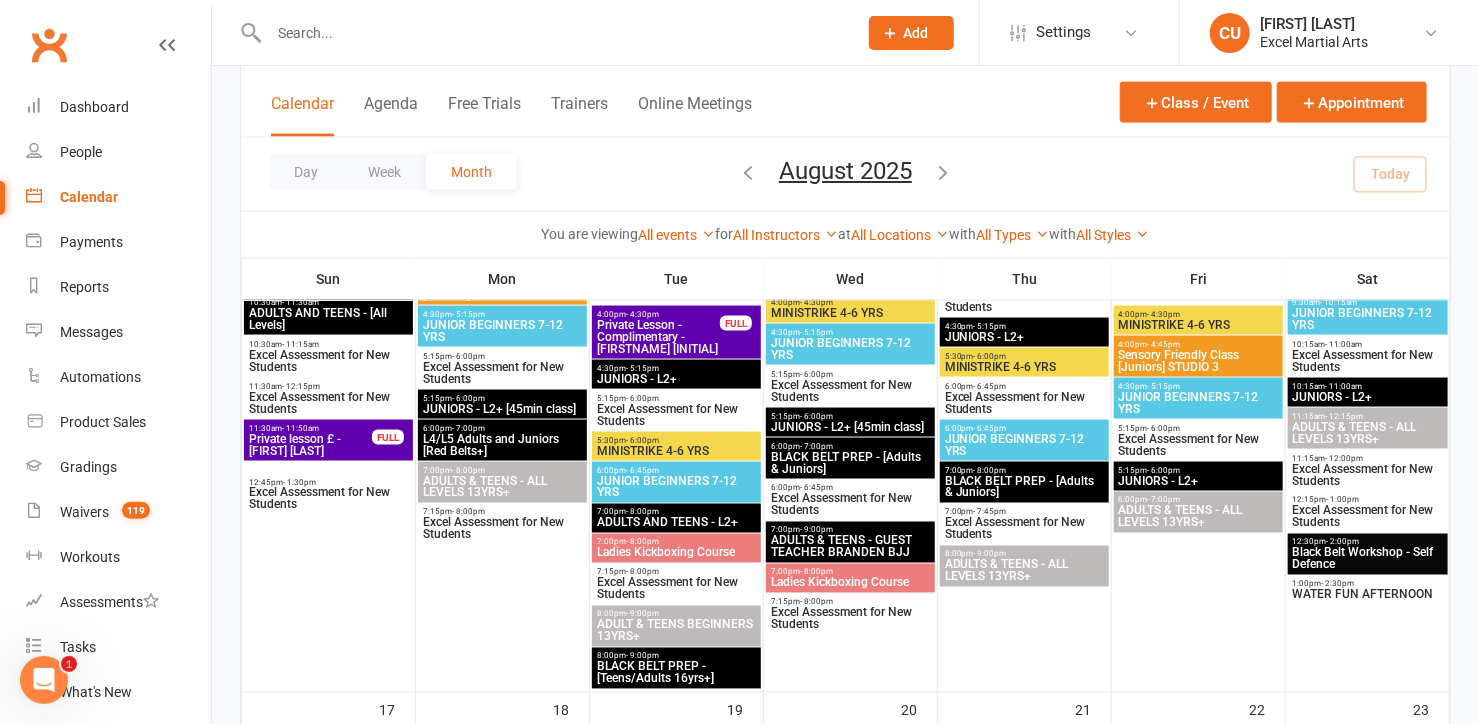 click on "Black Belt Workshop - Self Defence" at bounding box center [1368, 559] 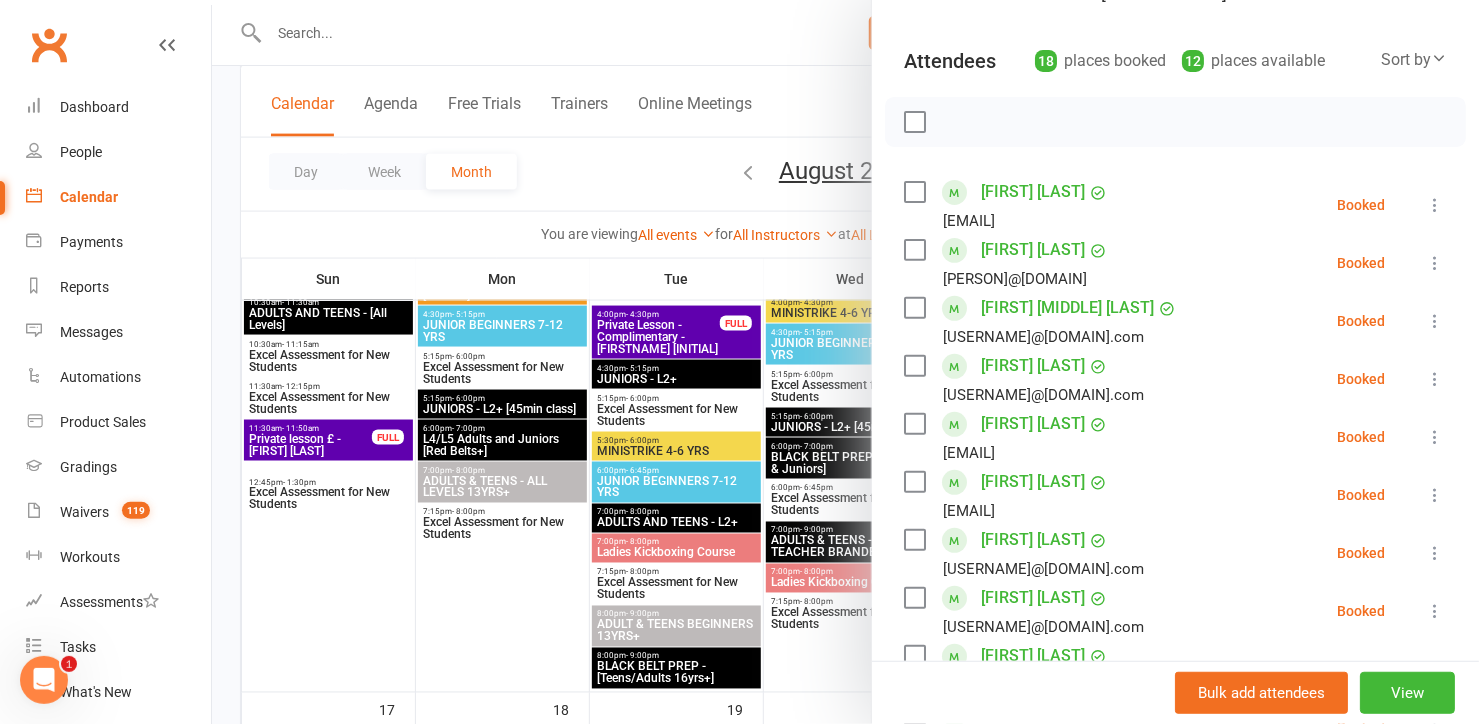 scroll, scrollTop: 0, scrollLeft: 0, axis: both 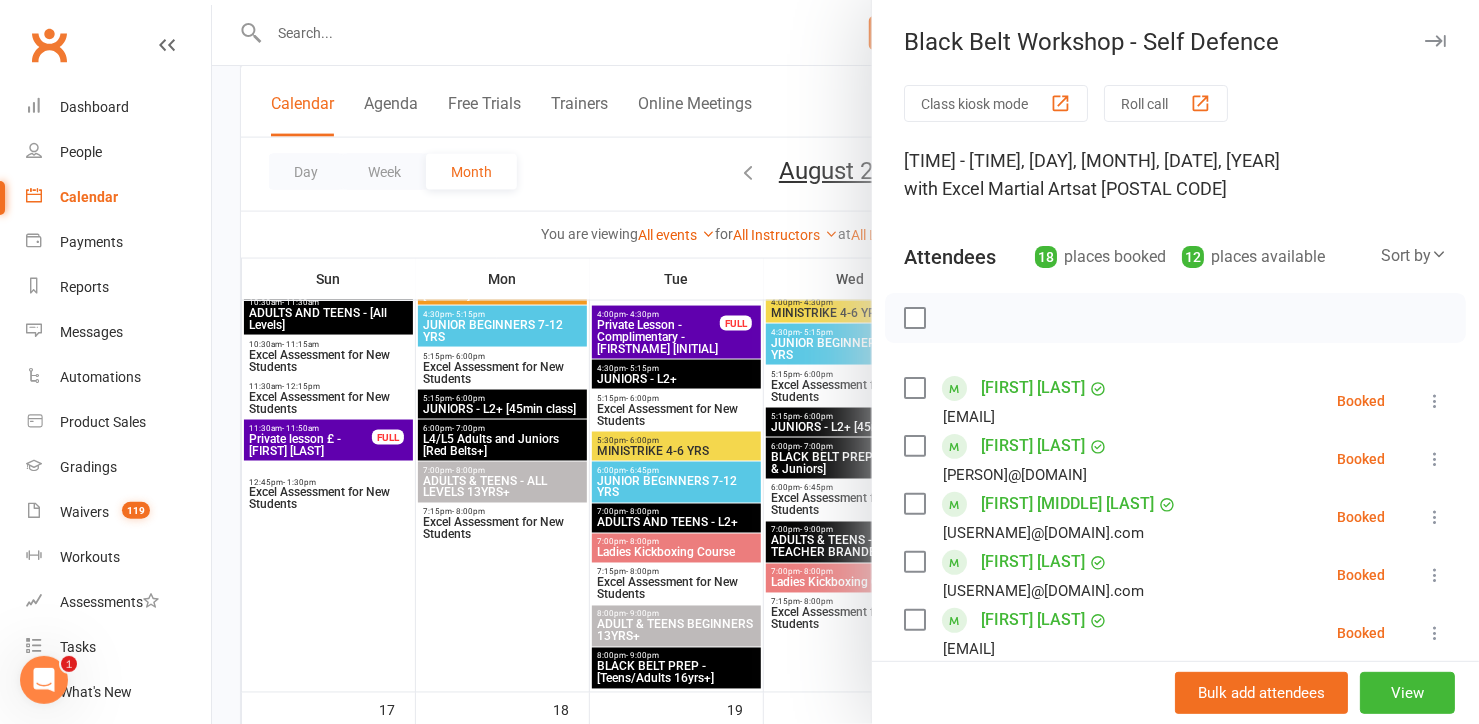 click at bounding box center [845, 362] 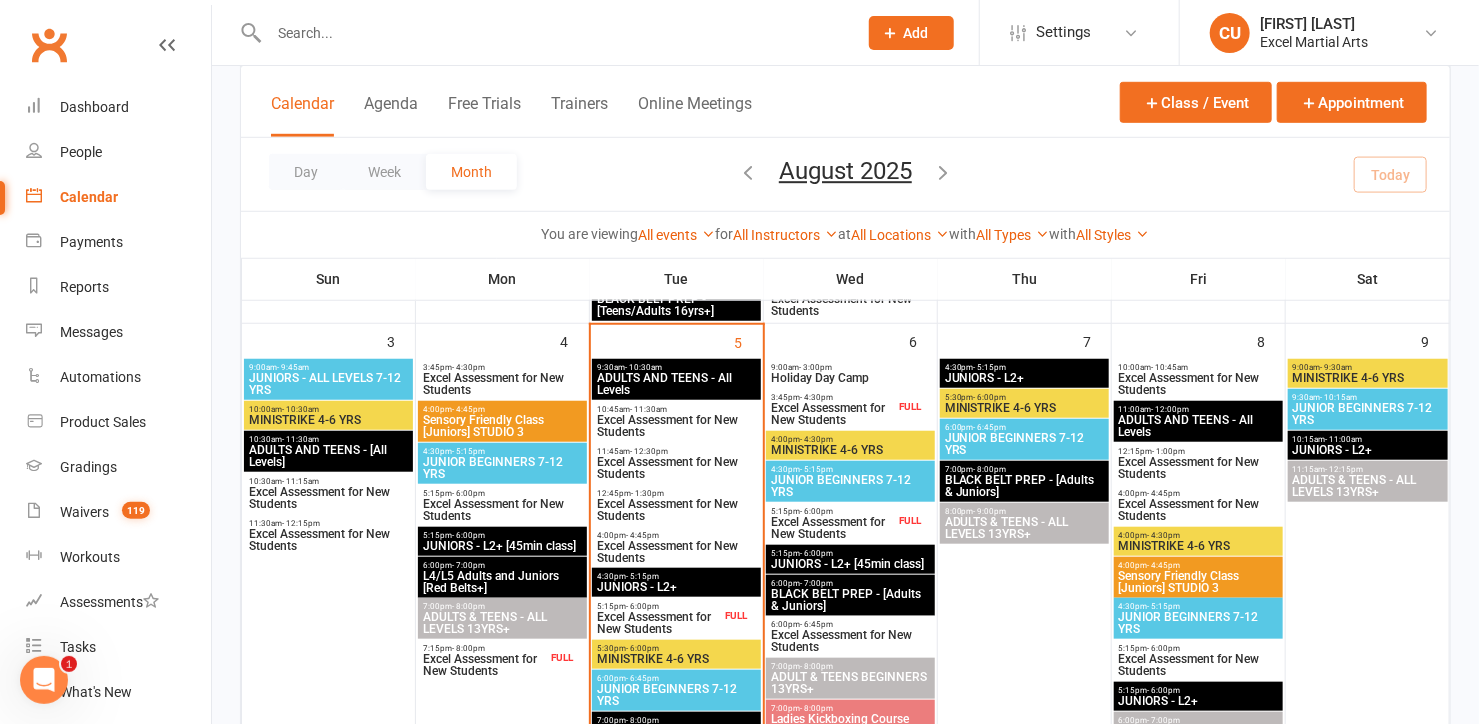 scroll, scrollTop: 606, scrollLeft: 0, axis: vertical 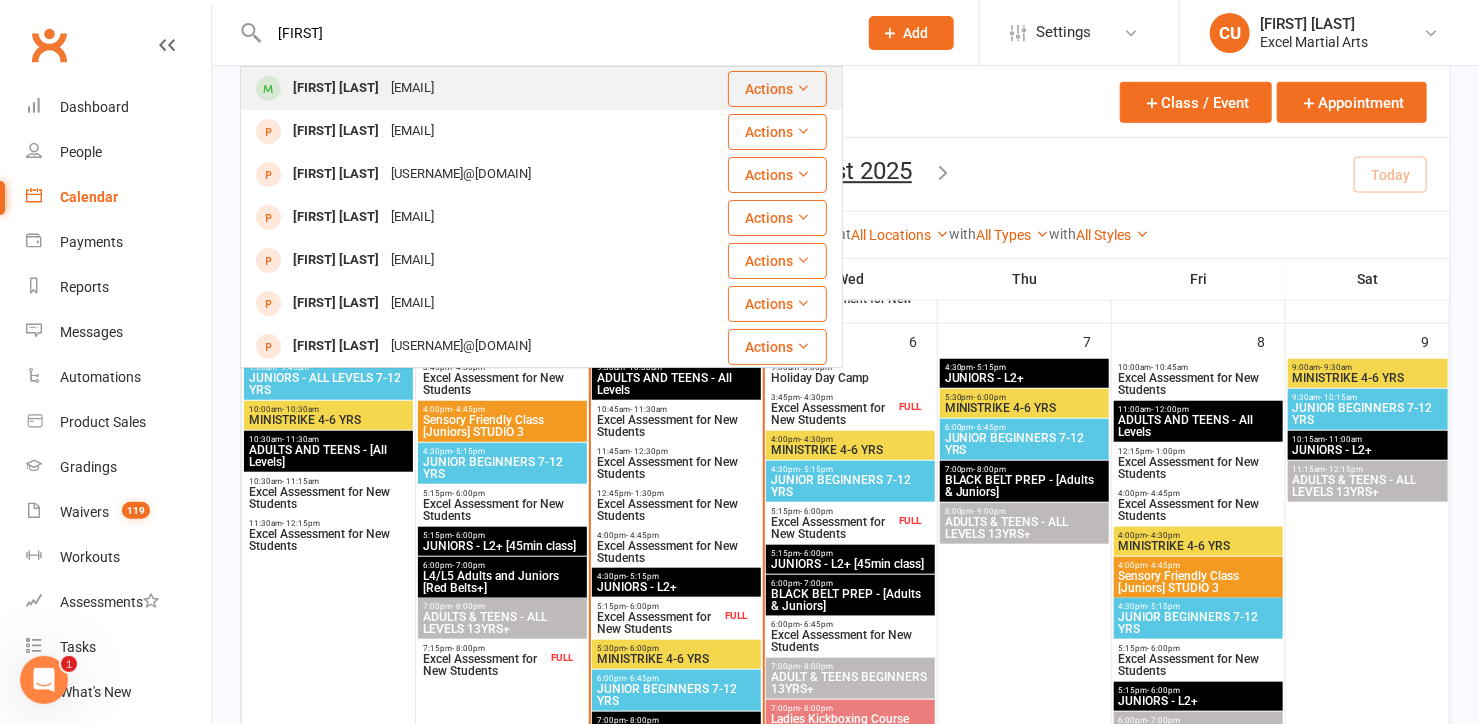 type on "[FIRST]" 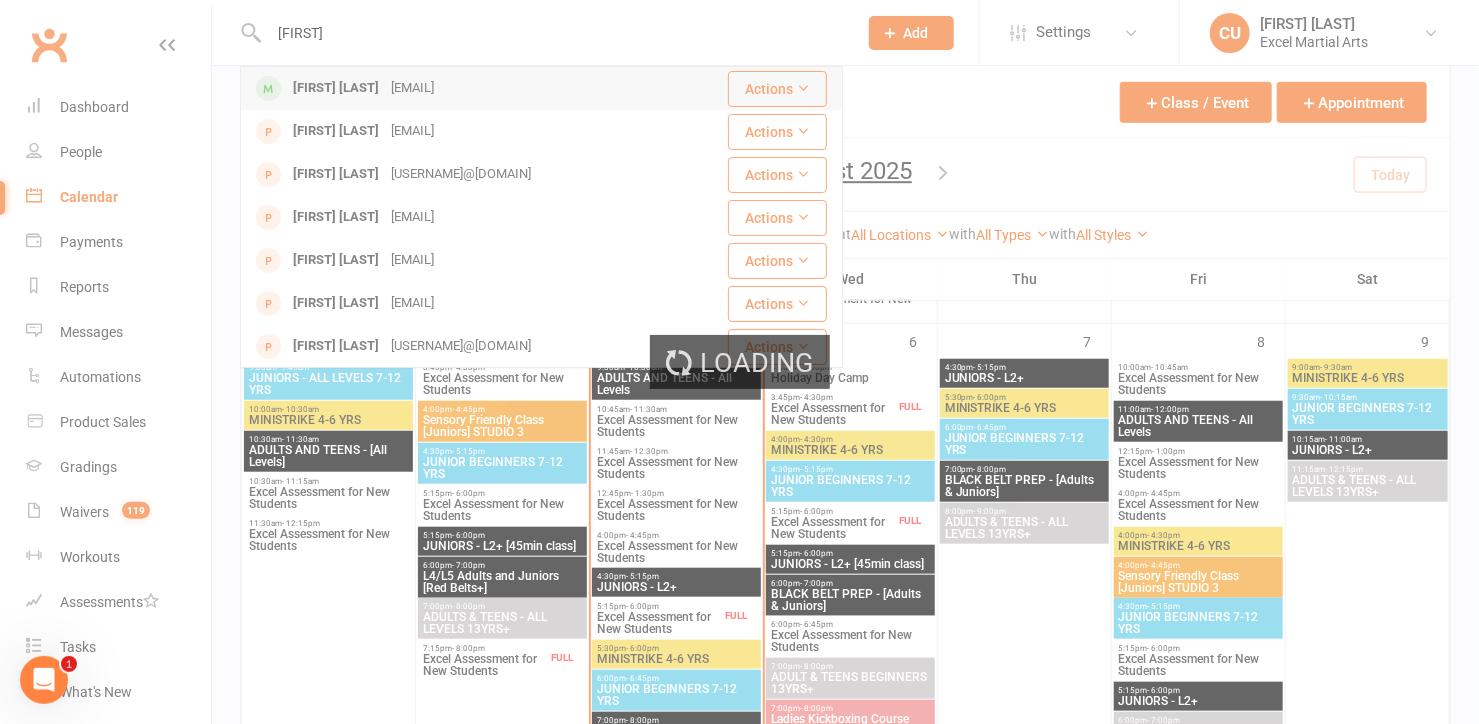 type 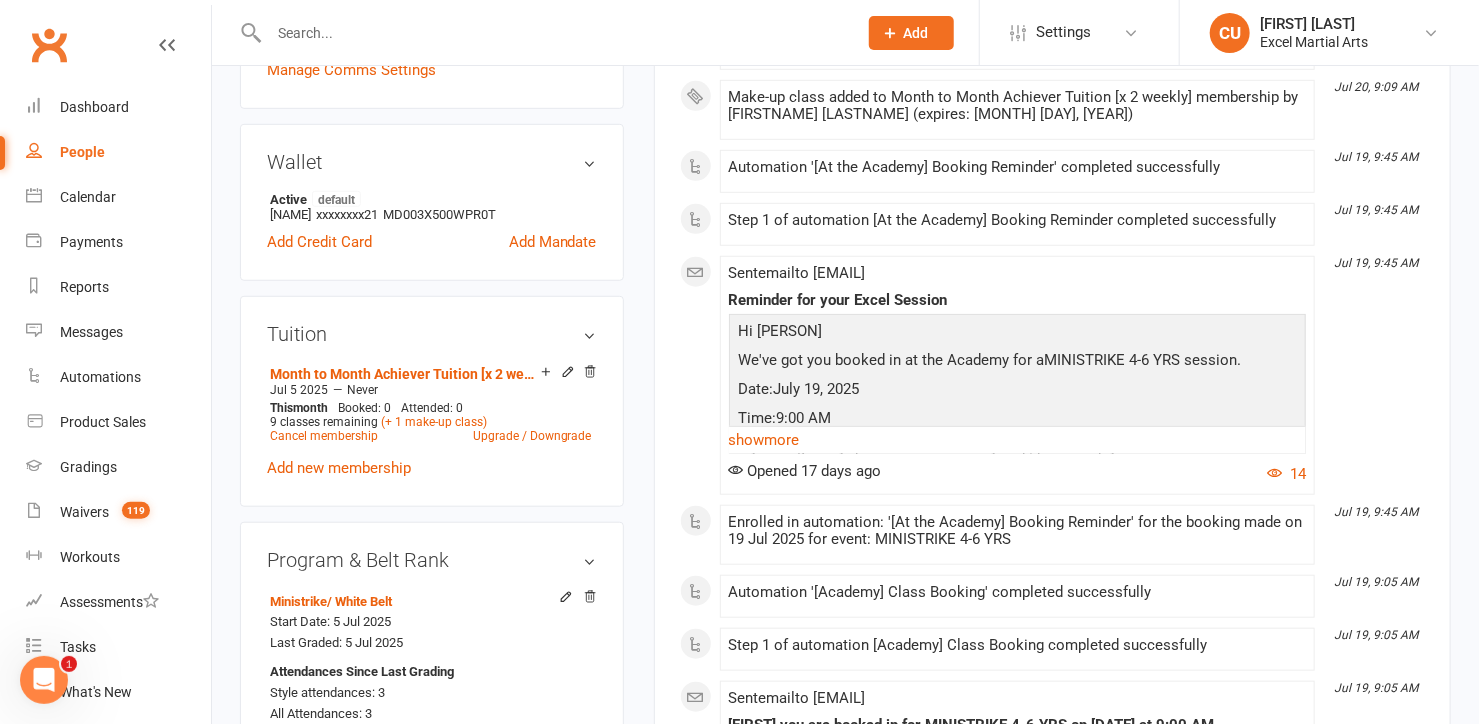 scroll, scrollTop: 567, scrollLeft: 0, axis: vertical 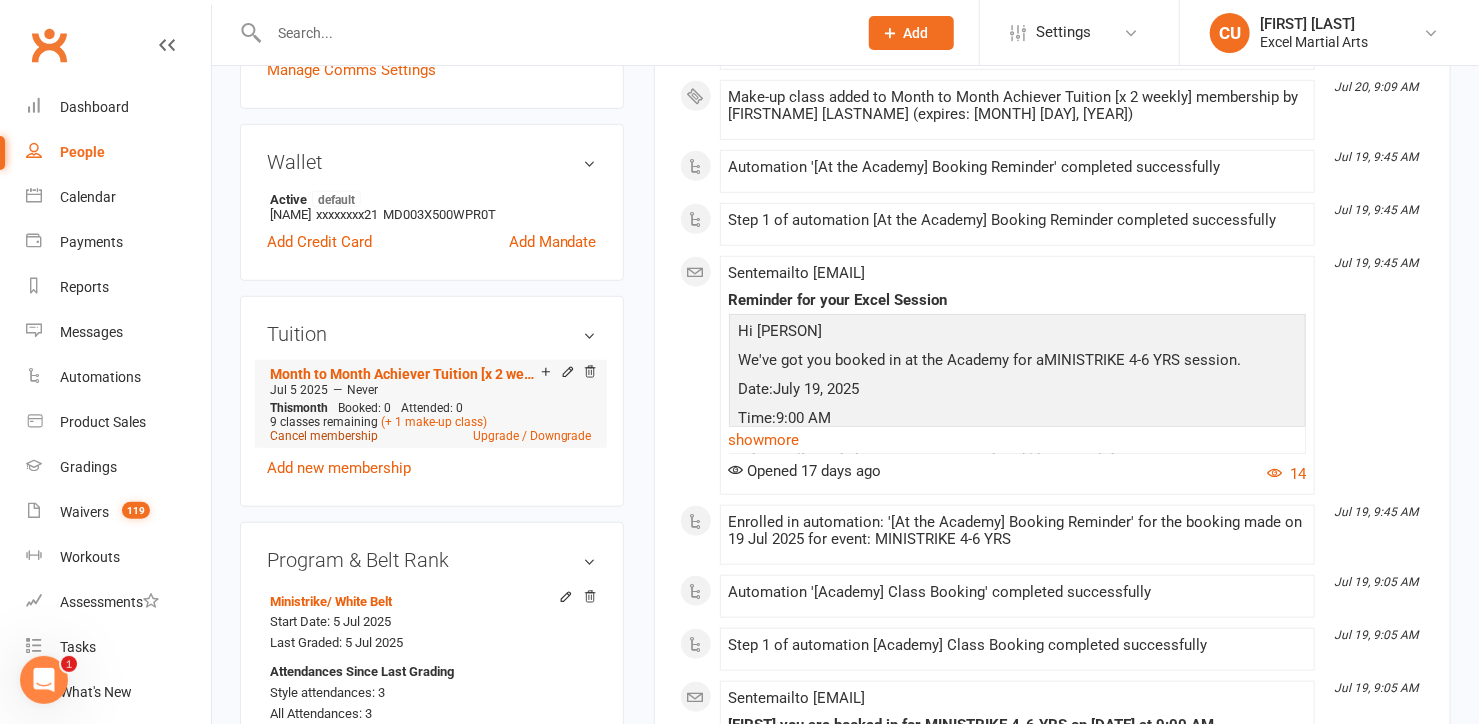click on "Cancel membership" at bounding box center [324, 436] 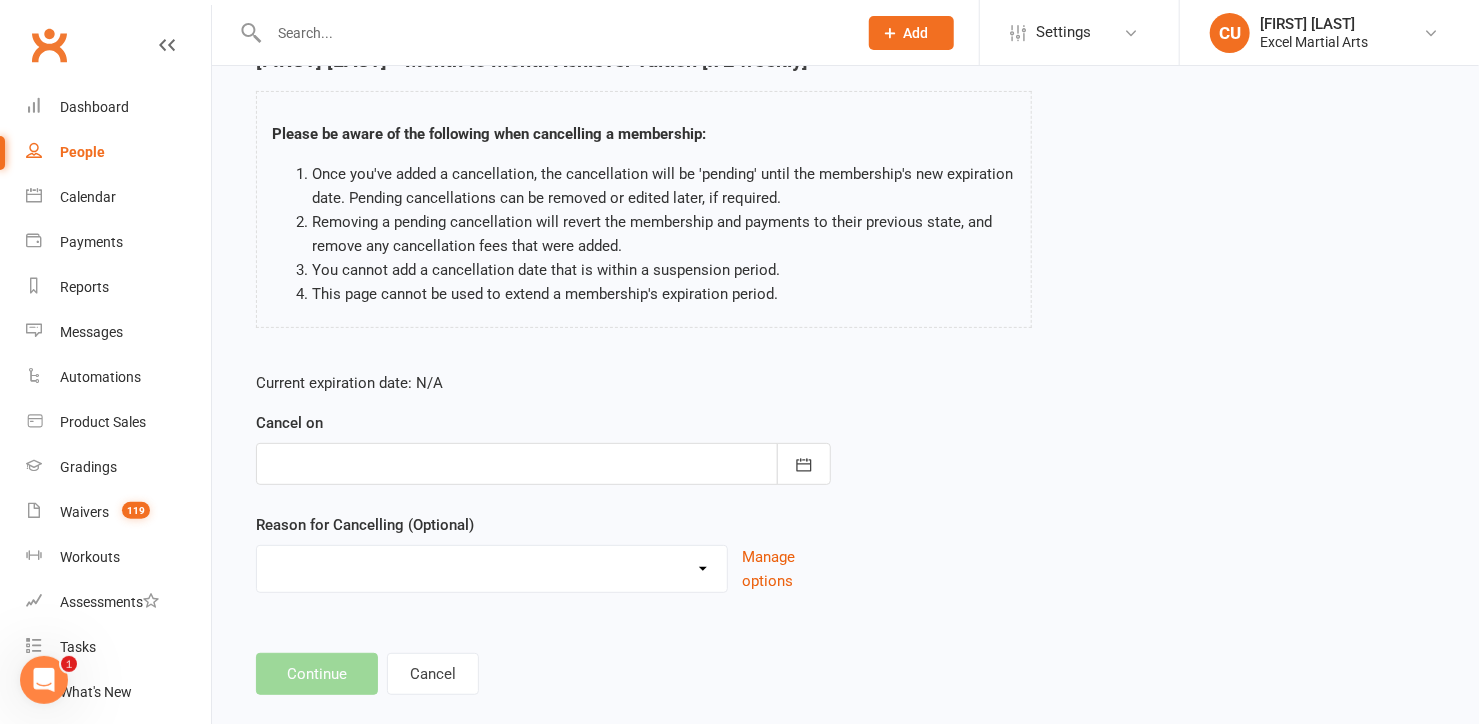 scroll, scrollTop: 138, scrollLeft: 0, axis: vertical 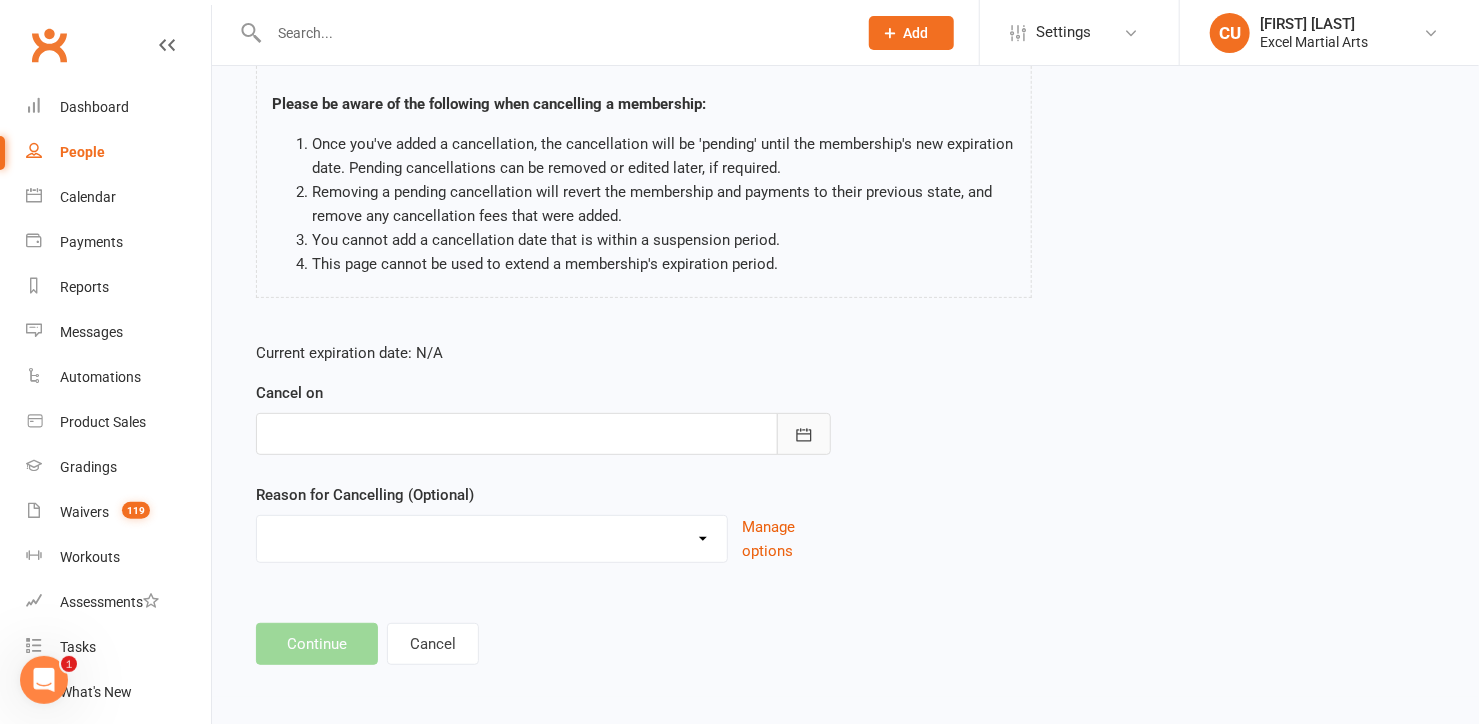 click 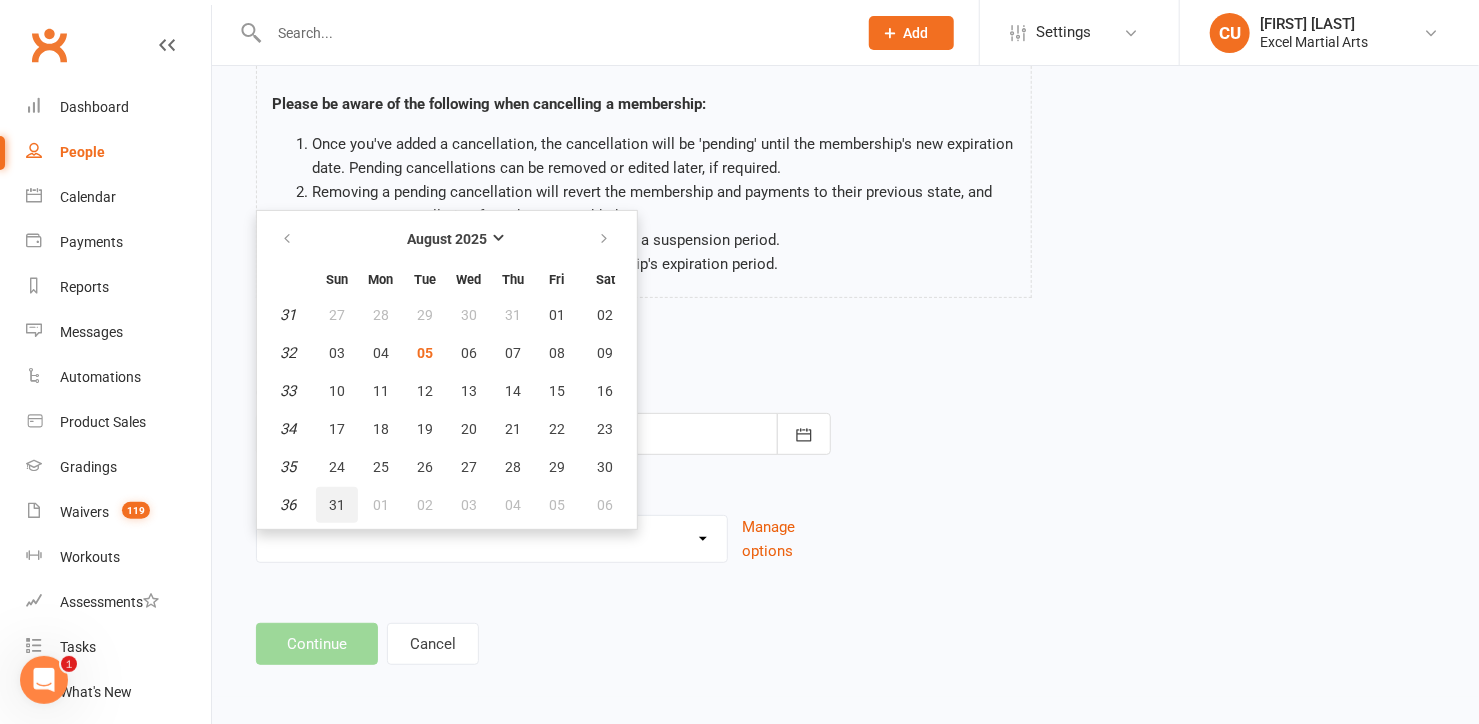 click on "31" at bounding box center [337, 505] 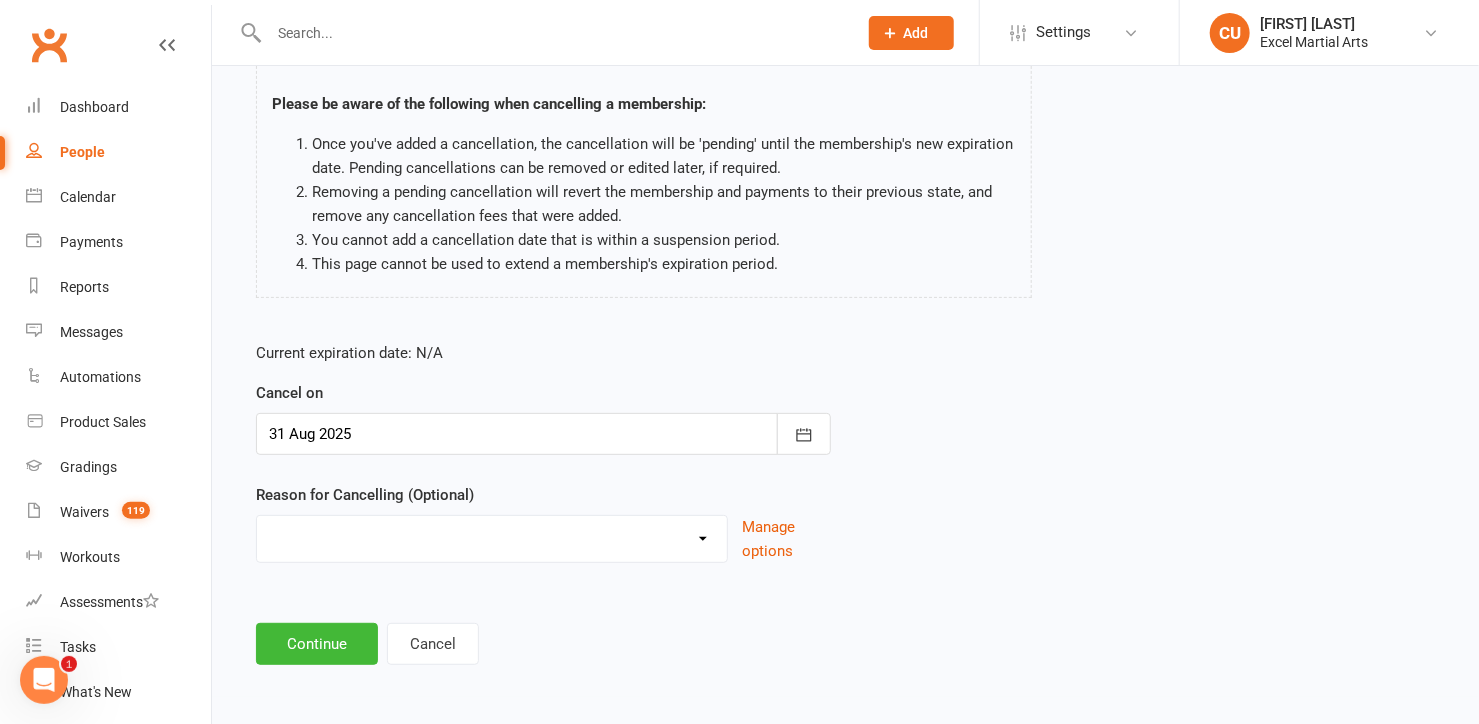 scroll, scrollTop: 137, scrollLeft: 0, axis: vertical 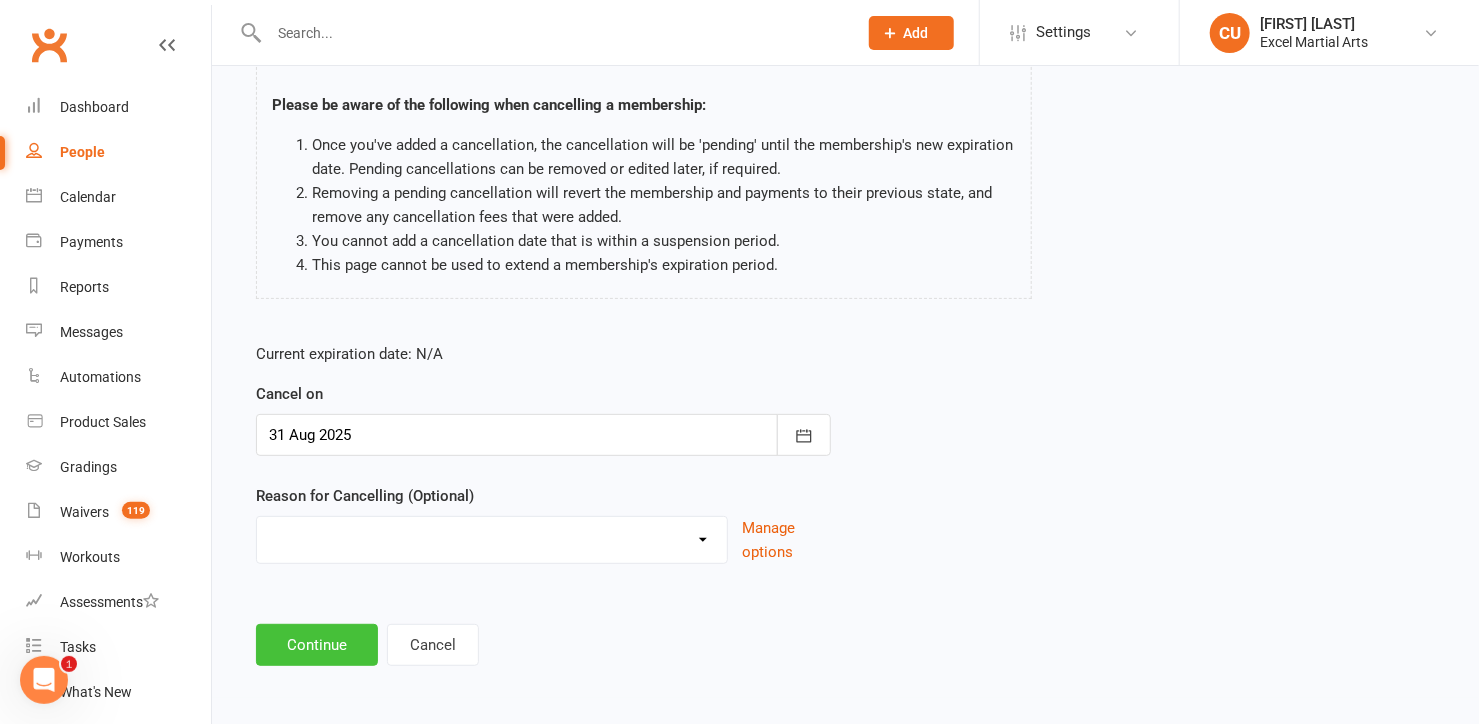 click on "Continue" at bounding box center [317, 645] 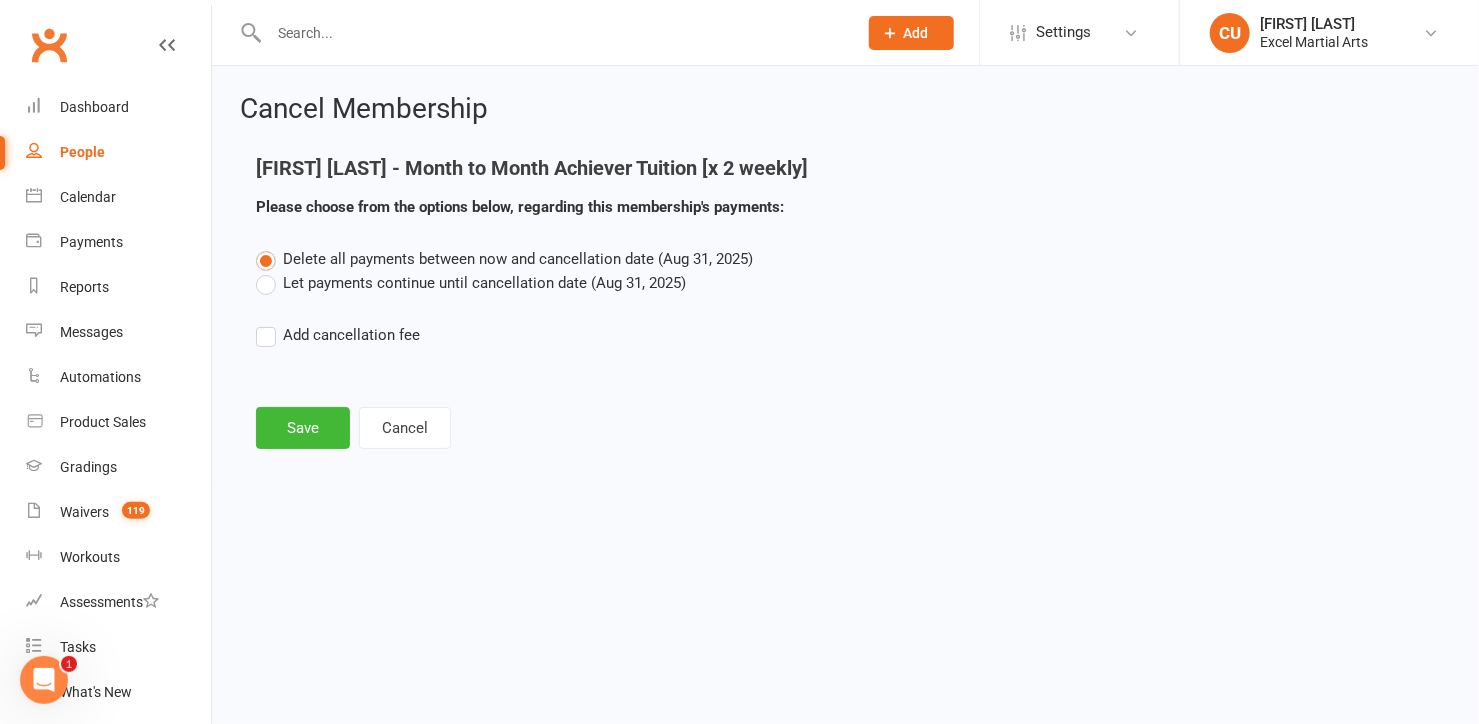 scroll, scrollTop: 0, scrollLeft: 0, axis: both 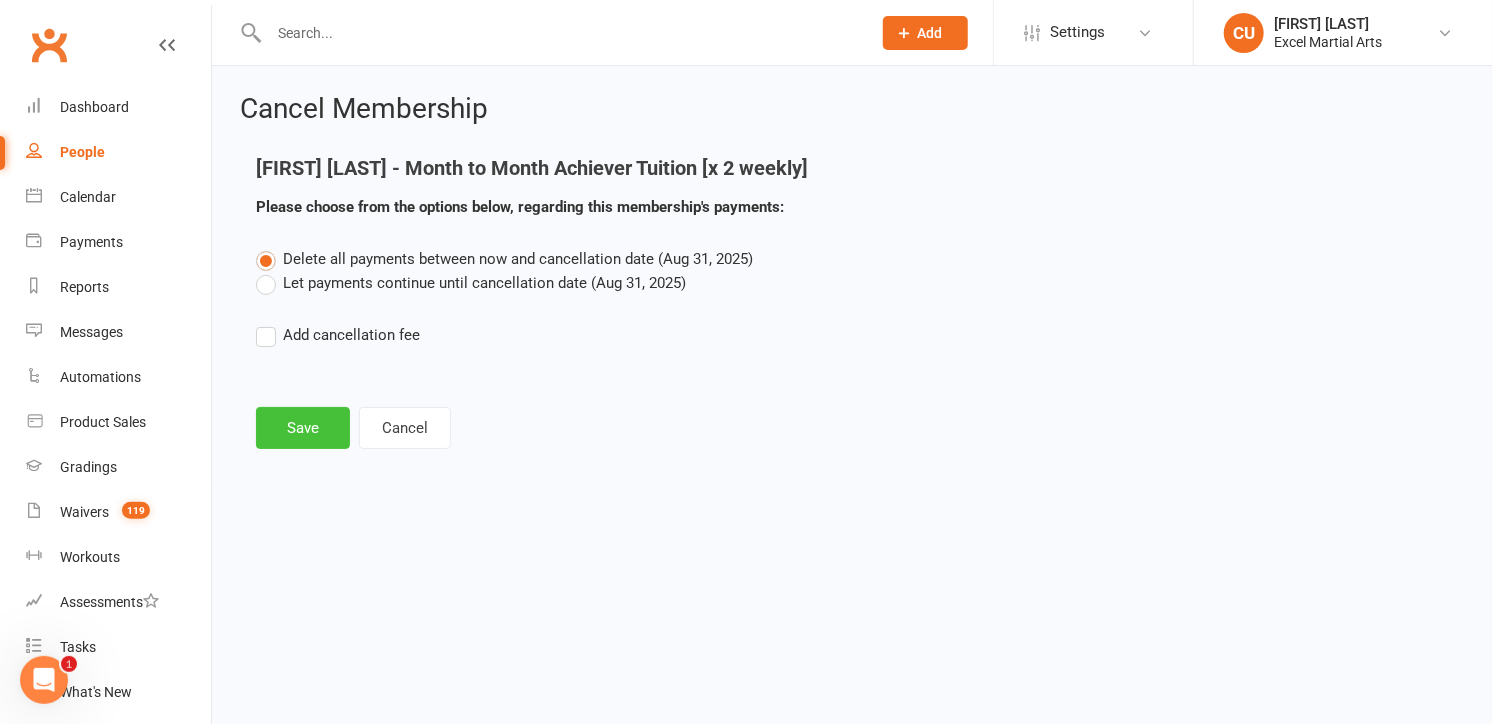click on "Save" at bounding box center [303, 428] 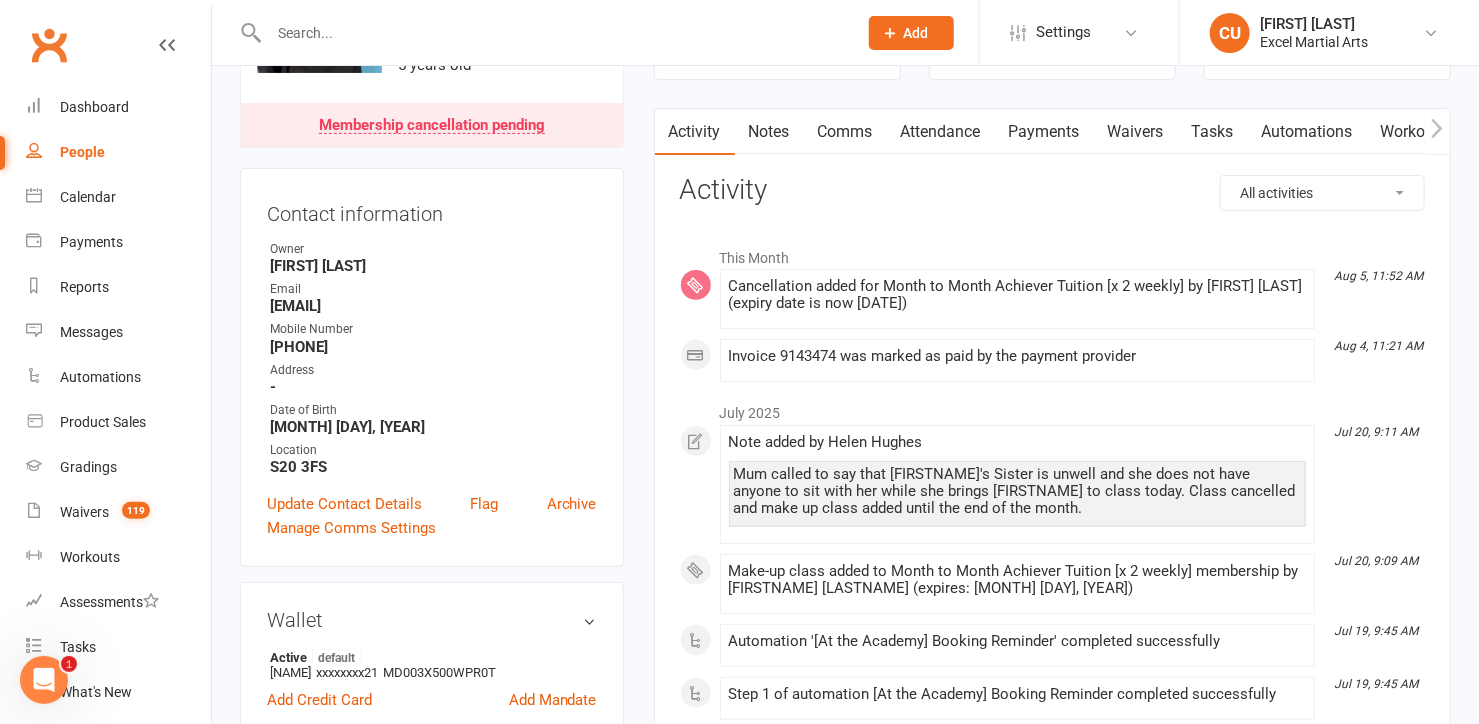 scroll, scrollTop: 0, scrollLeft: 0, axis: both 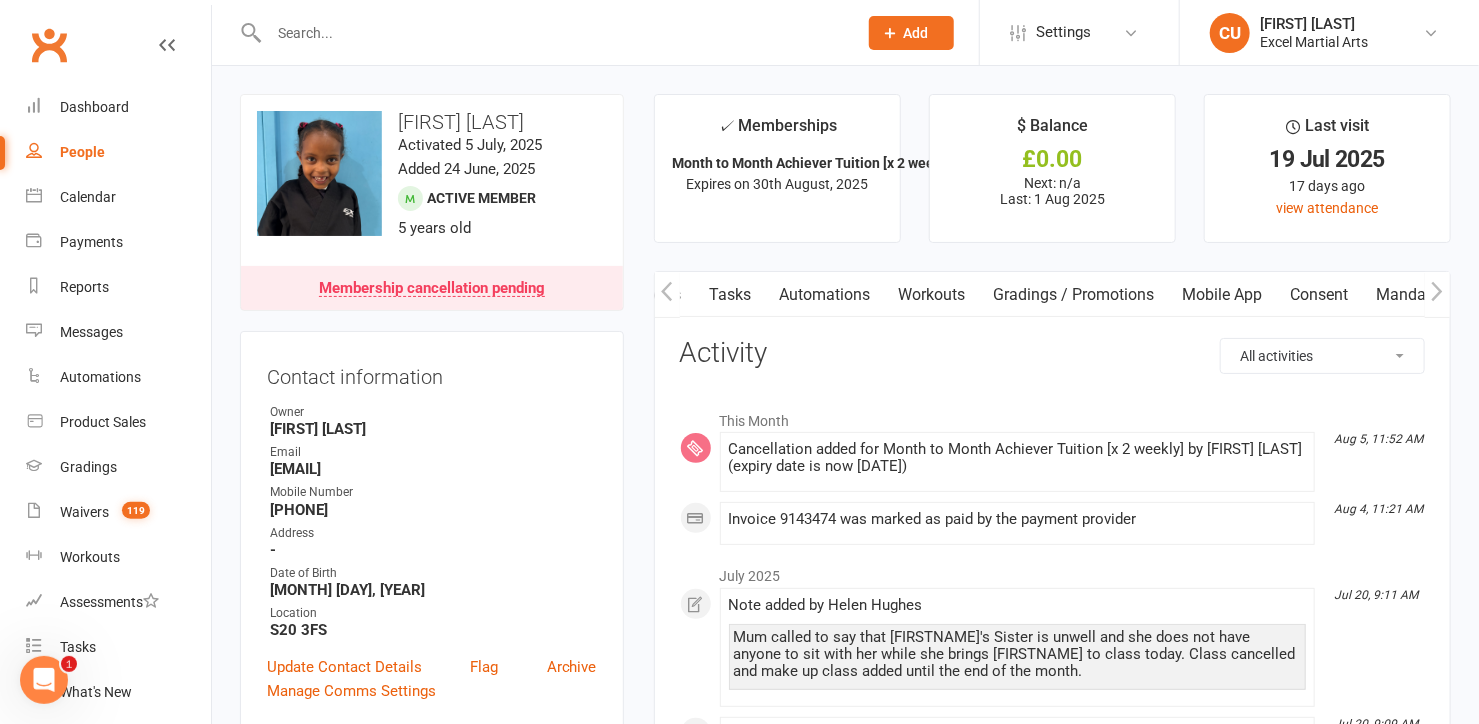 click on "Mobile App" at bounding box center [1223, 295] 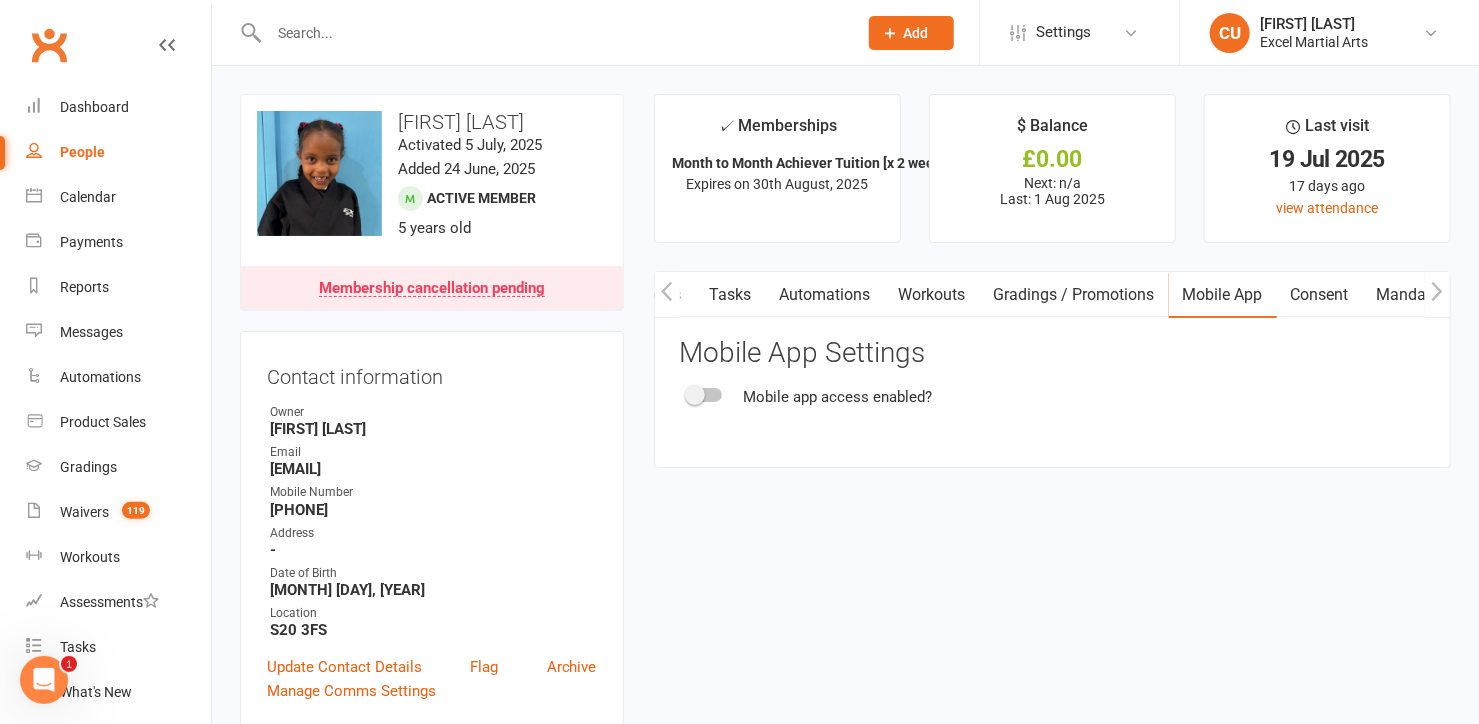click at bounding box center [695, 395] 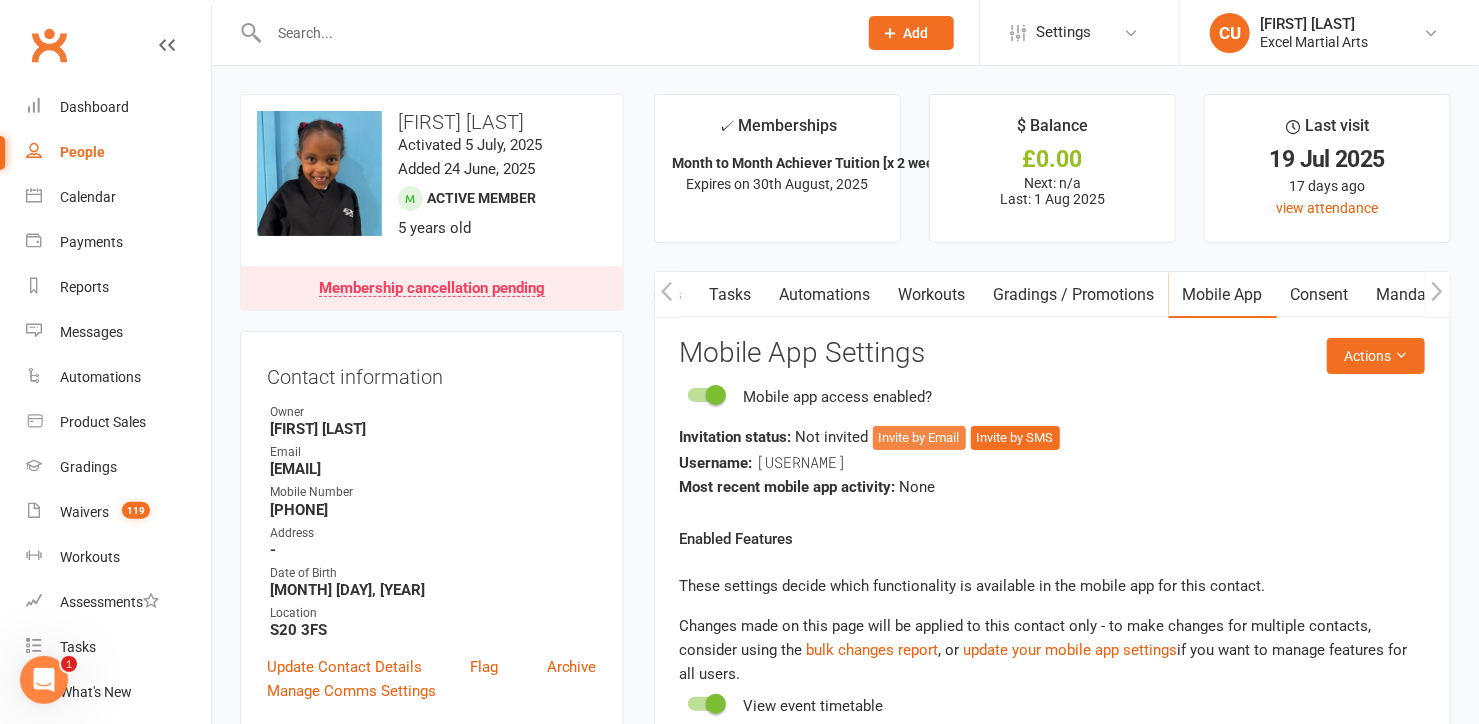 click on "Invite by Email" at bounding box center (919, 438) 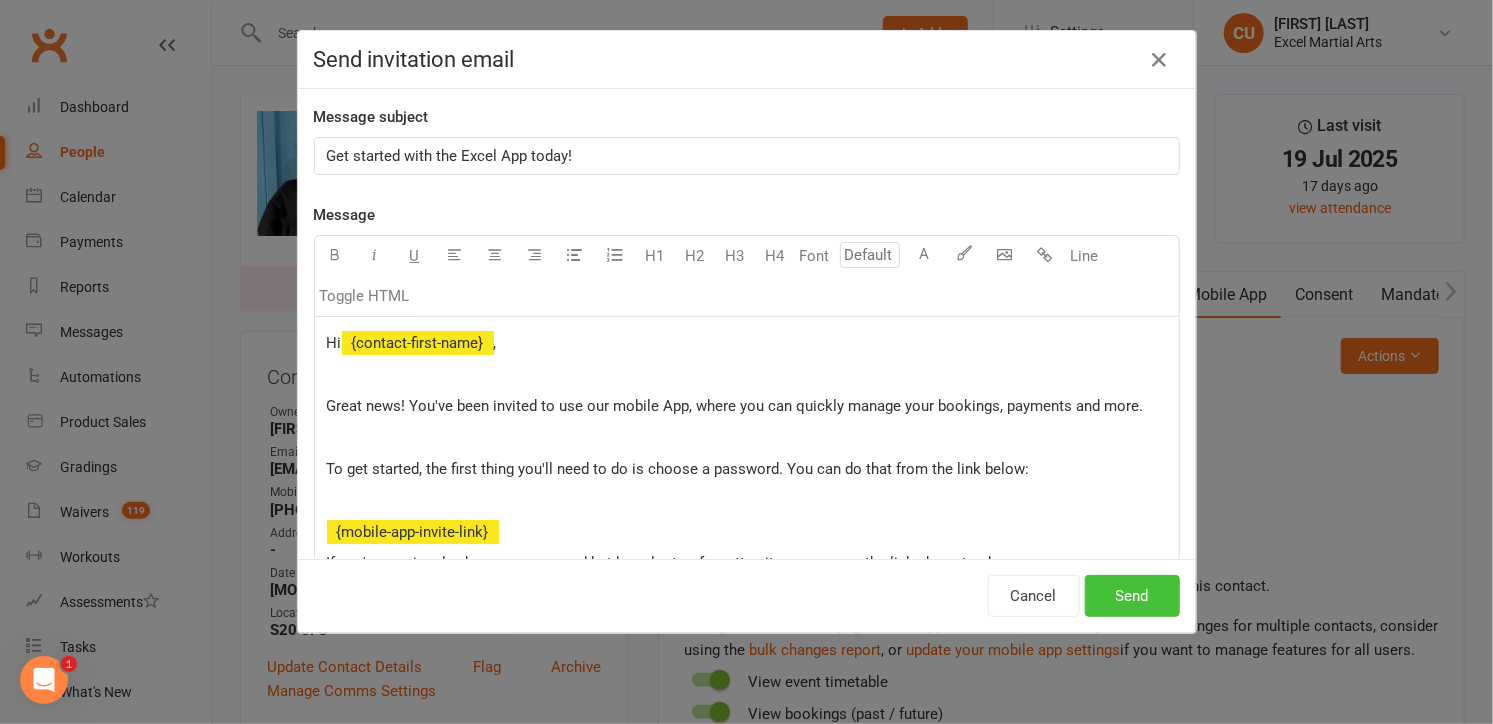 click on "Send" at bounding box center [1132, 596] 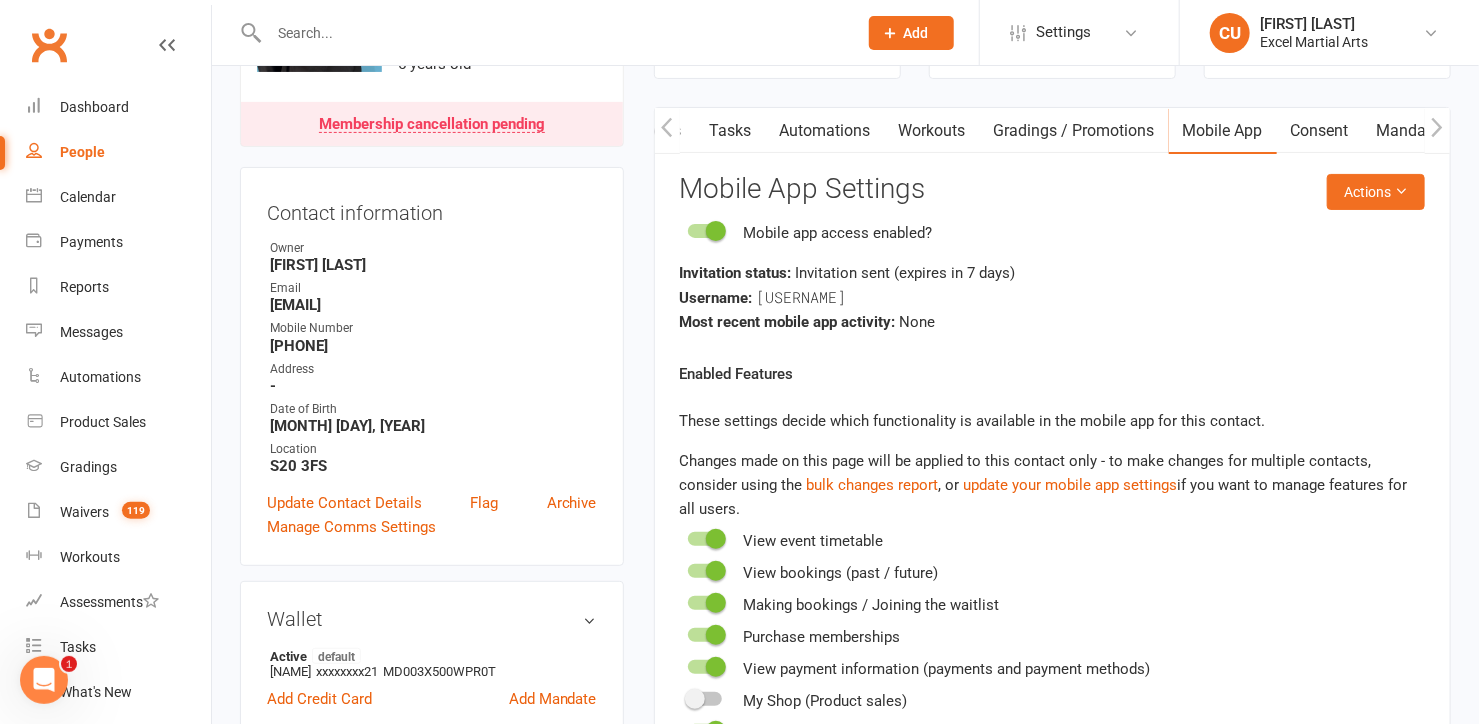 scroll, scrollTop: 0, scrollLeft: 0, axis: both 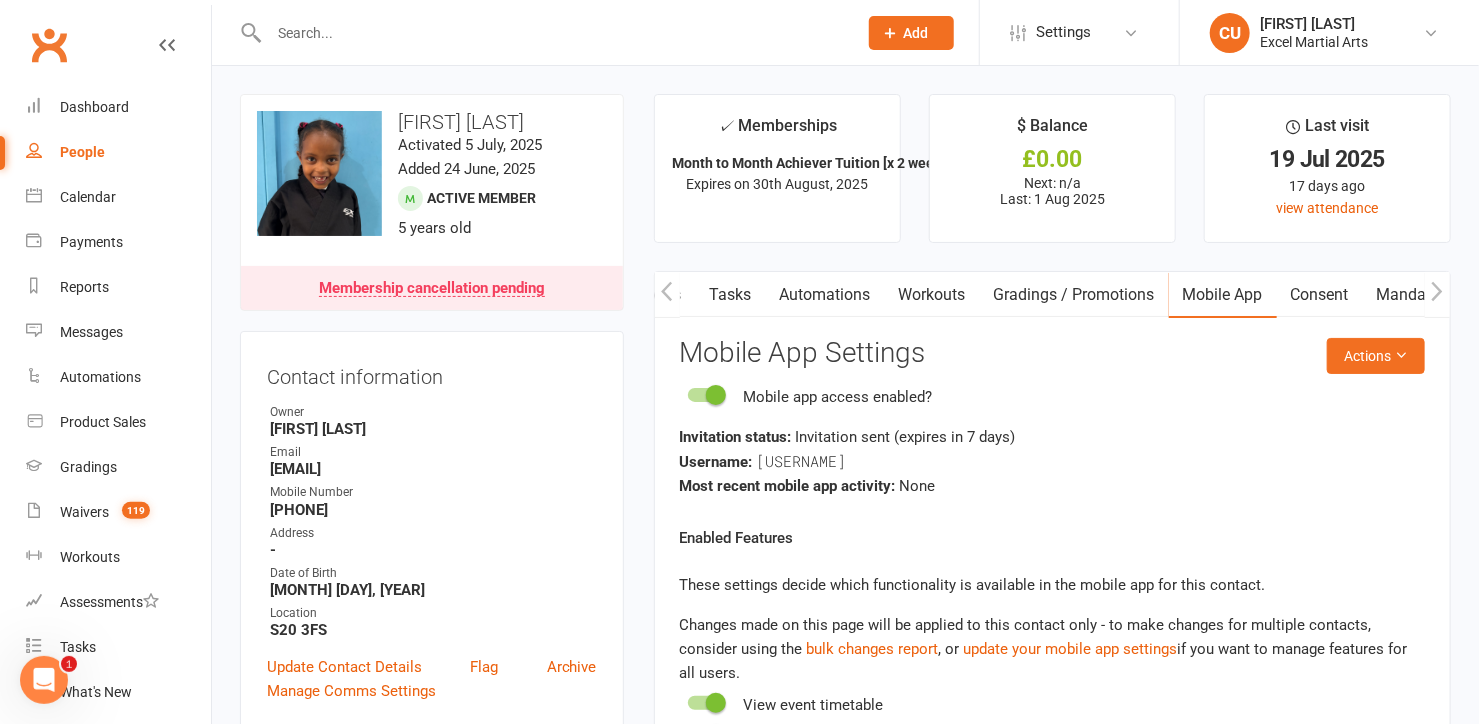 click 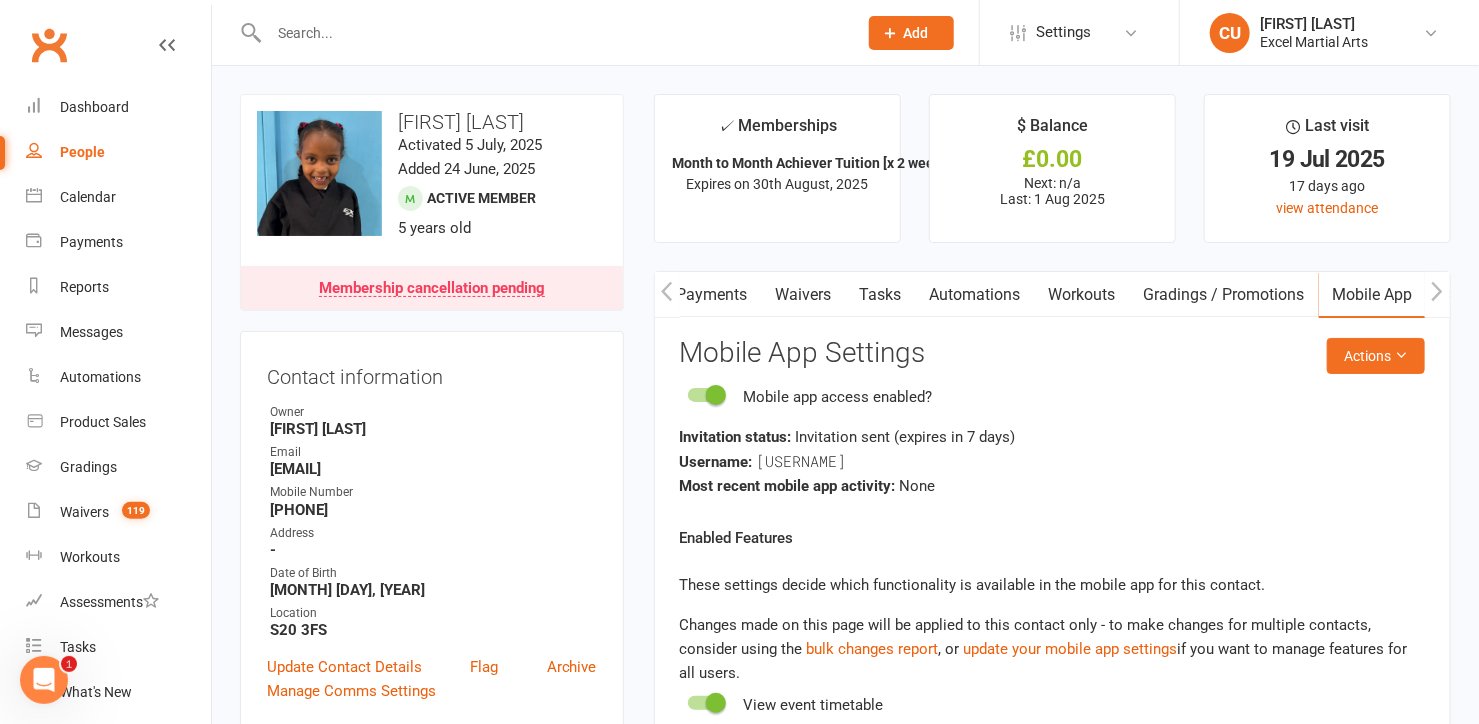 click 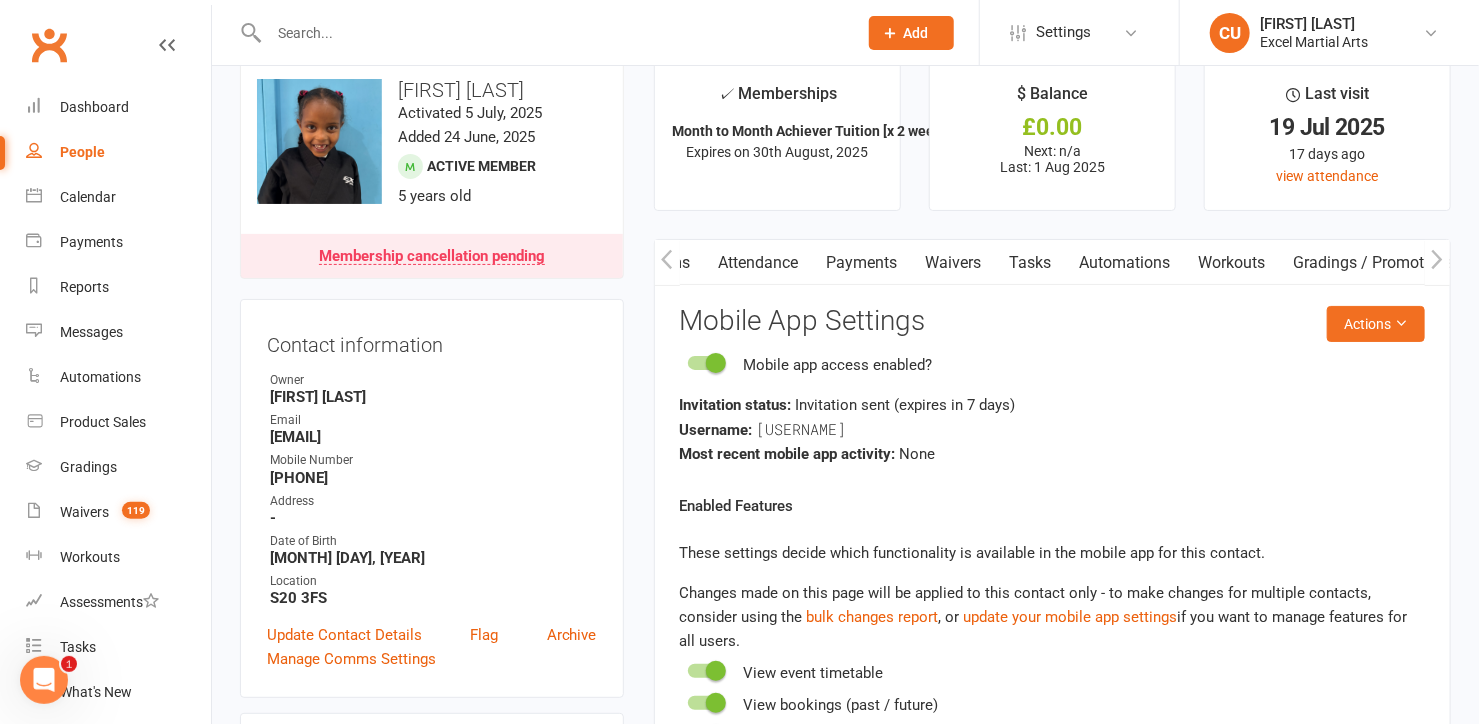 scroll, scrollTop: 0, scrollLeft: 0, axis: both 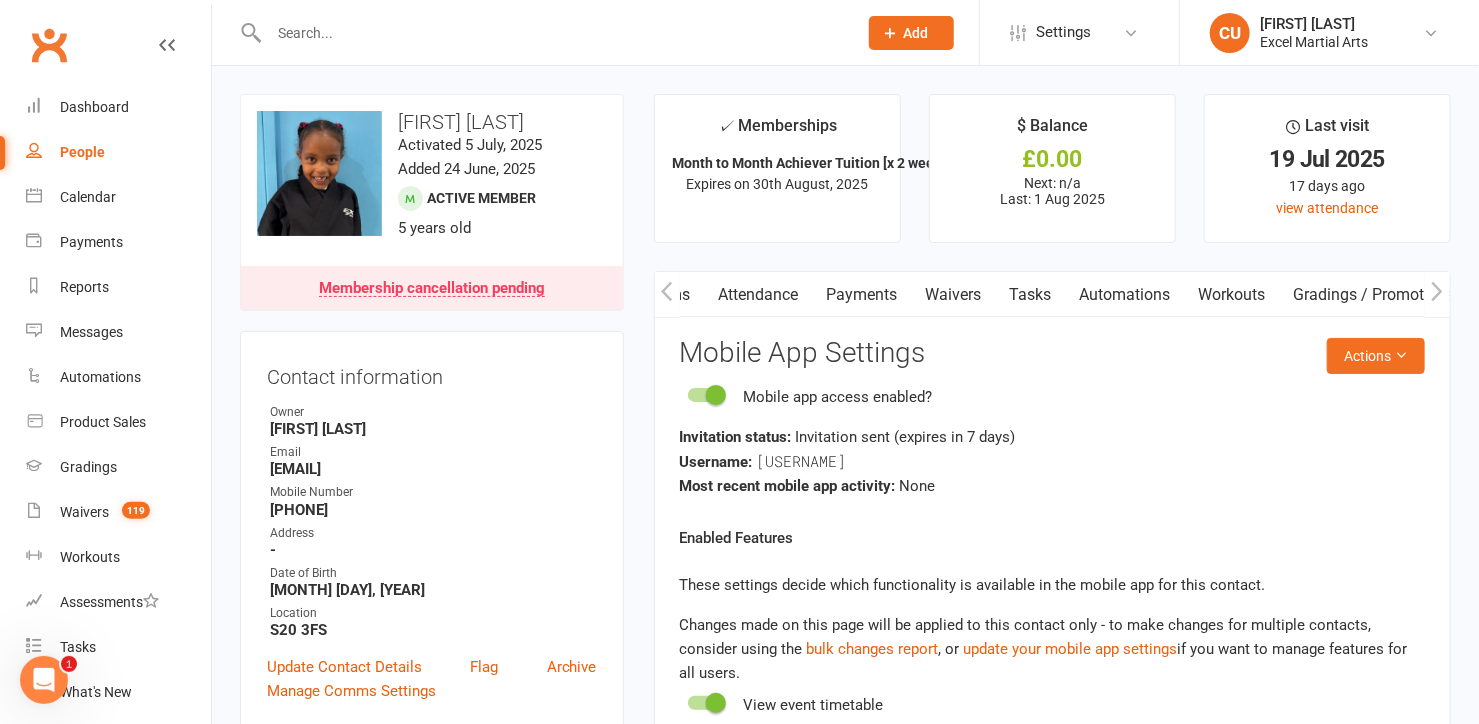 click at bounding box center [553, 33] 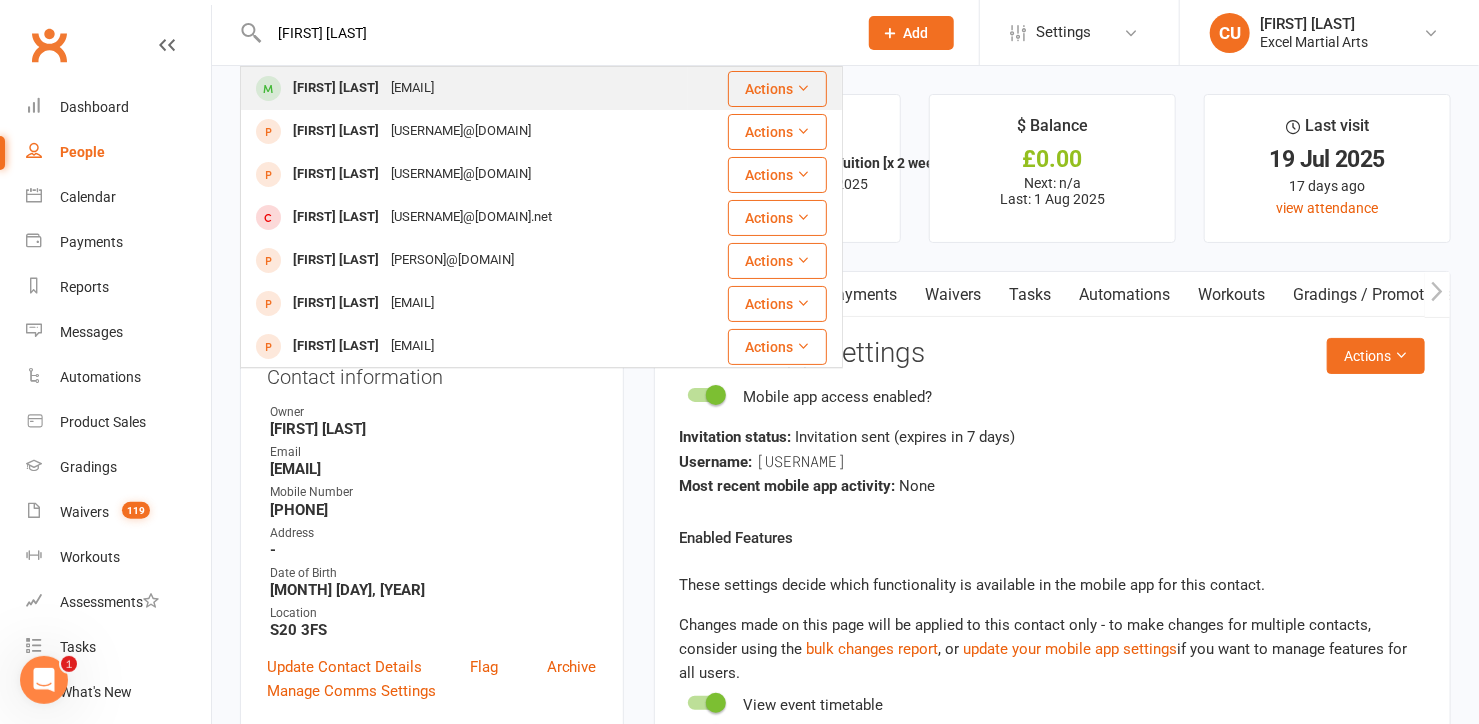 type on "[FIRST] [LAST]" 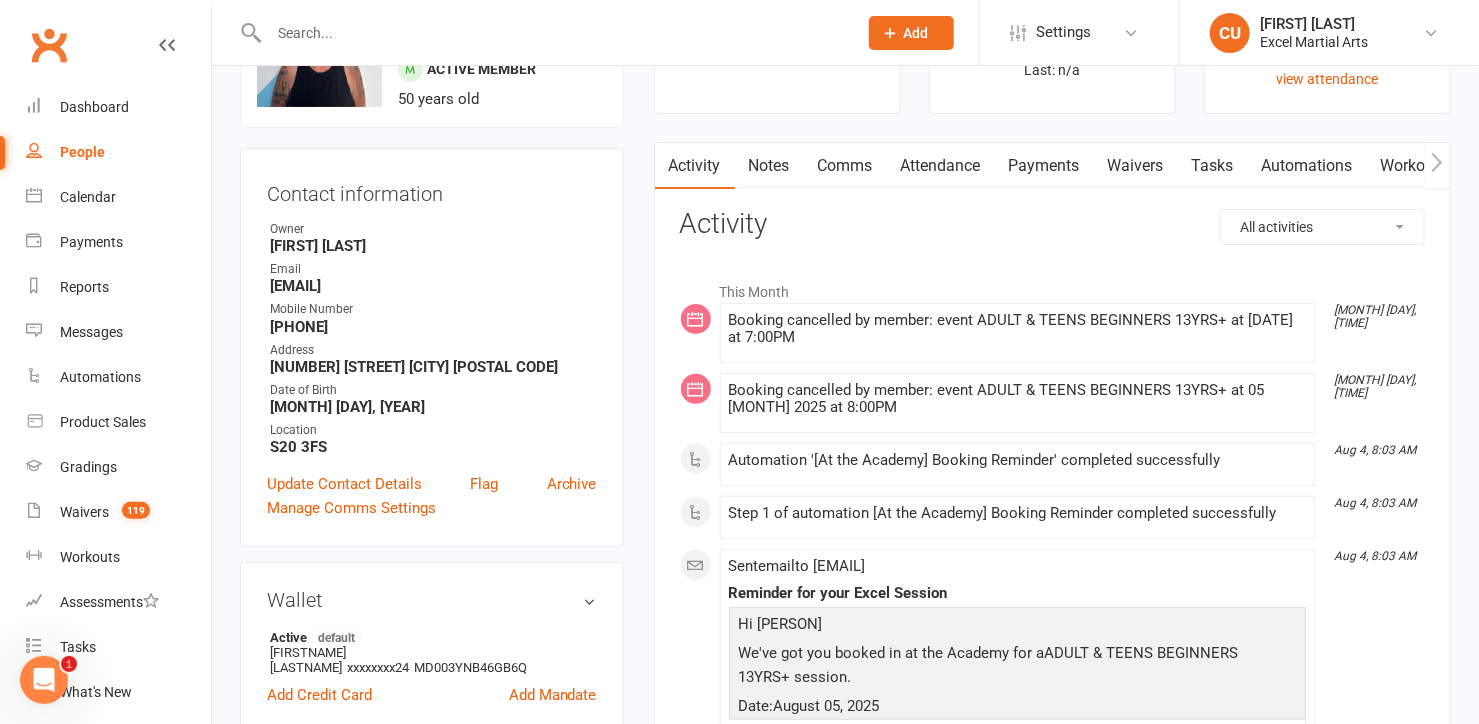 scroll, scrollTop: 0, scrollLeft: 0, axis: both 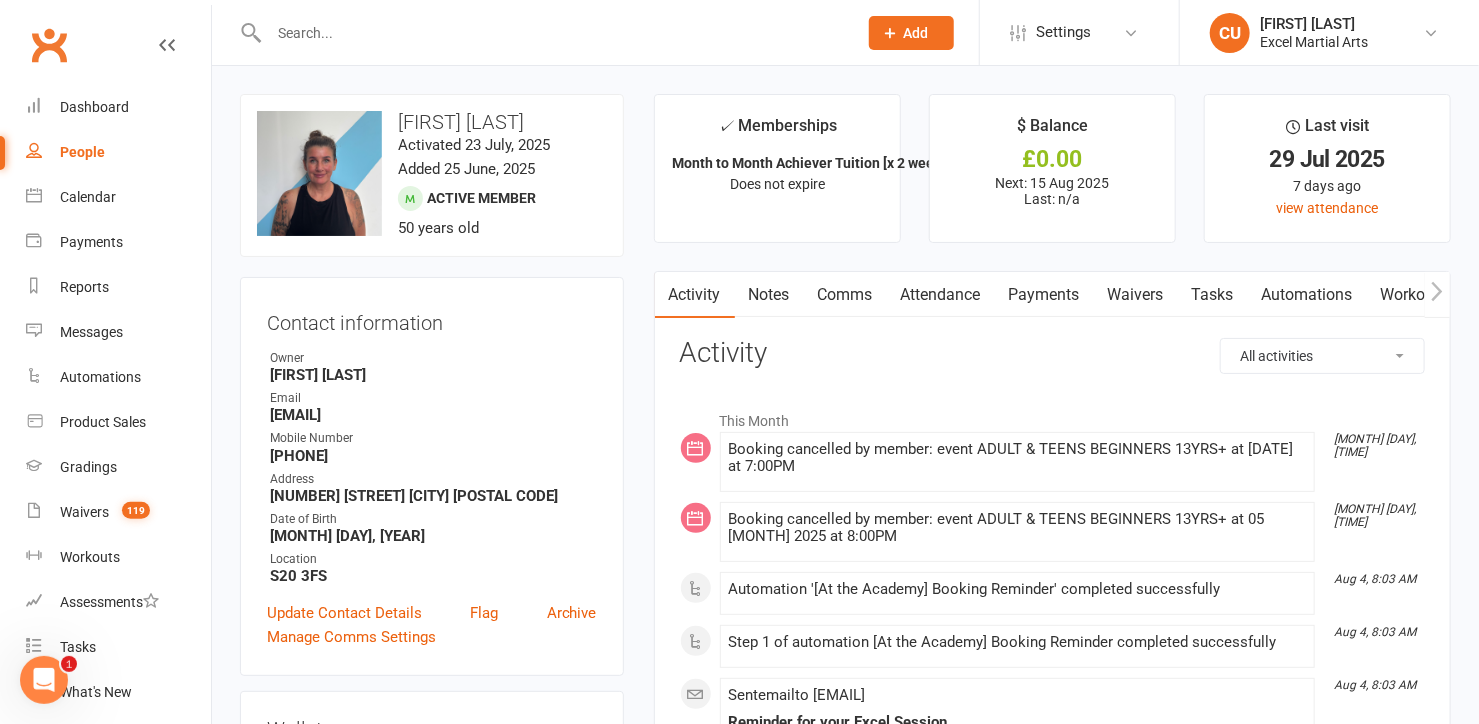 click at bounding box center (541, 32) 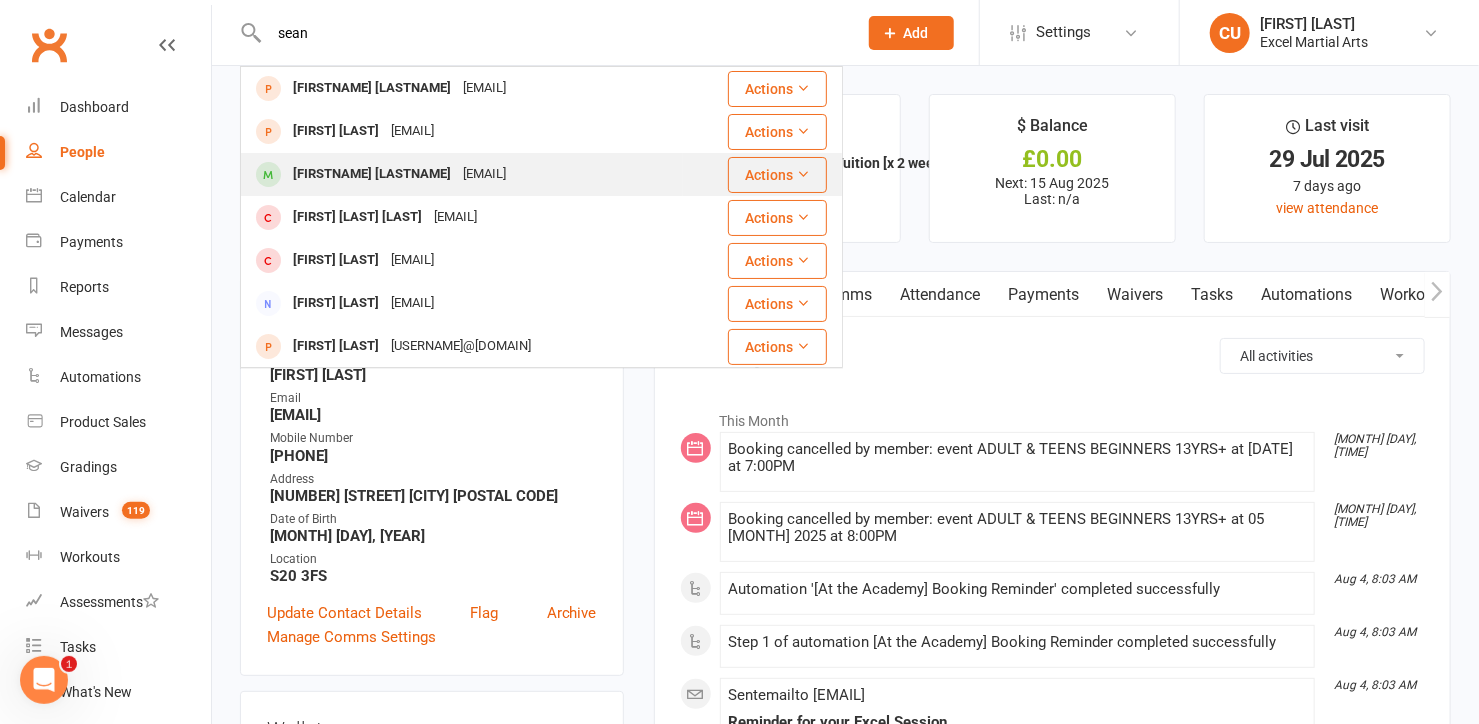 type on "sean" 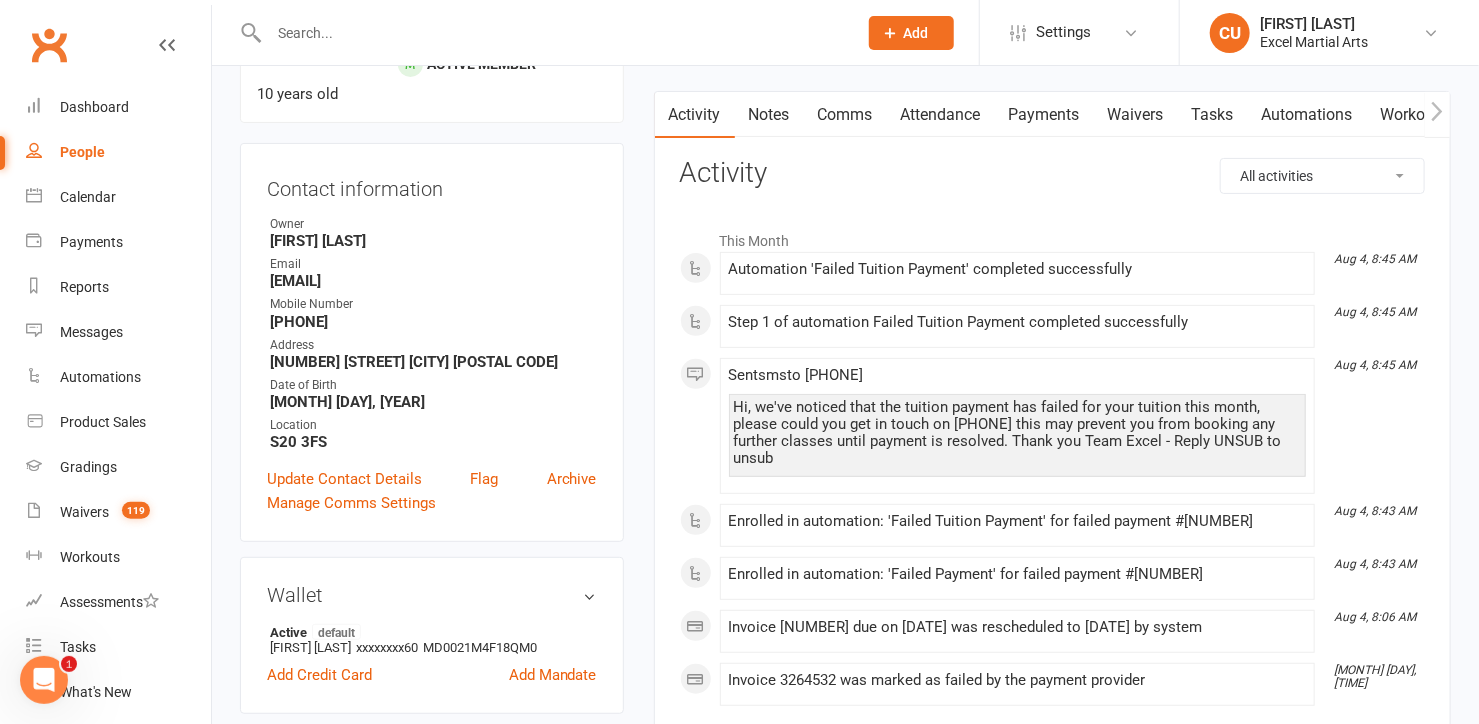 scroll, scrollTop: 178, scrollLeft: 0, axis: vertical 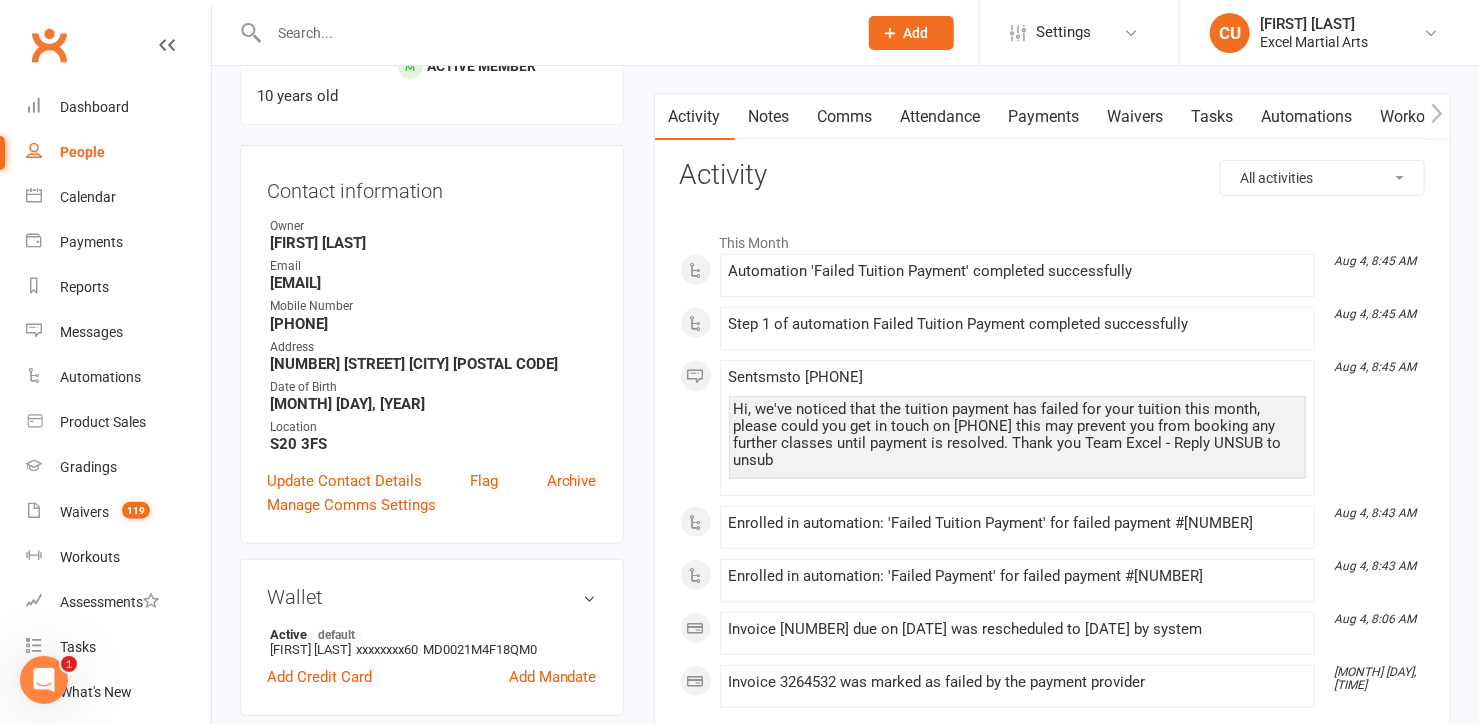 click on "Payments" at bounding box center (1044, 117) 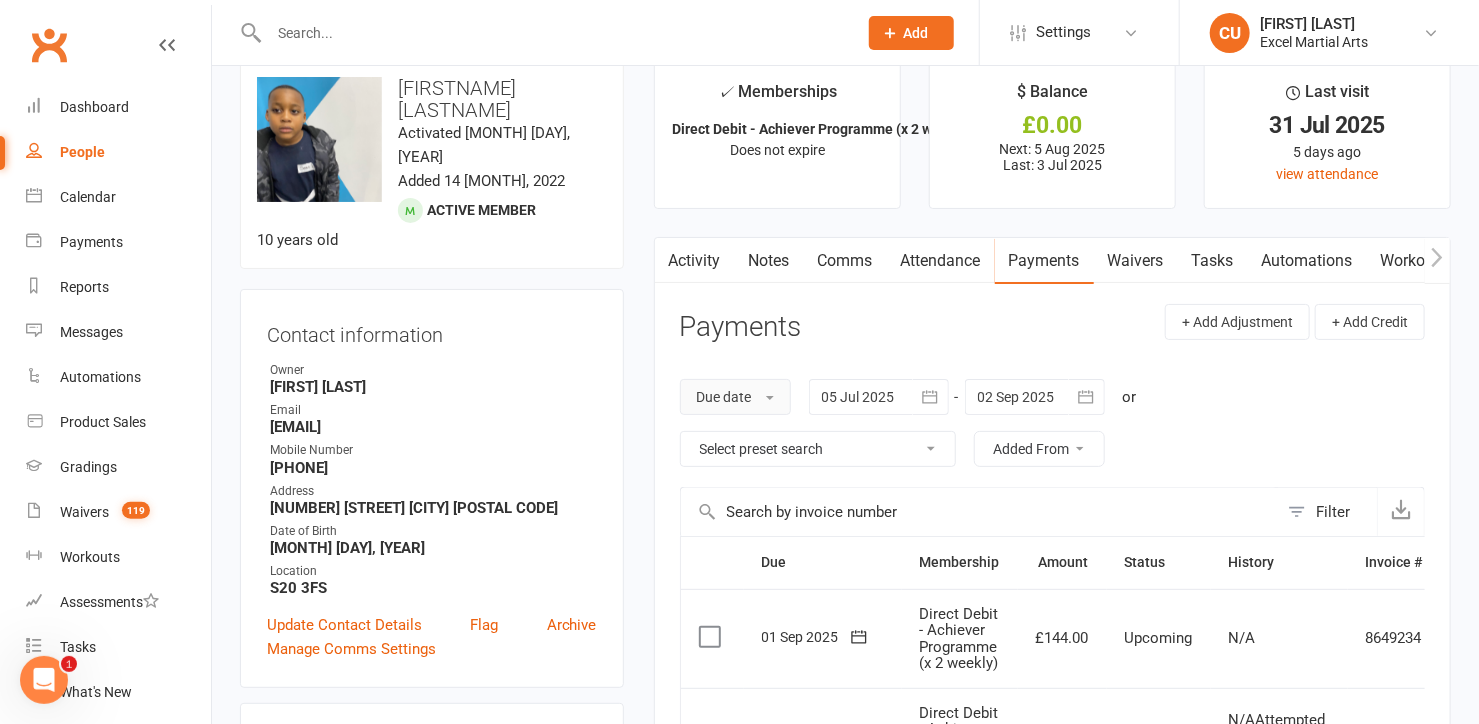 scroll, scrollTop: 0, scrollLeft: 0, axis: both 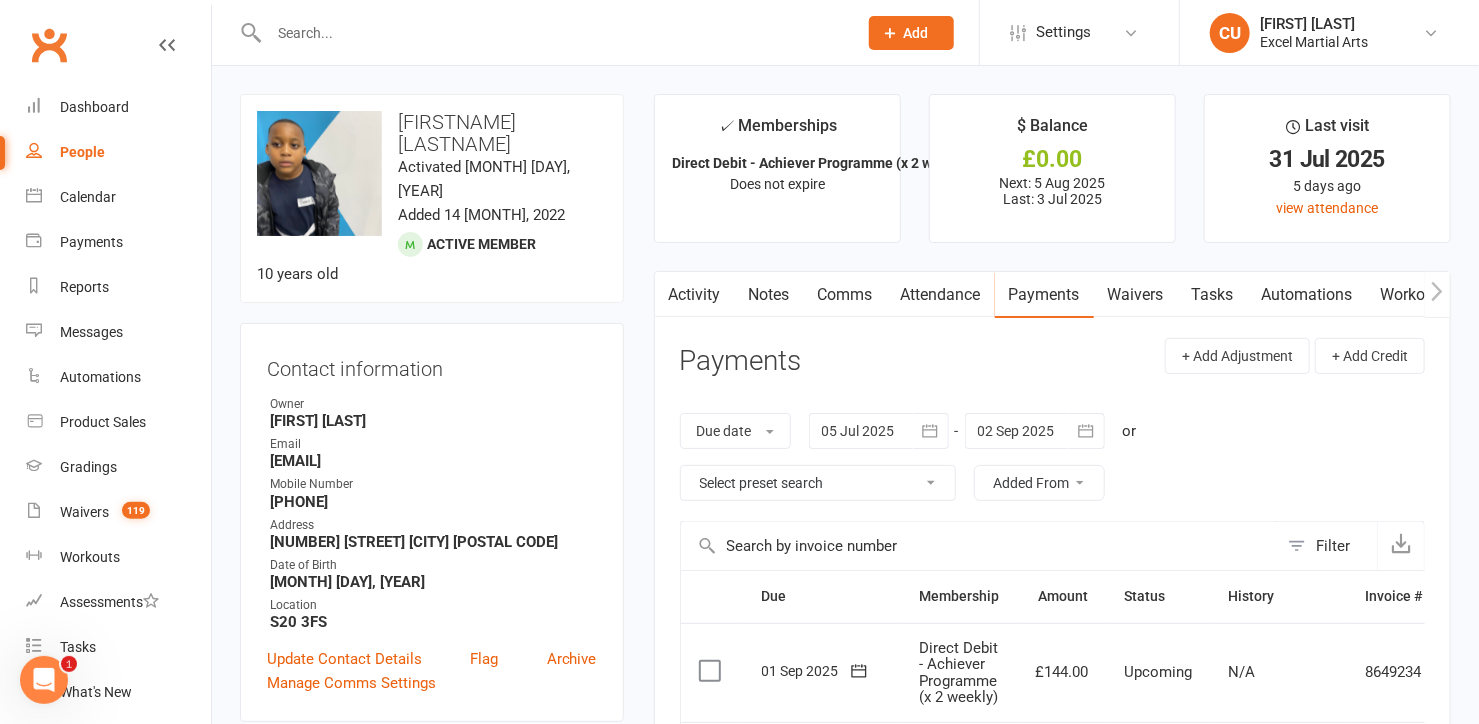 click on "Activity" at bounding box center [695, 295] 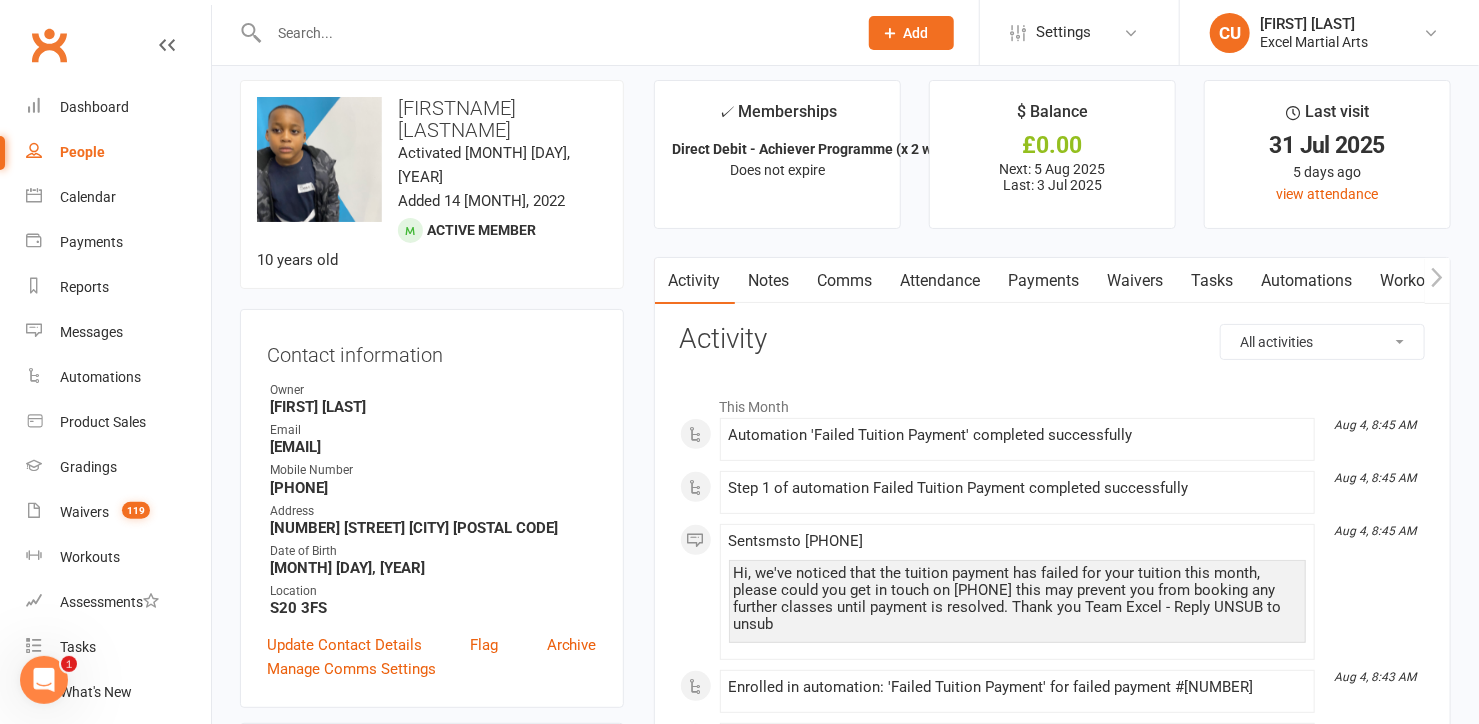 scroll, scrollTop: 9, scrollLeft: 0, axis: vertical 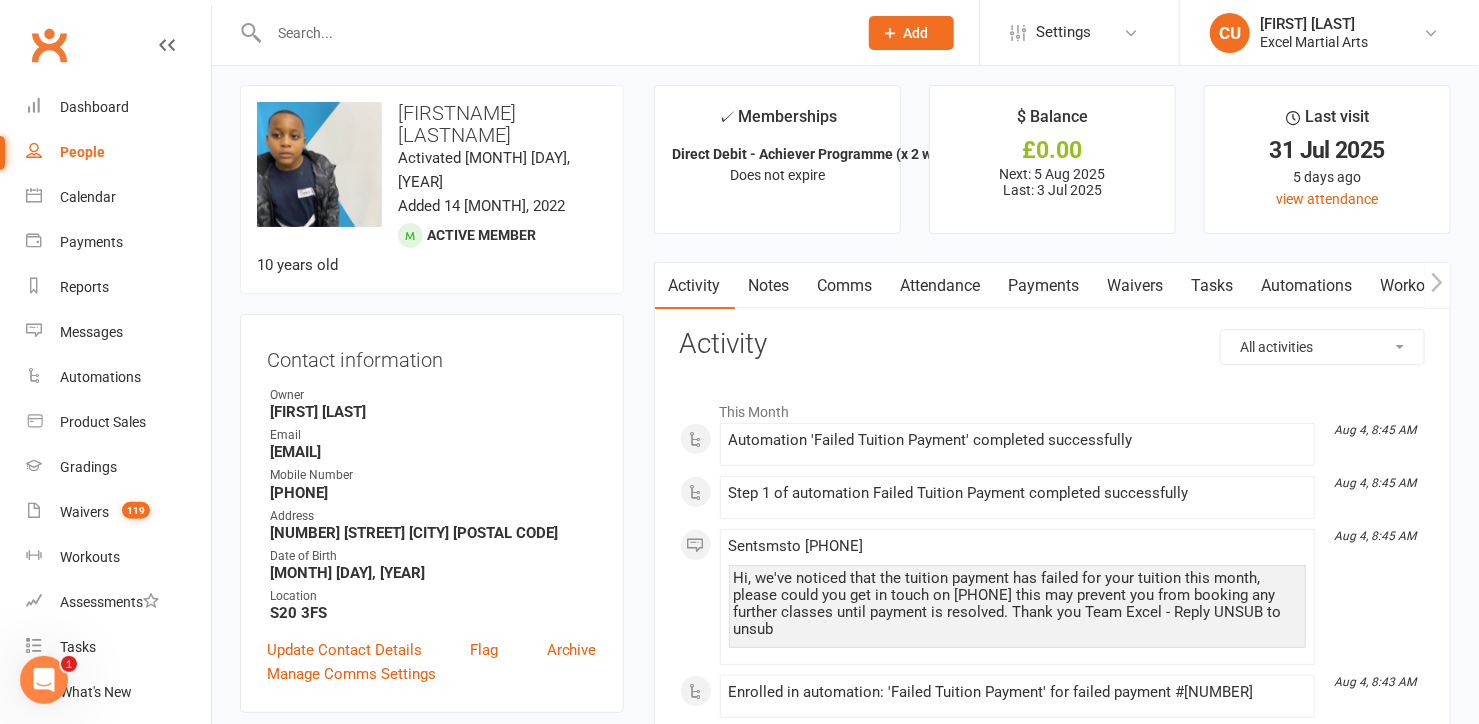 click on "Payments" at bounding box center [1044, 286] 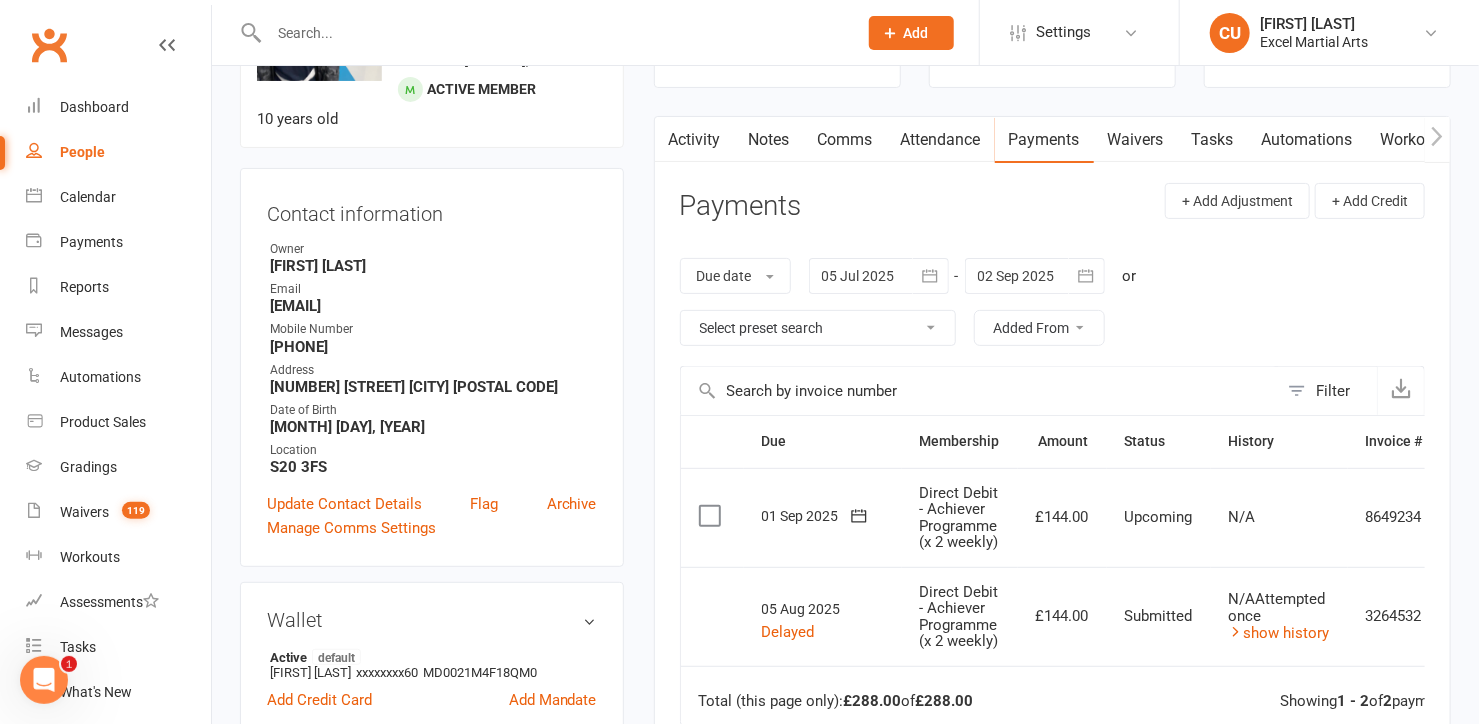 scroll, scrollTop: 148, scrollLeft: 0, axis: vertical 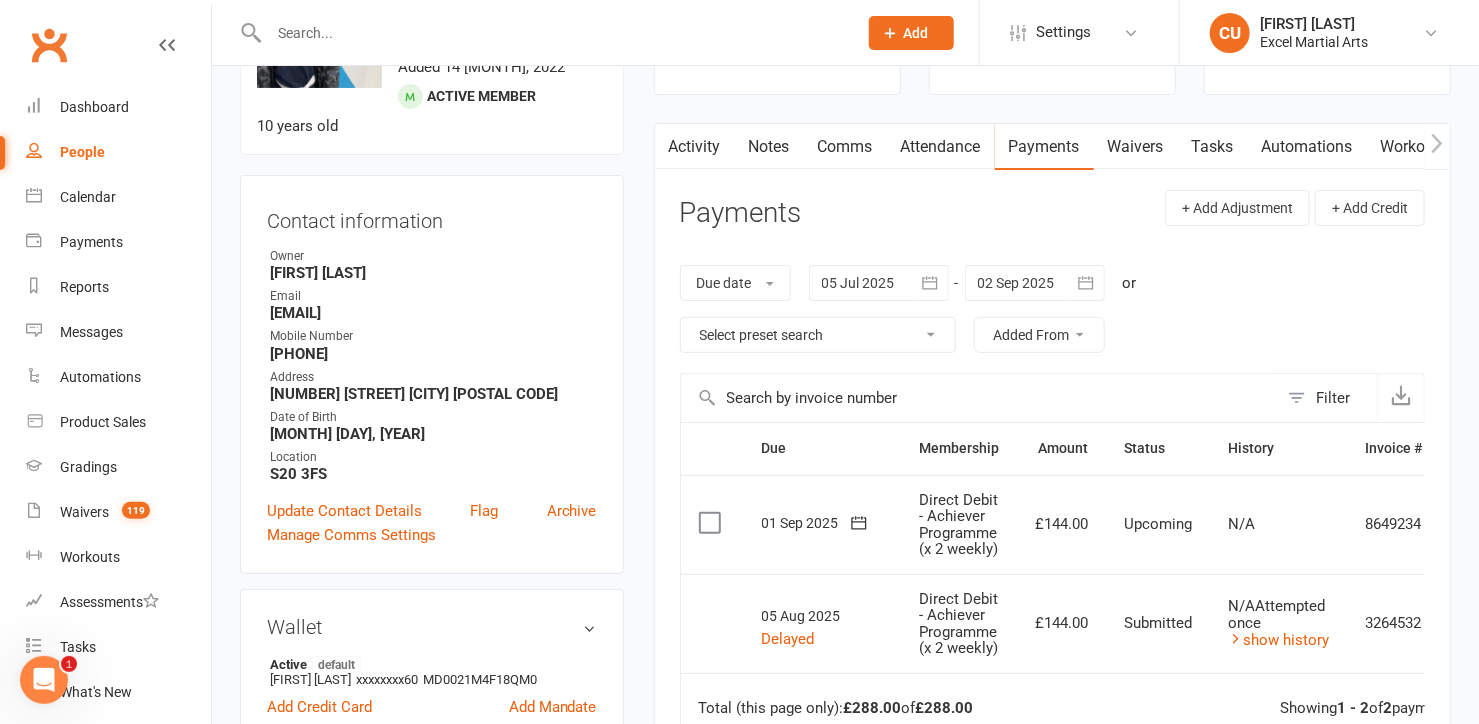click at bounding box center [541, 32] 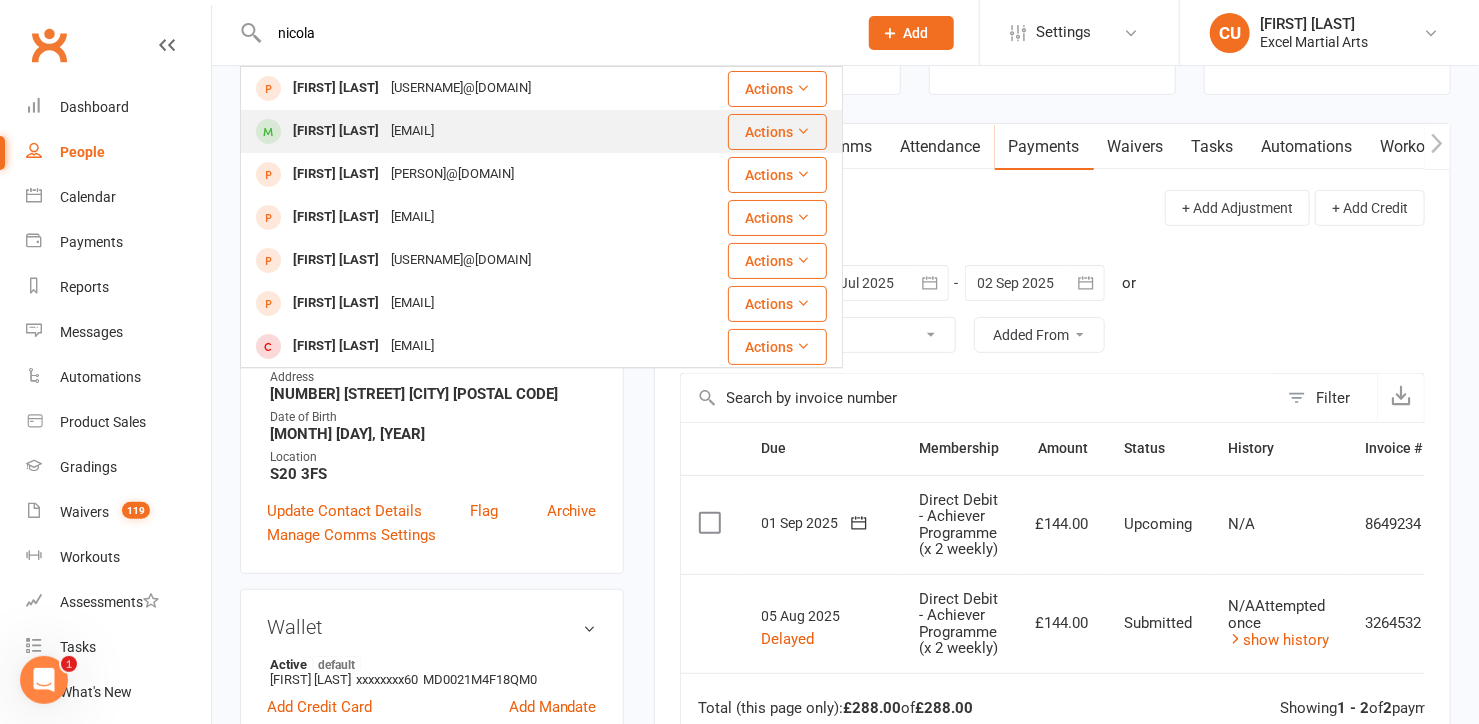 type on "nicola" 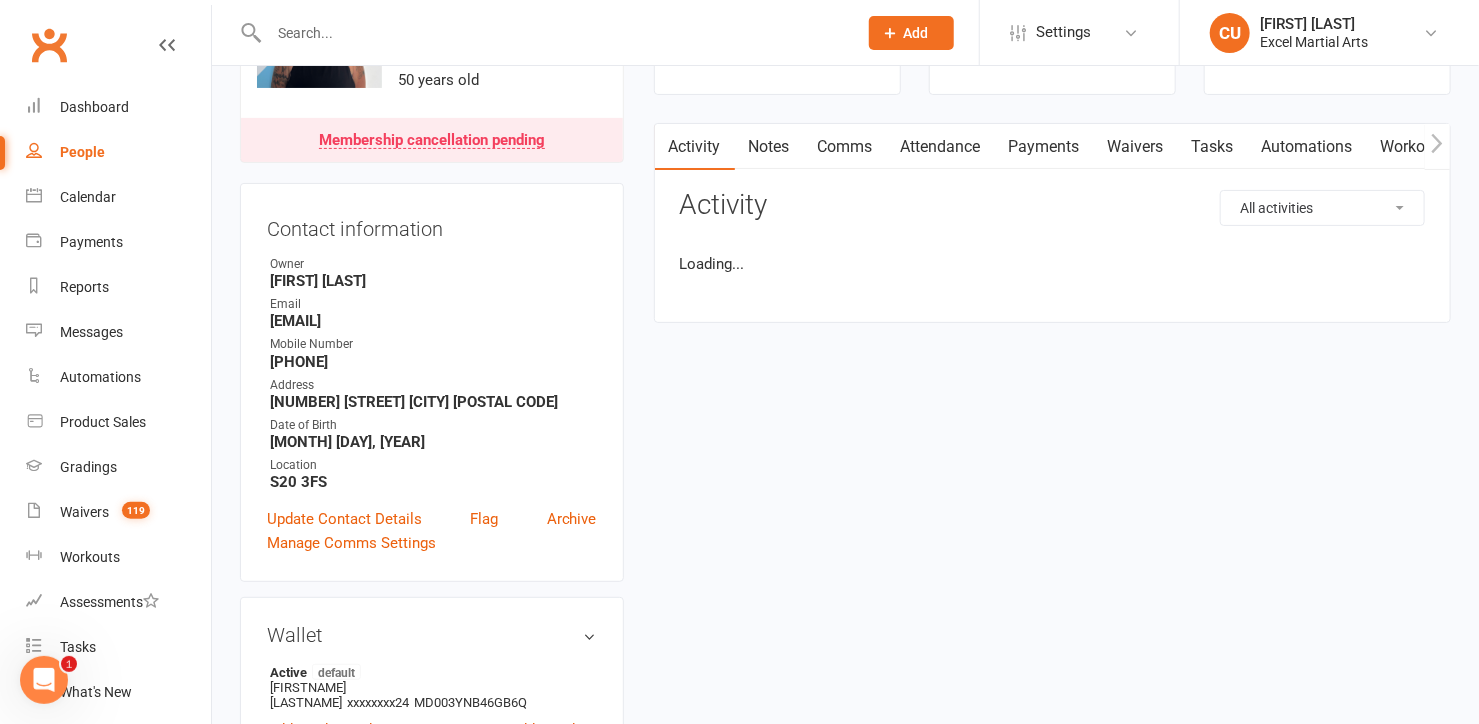 scroll, scrollTop: 0, scrollLeft: 0, axis: both 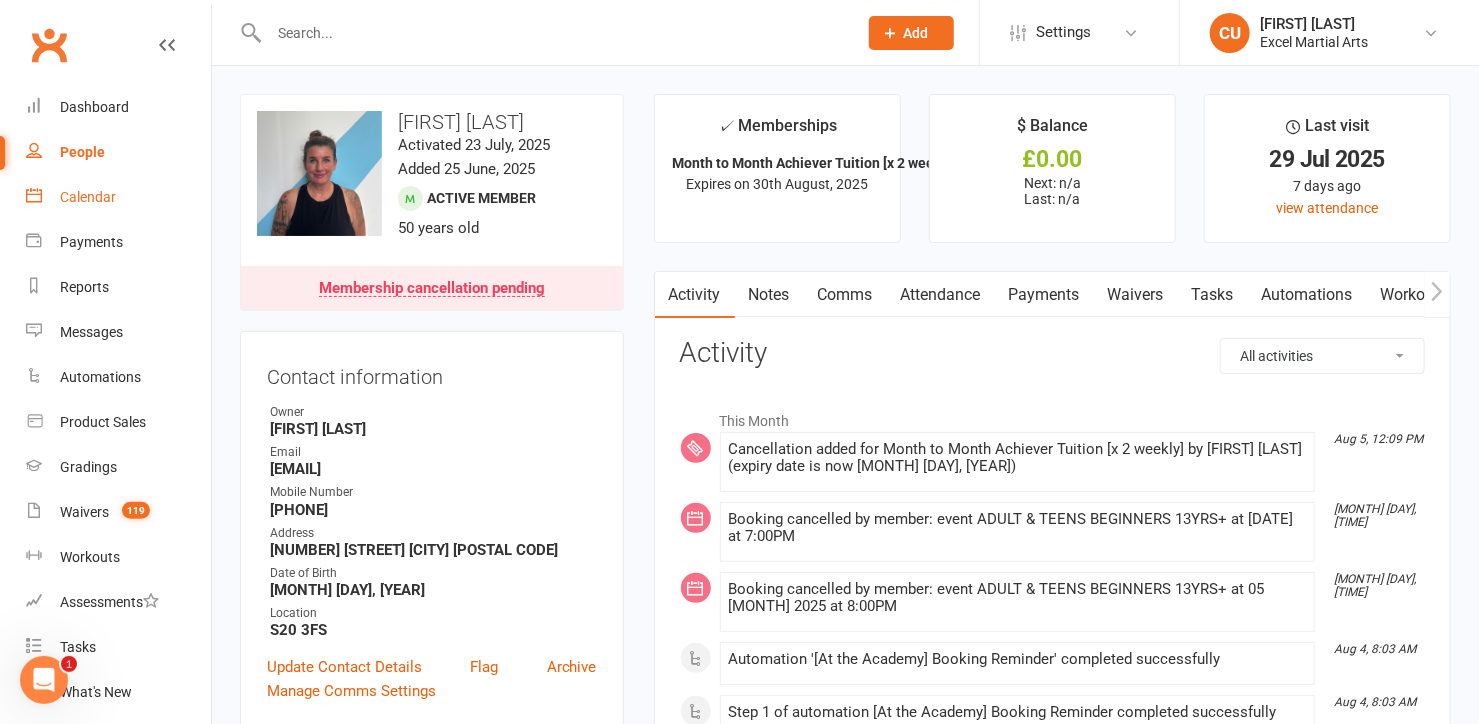click on "Calendar" at bounding box center (88, 197) 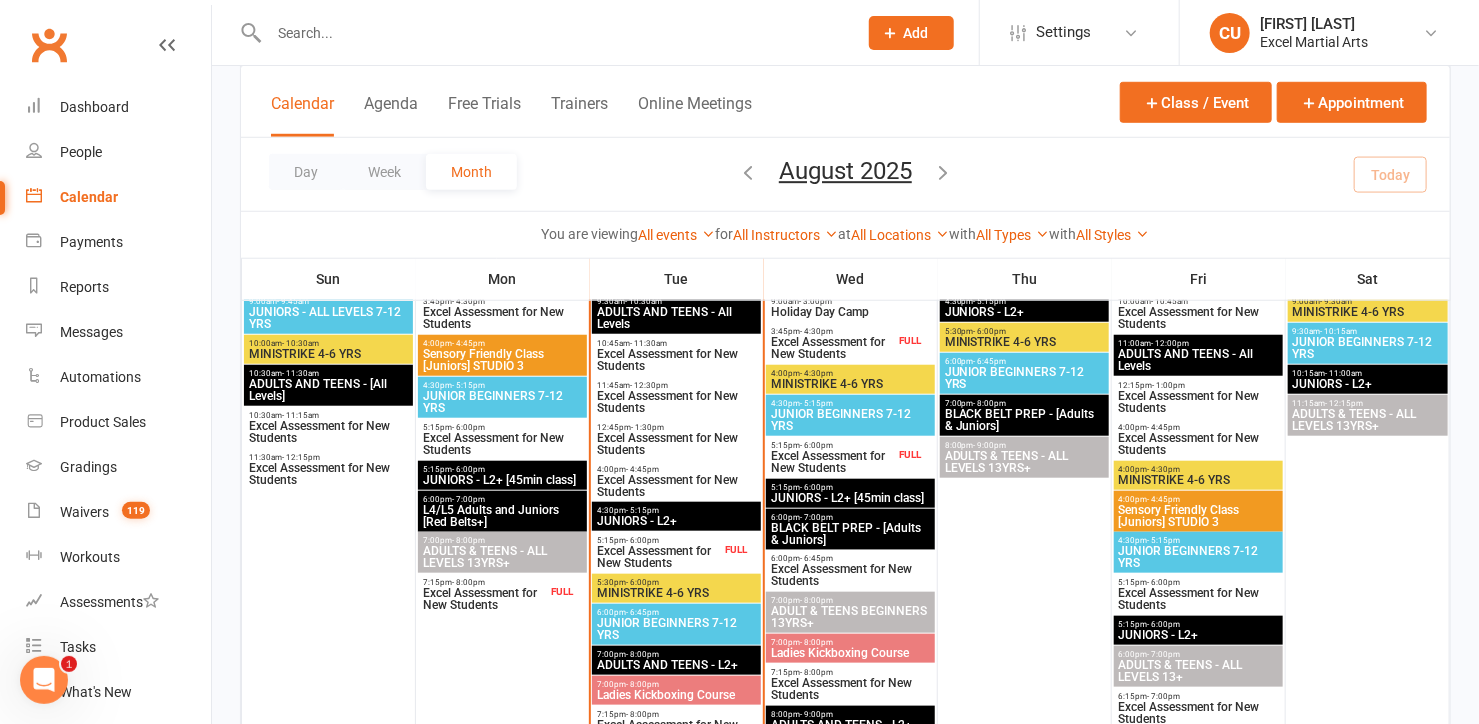 scroll, scrollTop: 673, scrollLeft: 0, axis: vertical 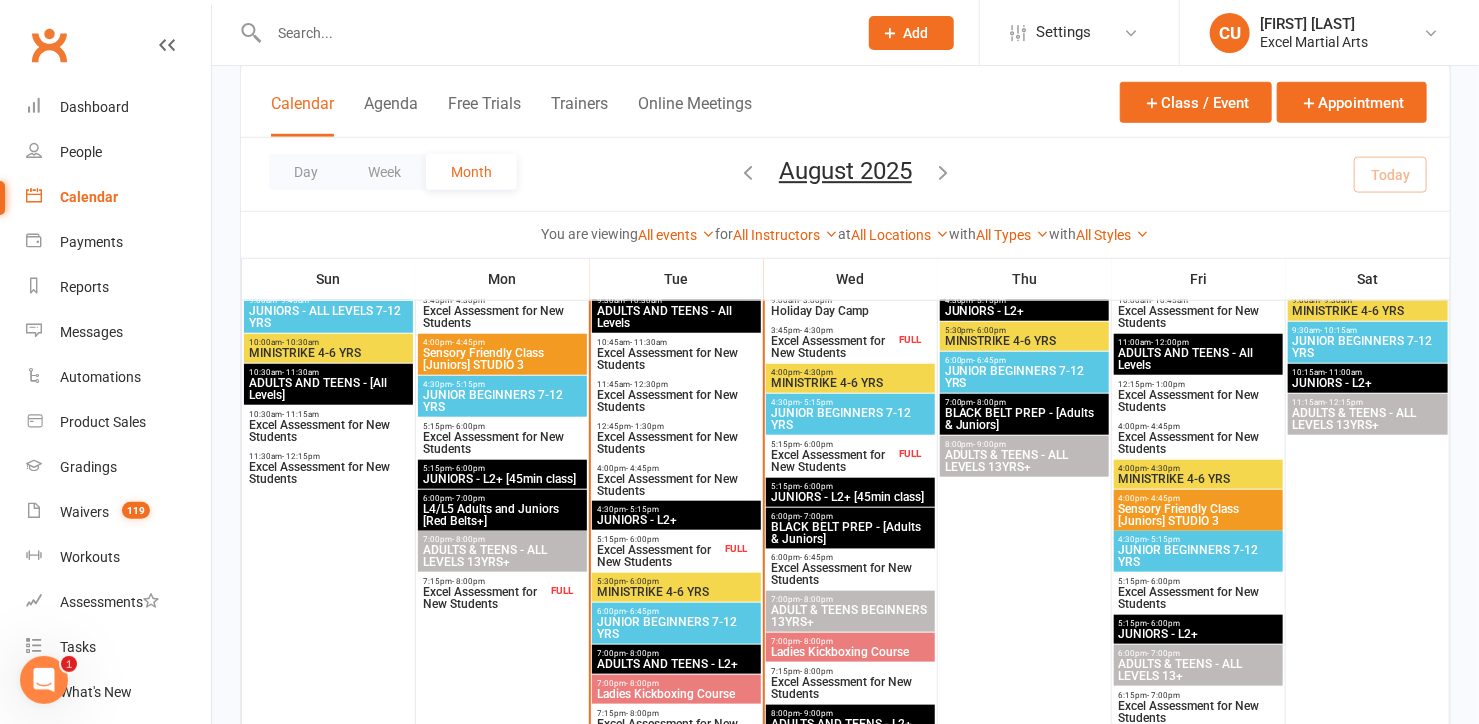click on "Excel Assessment for New Students" at bounding box center (832, 347) 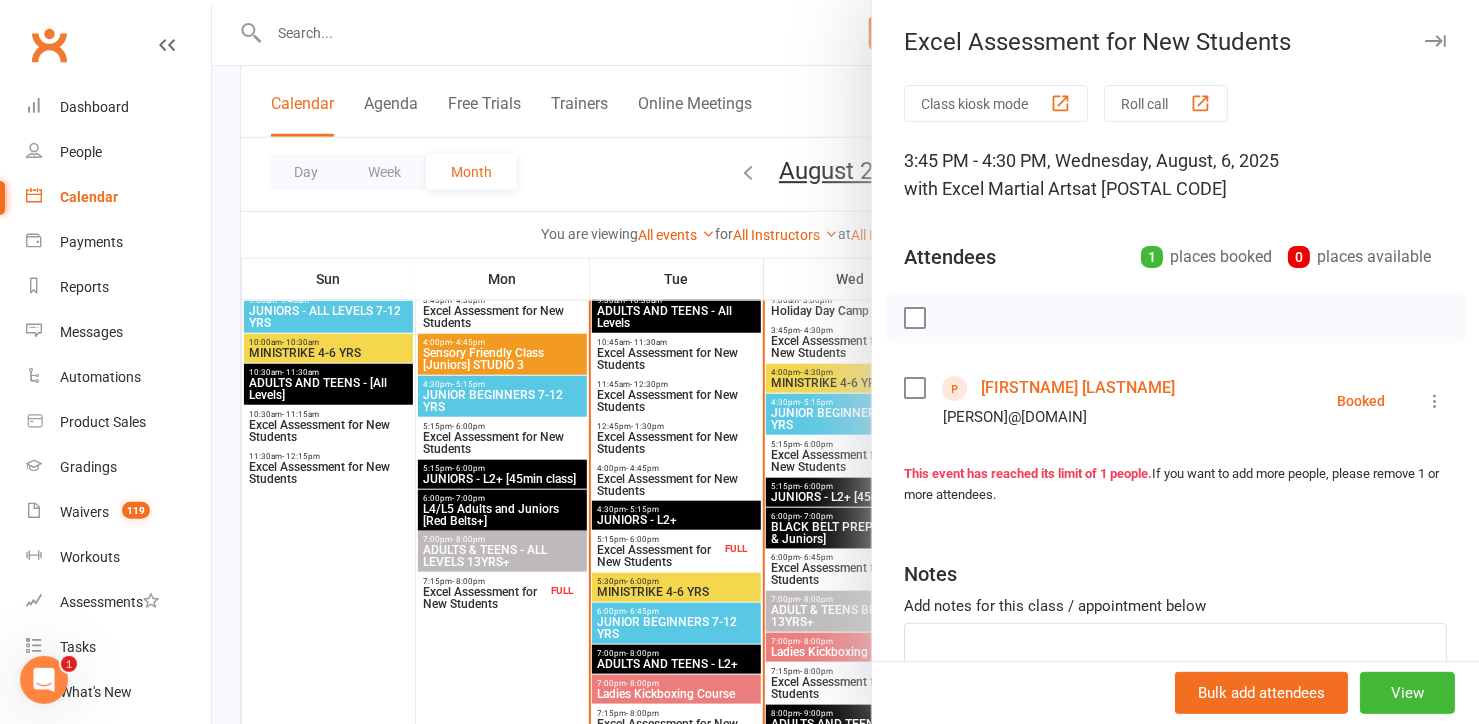 click on "[FIRSTNAME] [LASTNAME]" at bounding box center [1078, 388] 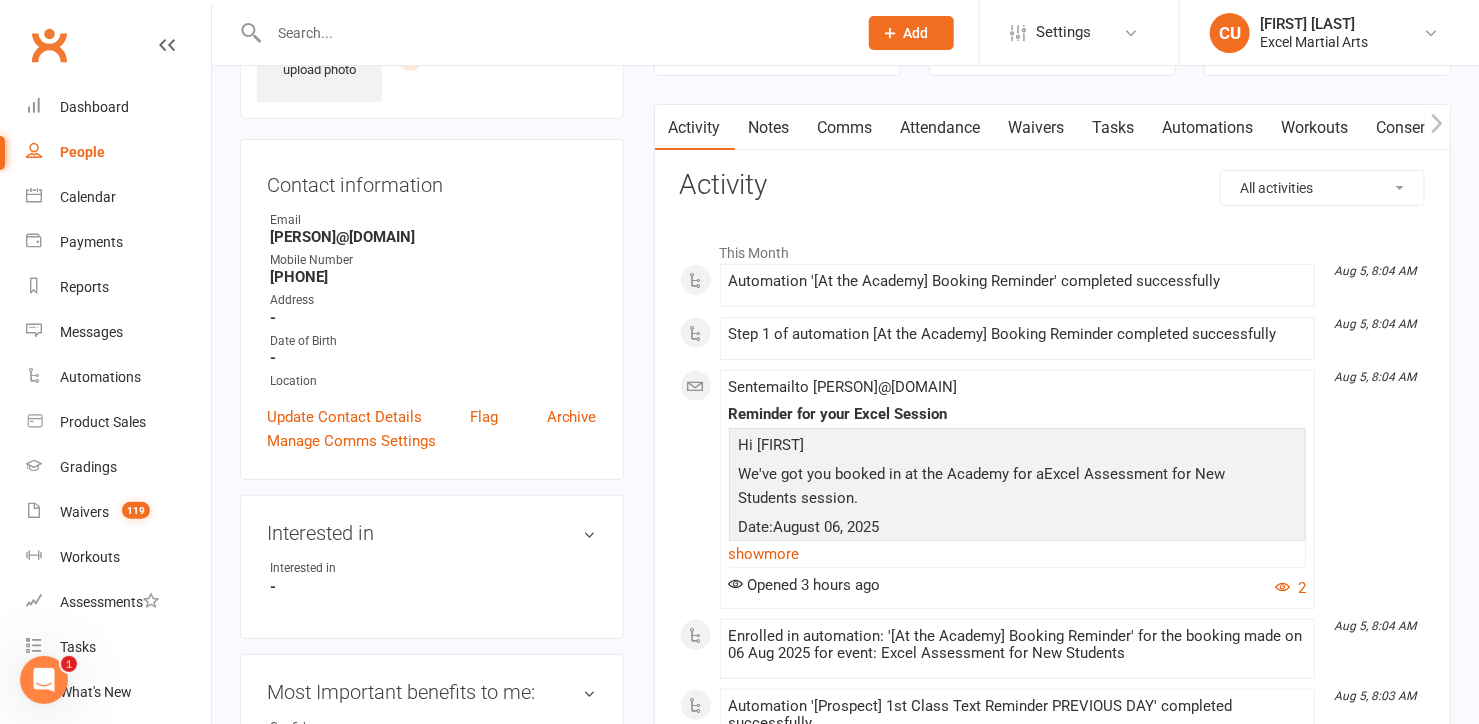 scroll, scrollTop: 0, scrollLeft: 0, axis: both 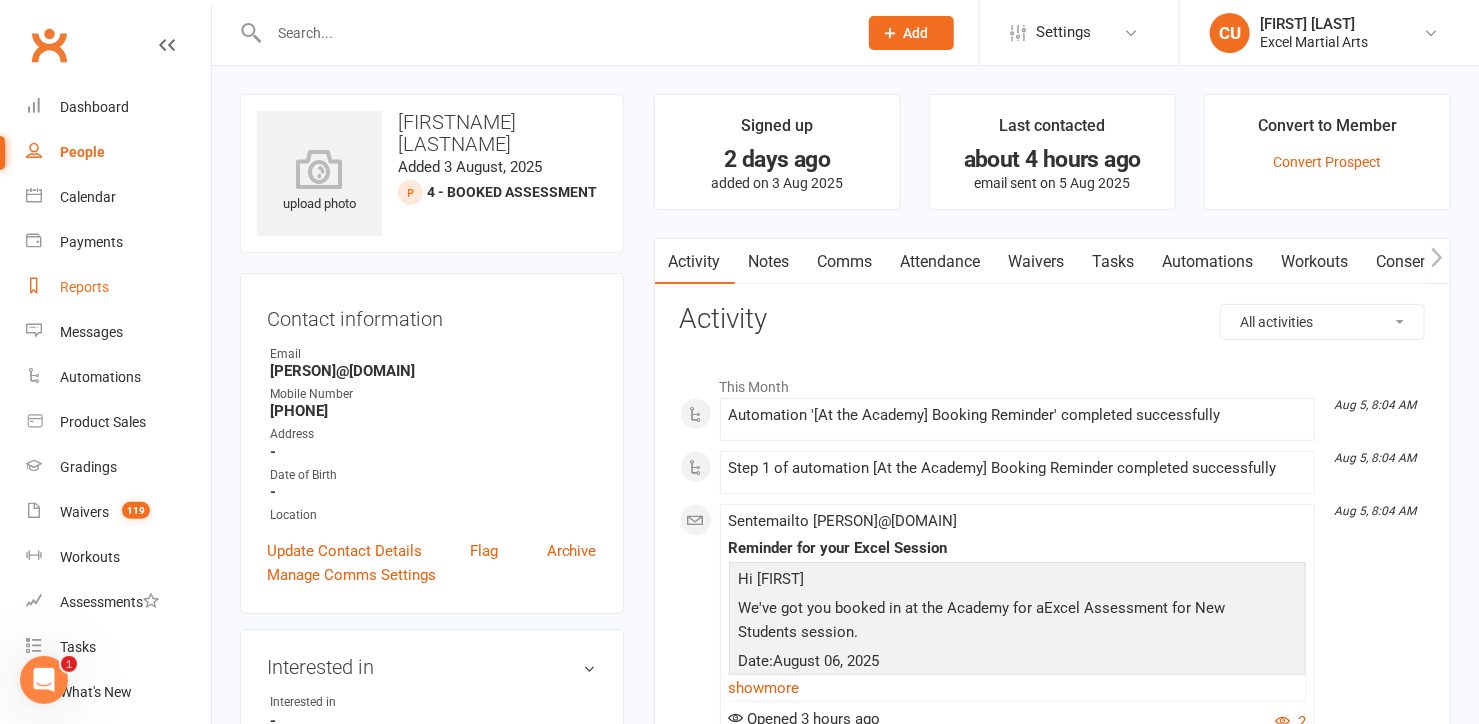 click on "Reports" at bounding box center [84, 287] 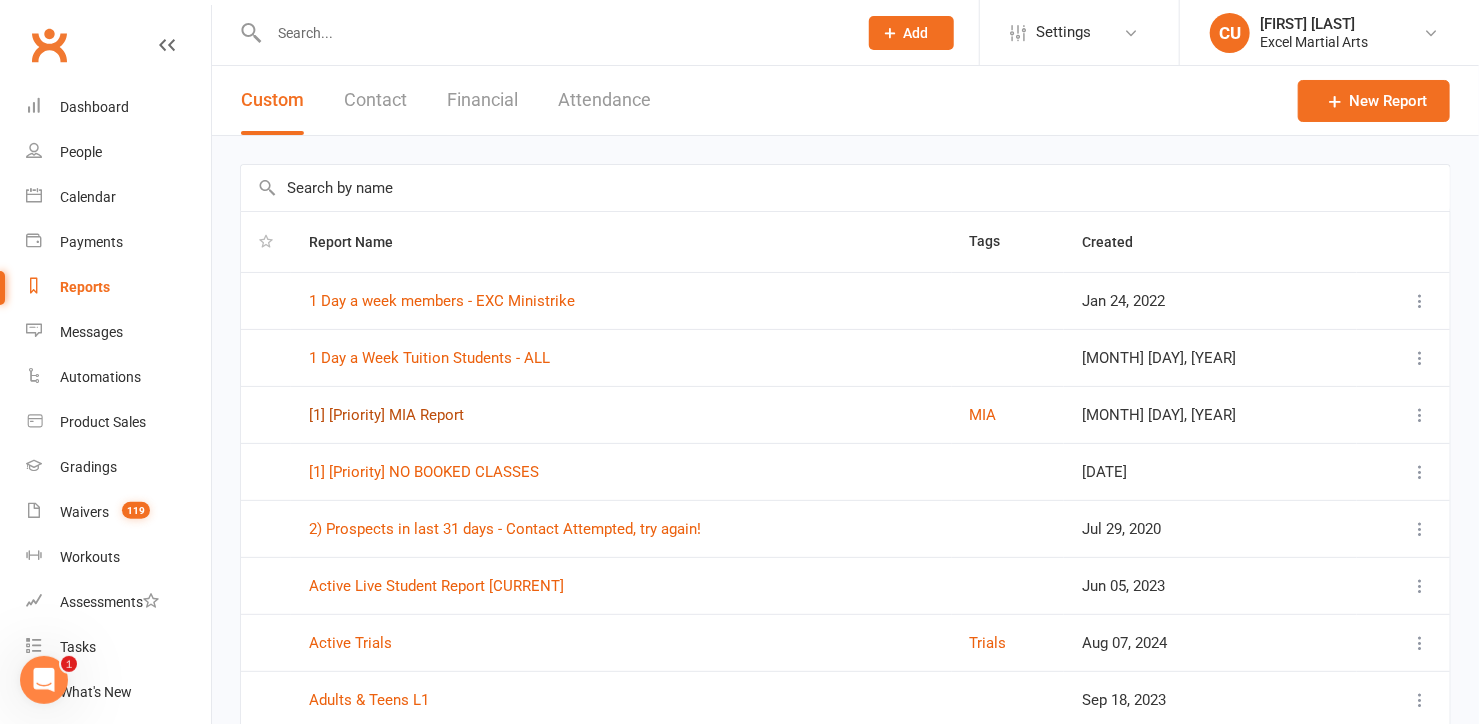 click on "[1] [Priority] MIA Report" at bounding box center [386, 415] 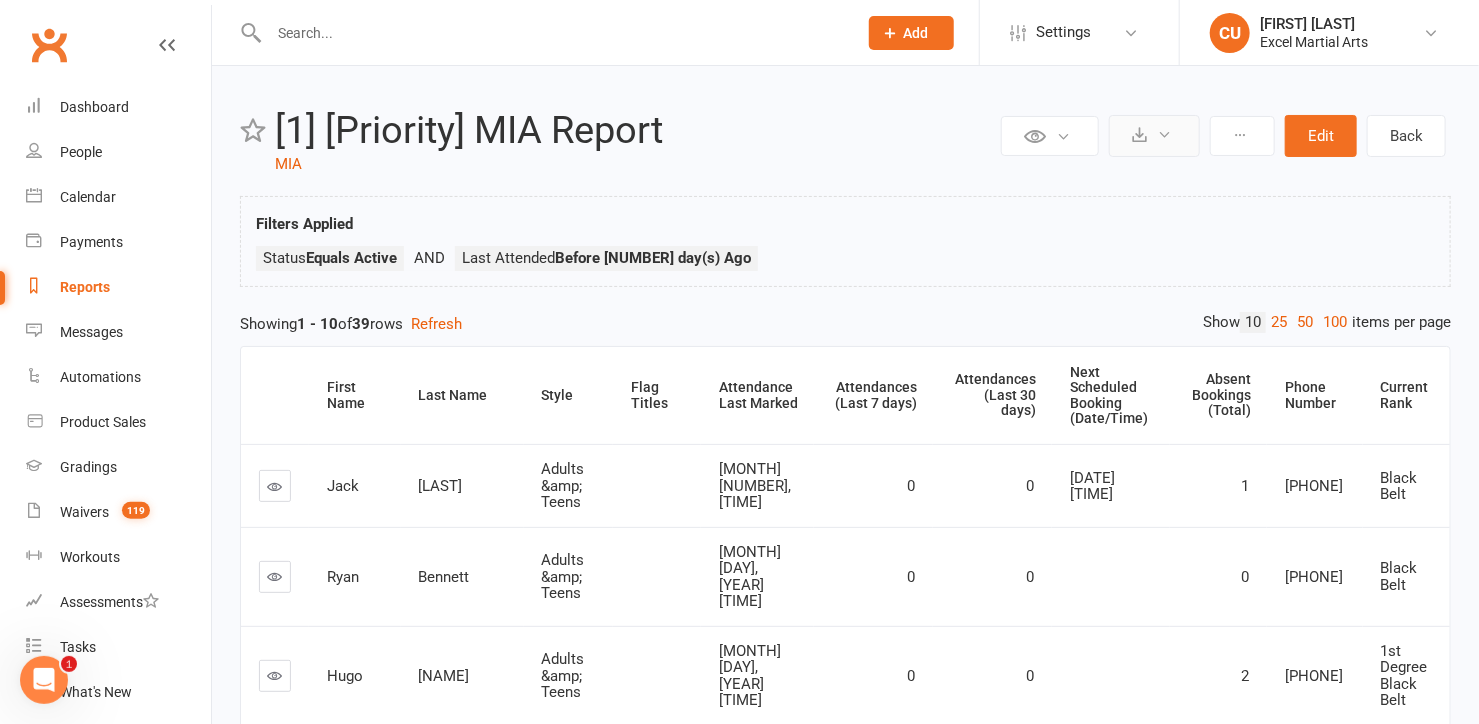 click at bounding box center (1154, 136) 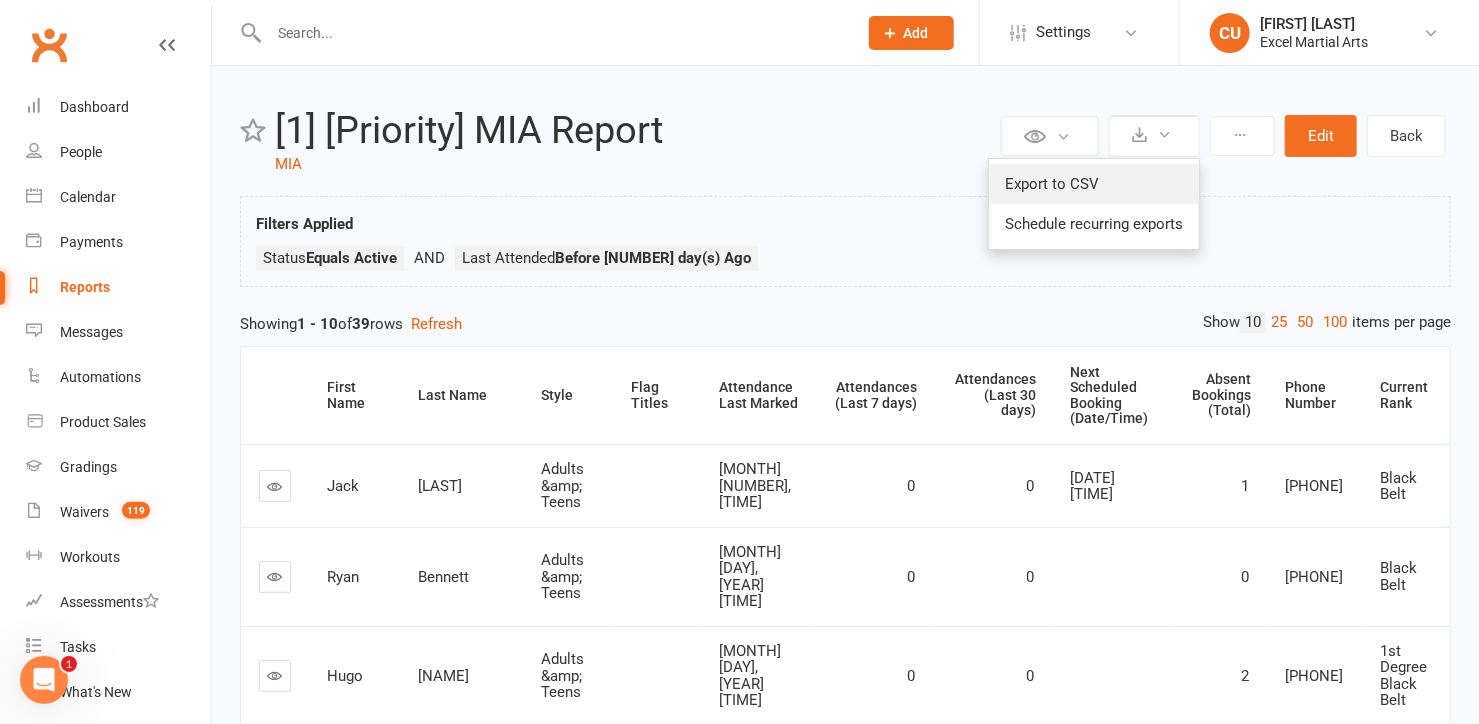 click on "Export to CSV" at bounding box center (1094, 184) 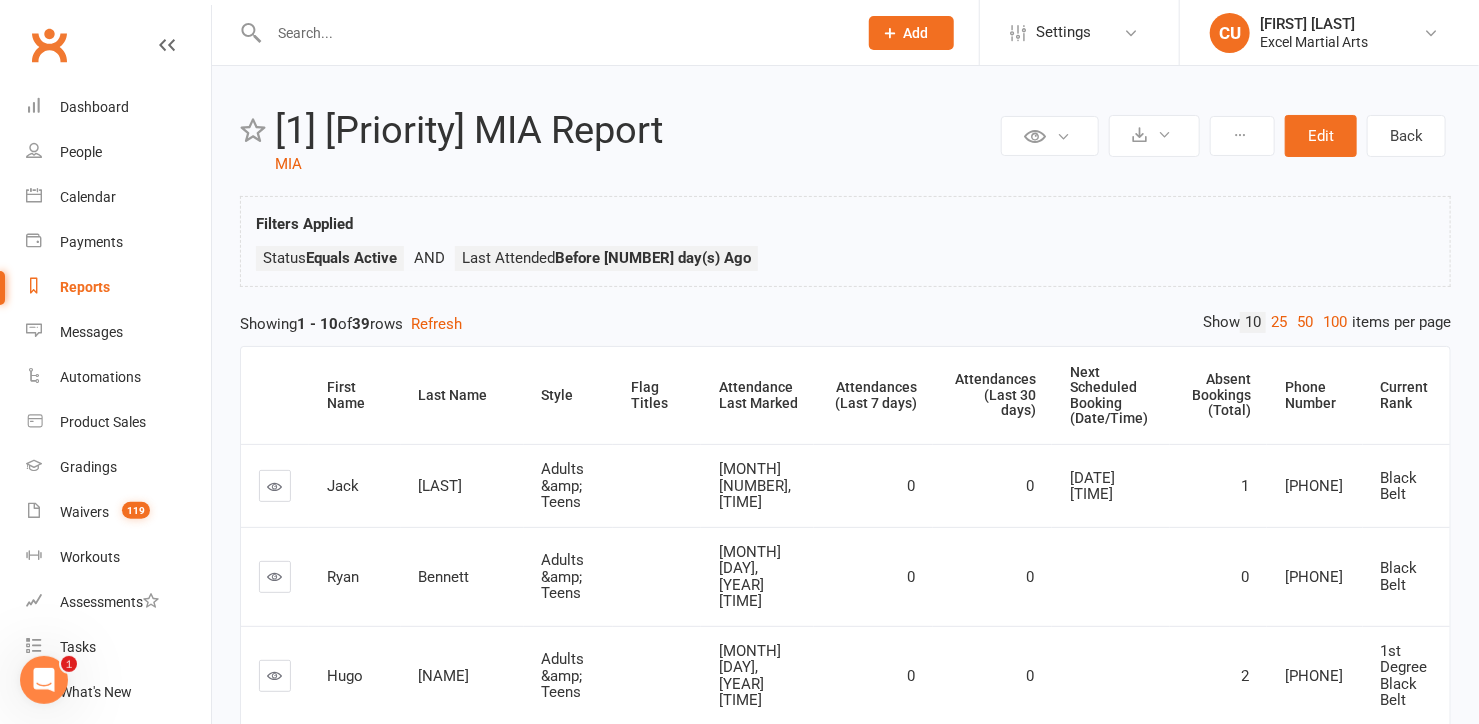click at bounding box center [553, 33] 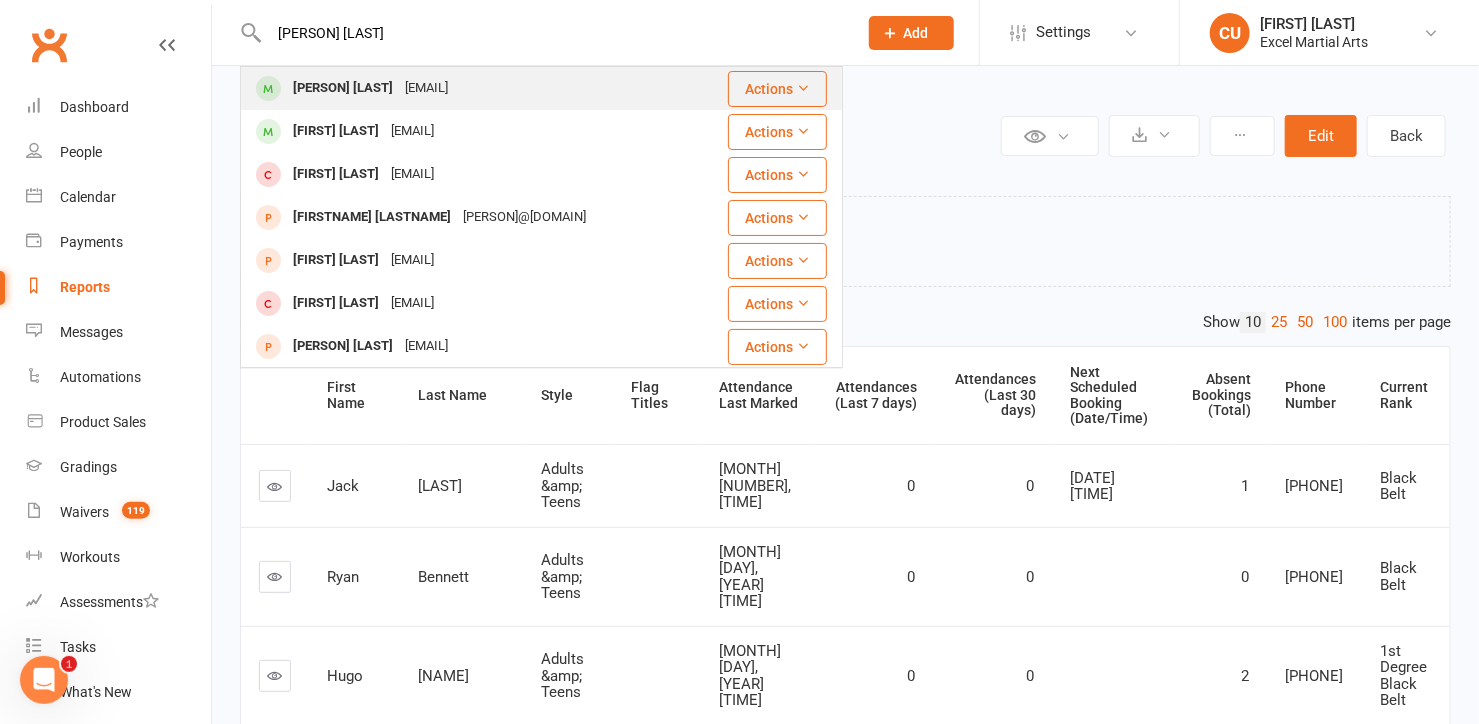 type on "[PERSON] [LAST]" 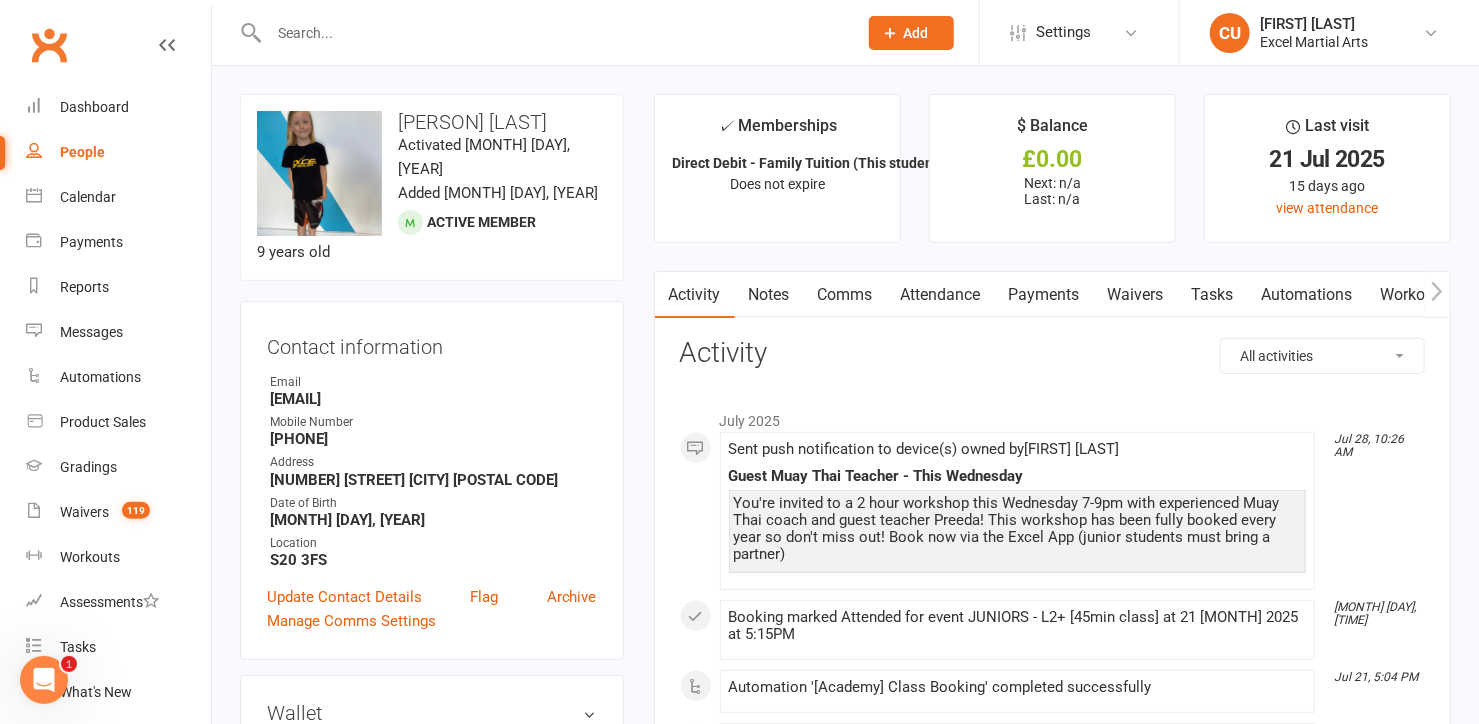 click at bounding box center [553, 33] 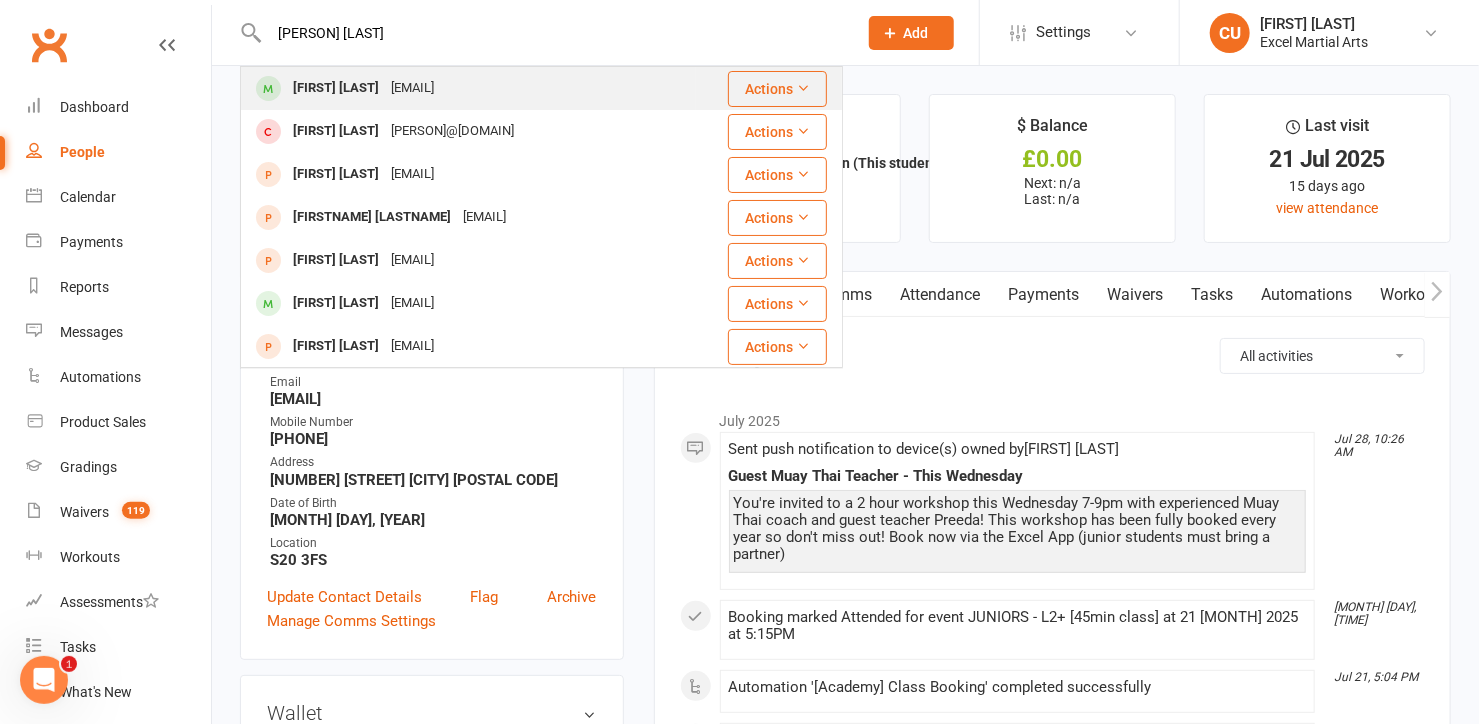 type on "[PERSON] [LAST]" 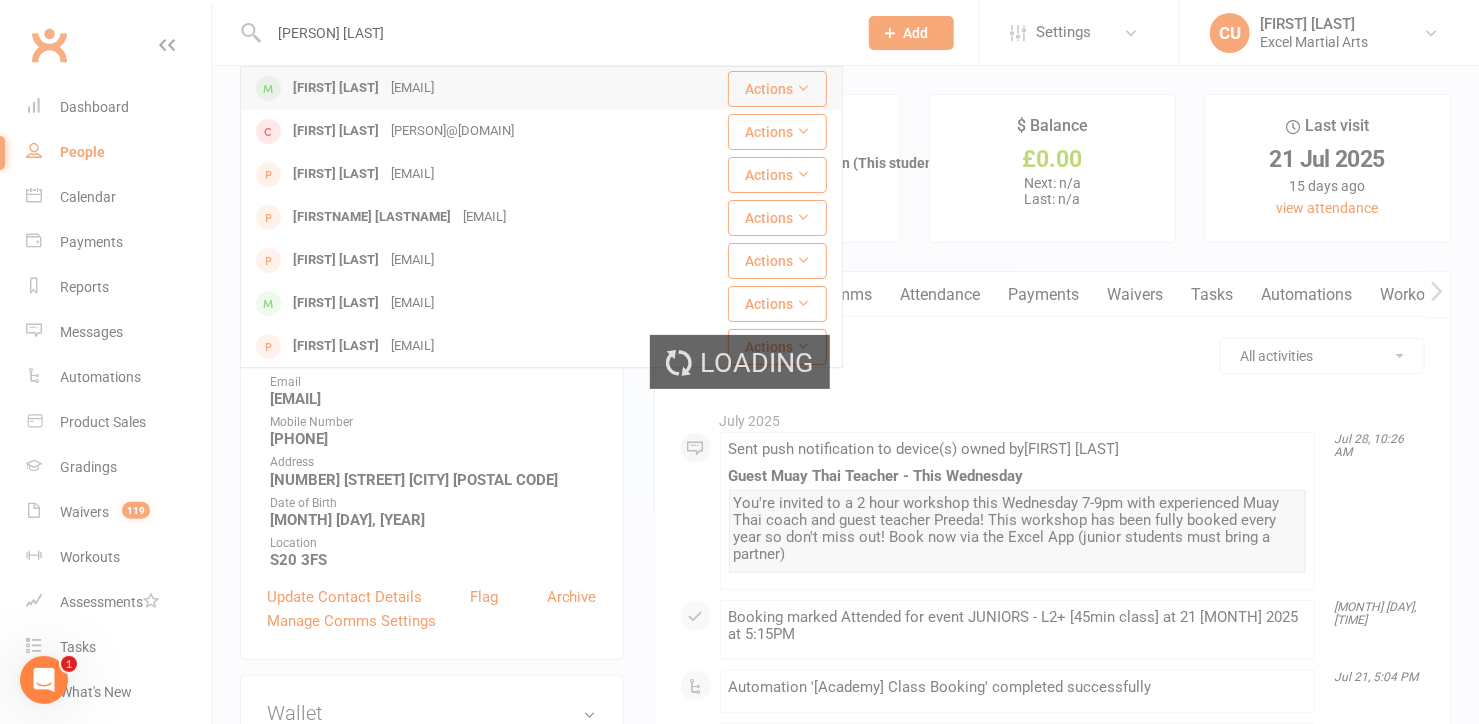 type 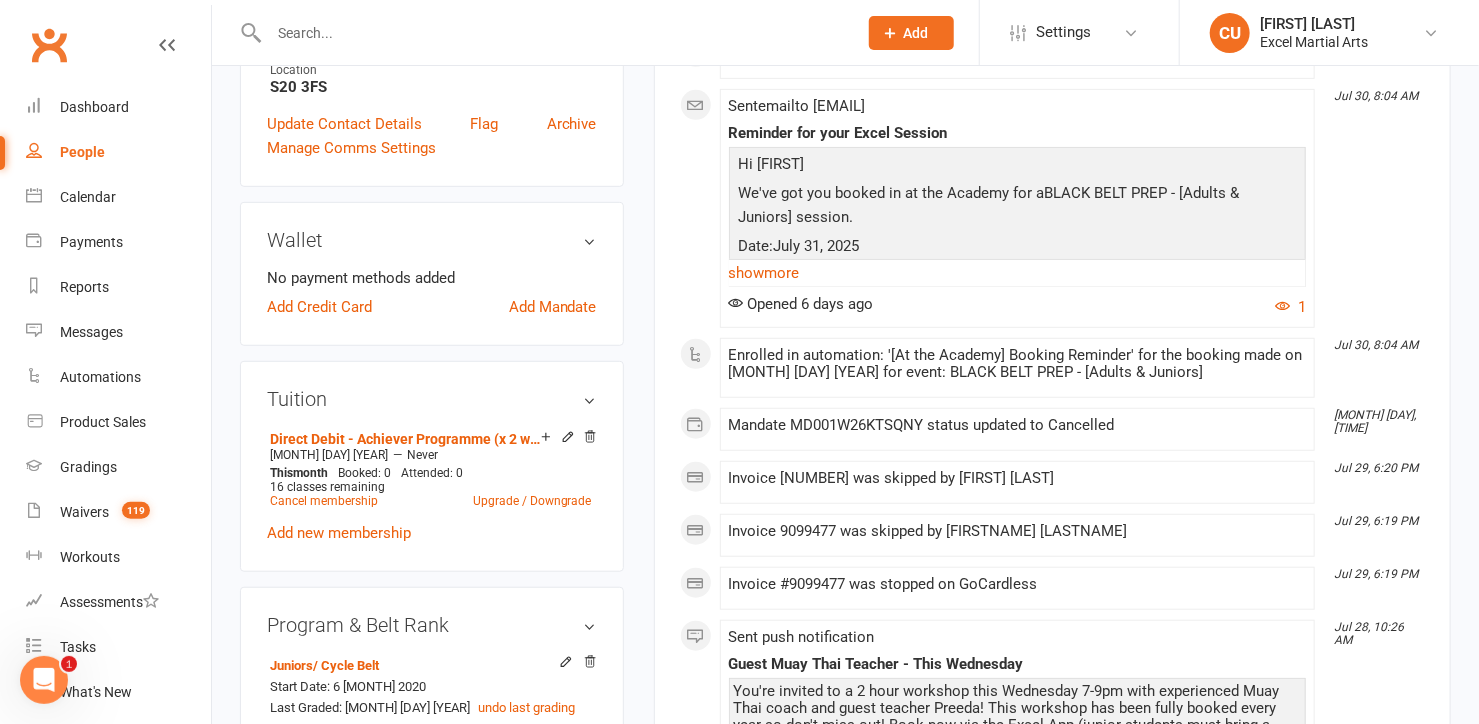 scroll, scrollTop: 449, scrollLeft: 0, axis: vertical 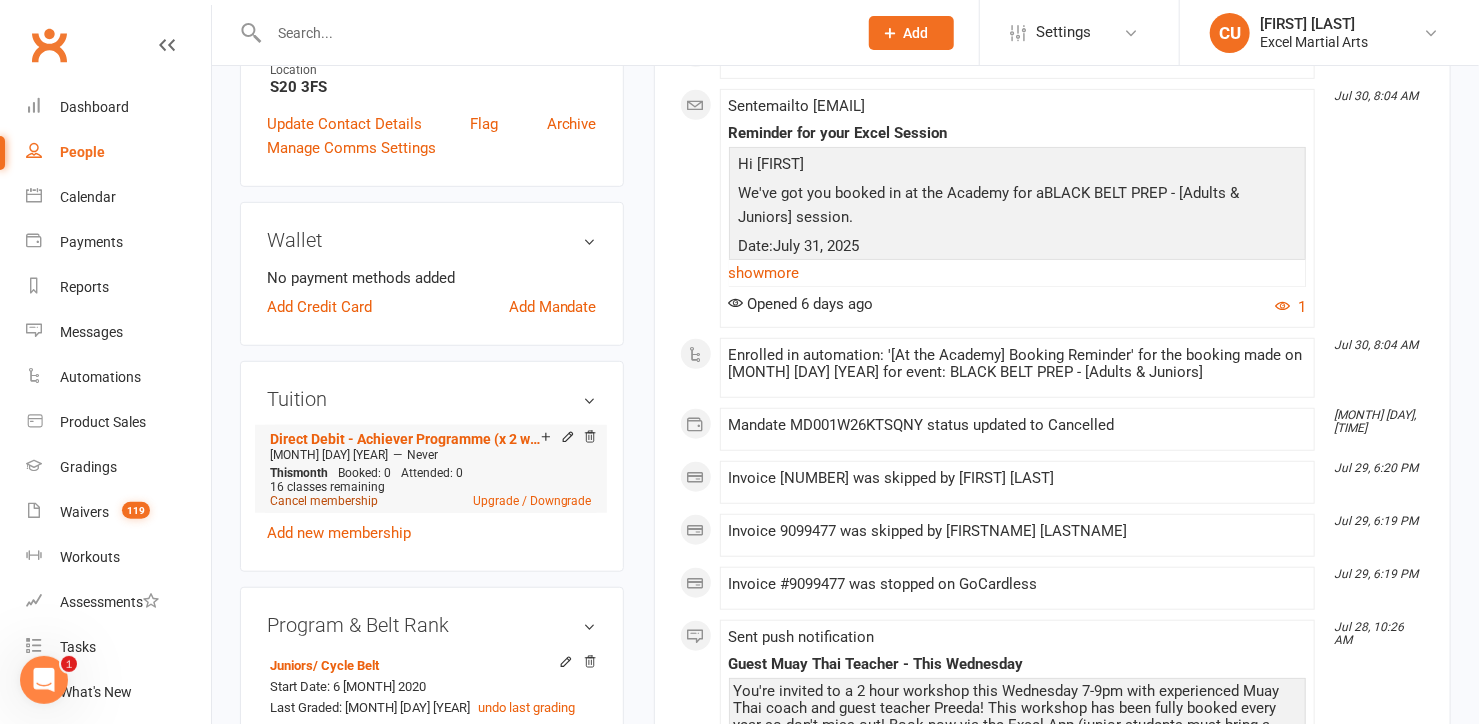 click on "Cancel membership" at bounding box center (324, 501) 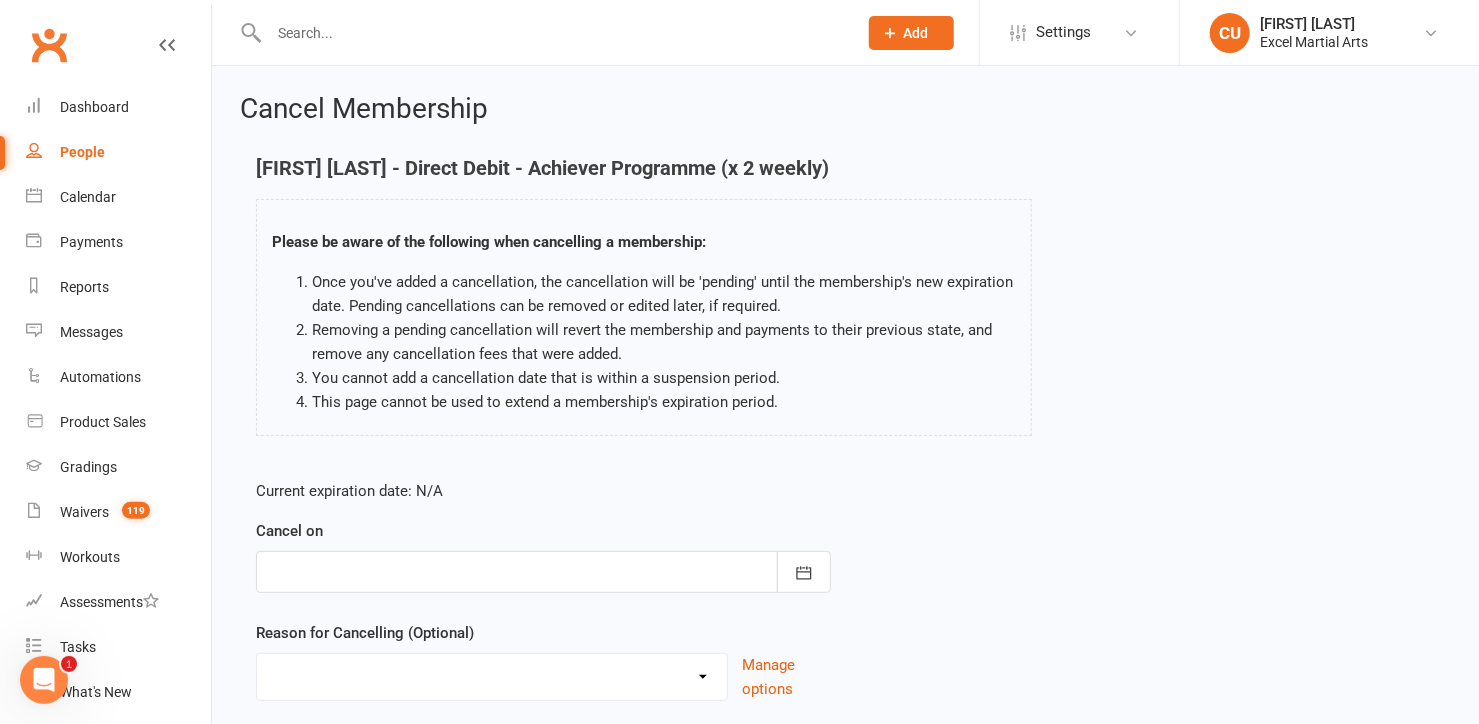 scroll, scrollTop: 138, scrollLeft: 0, axis: vertical 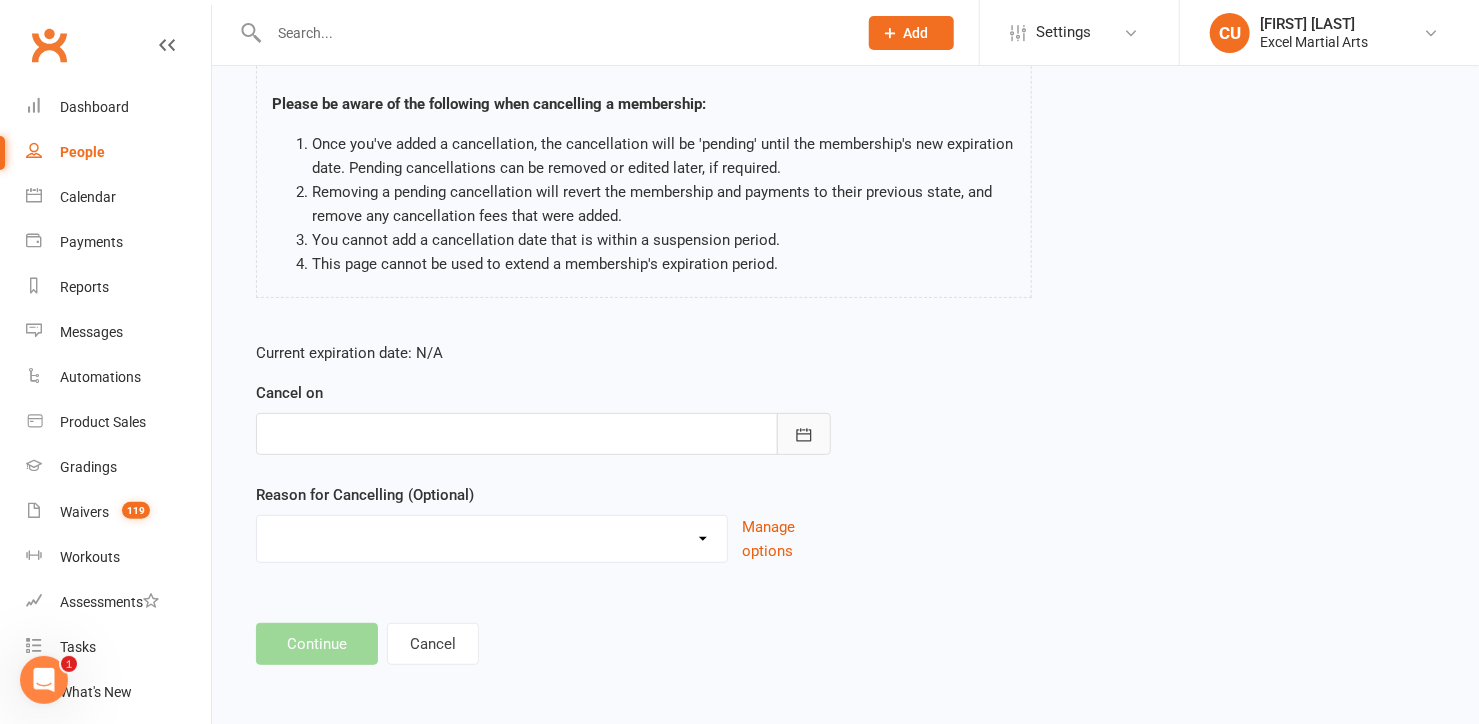 click at bounding box center (804, 434) 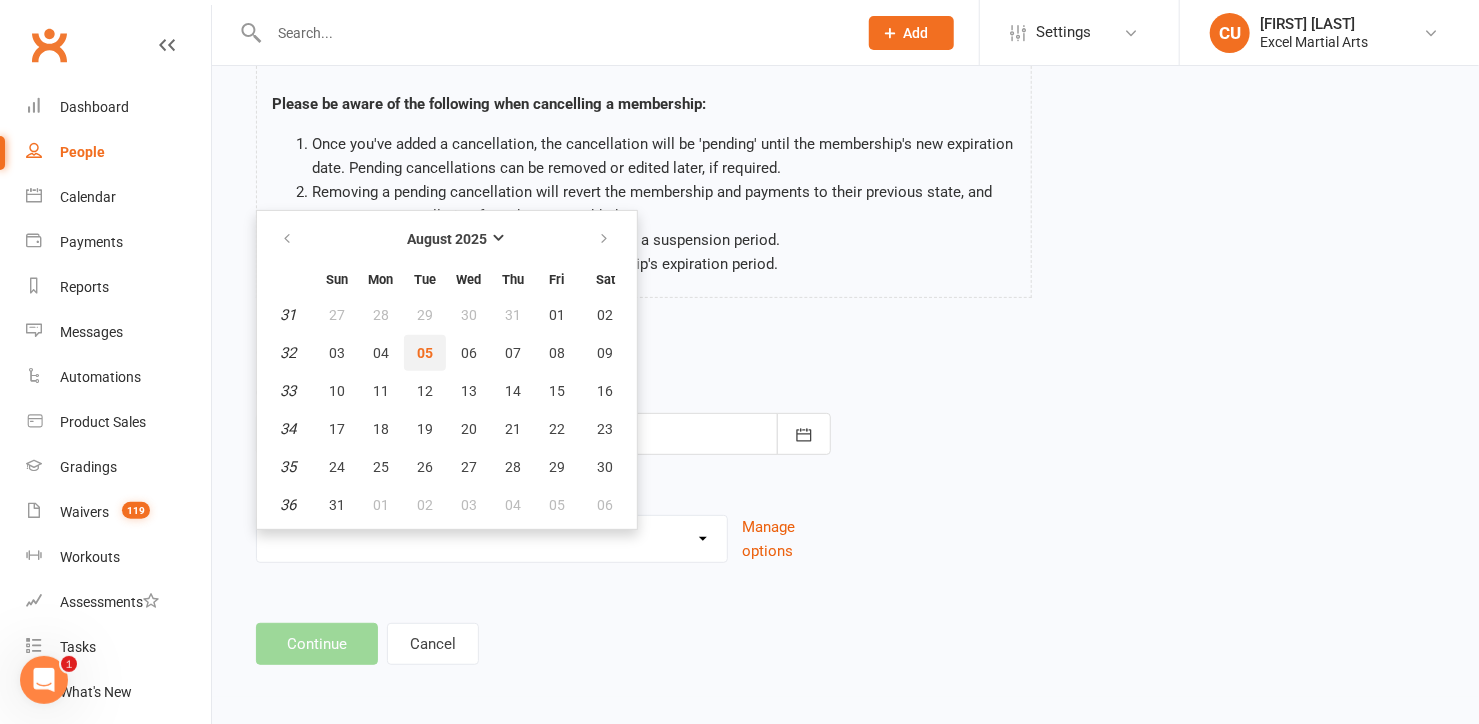 click on "05" at bounding box center [425, 353] 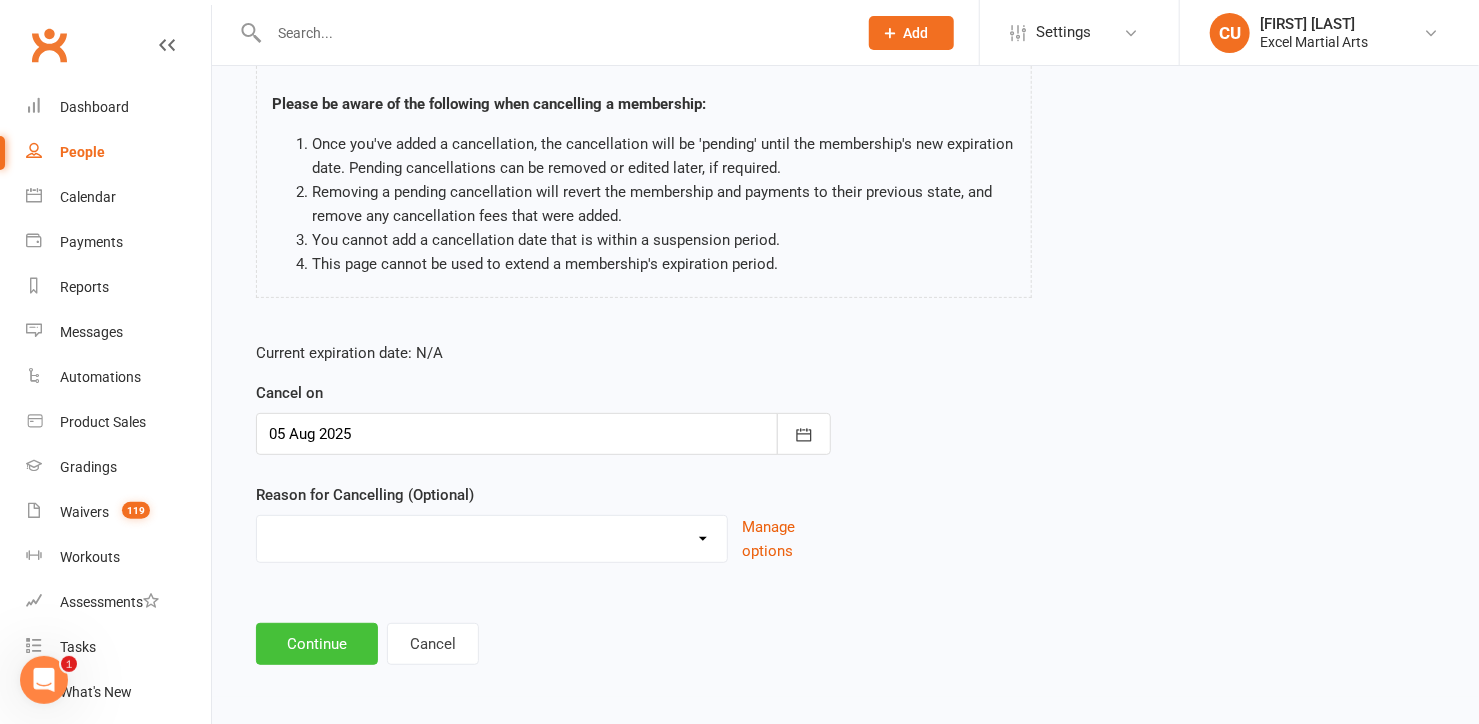 click on "Continue" at bounding box center (317, 644) 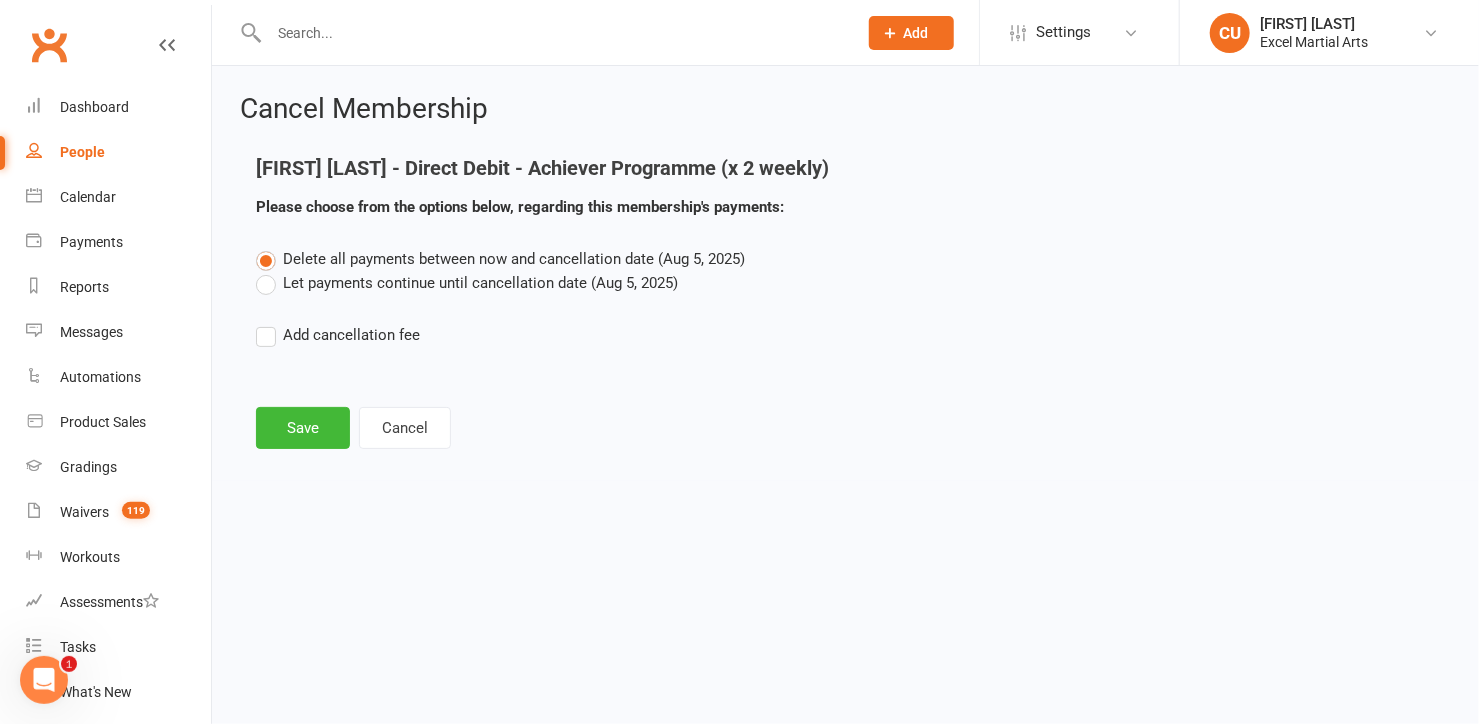 scroll, scrollTop: 0, scrollLeft: 0, axis: both 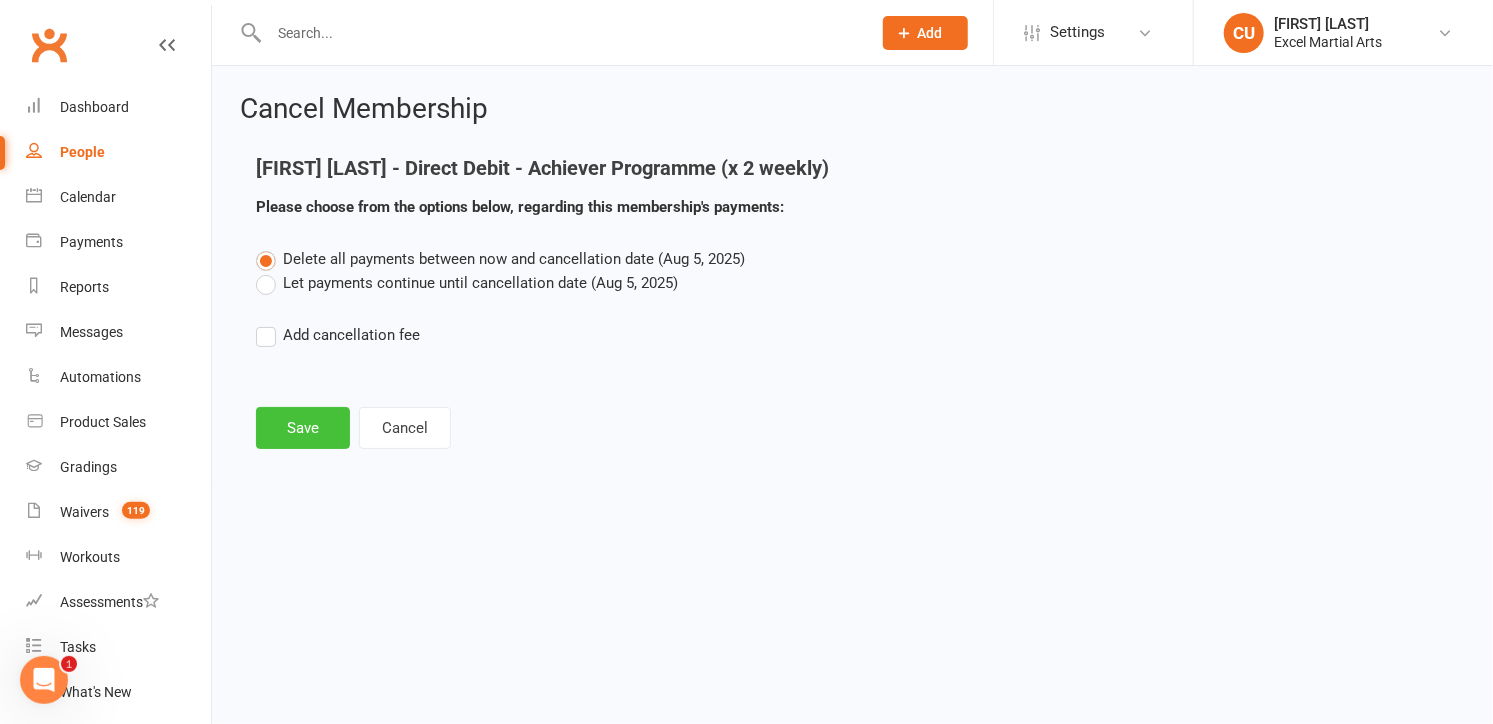 click on "Save" at bounding box center (303, 428) 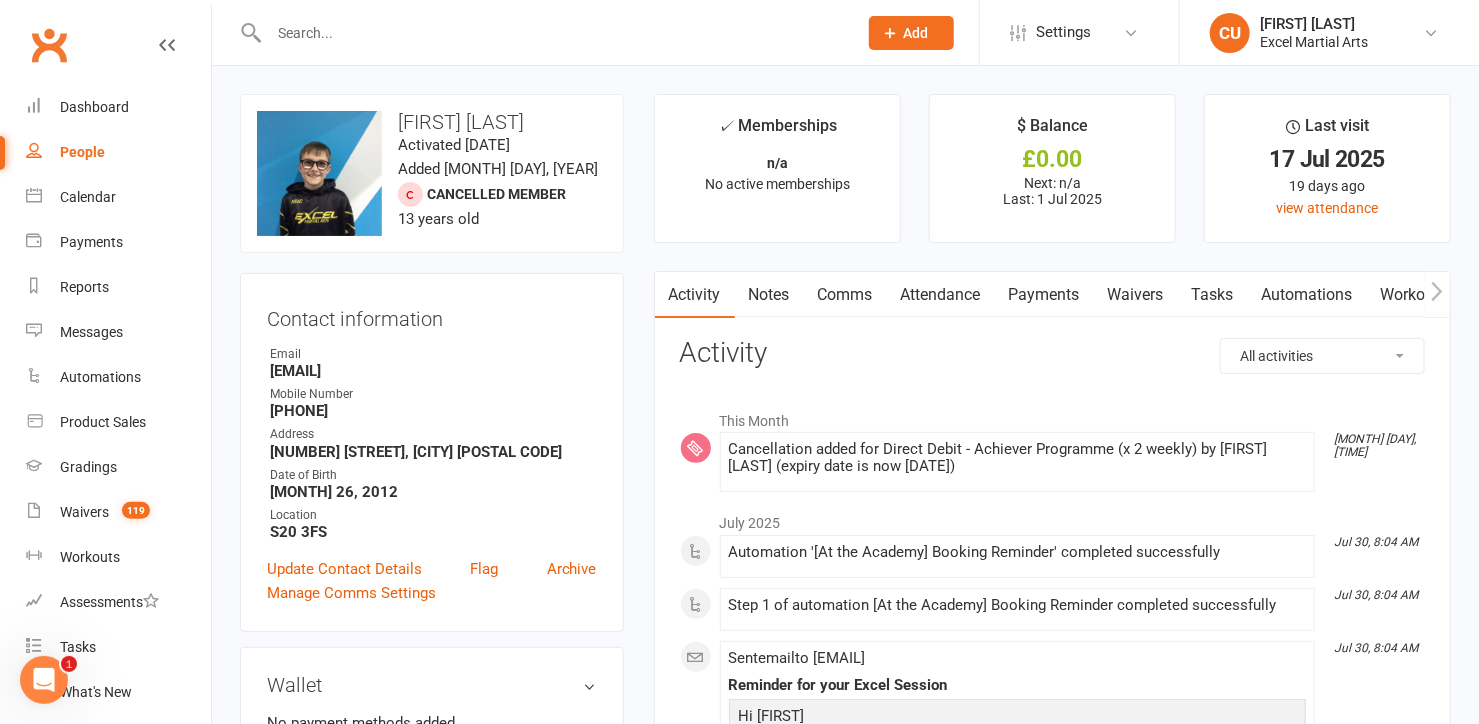click at bounding box center [553, 33] 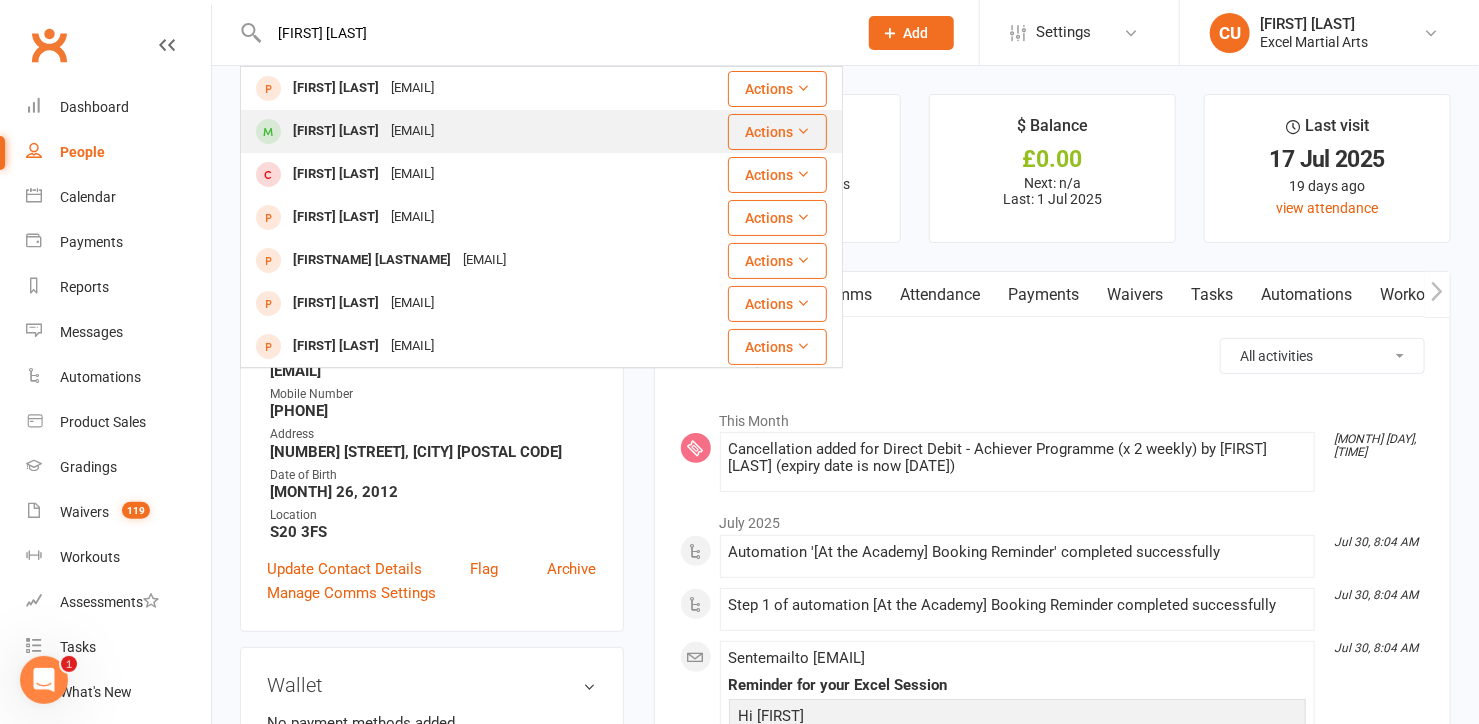type on "[FIRST] [LAST]" 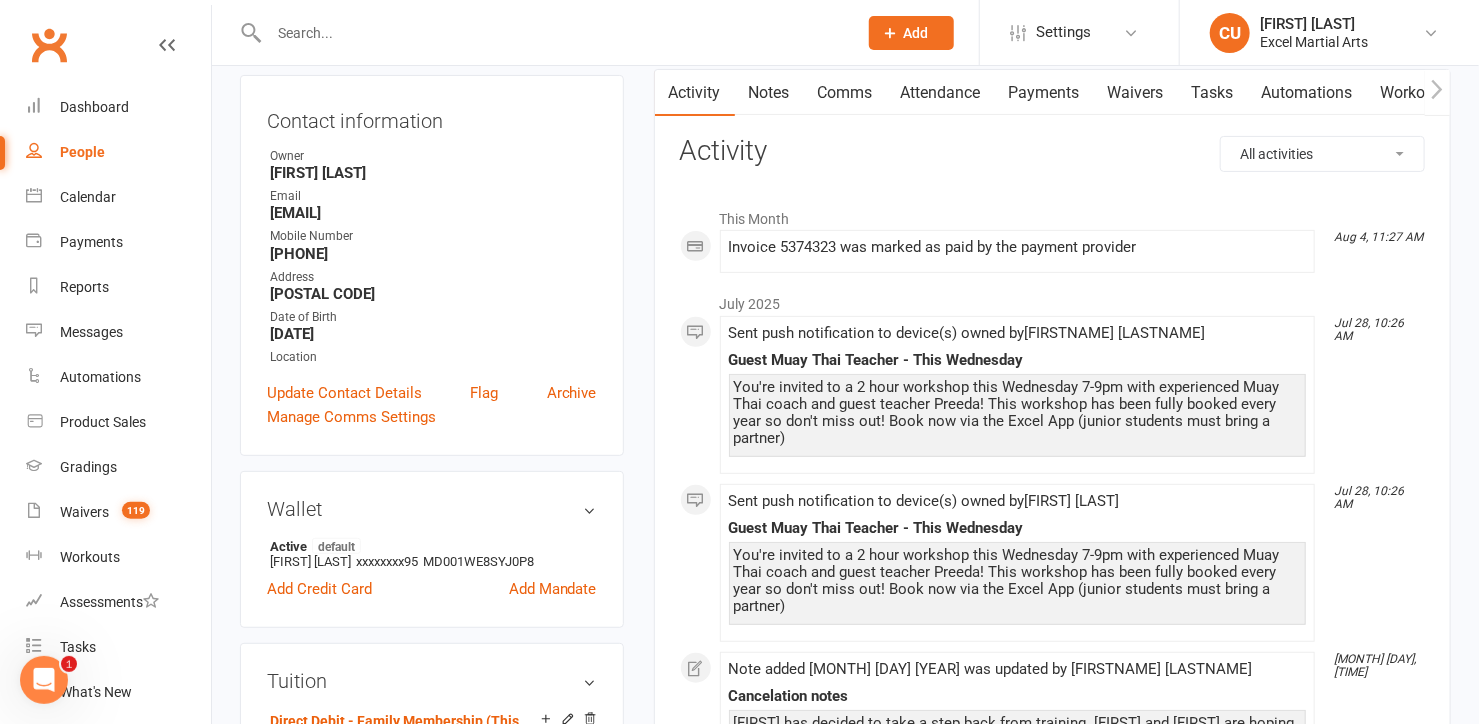 scroll, scrollTop: 202, scrollLeft: 0, axis: vertical 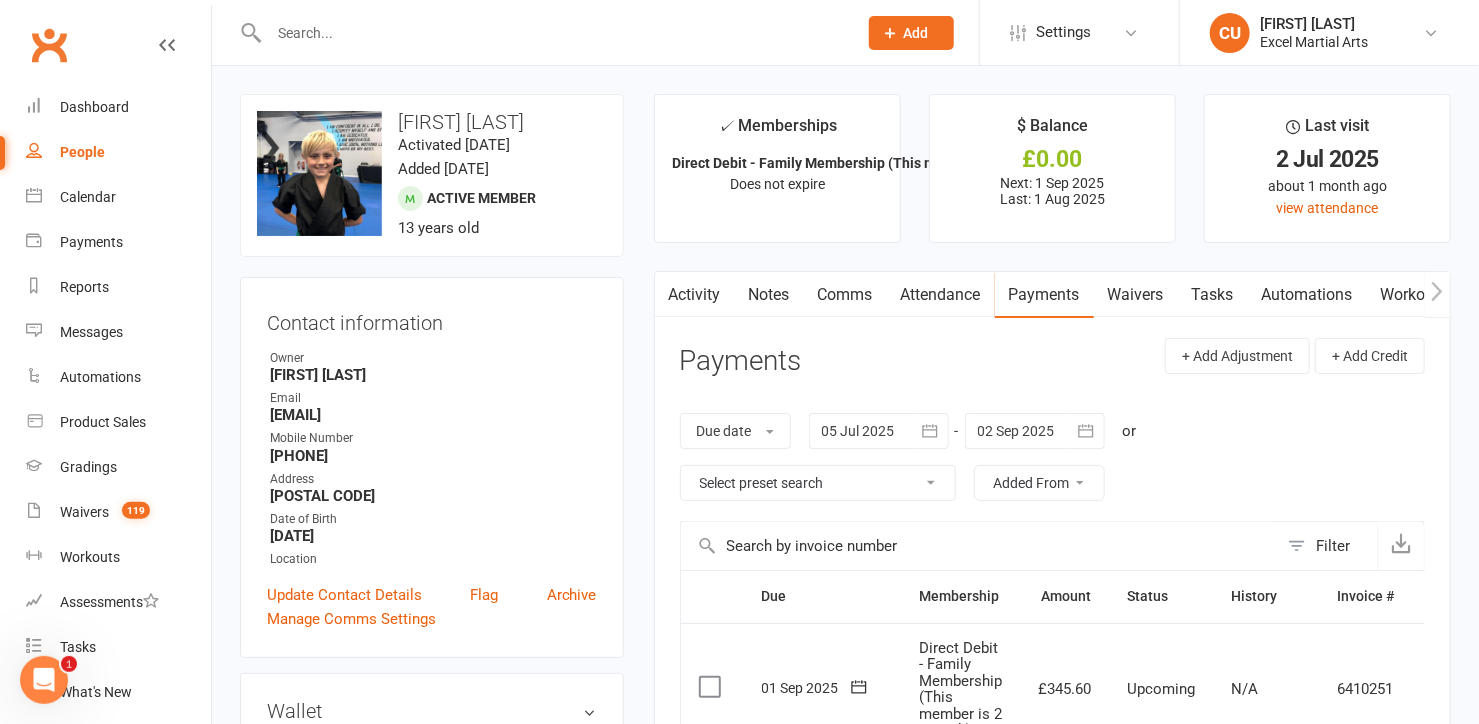 click on "Notes" at bounding box center [769, 295] 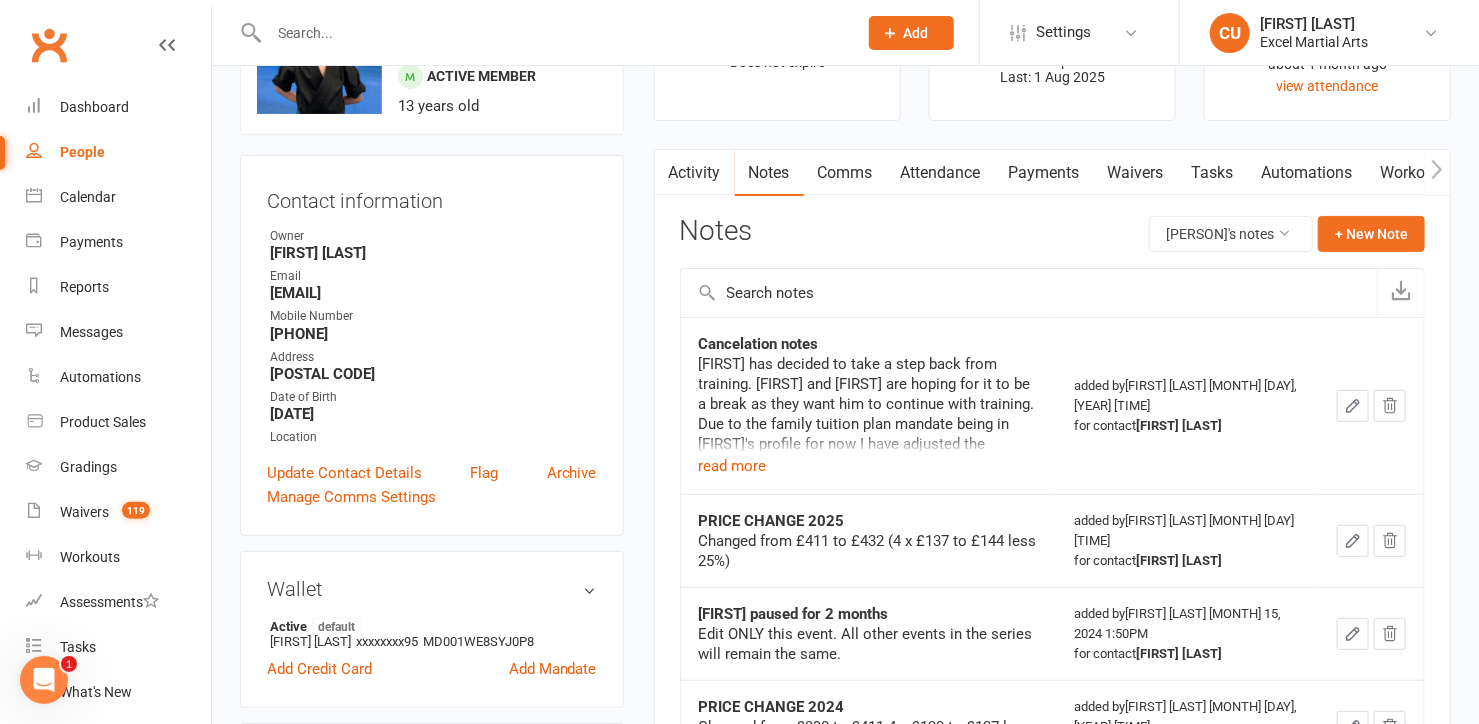 scroll, scrollTop: 123, scrollLeft: 0, axis: vertical 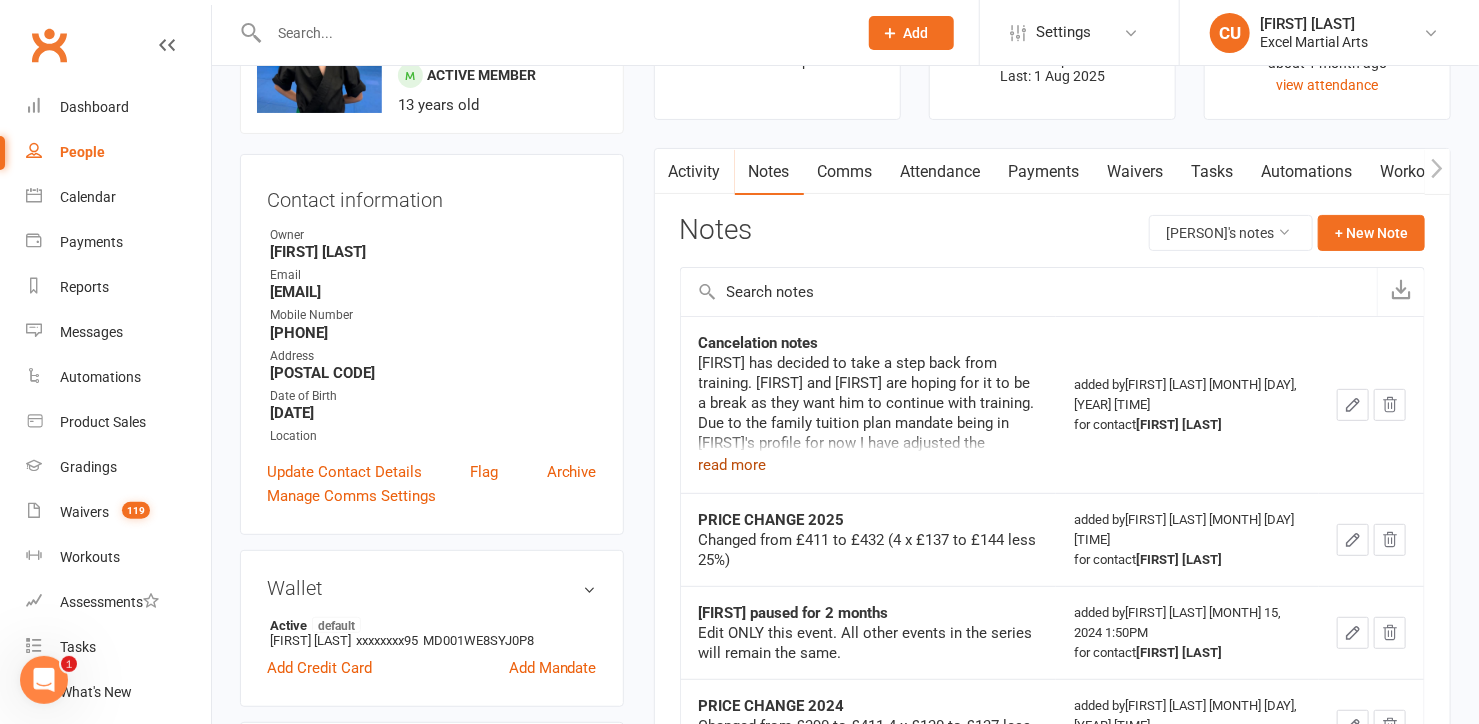 click on "read more" 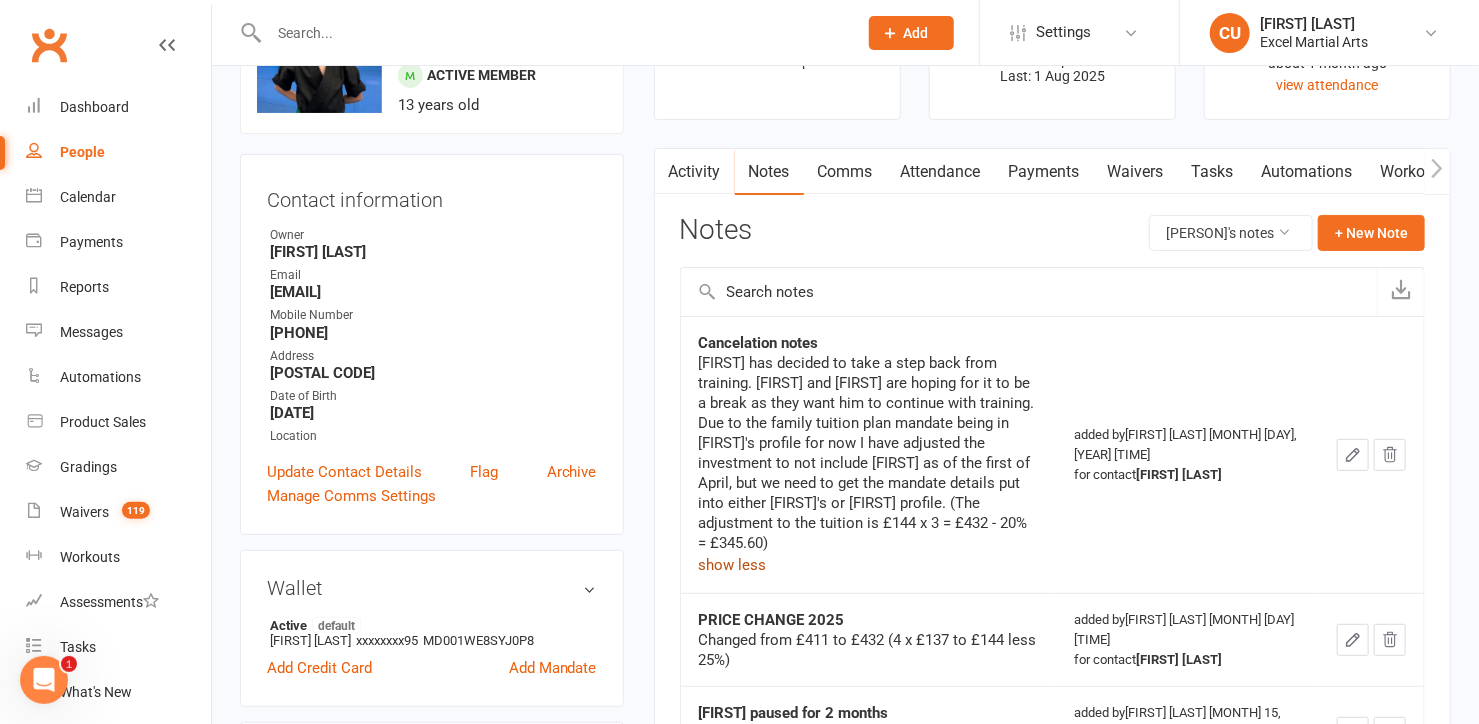 scroll, scrollTop: 0, scrollLeft: 0, axis: both 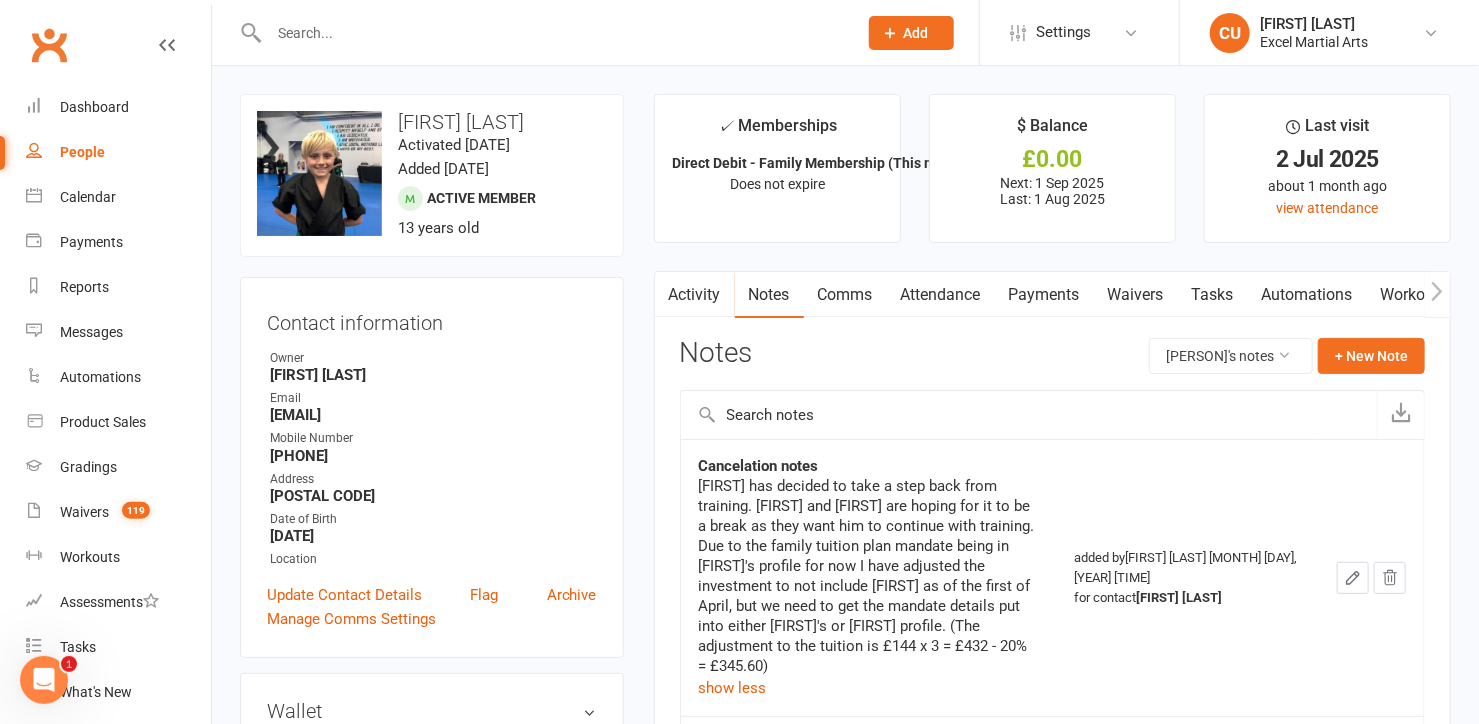 click at bounding box center [553, 33] 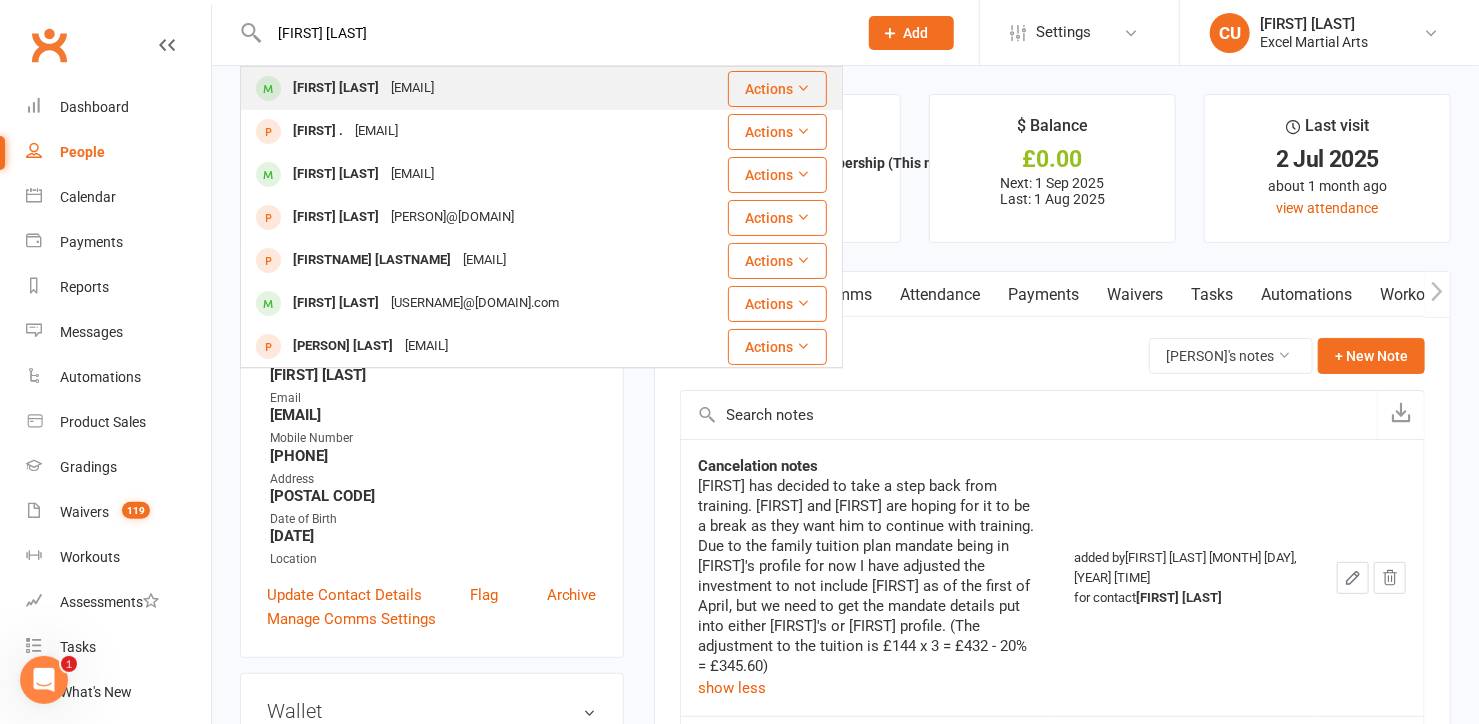 type on "[FIRST] [LAST]" 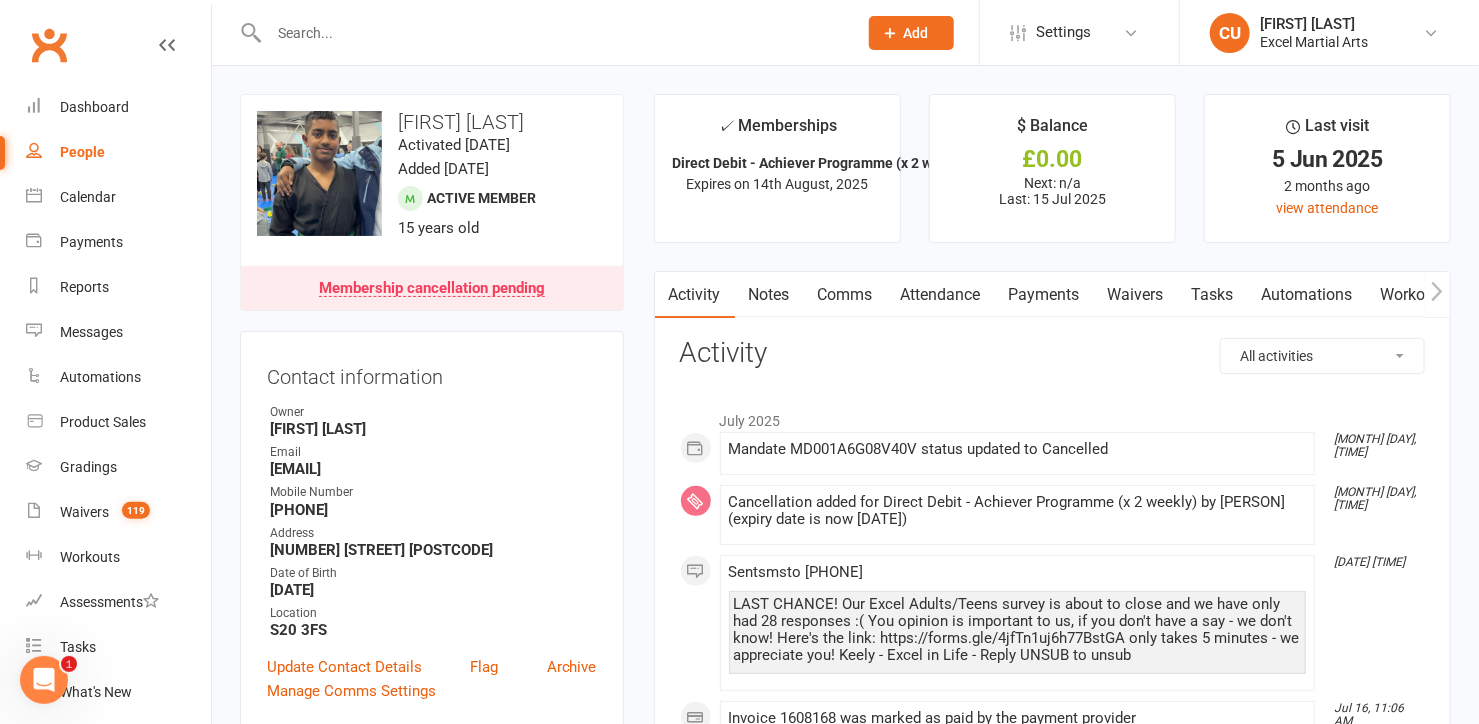 click on "Payments" at bounding box center (1044, 295) 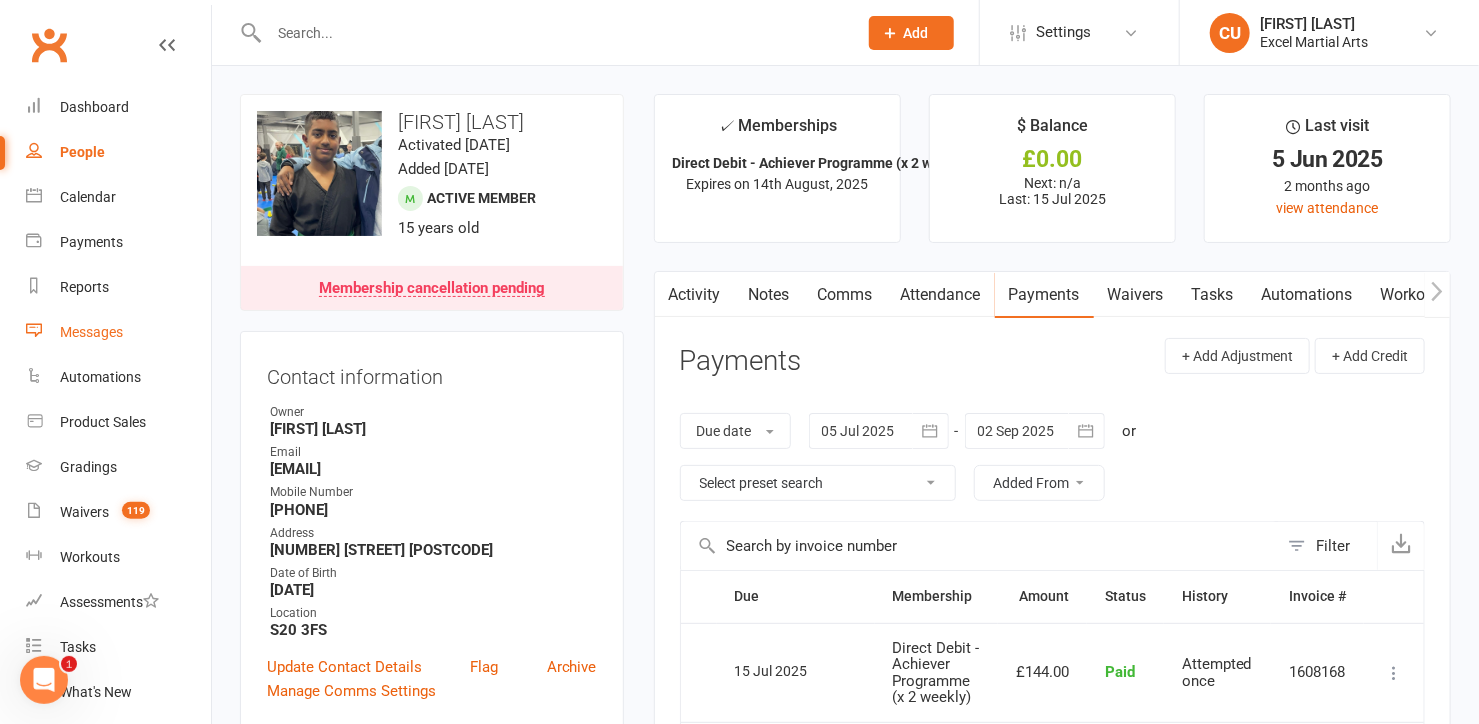 click on "Messages" at bounding box center (91, 332) 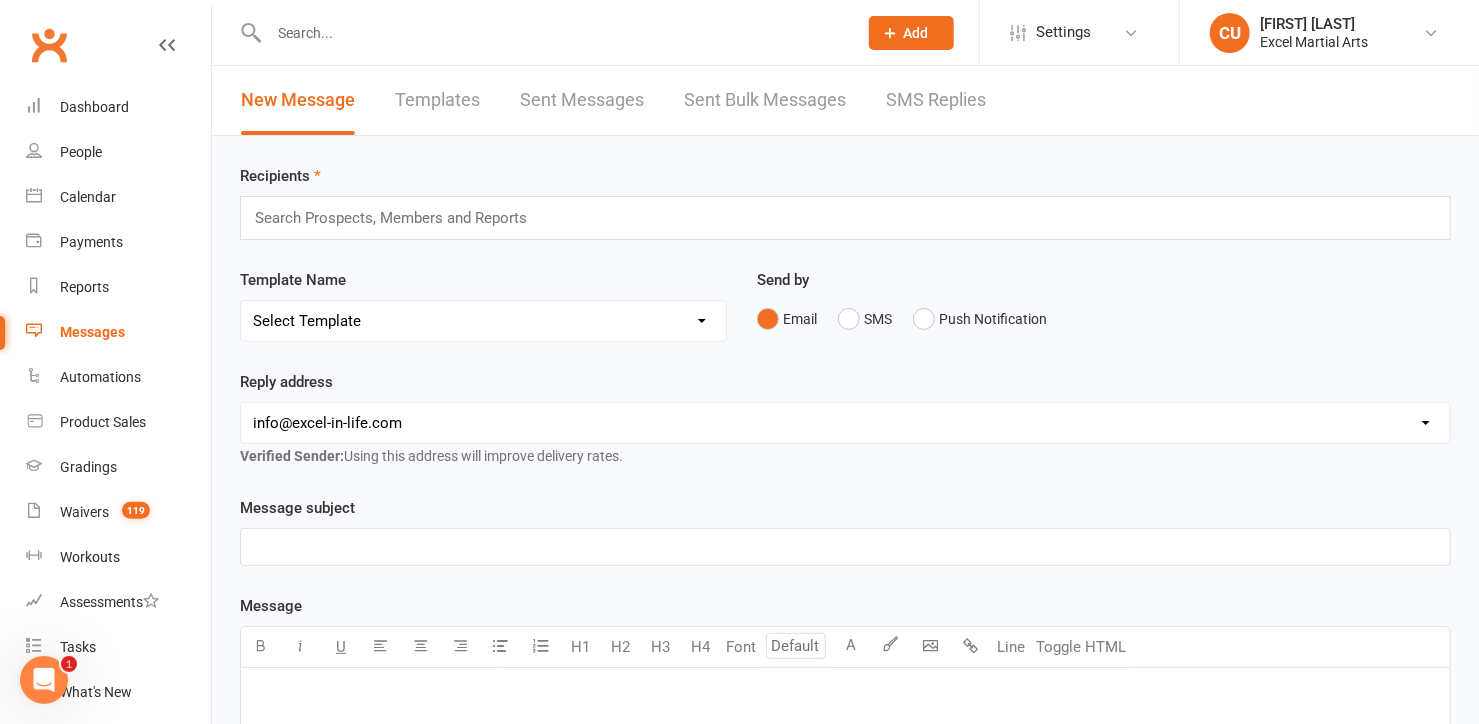 click on "SMS Replies" at bounding box center (936, 100) 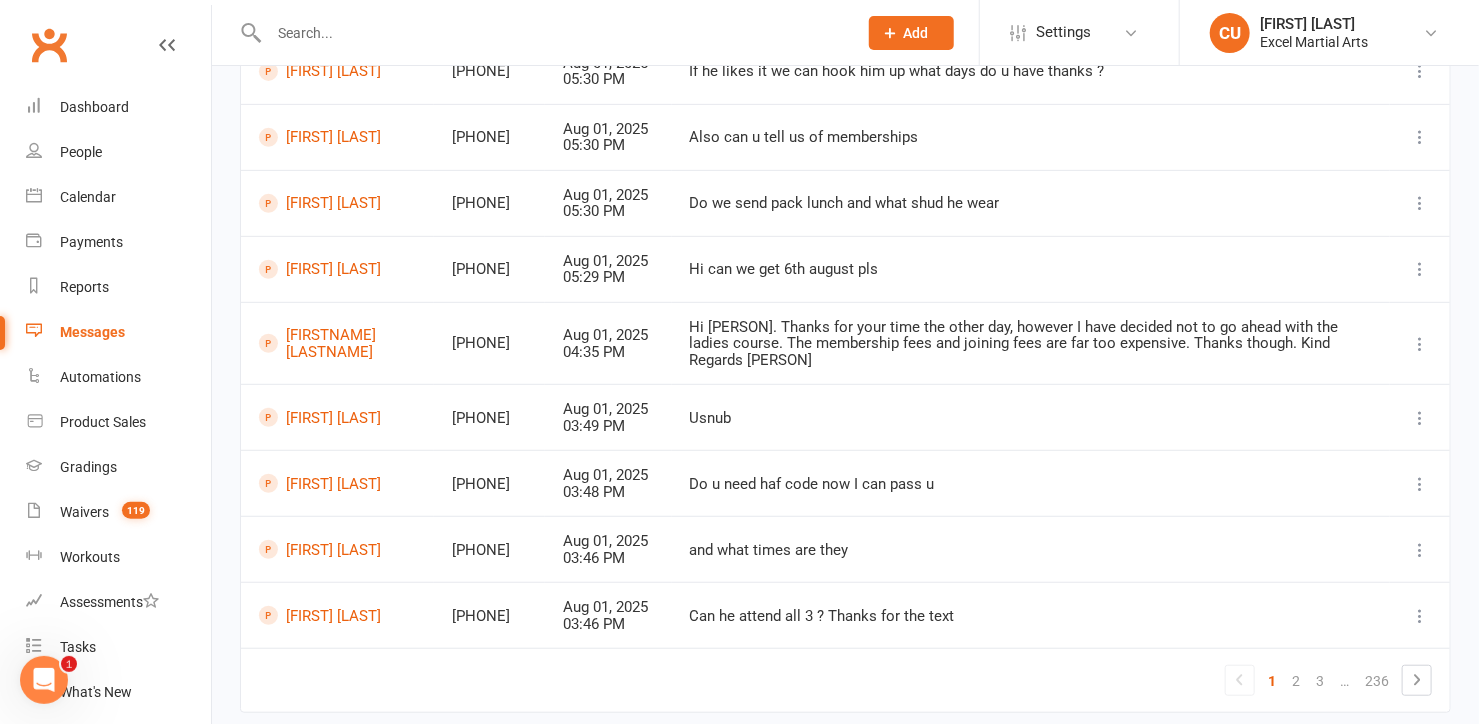 scroll, scrollTop: 408, scrollLeft: 0, axis: vertical 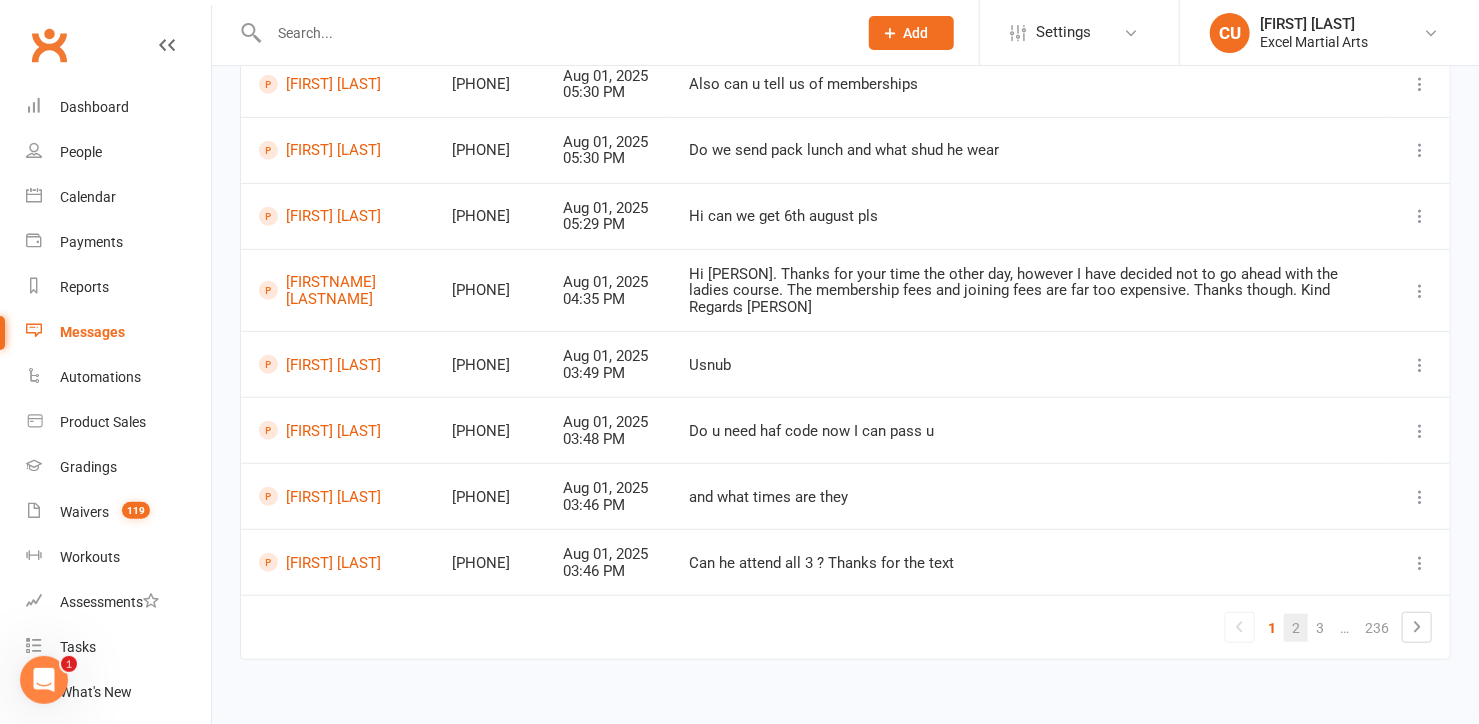 click on "2" at bounding box center [1296, 628] 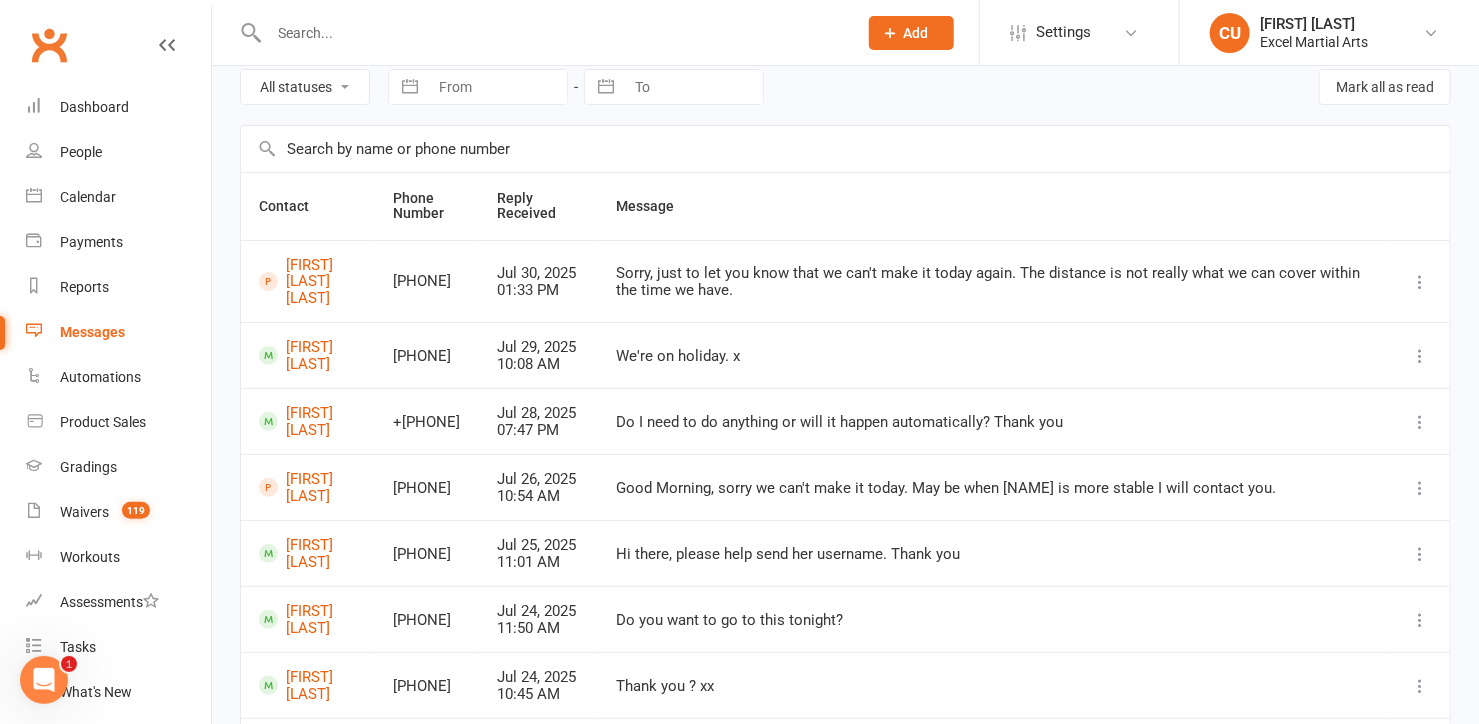 scroll, scrollTop: 84, scrollLeft: 0, axis: vertical 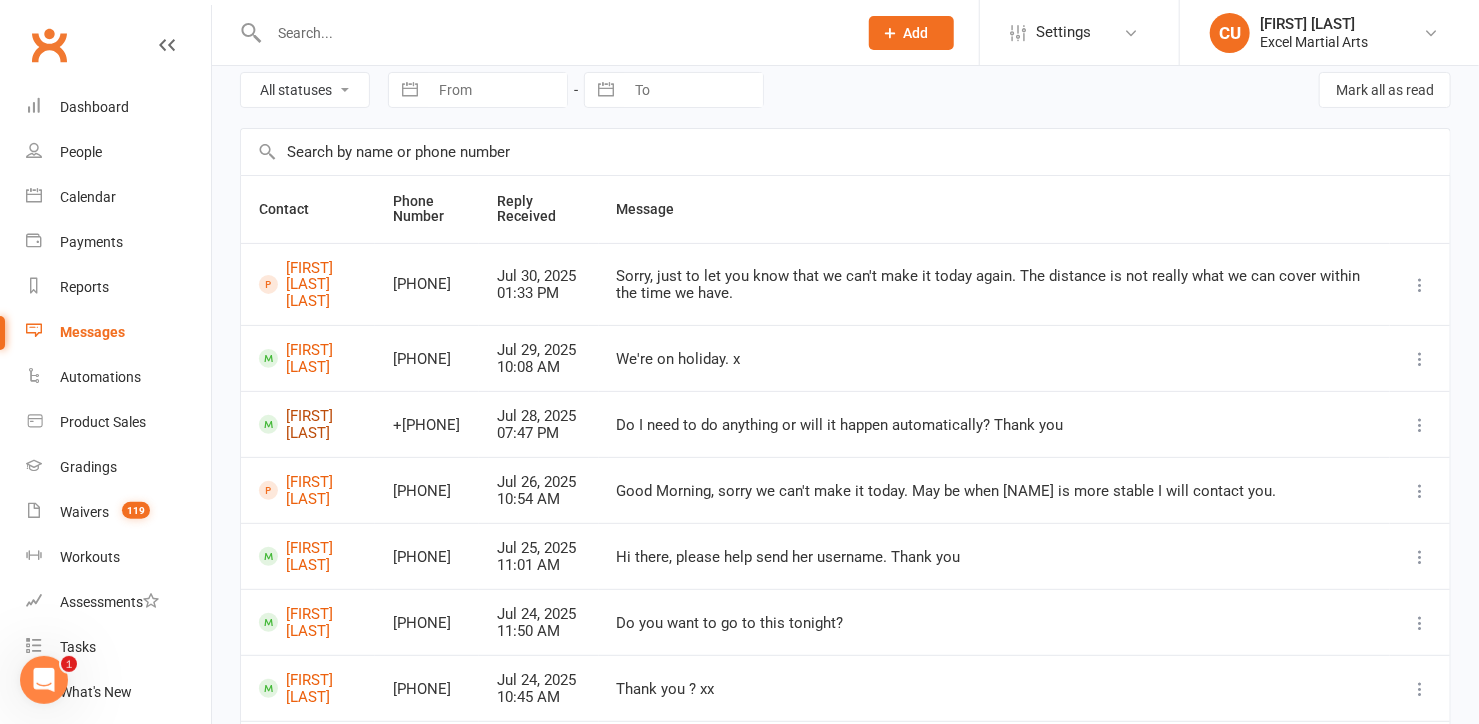 click on "[FIRST] [LAST]" at bounding box center (308, 424) 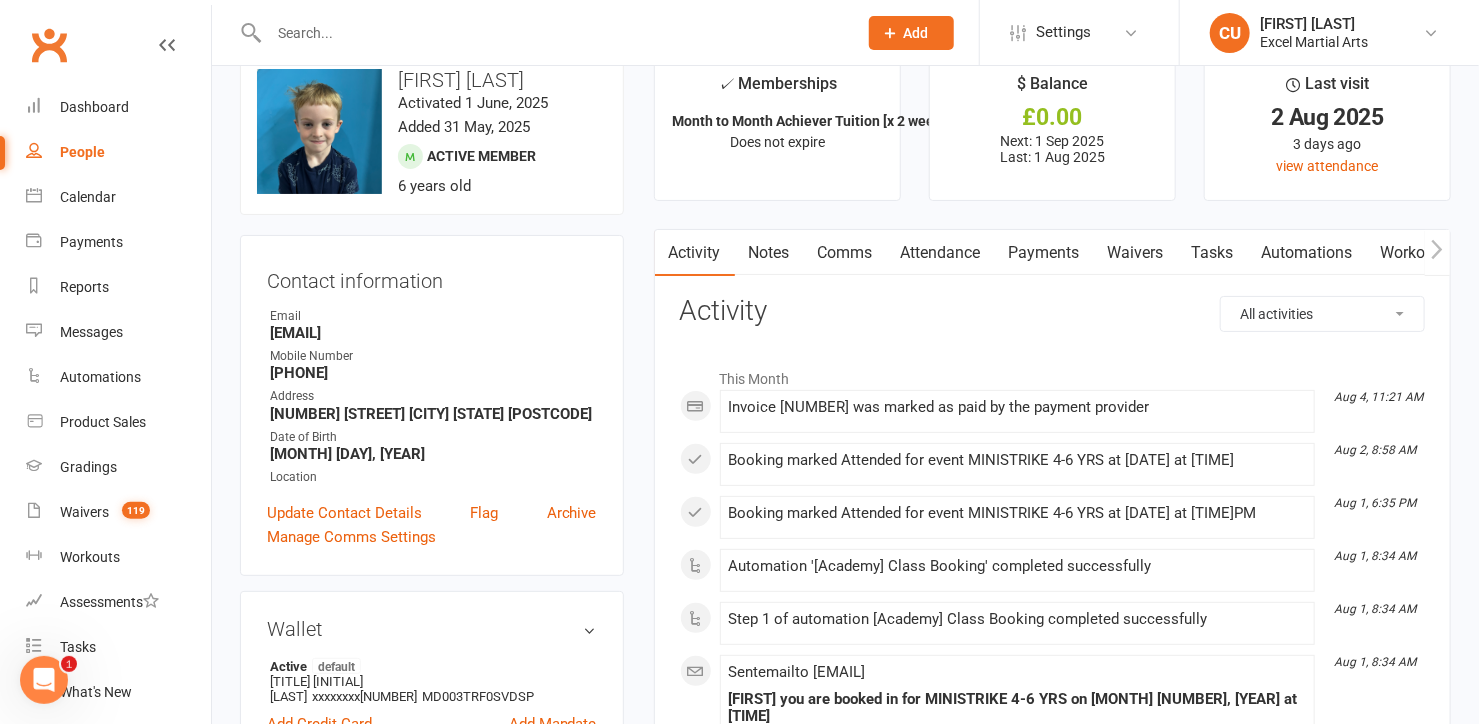 scroll, scrollTop: 0, scrollLeft: 0, axis: both 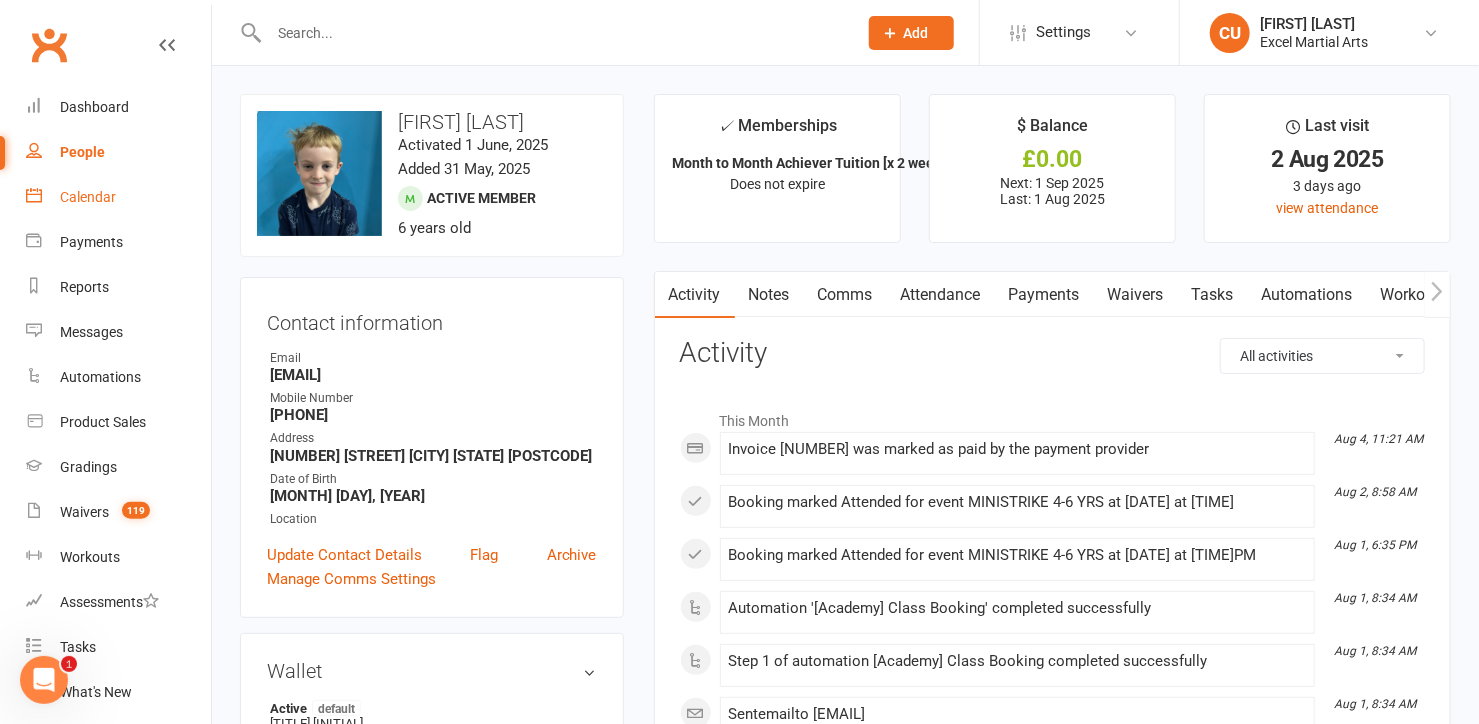 click on "Calendar" at bounding box center (88, 197) 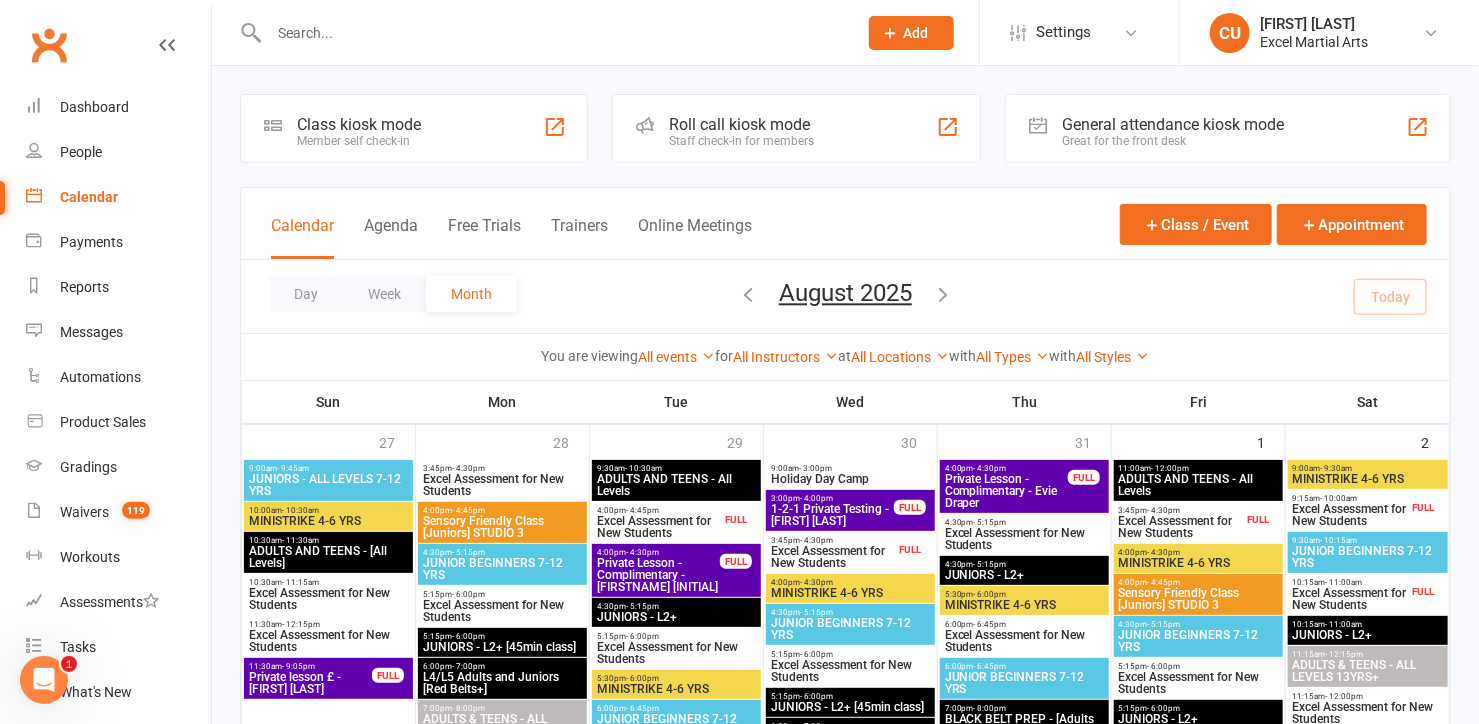 click at bounding box center (553, 33) 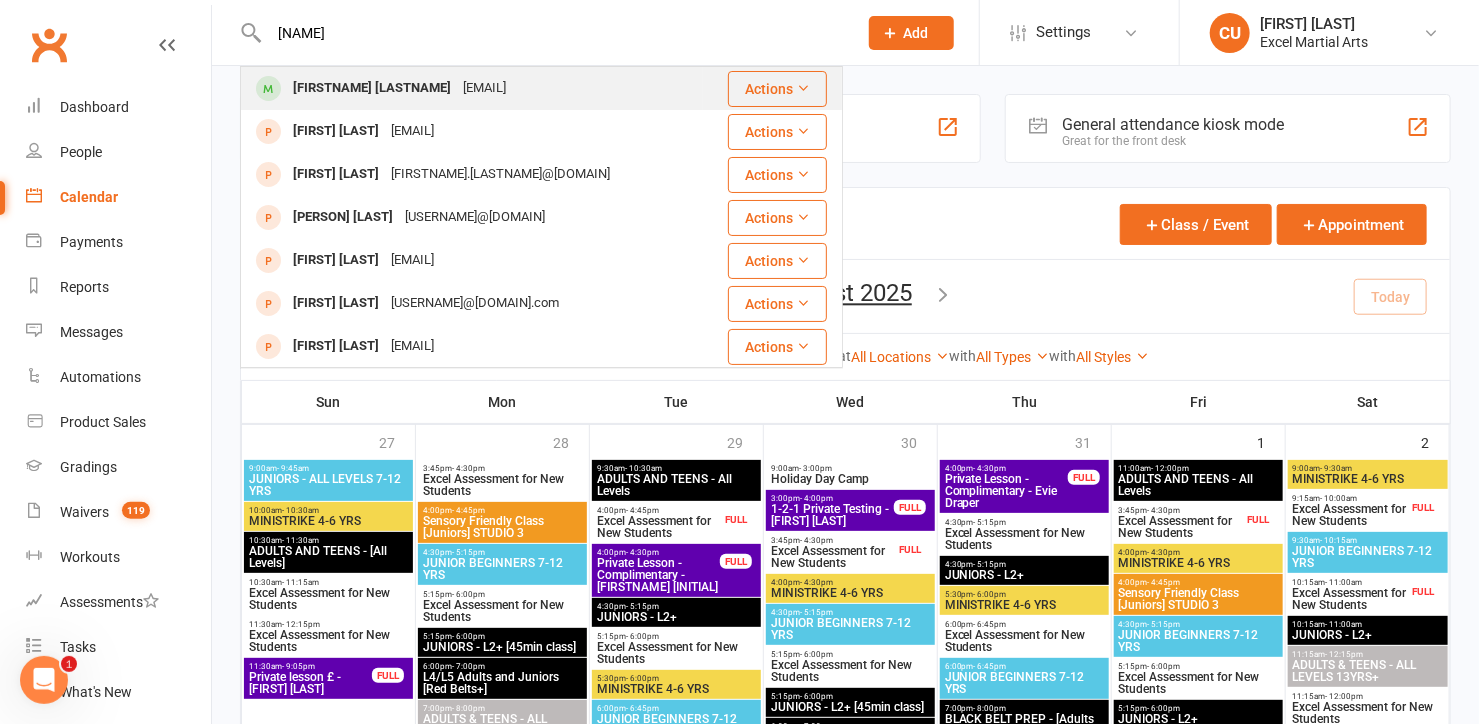 type on "[NAME]" 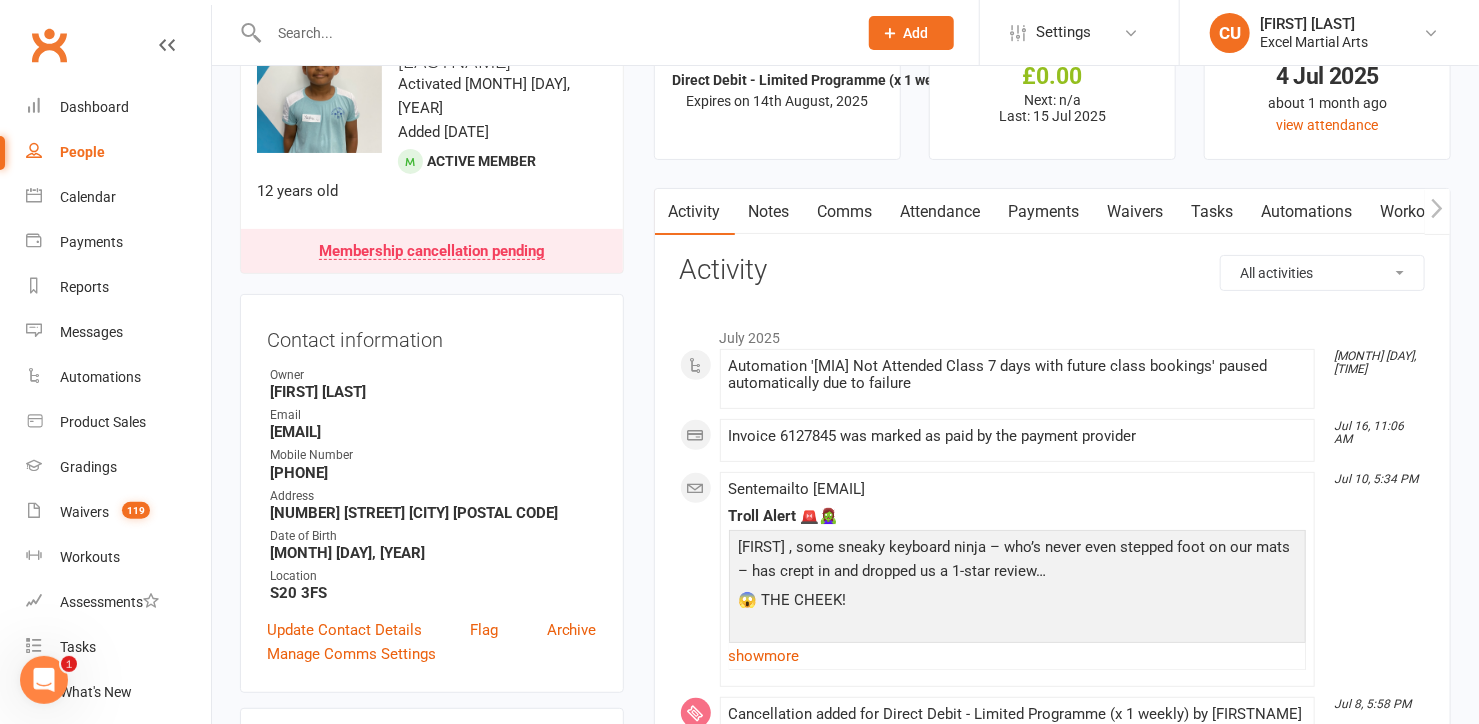 scroll, scrollTop: 0, scrollLeft: 0, axis: both 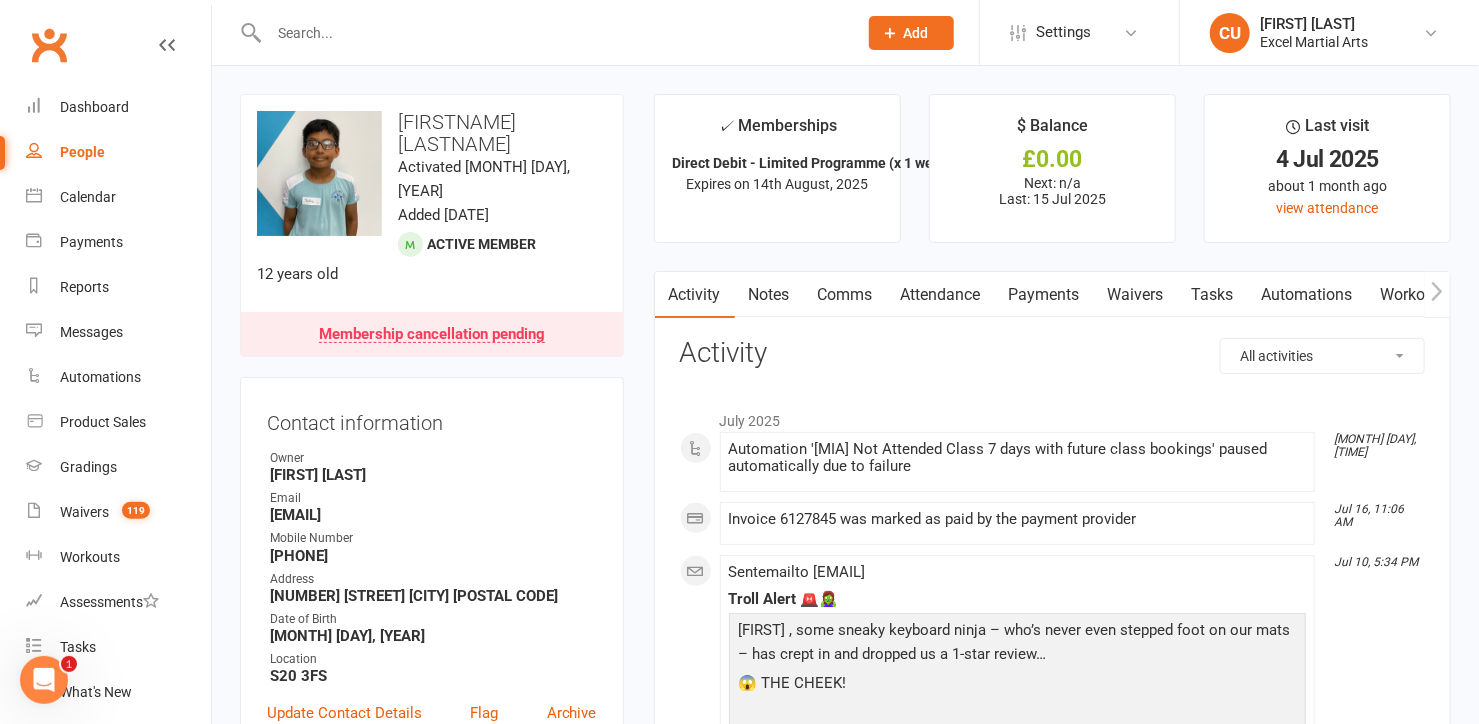 click at bounding box center [553, 33] 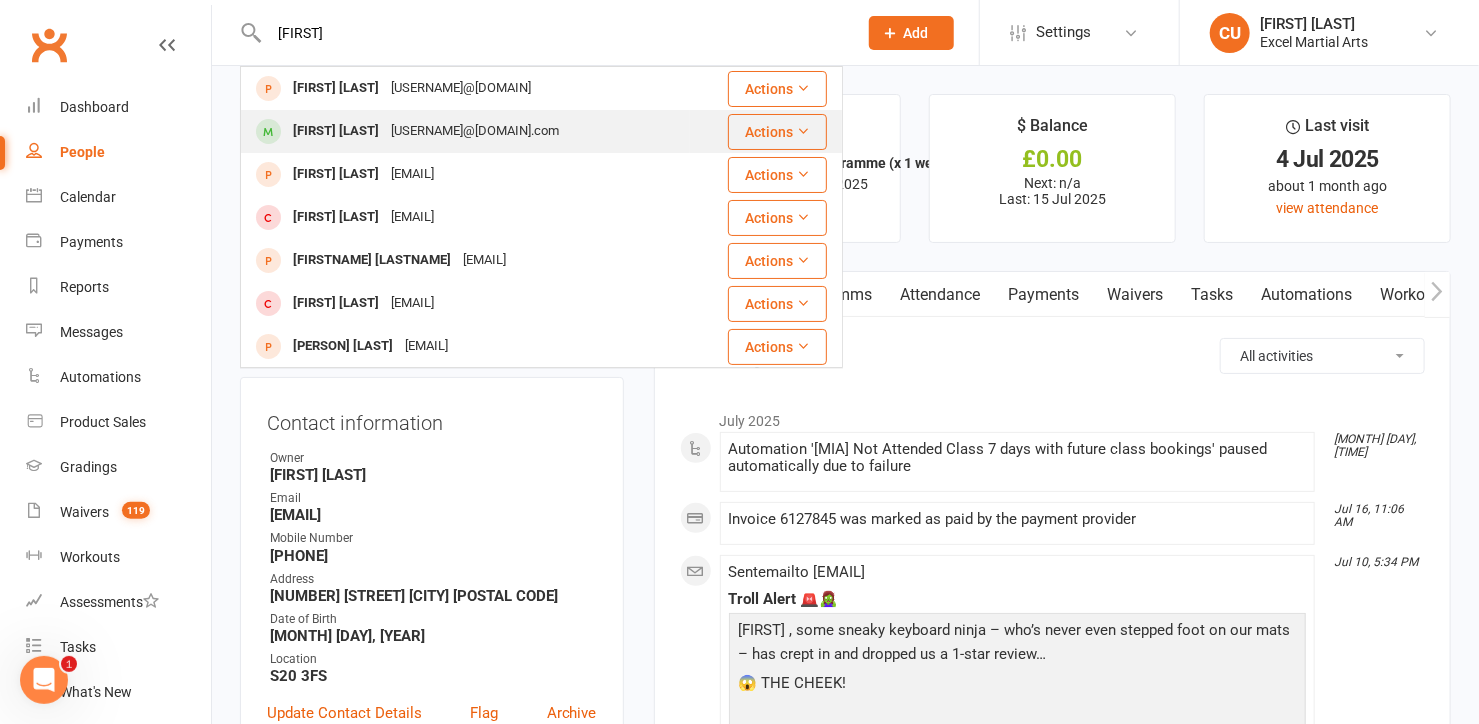 type on "[FIRST]" 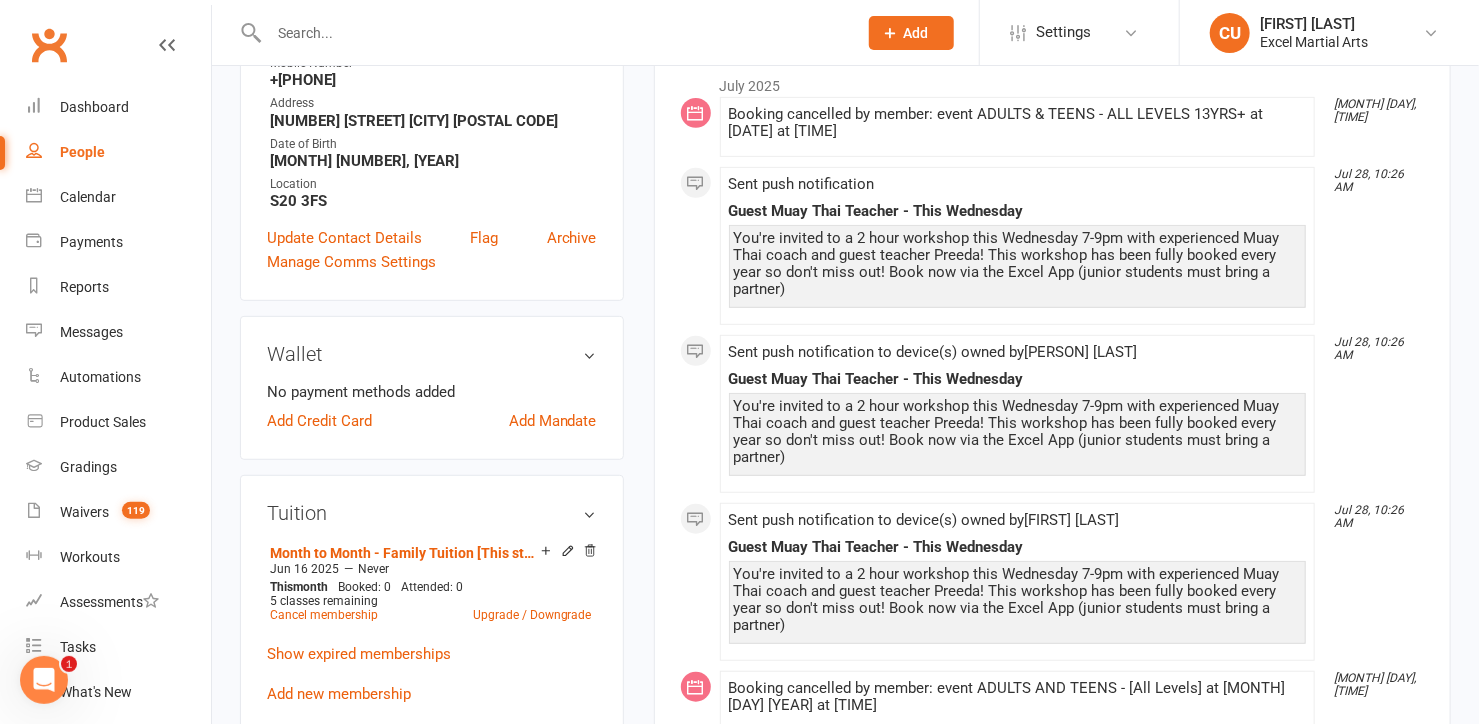 scroll, scrollTop: 536, scrollLeft: 0, axis: vertical 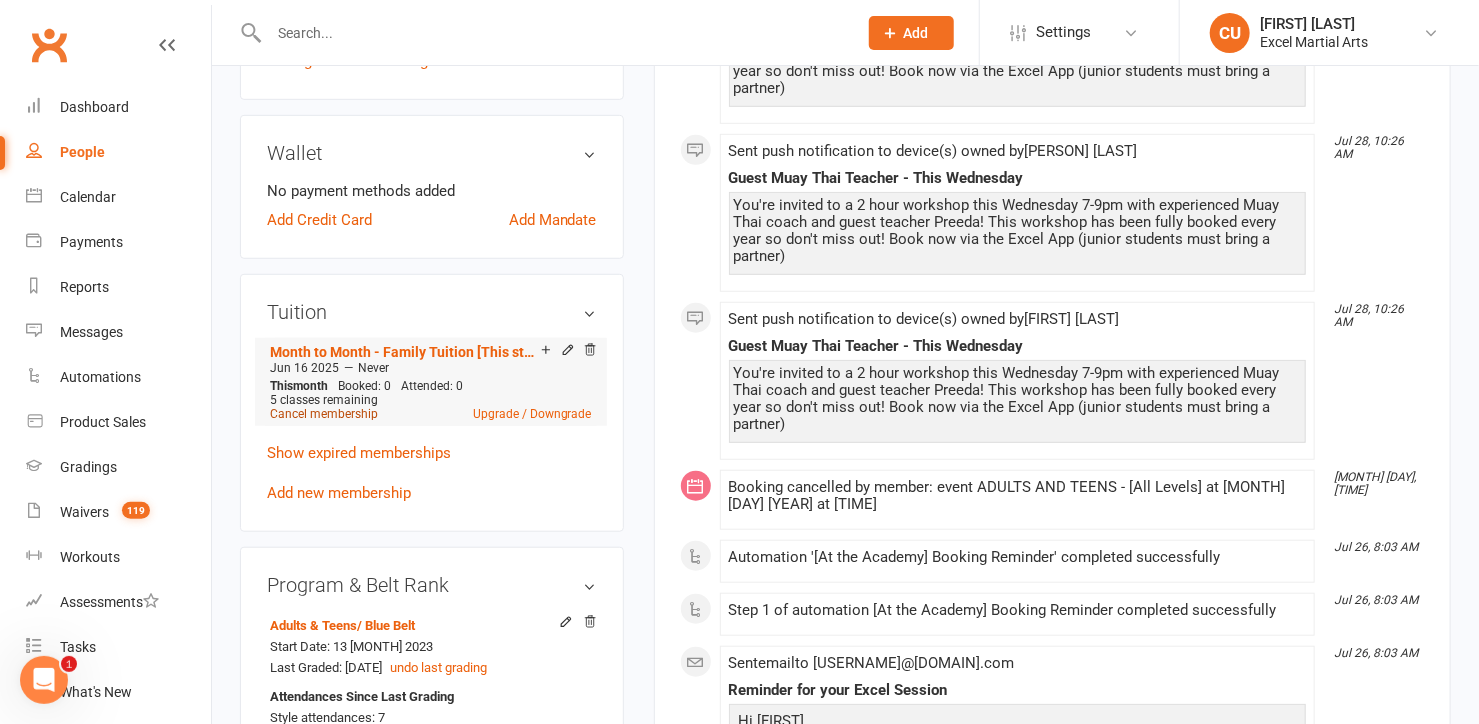 click on "Cancel membership" at bounding box center (324, 414) 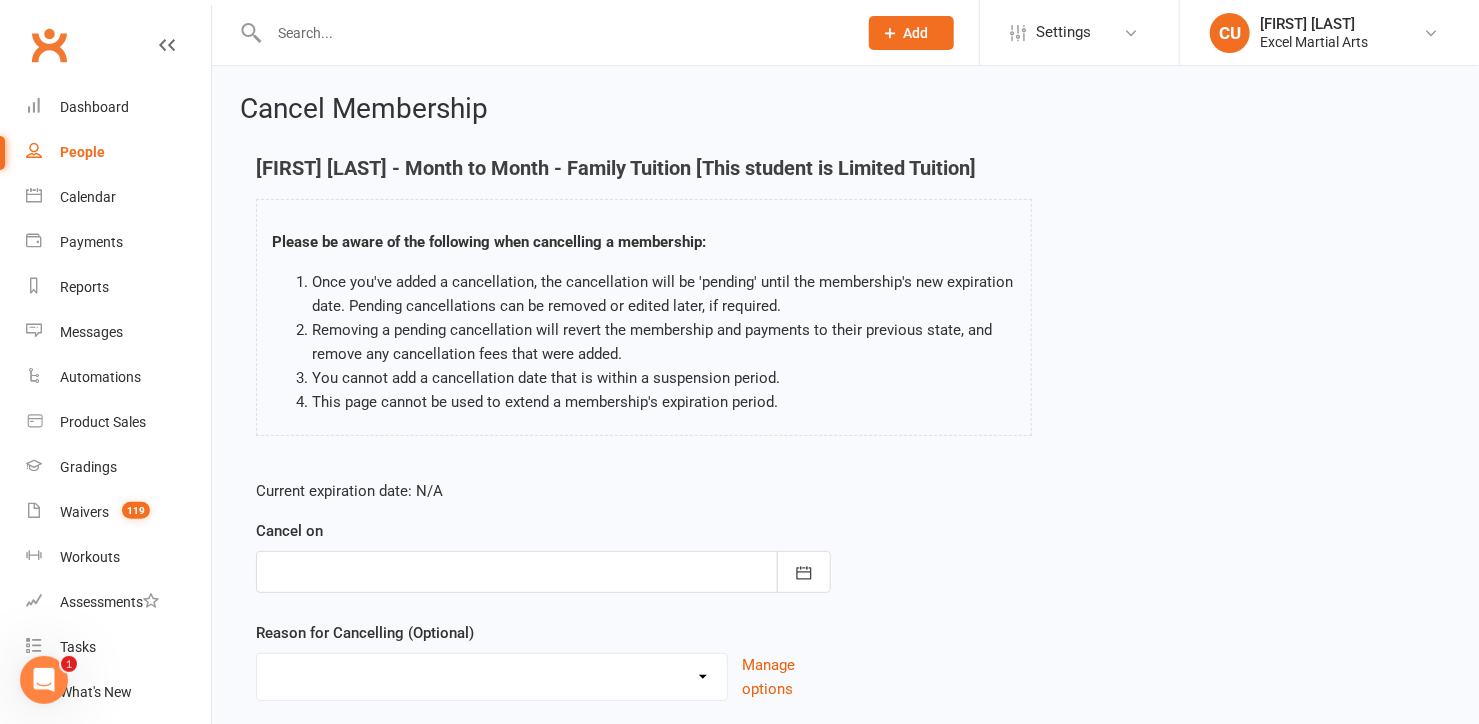 scroll, scrollTop: 138, scrollLeft: 0, axis: vertical 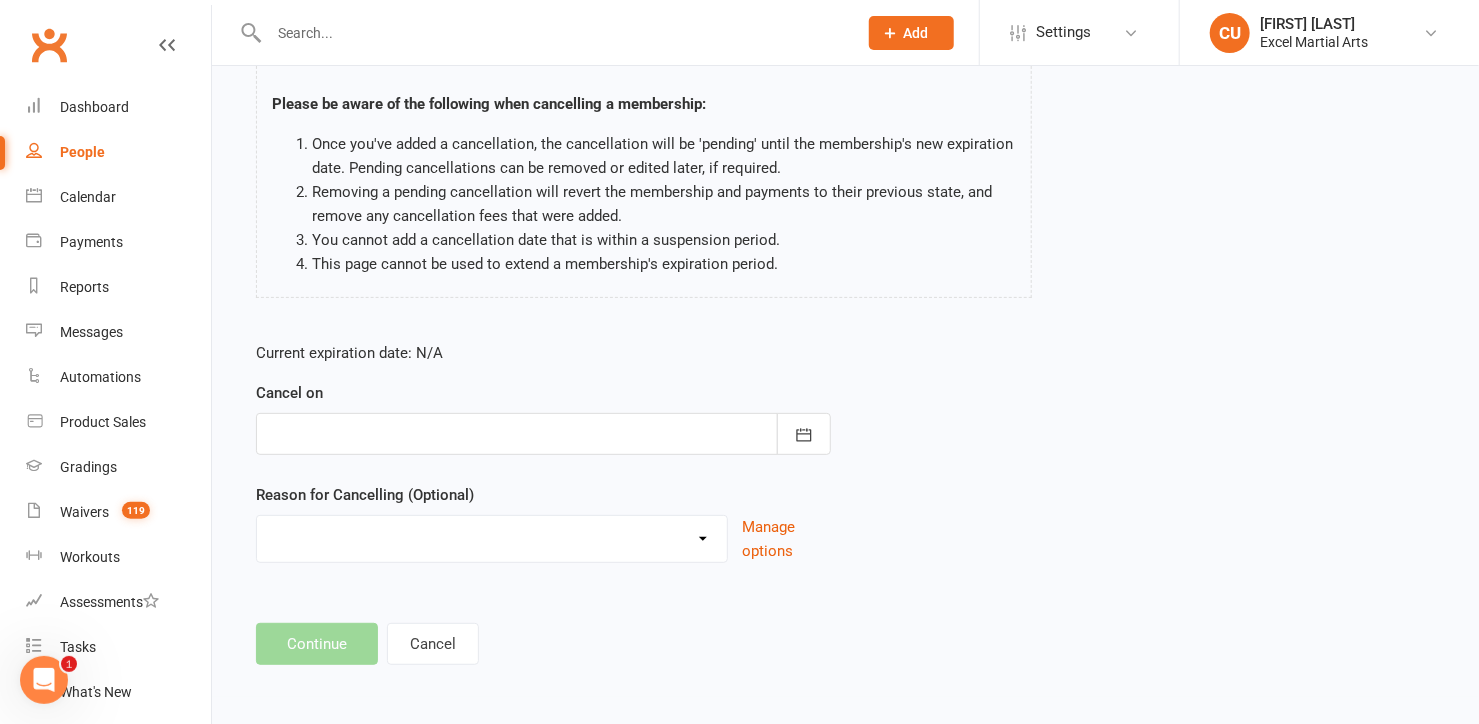 click at bounding box center [543, 434] 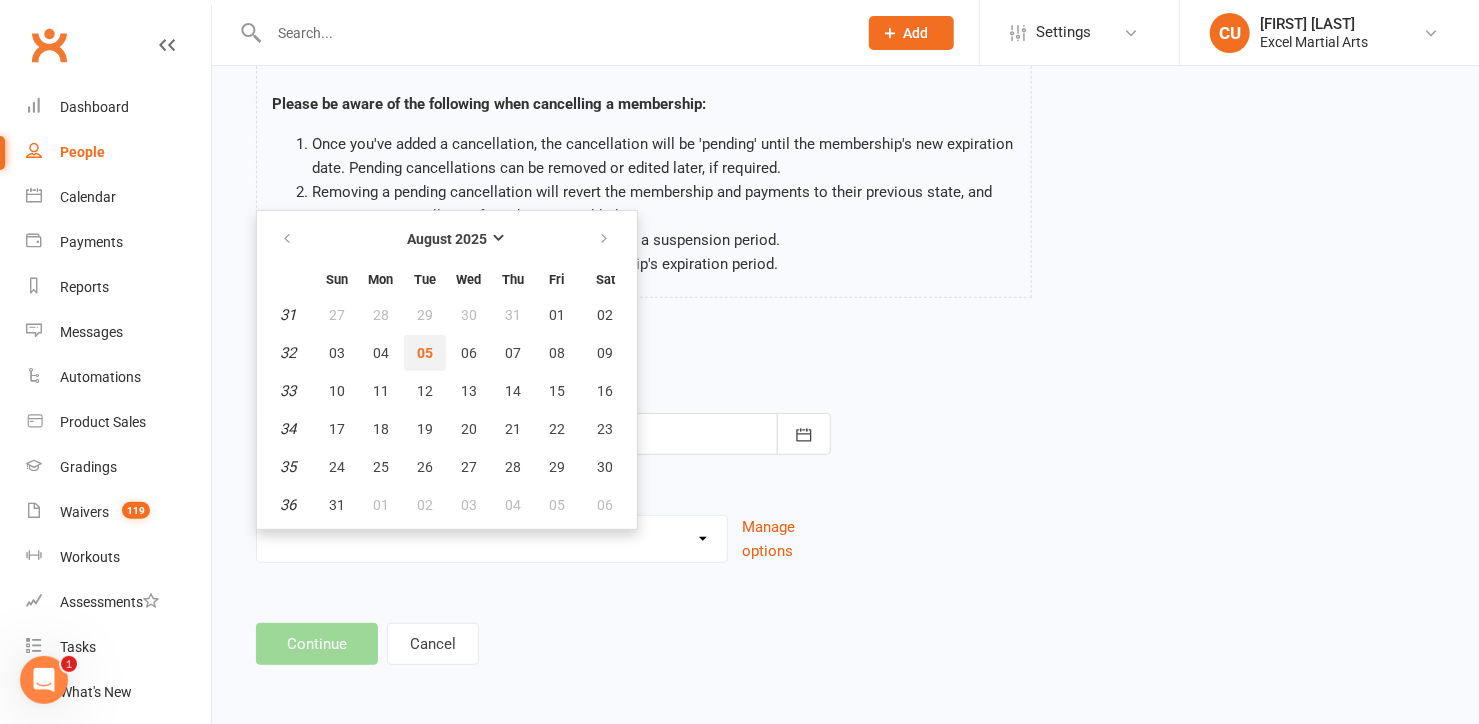 click on "05" at bounding box center (425, 353) 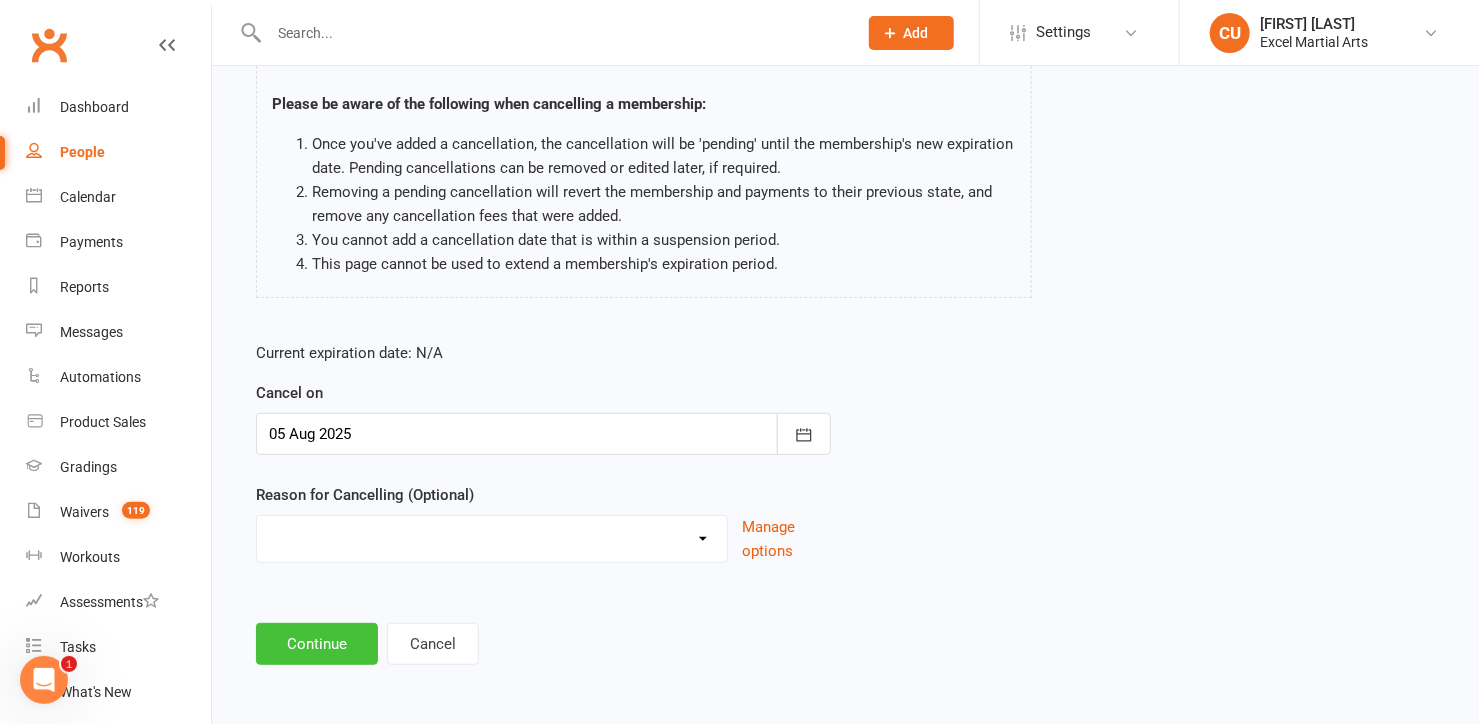click on "Continue" at bounding box center (317, 644) 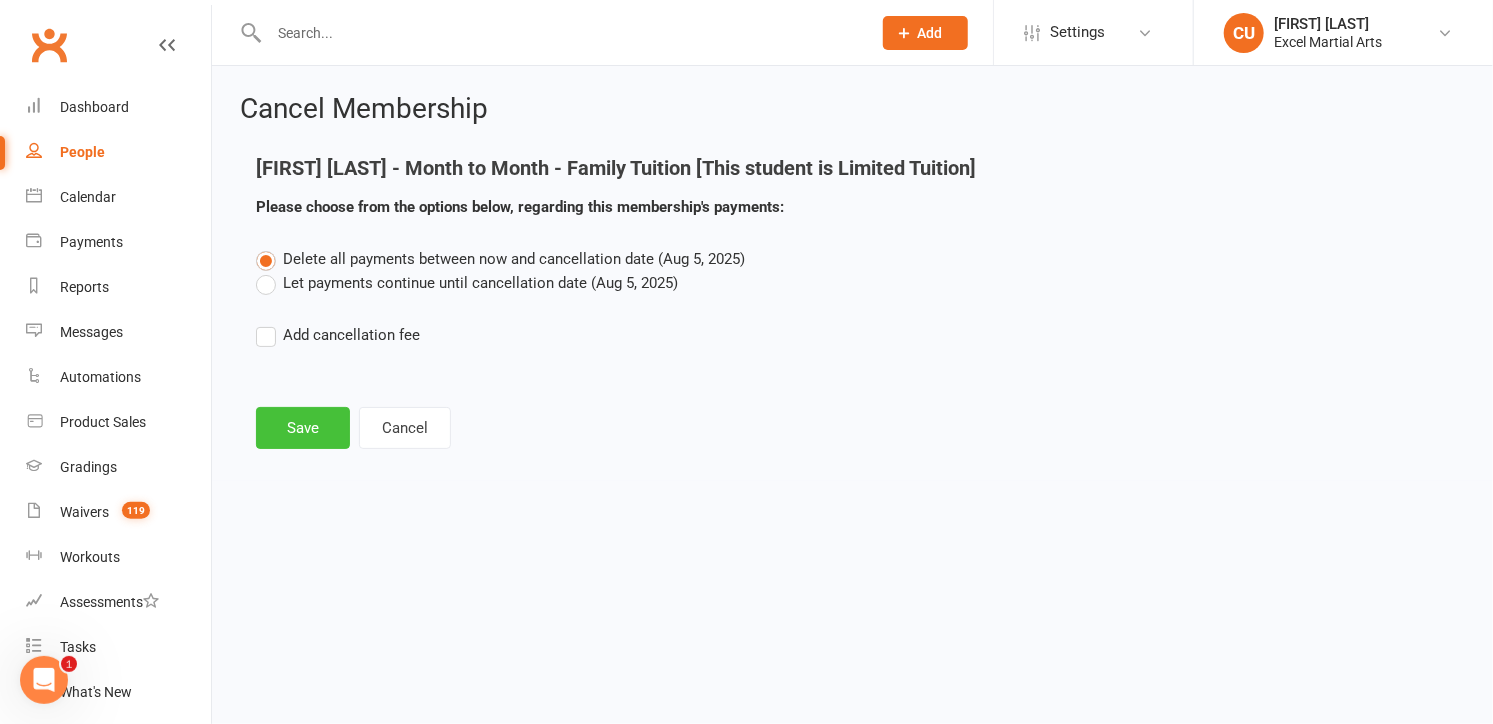 click on "Save" at bounding box center (303, 428) 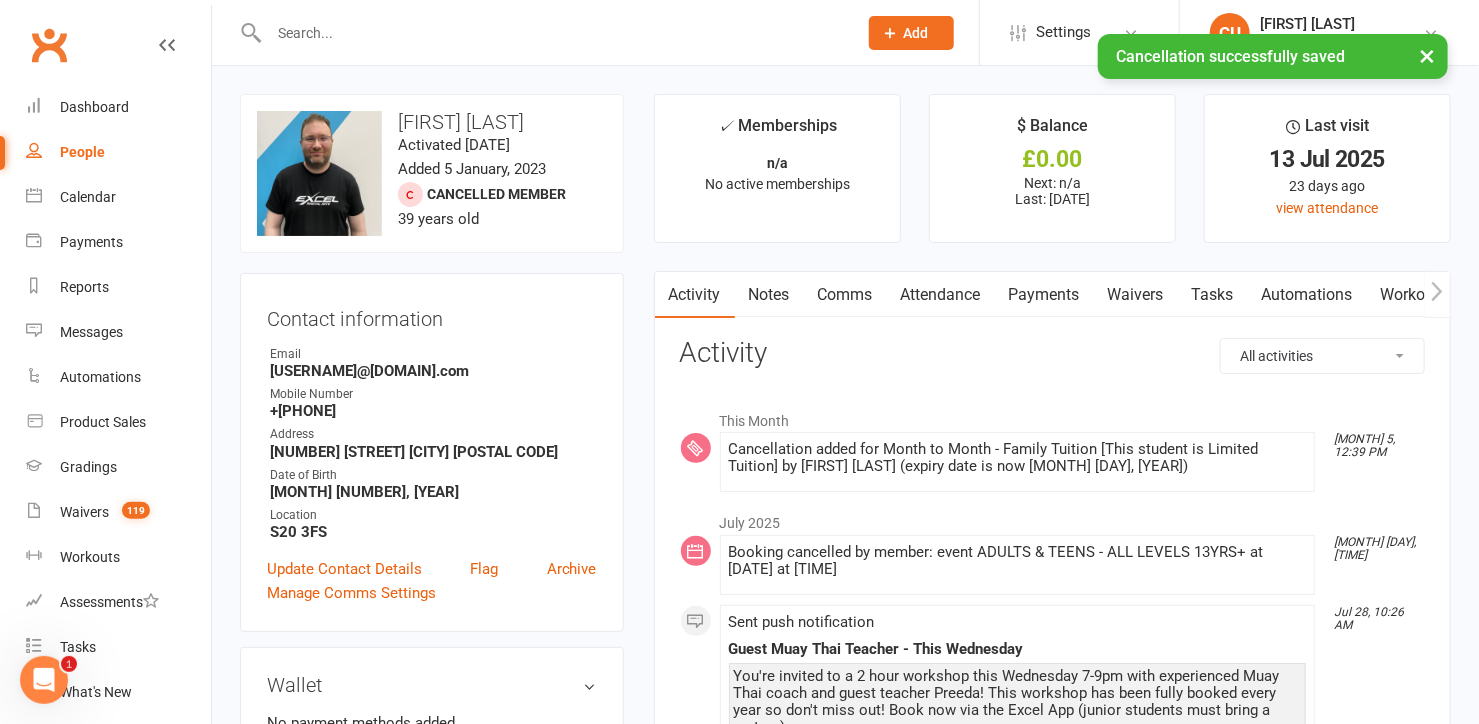 click on "× Cancellation successfully saved" at bounding box center (726, 34) 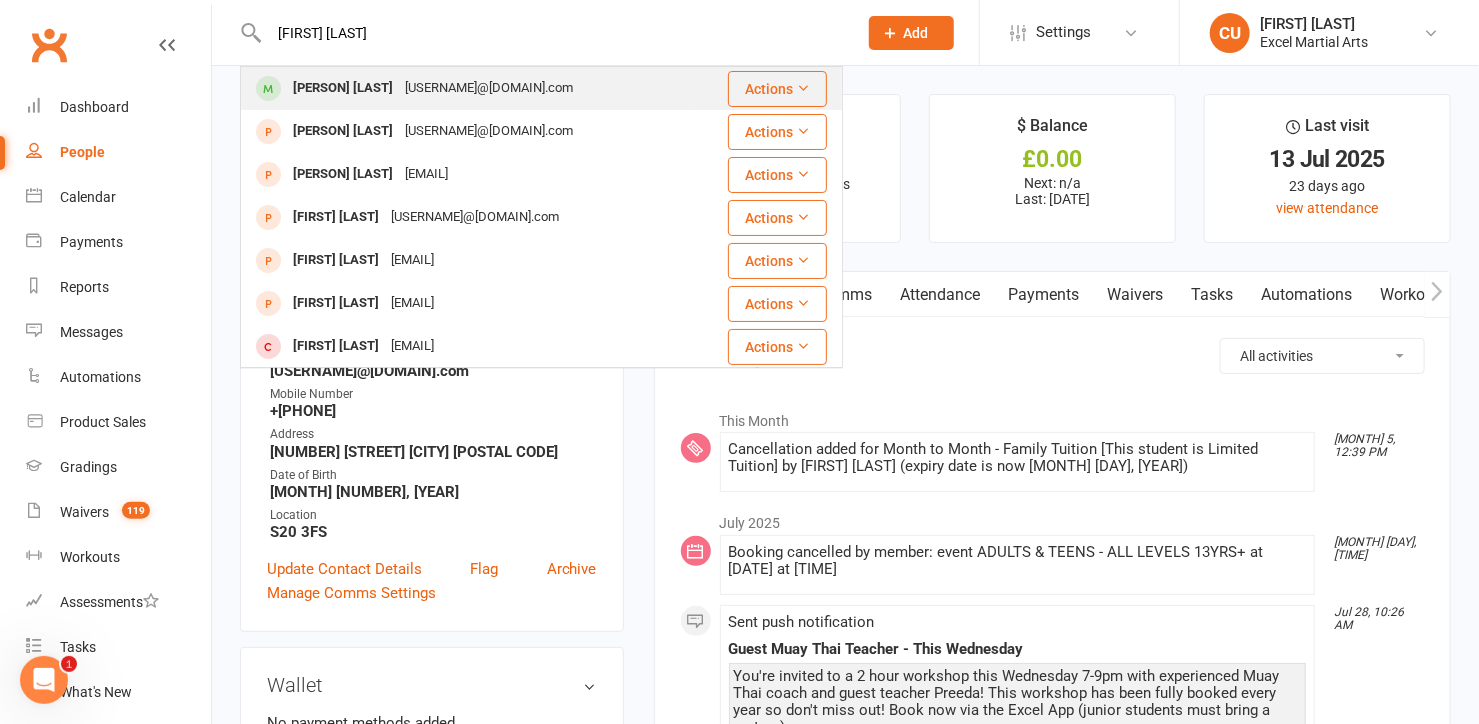 type on "[FIRST] [LAST]" 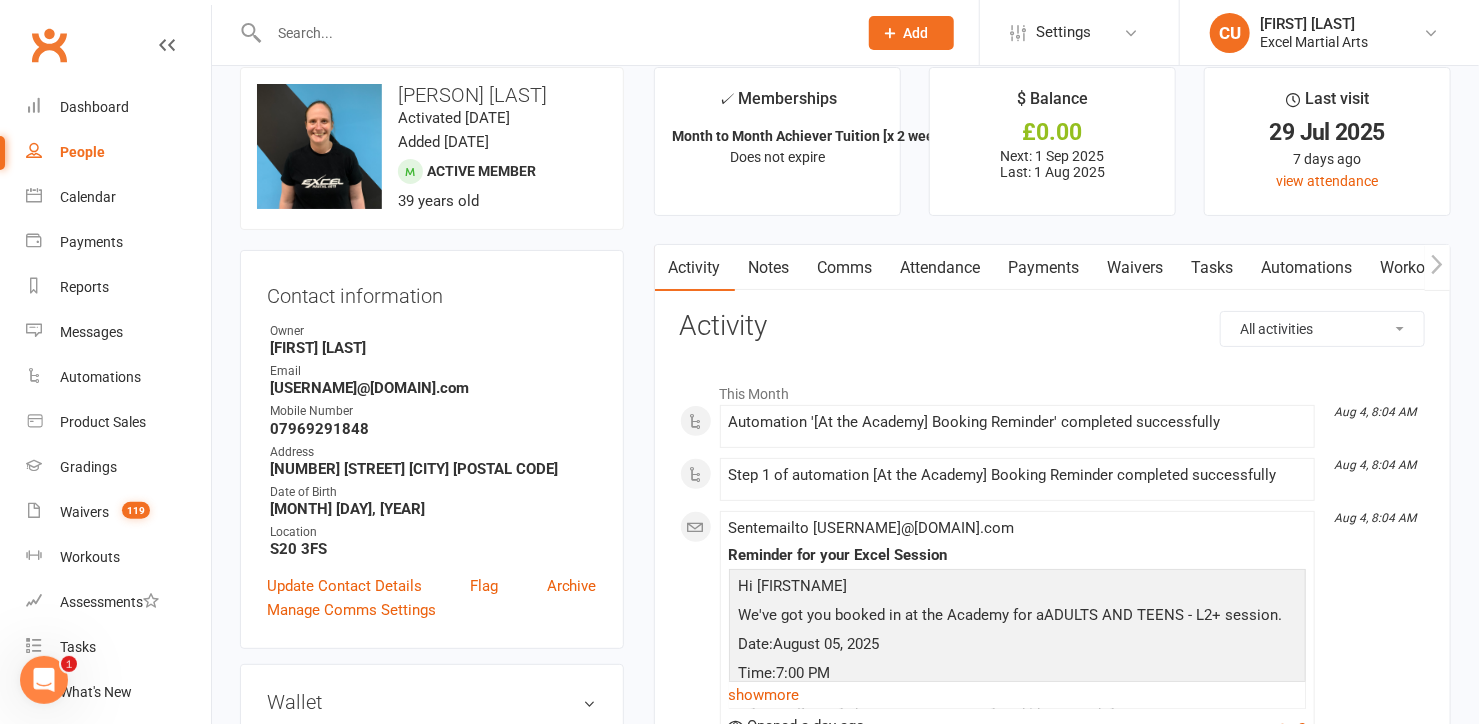 scroll, scrollTop: 26, scrollLeft: 0, axis: vertical 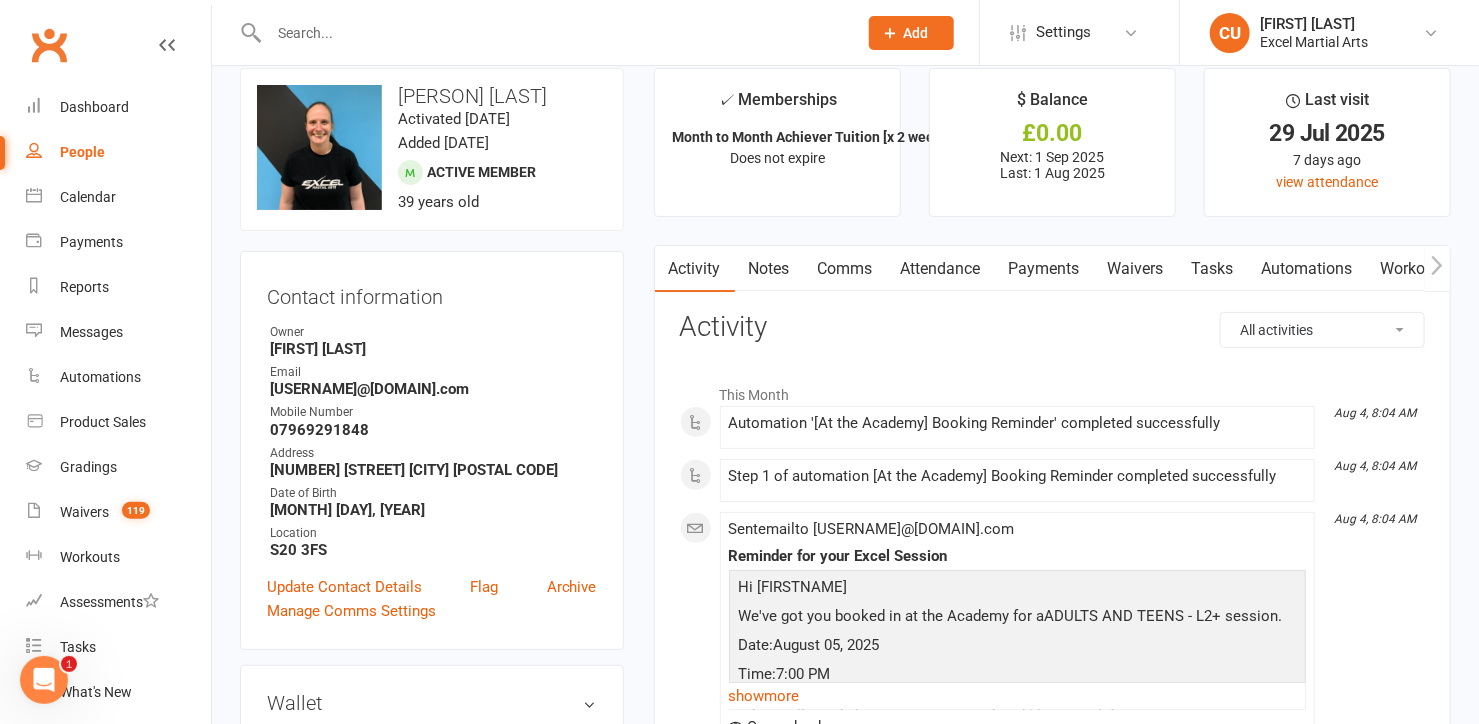 click on "Payments" at bounding box center [1044, 269] 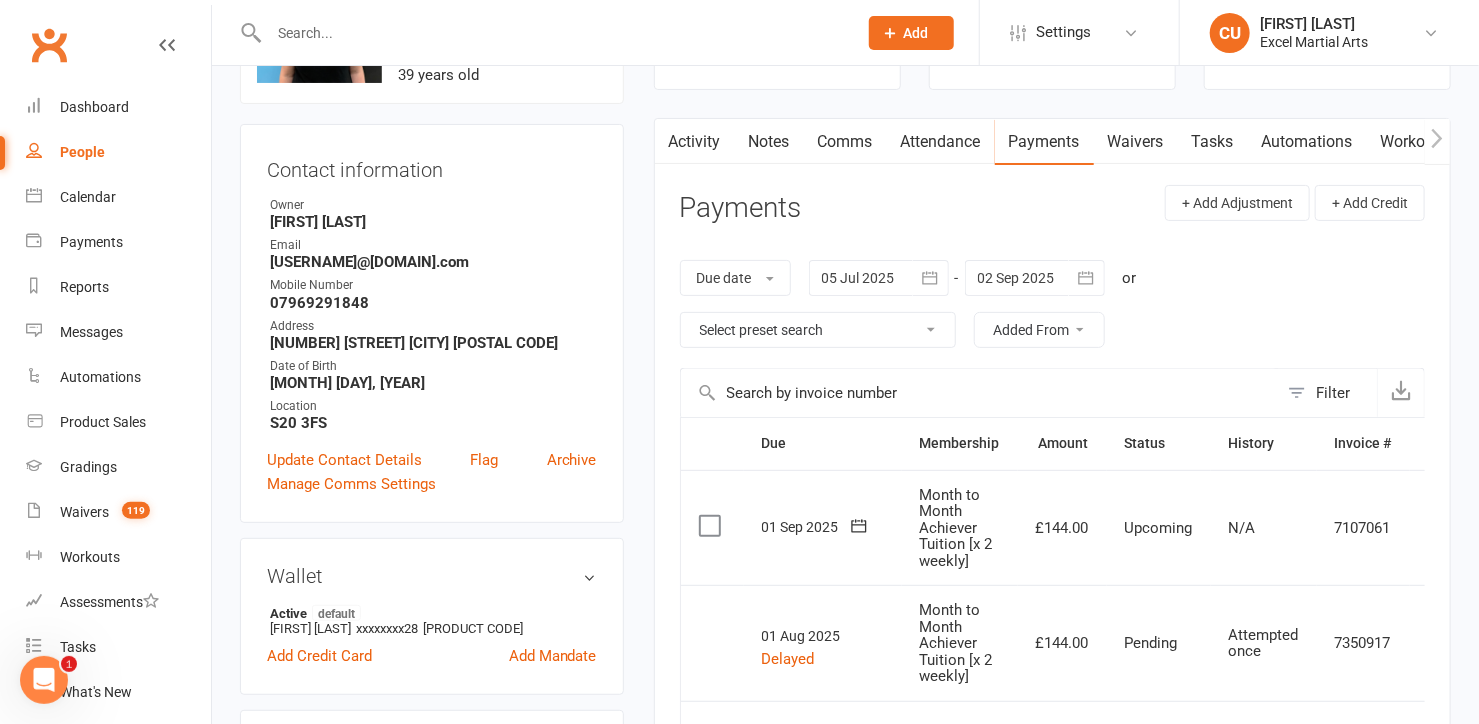 scroll, scrollTop: 0, scrollLeft: 0, axis: both 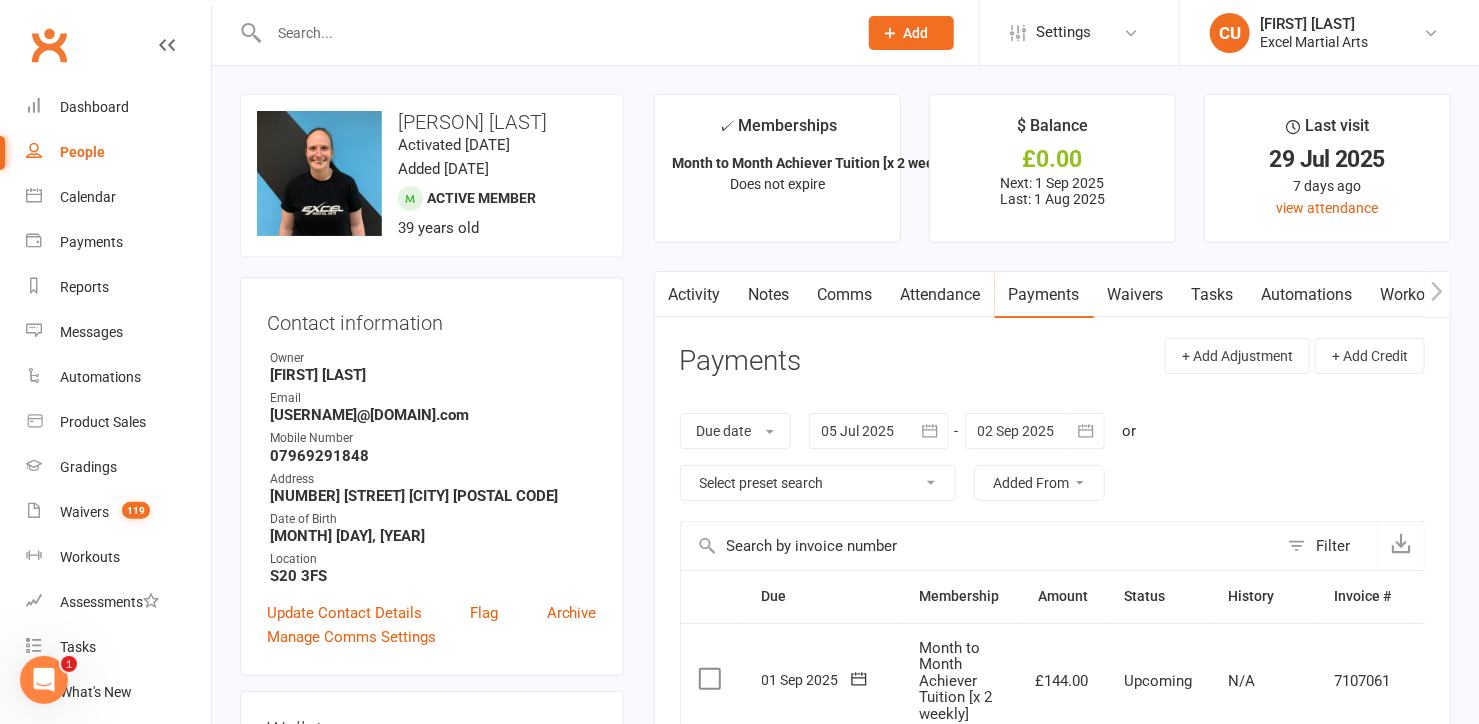 click at bounding box center (553, 33) 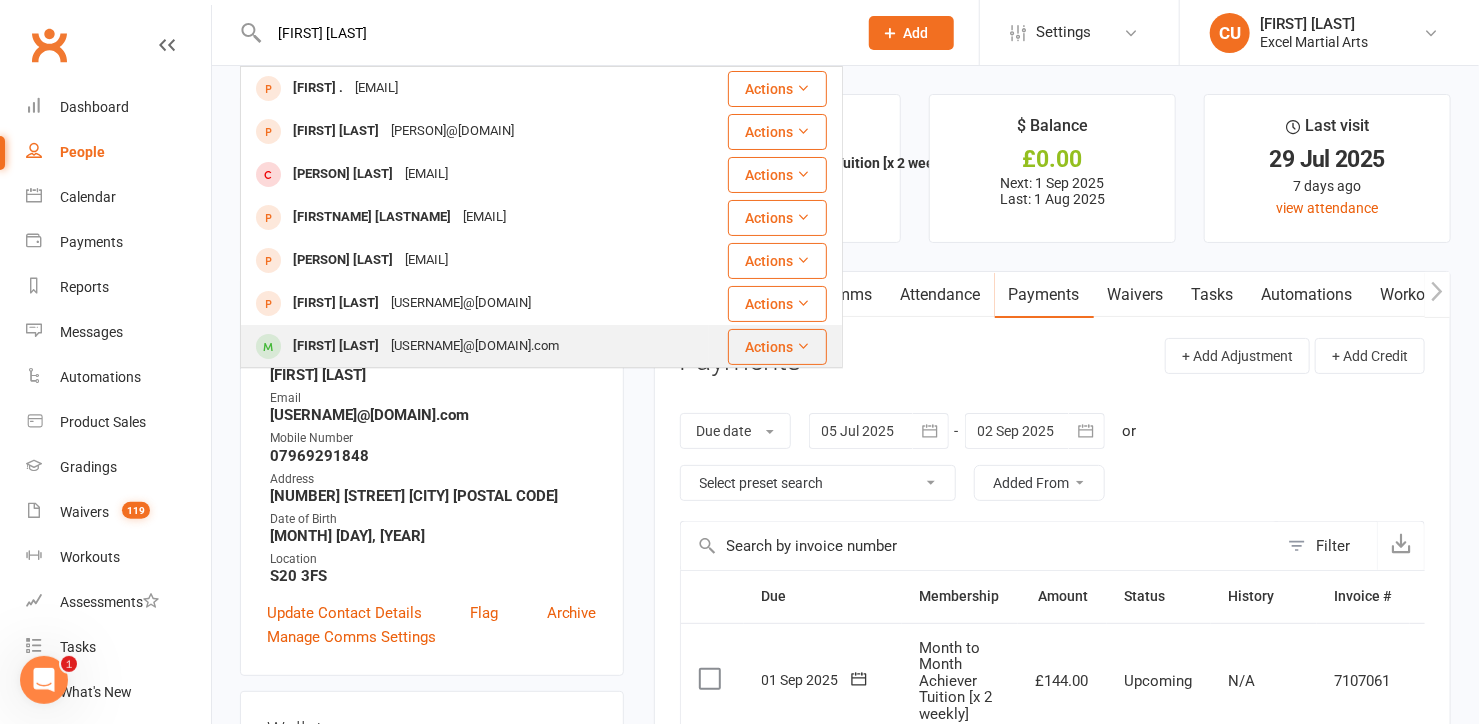 type on "[FIRST] [LAST]" 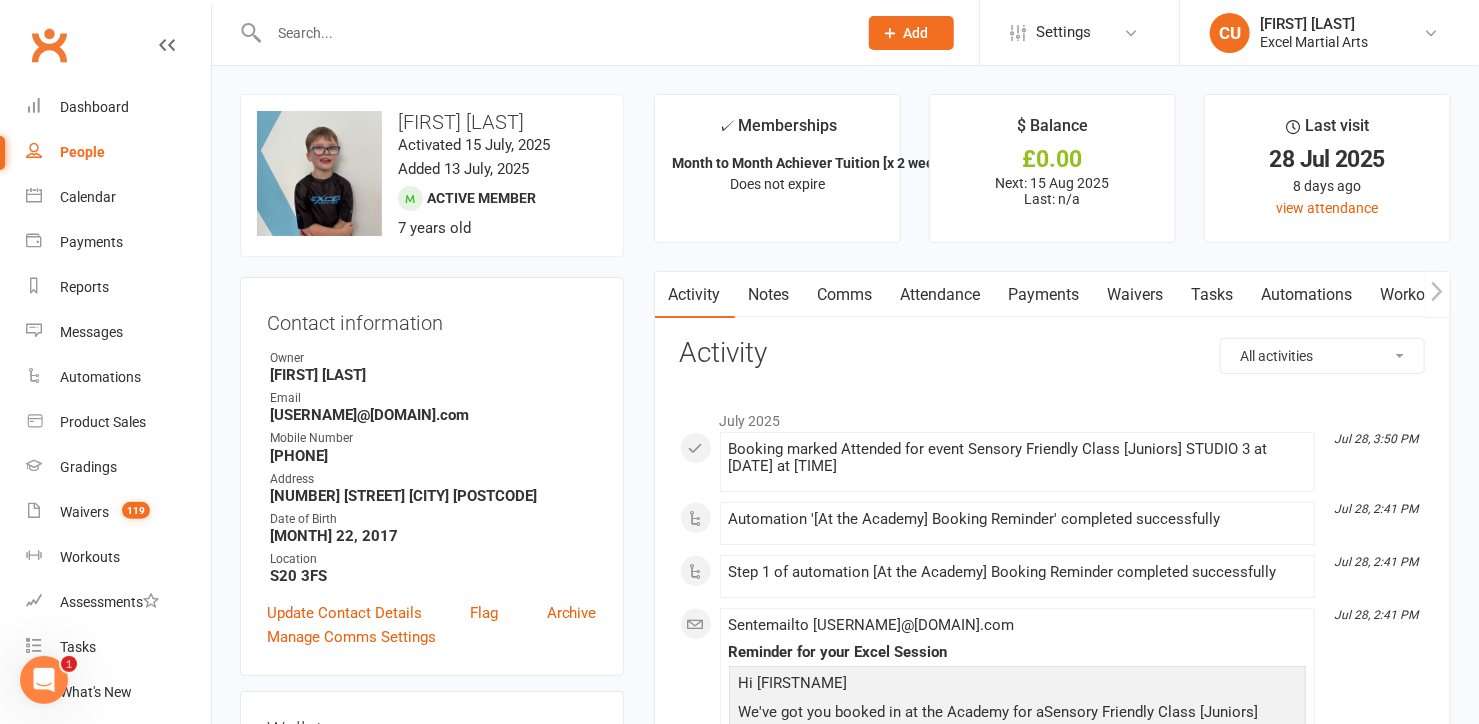 click at bounding box center [553, 33] 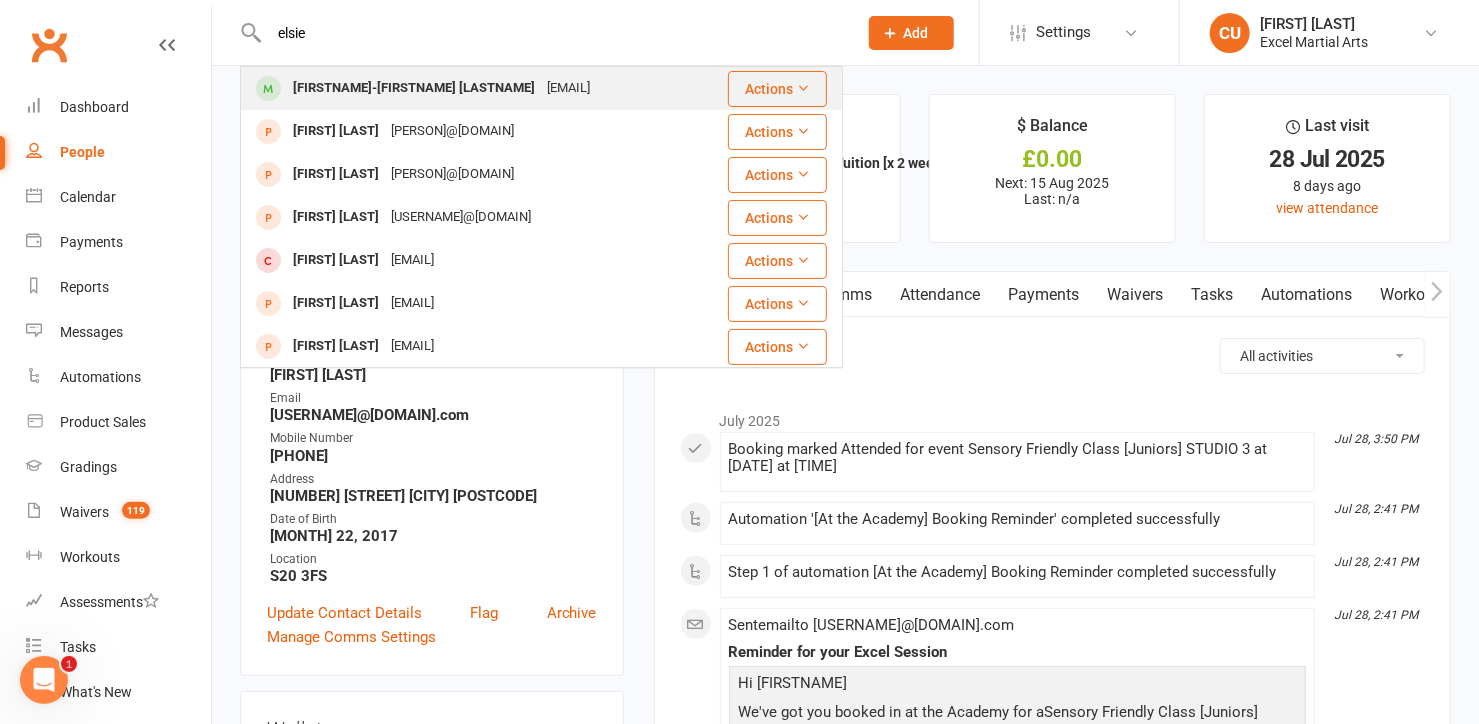 type on "elsie" 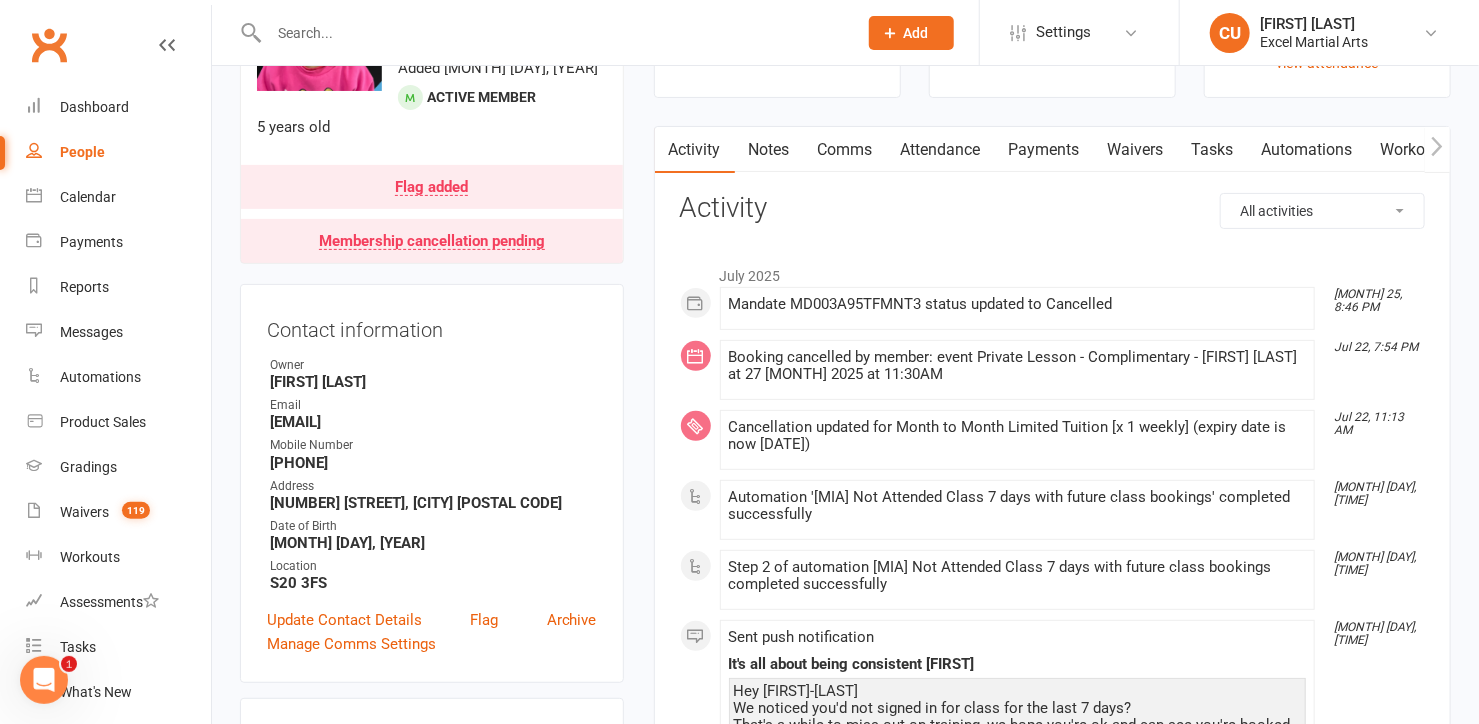 scroll, scrollTop: 144, scrollLeft: 0, axis: vertical 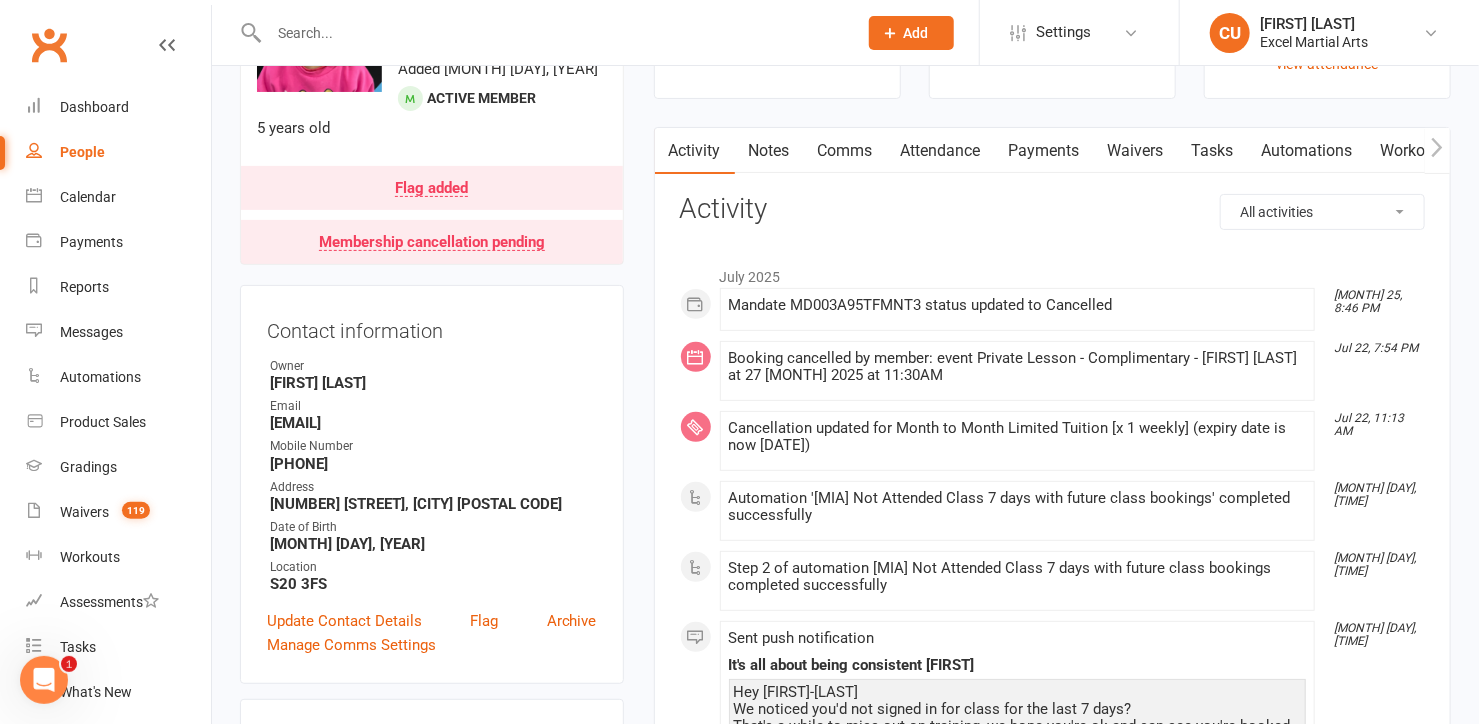 click on "Payments" at bounding box center [1044, 151] 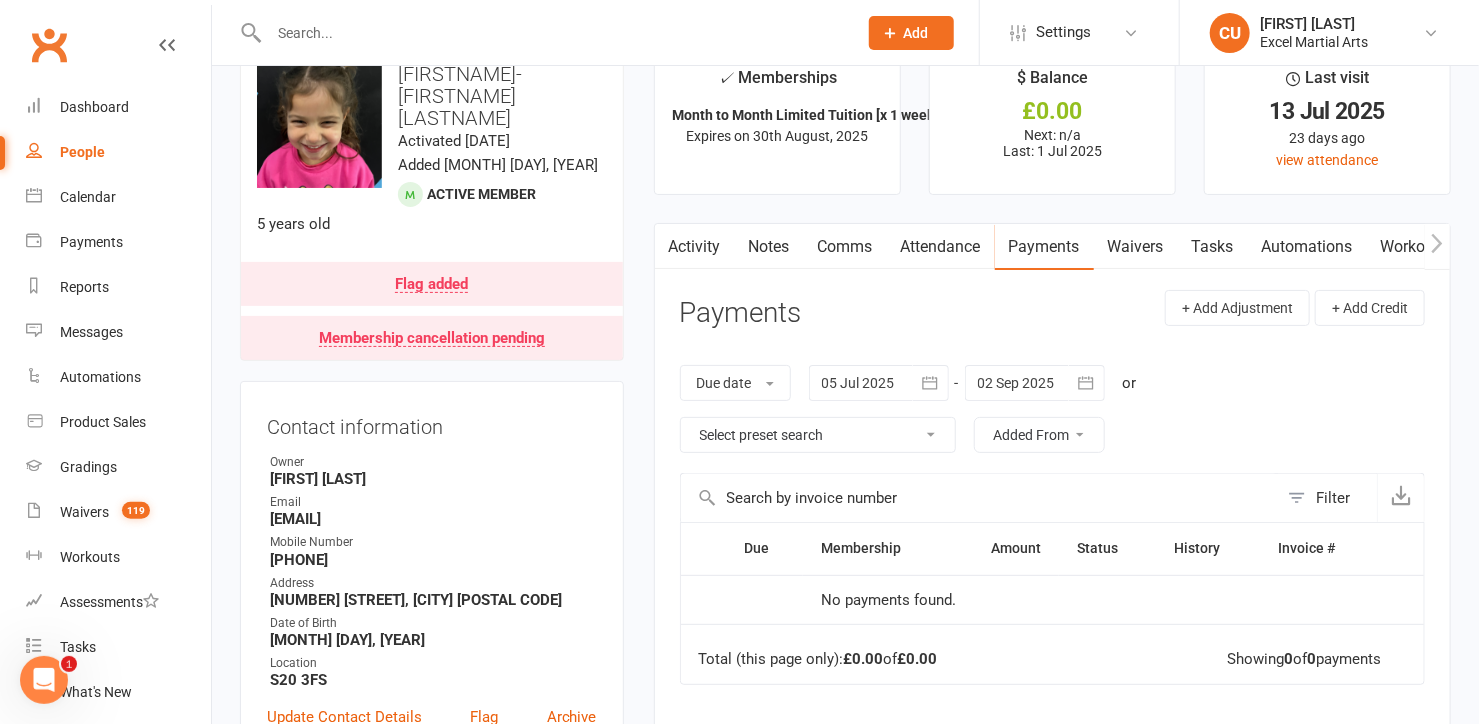 scroll, scrollTop: 47, scrollLeft: 0, axis: vertical 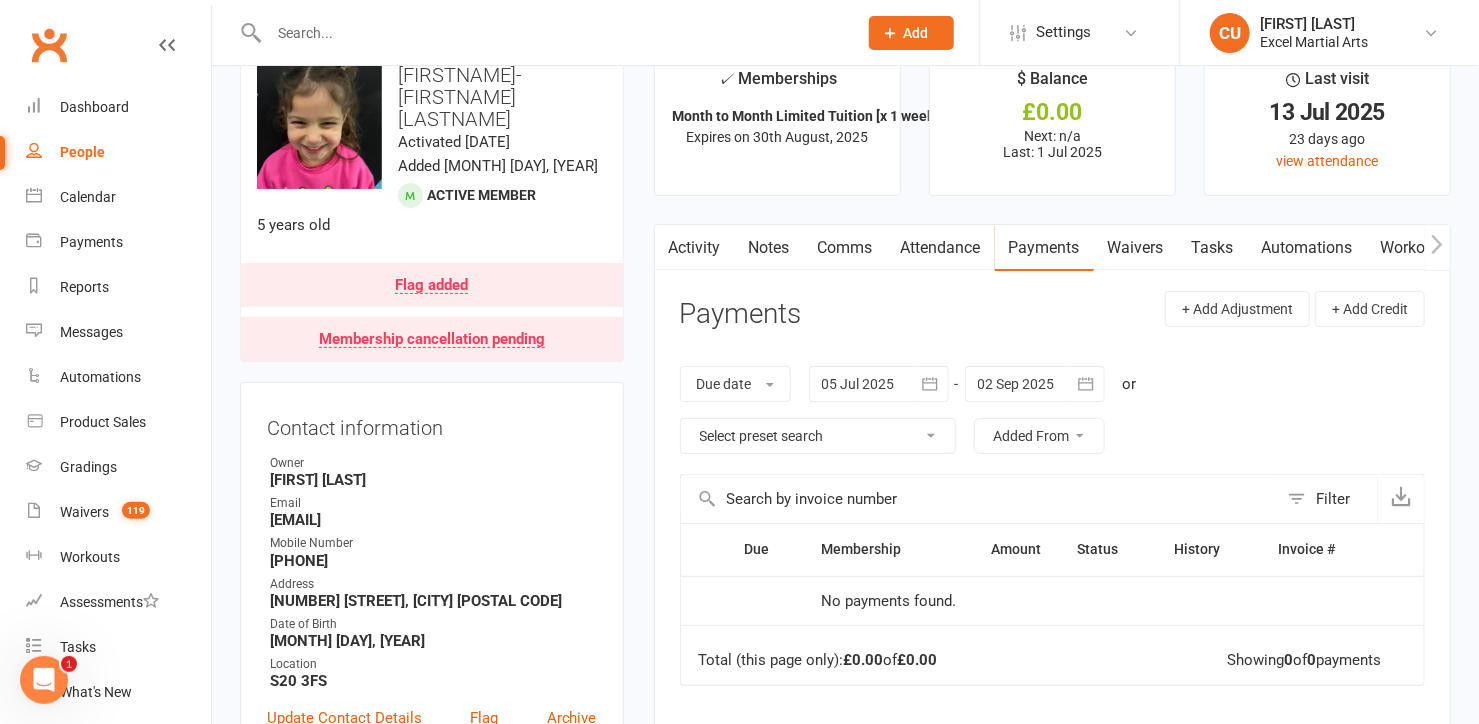 click at bounding box center (879, 384) 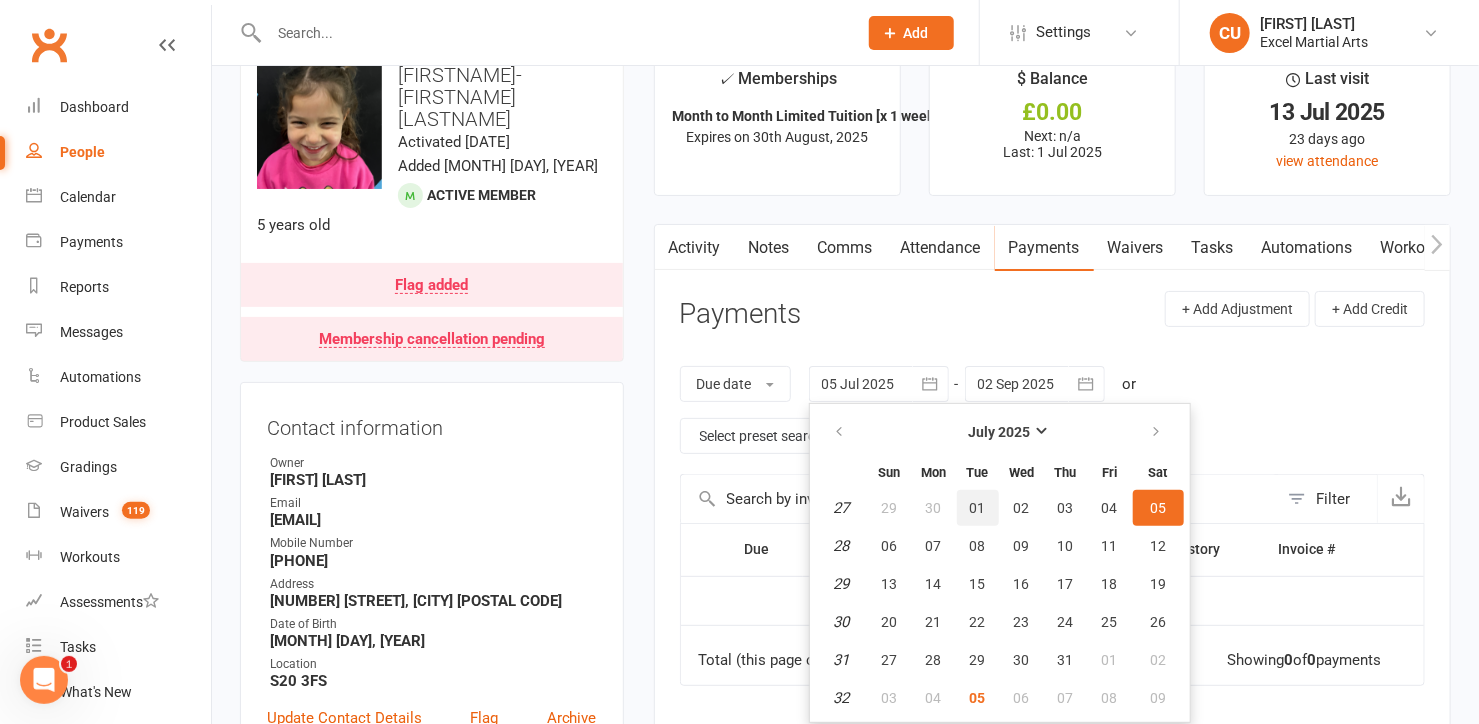 click on "01" at bounding box center [978, 508] 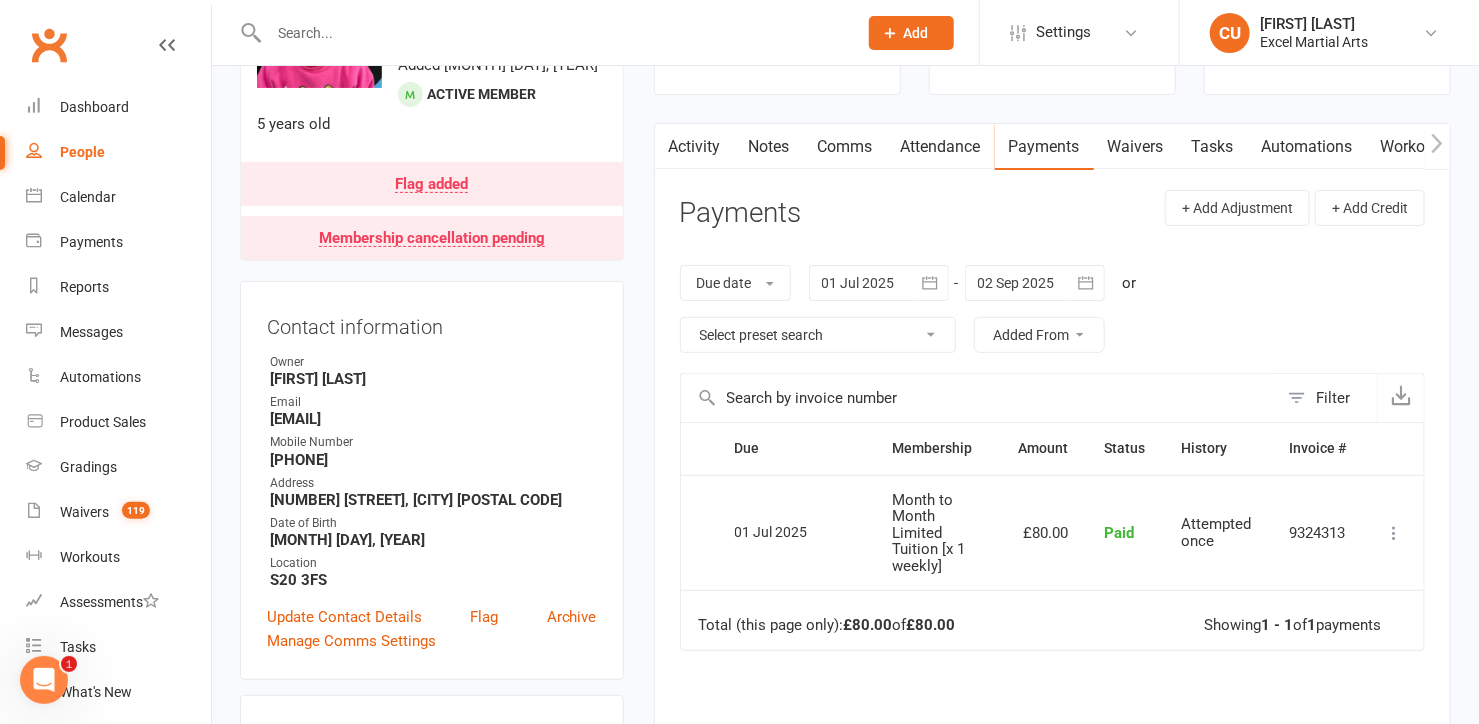 scroll, scrollTop: 0, scrollLeft: 0, axis: both 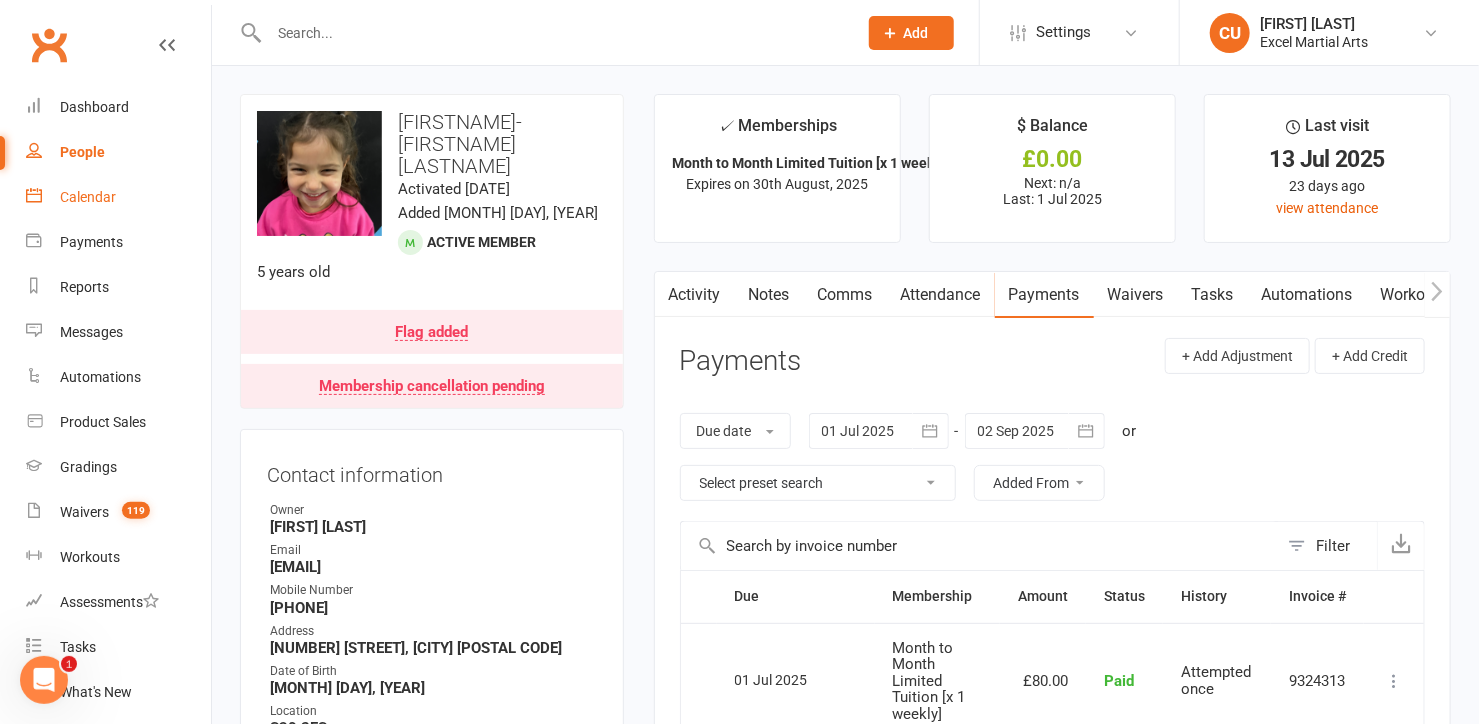 click on "Calendar" at bounding box center (88, 197) 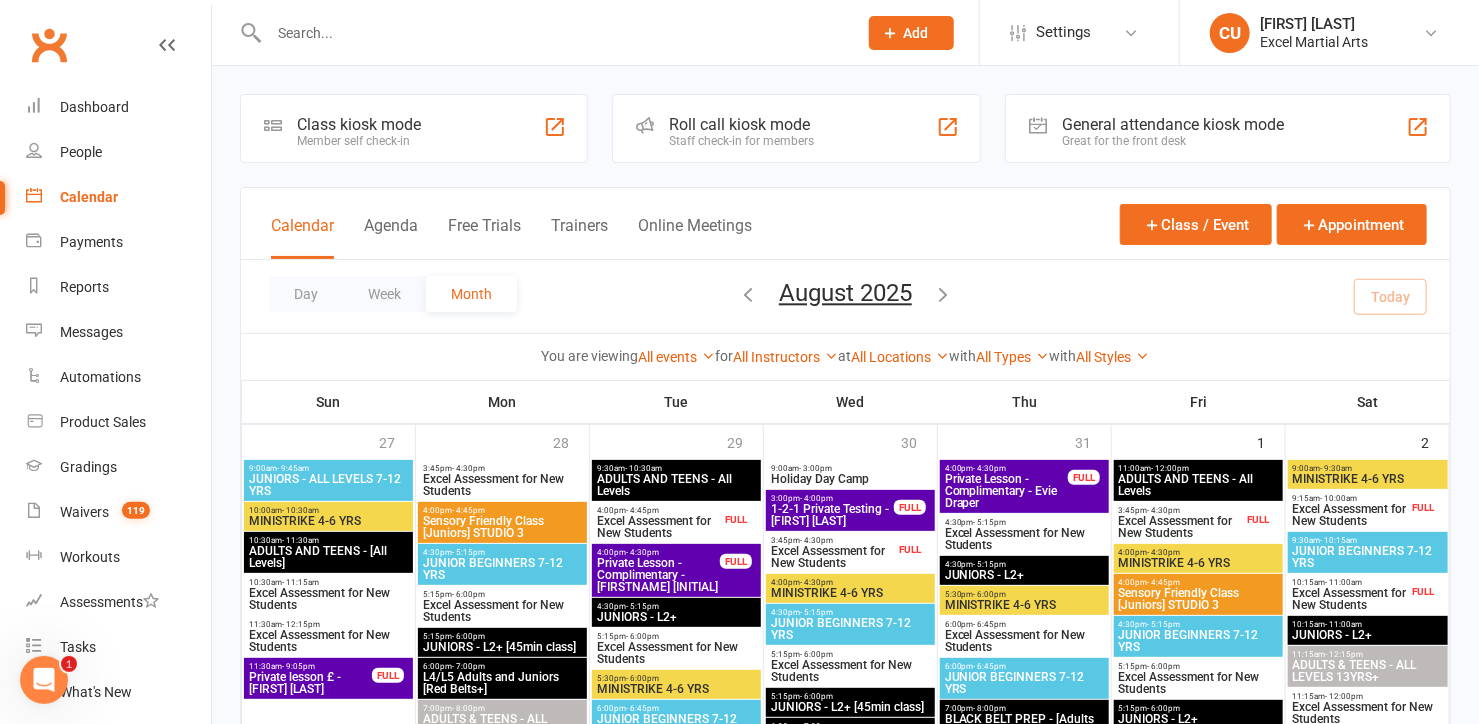 scroll, scrollTop: 201, scrollLeft: 0, axis: vertical 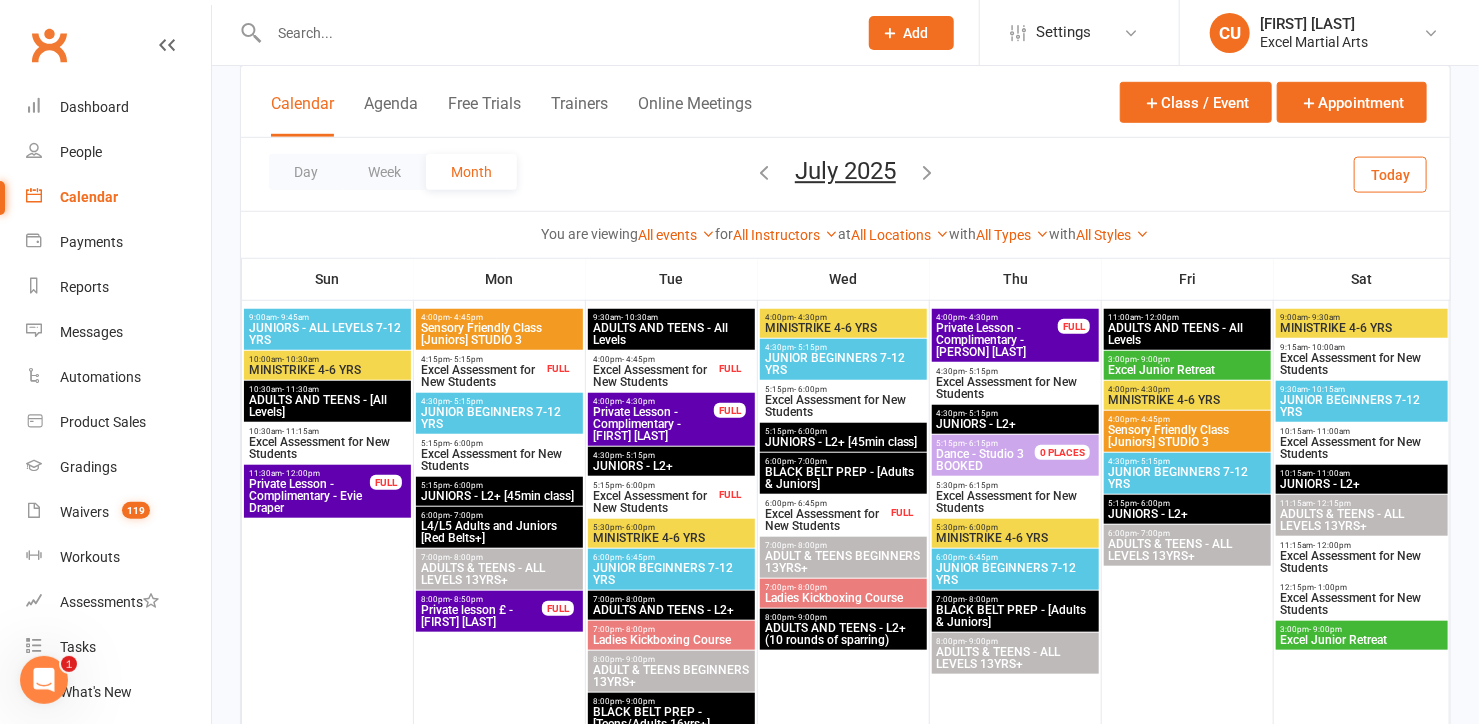 click on "MINISTRIKE 4-6 YRS" at bounding box center (1187, 400) 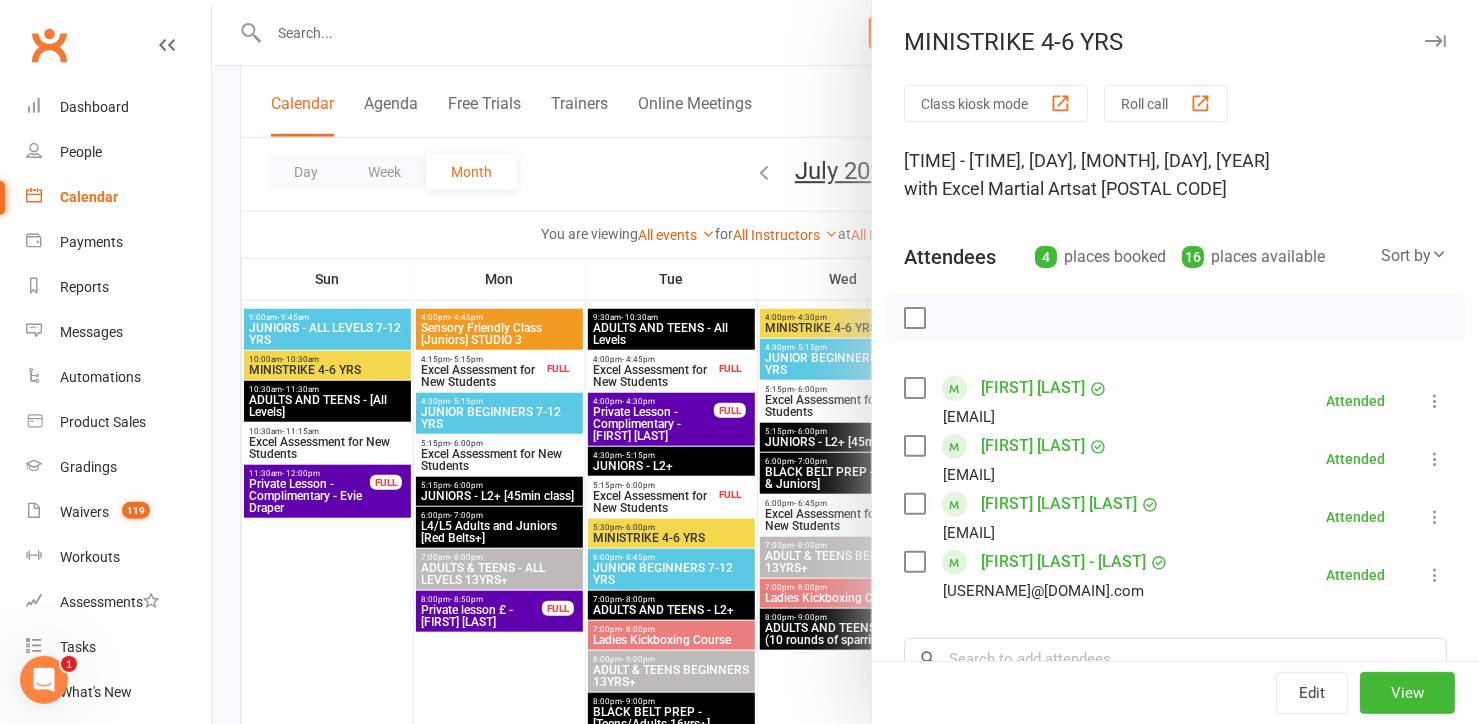 click at bounding box center [845, 362] 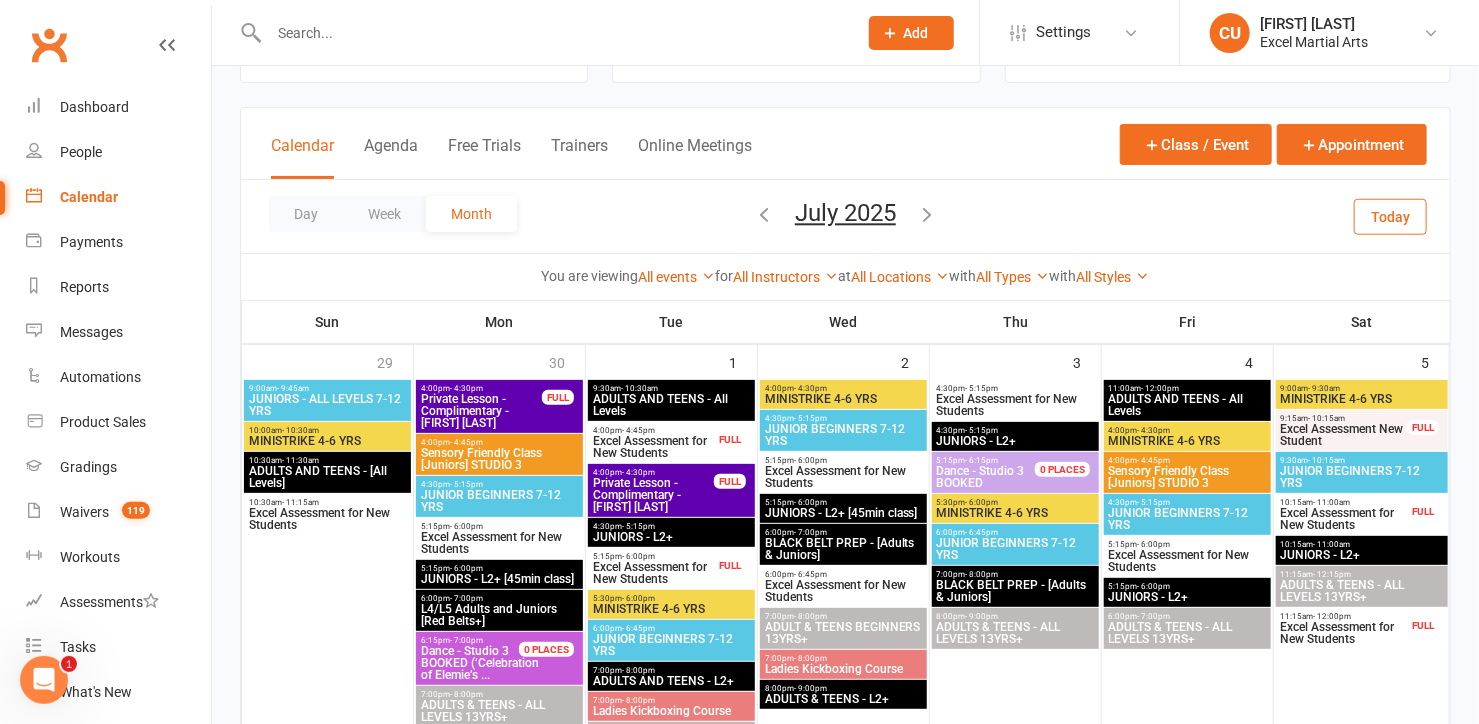 scroll, scrollTop: 78, scrollLeft: 0, axis: vertical 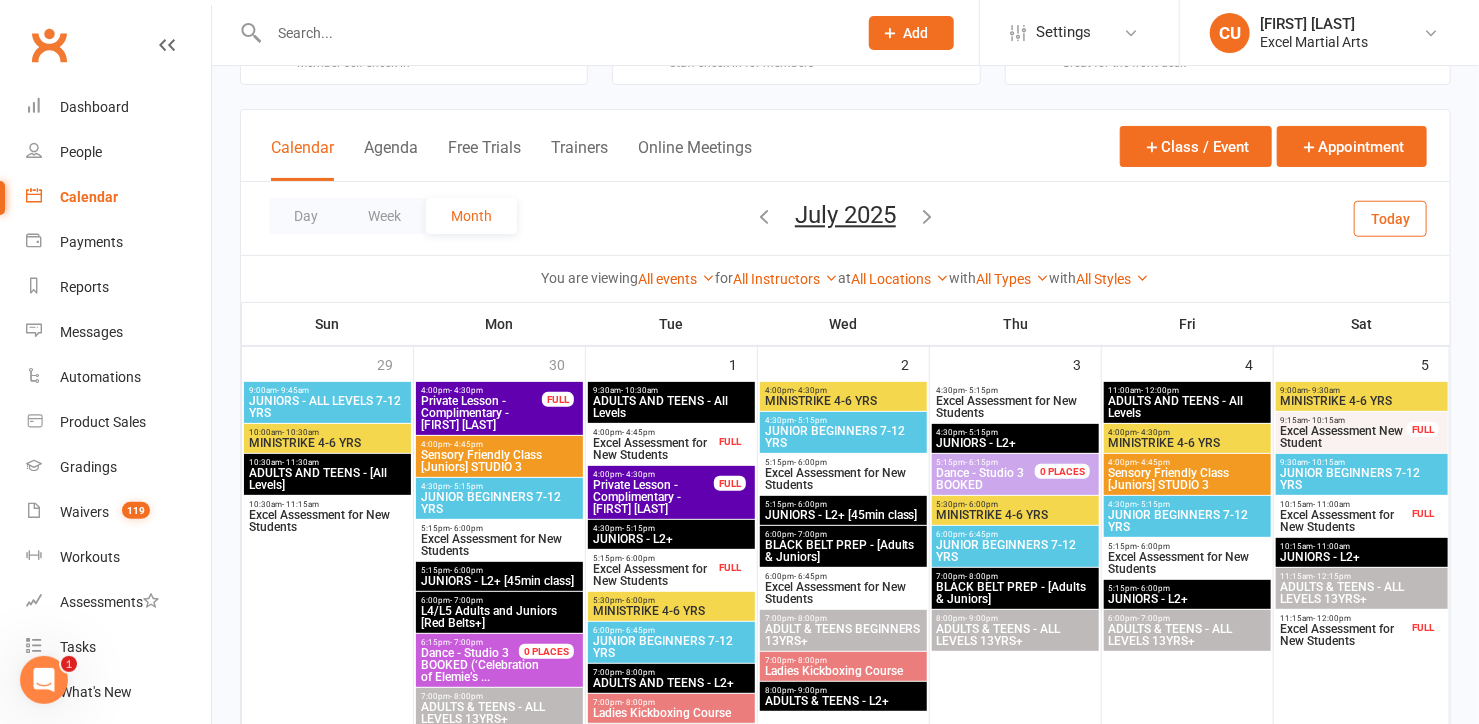 click on "MINISTRIKE 4-6 YRS" at bounding box center (1187, 443) 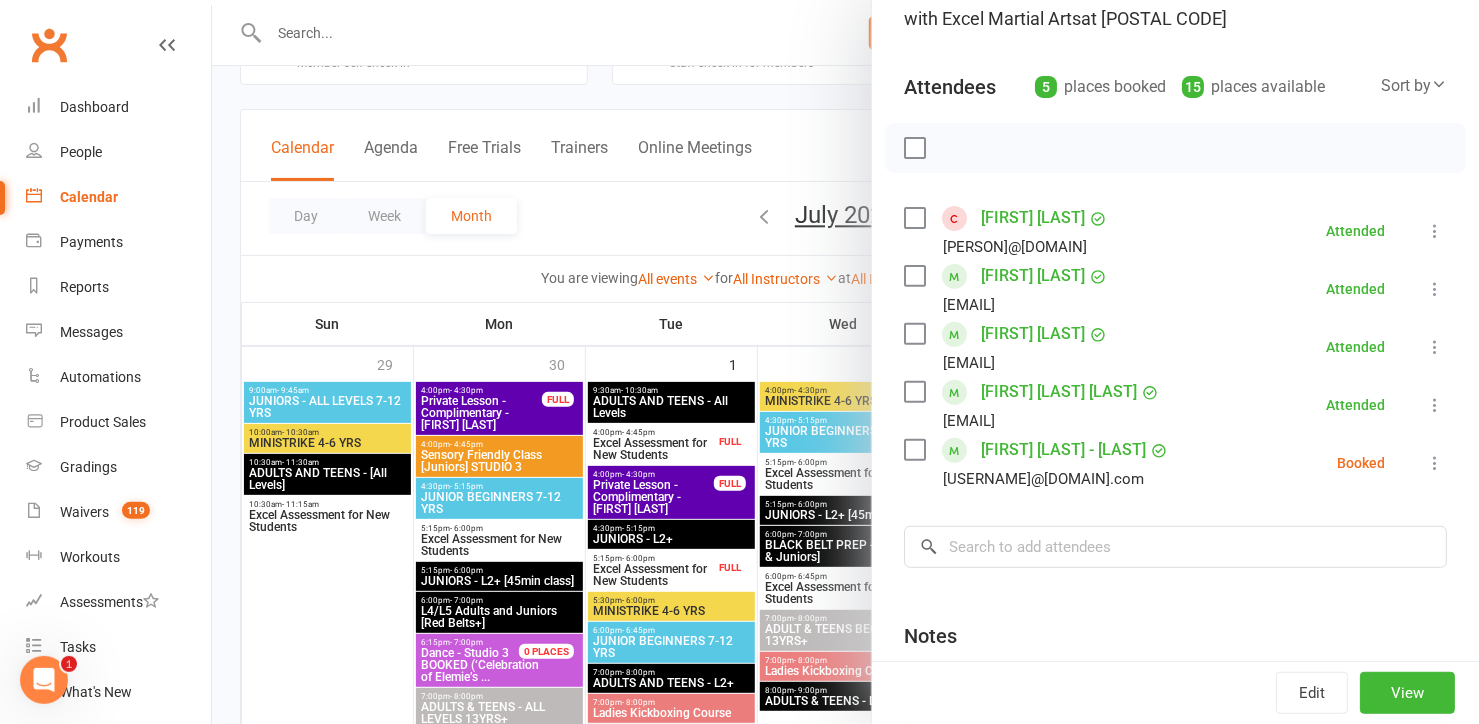 scroll, scrollTop: 163, scrollLeft: 0, axis: vertical 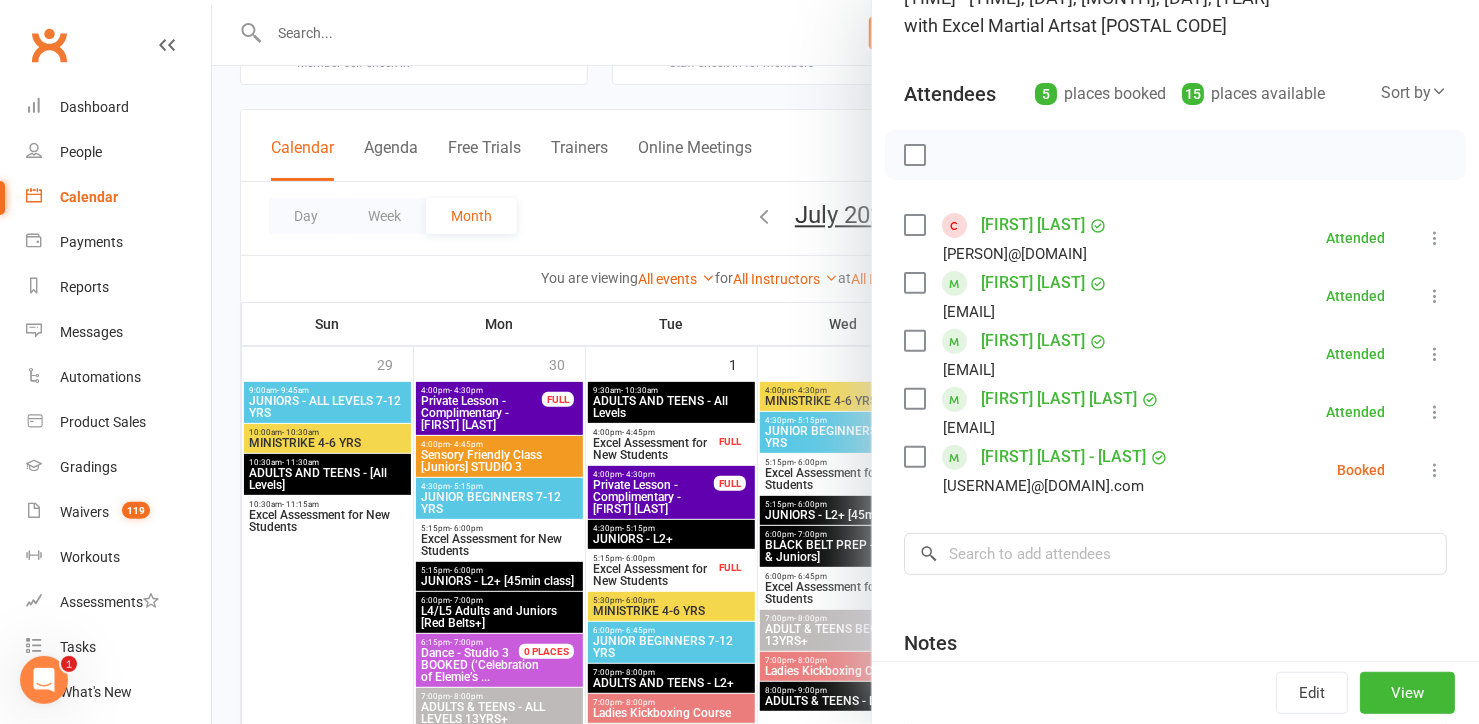 click at bounding box center [845, 362] 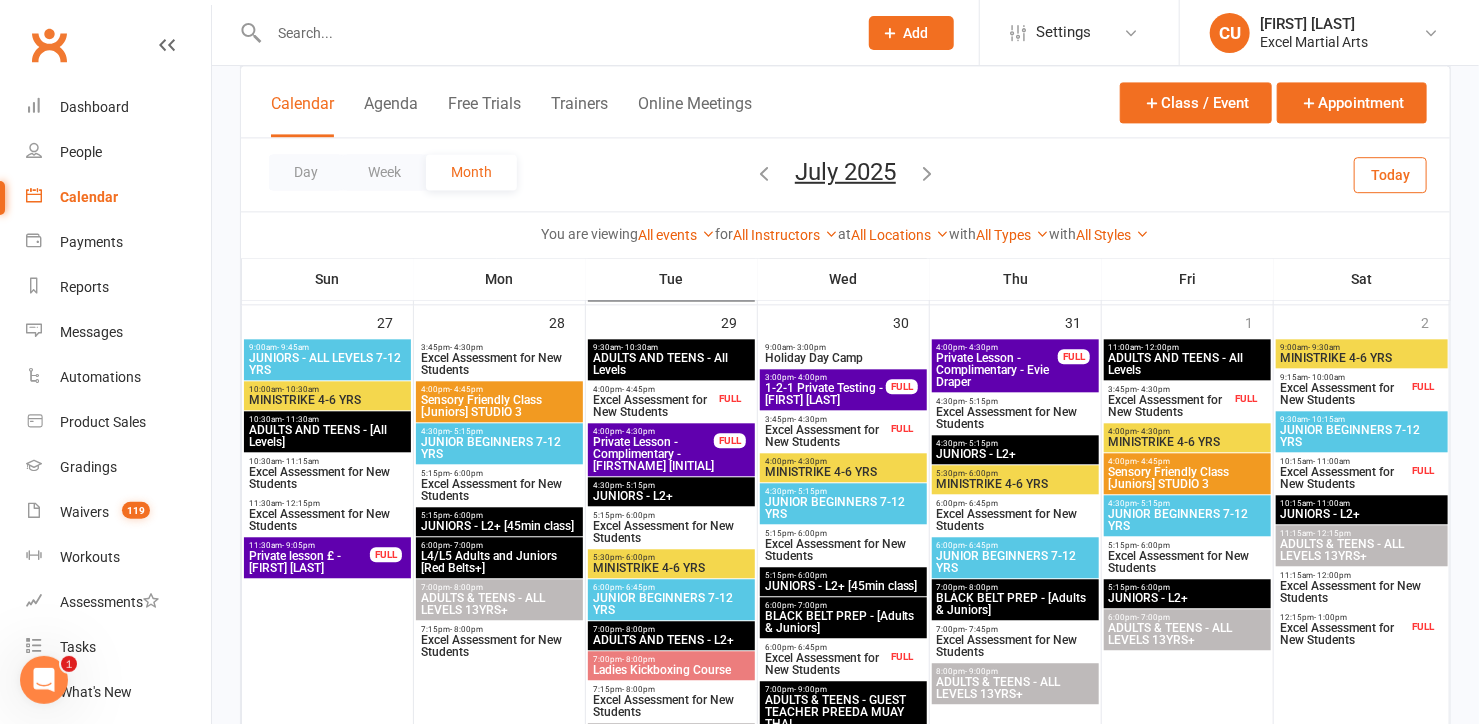 scroll, scrollTop: 2249, scrollLeft: 0, axis: vertical 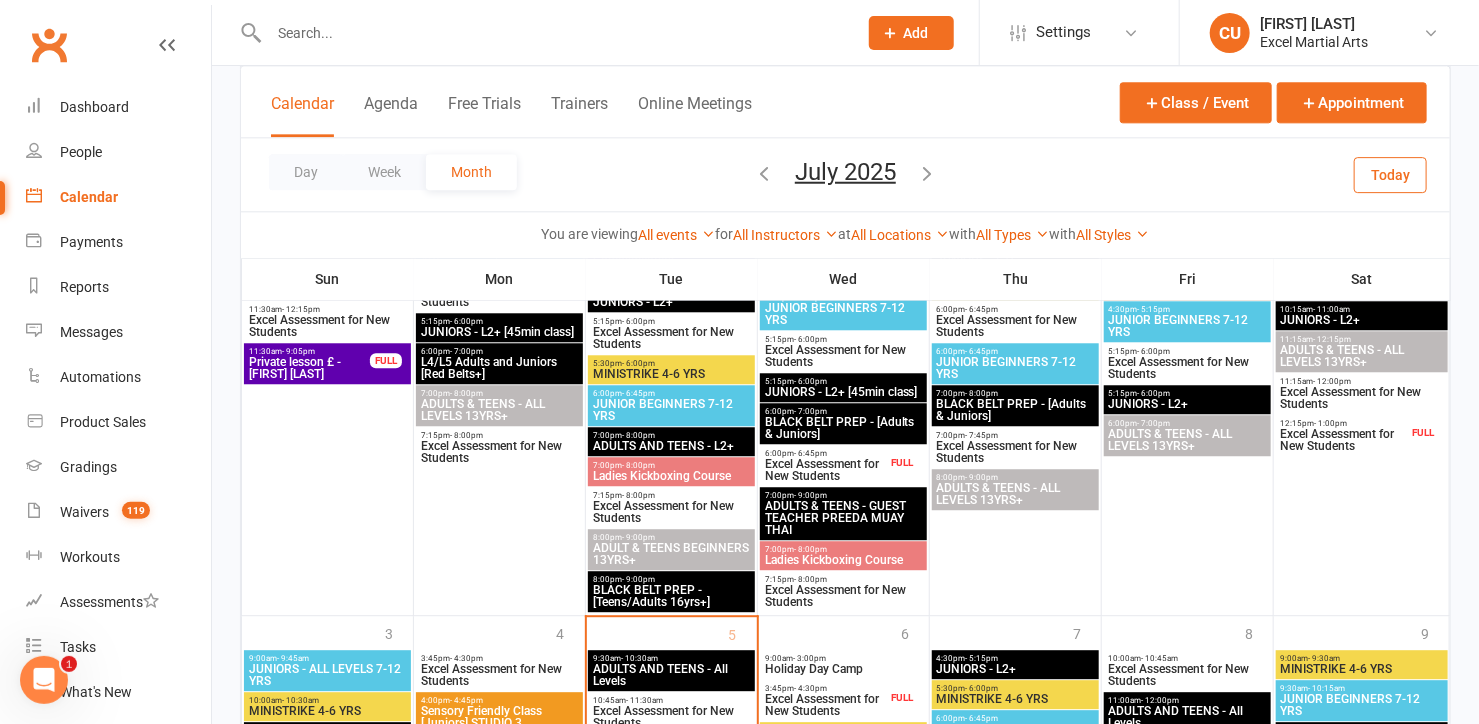 click at bounding box center (927, 172) 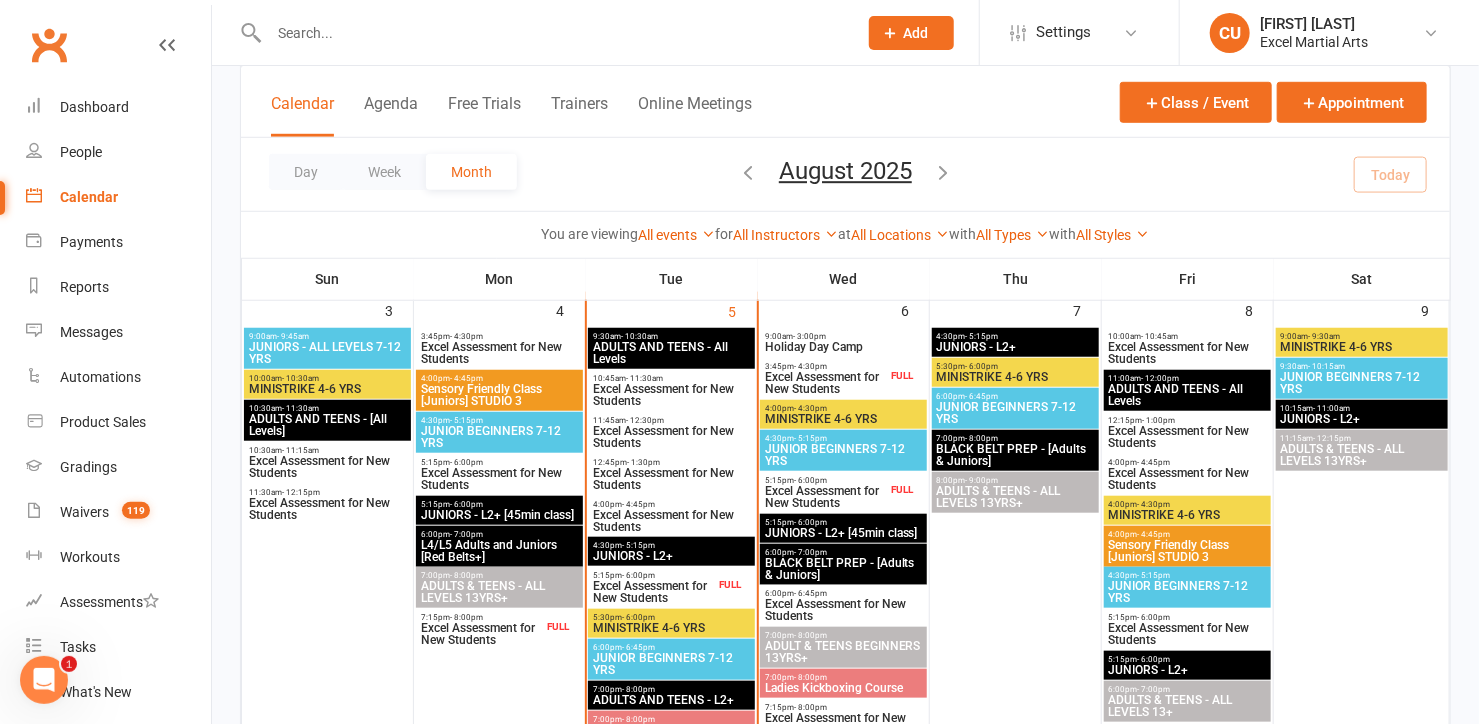 scroll, scrollTop: 728, scrollLeft: 0, axis: vertical 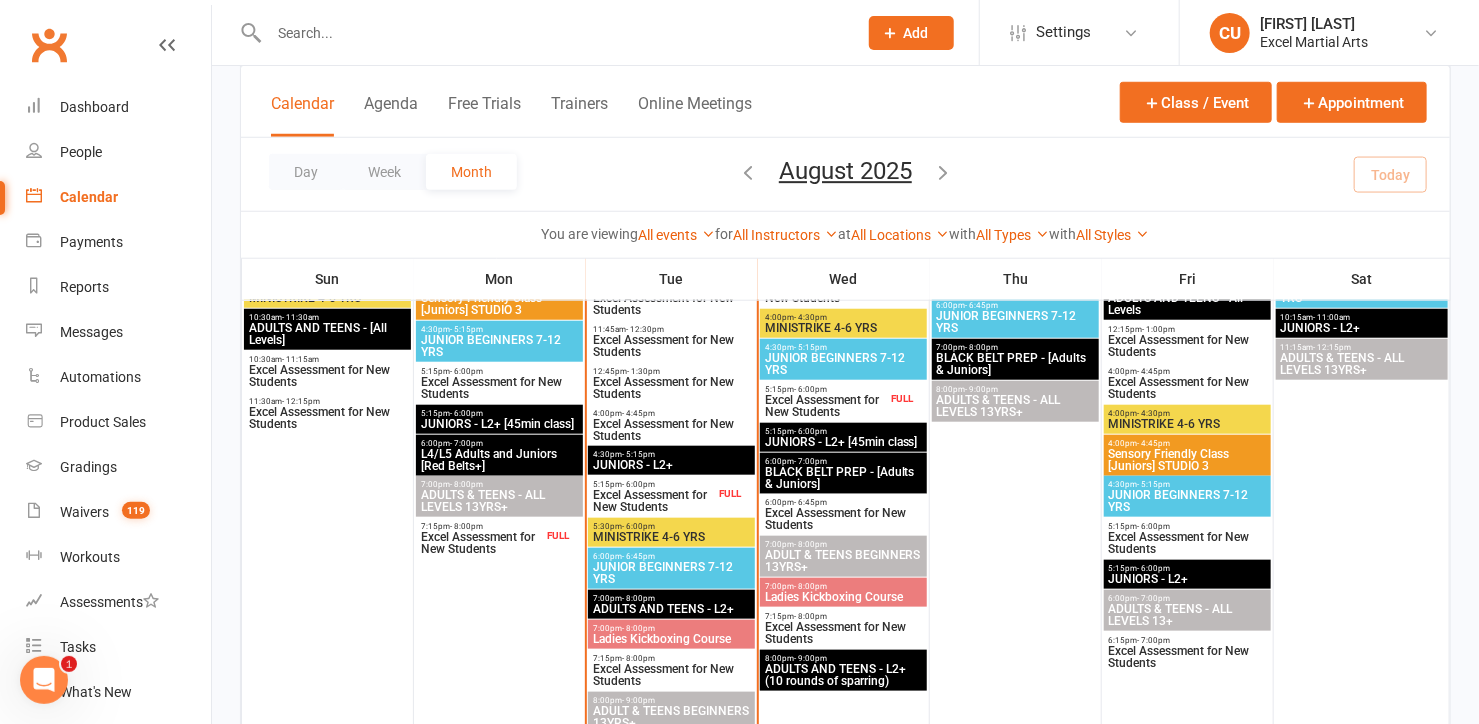 click on "MINISTRIKE 4-6 YRS" at bounding box center [1187, 424] 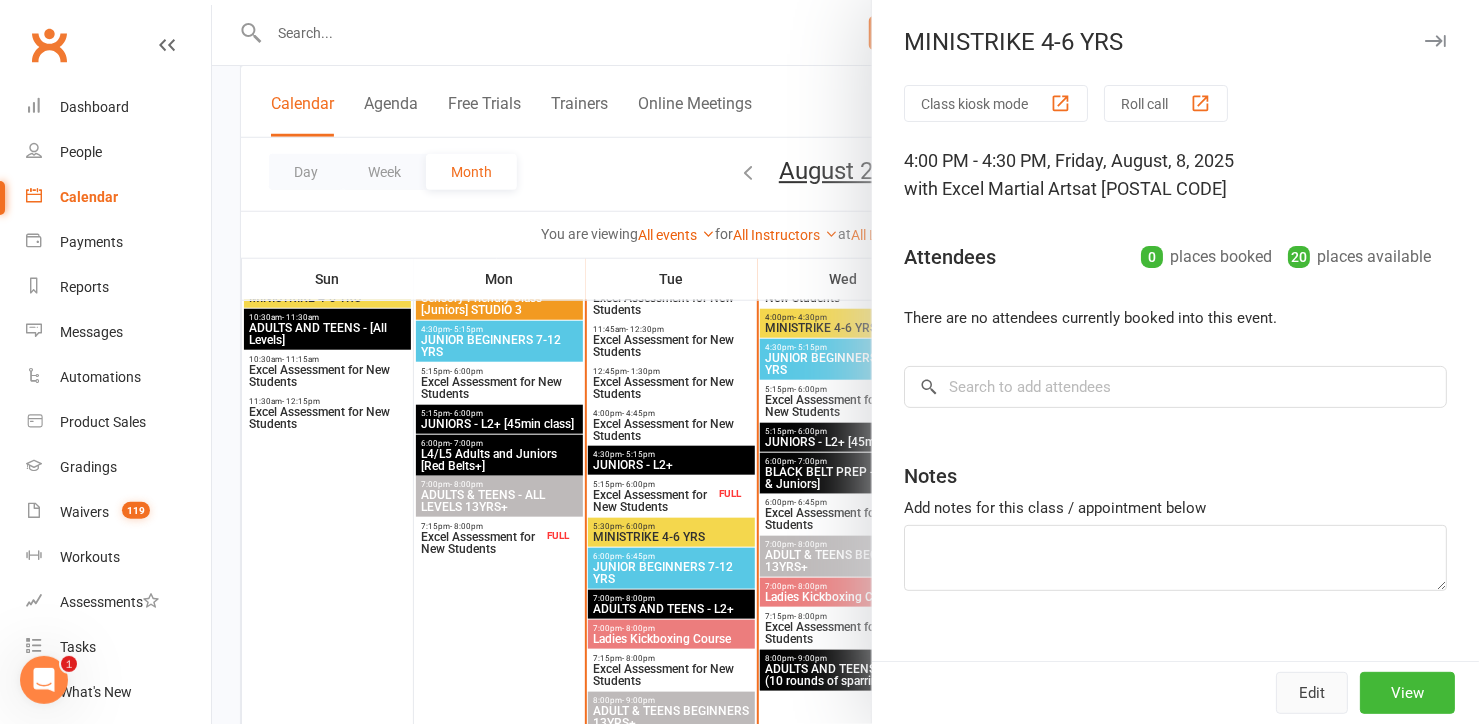 click on "Edit" at bounding box center [1312, 693] 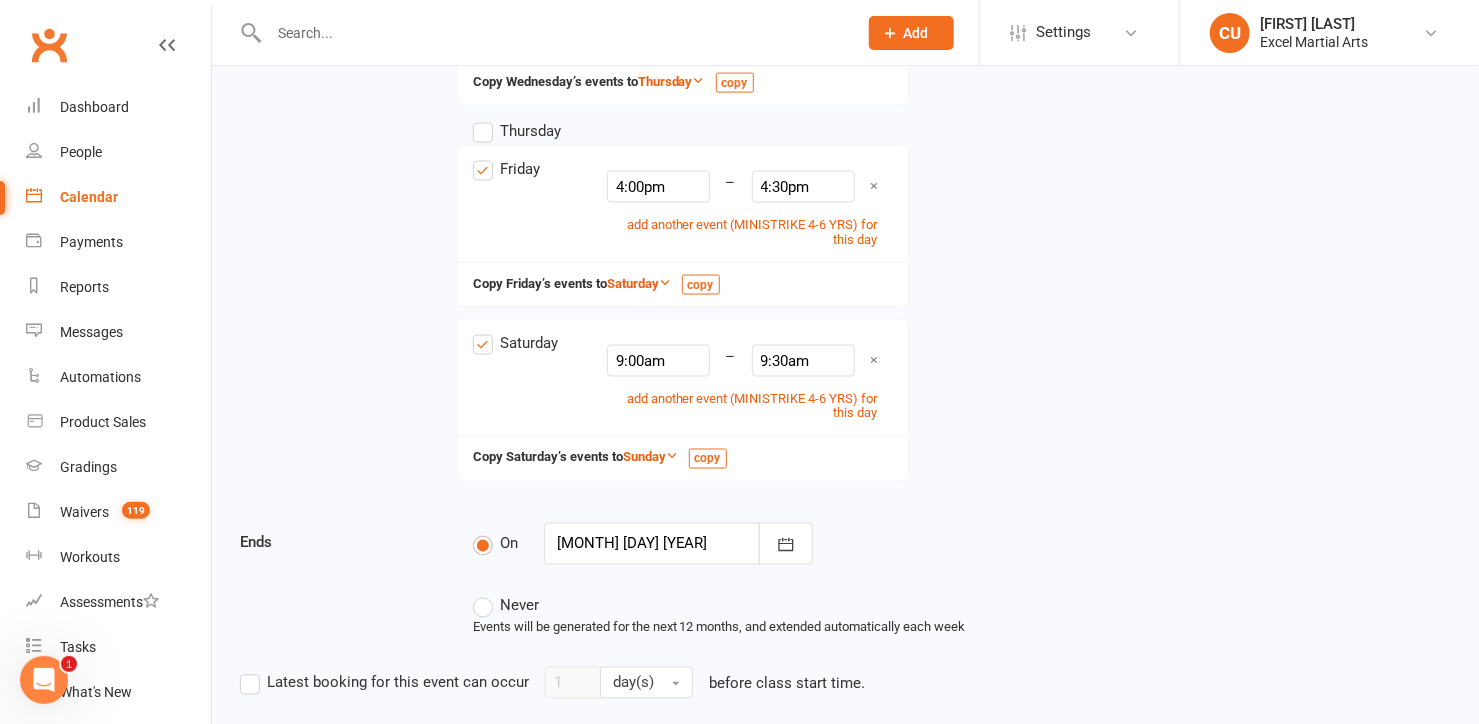 scroll, scrollTop: 1393, scrollLeft: 0, axis: vertical 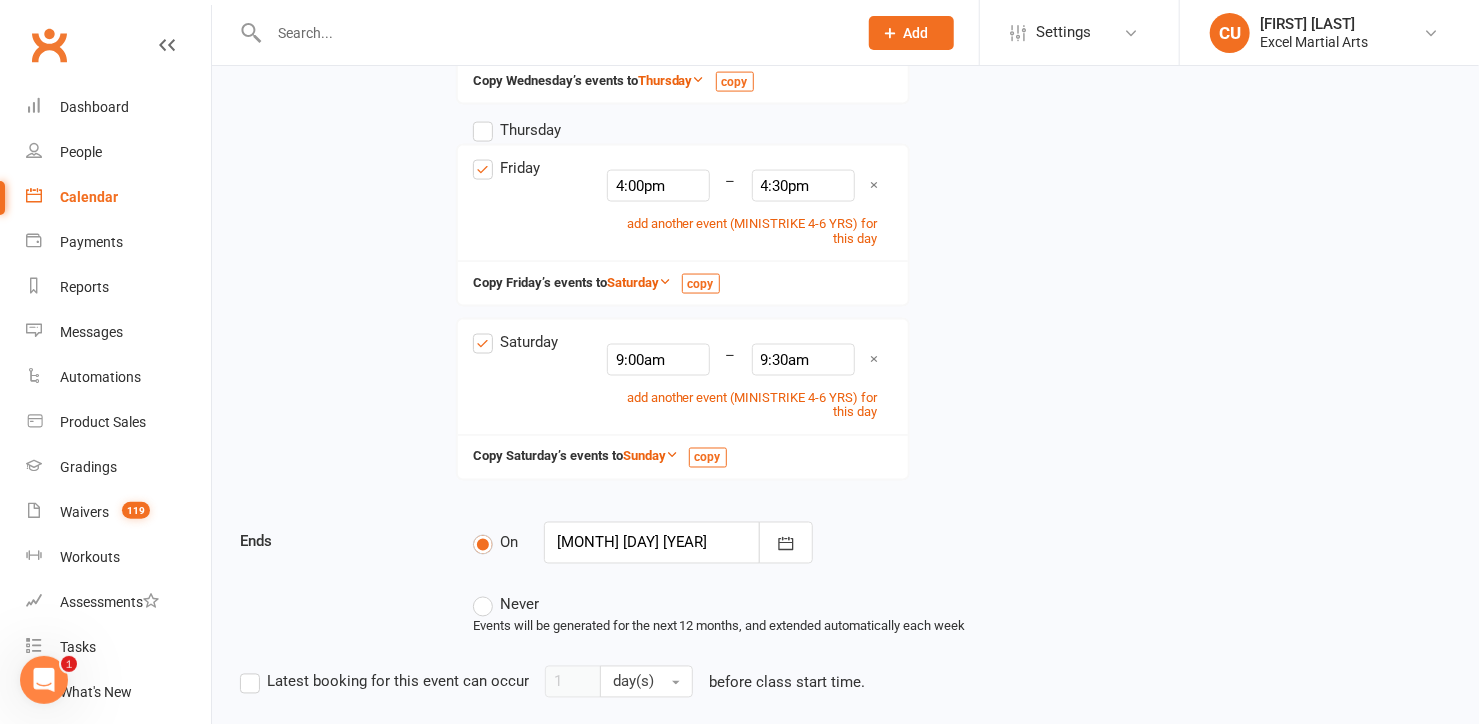 click on "Friday" at bounding box center [506, 168] 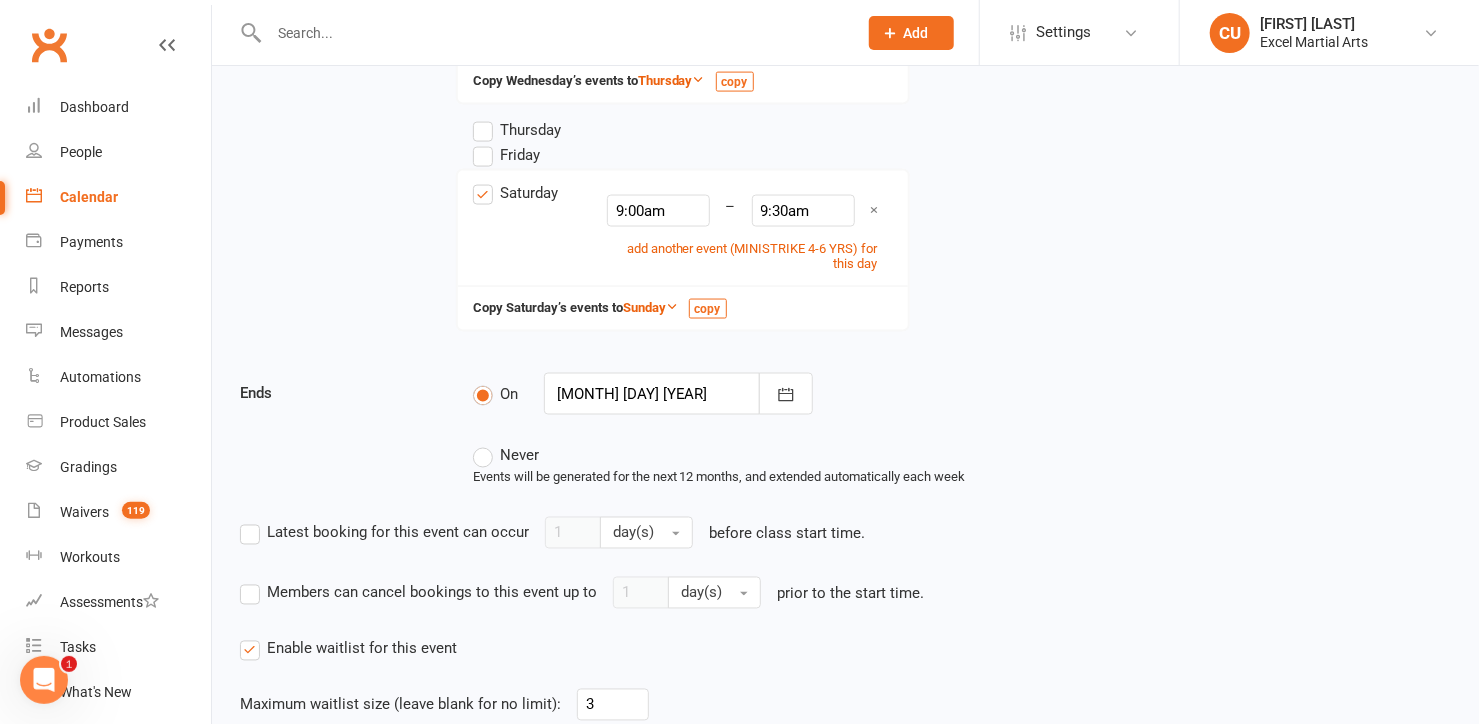 scroll, scrollTop: 1549, scrollLeft: 0, axis: vertical 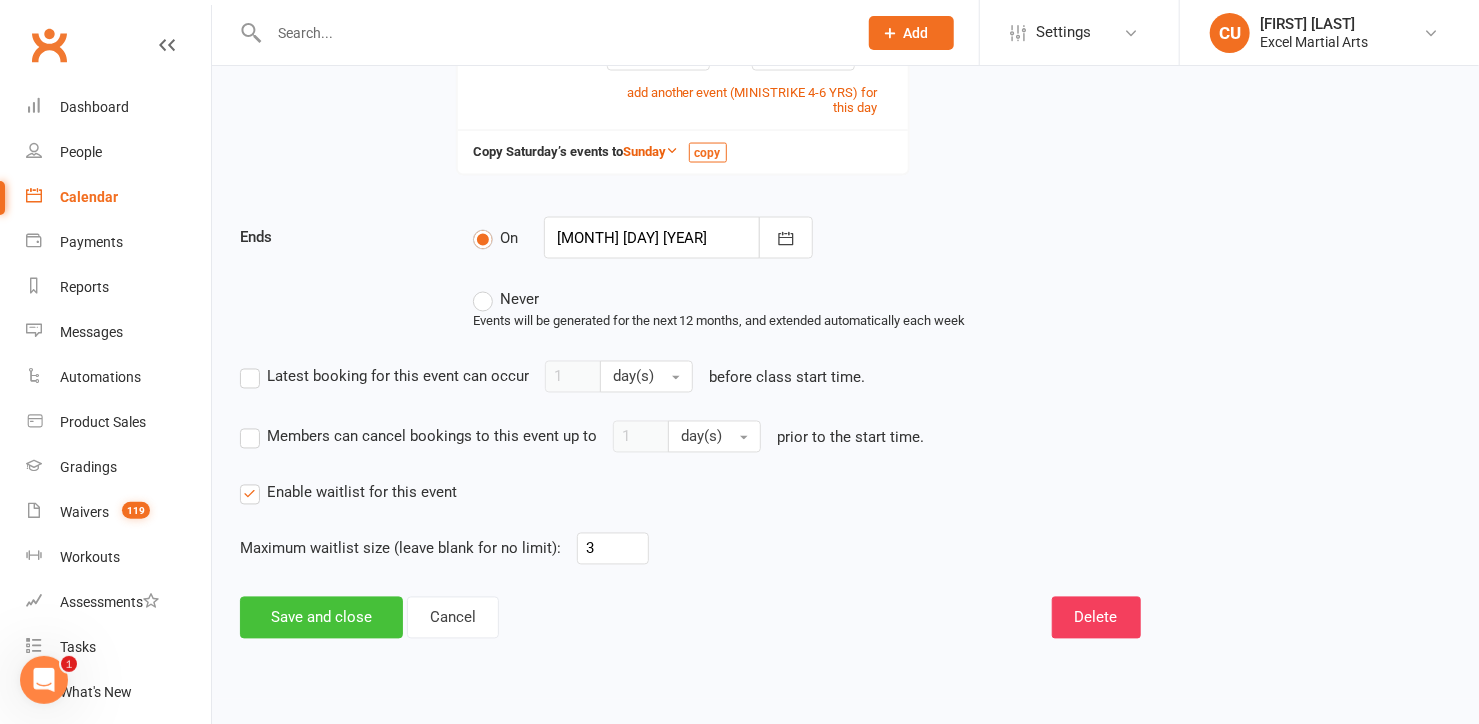 click on "Save and close" at bounding box center (321, 618) 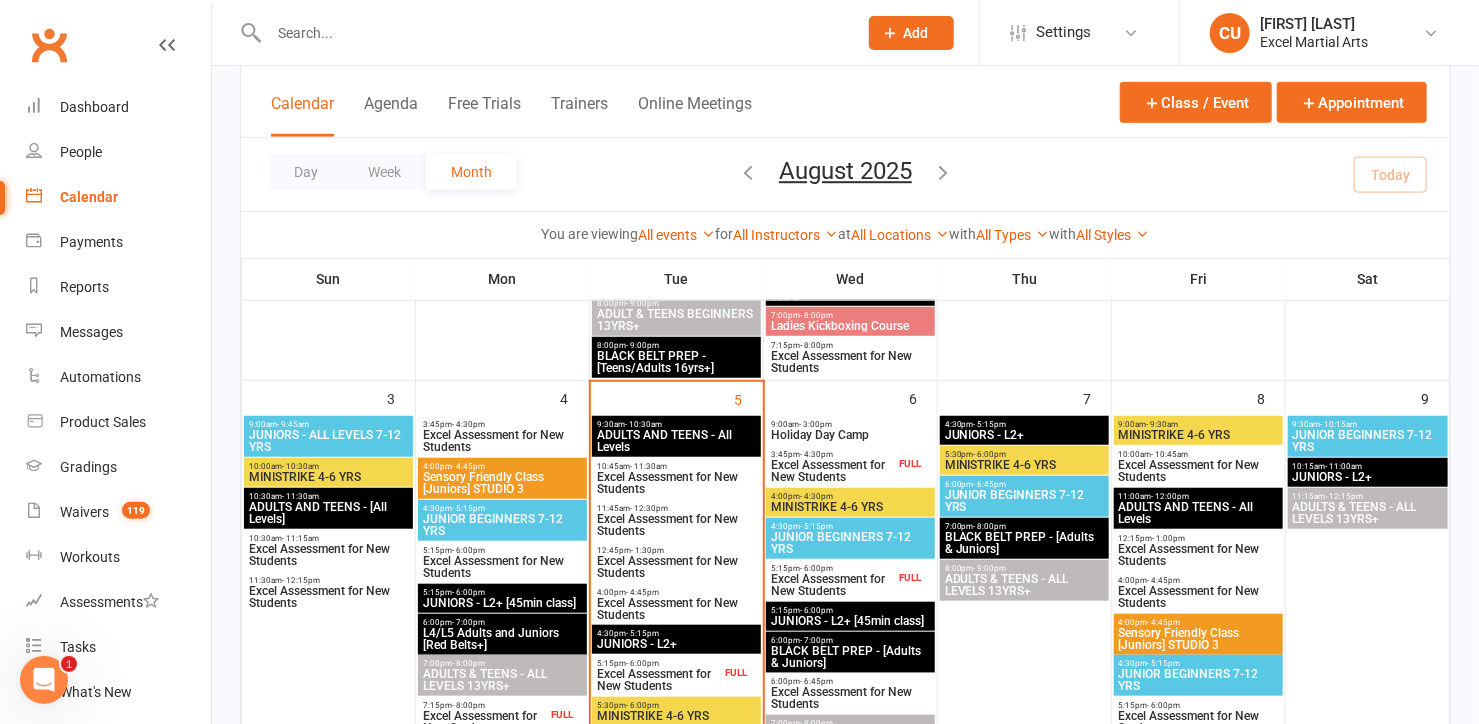scroll, scrollTop: 548, scrollLeft: 0, axis: vertical 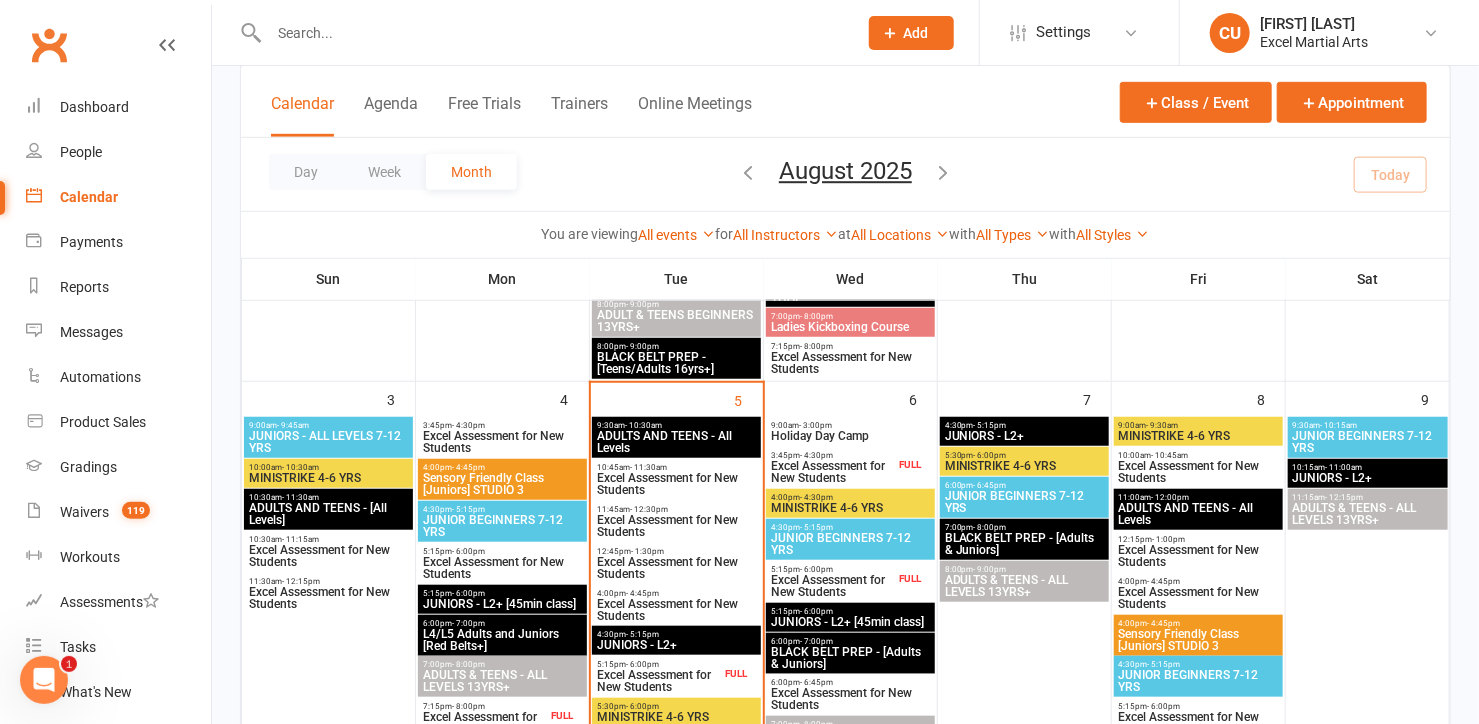 click on "MINISTRIKE 4-6 YRS" at bounding box center [1198, 436] 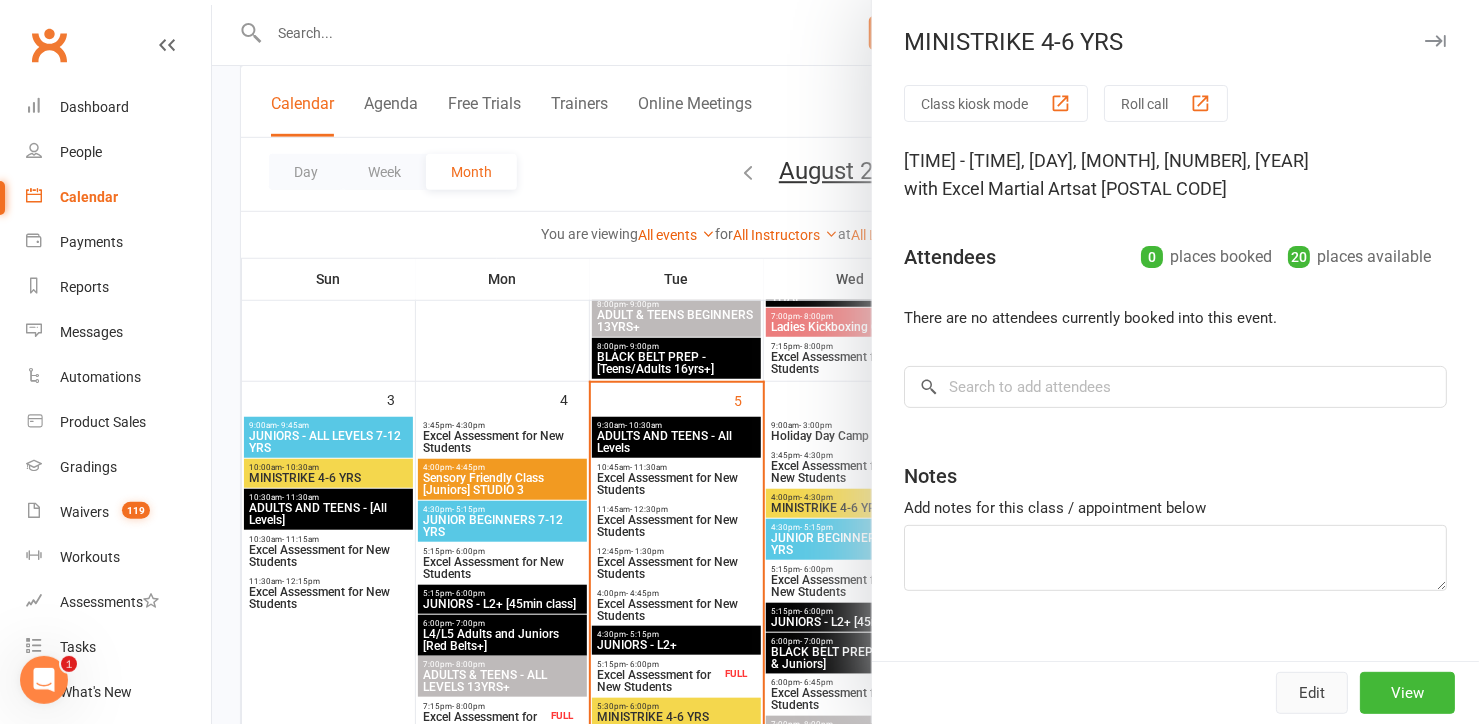 click on "Edit" at bounding box center [1312, 693] 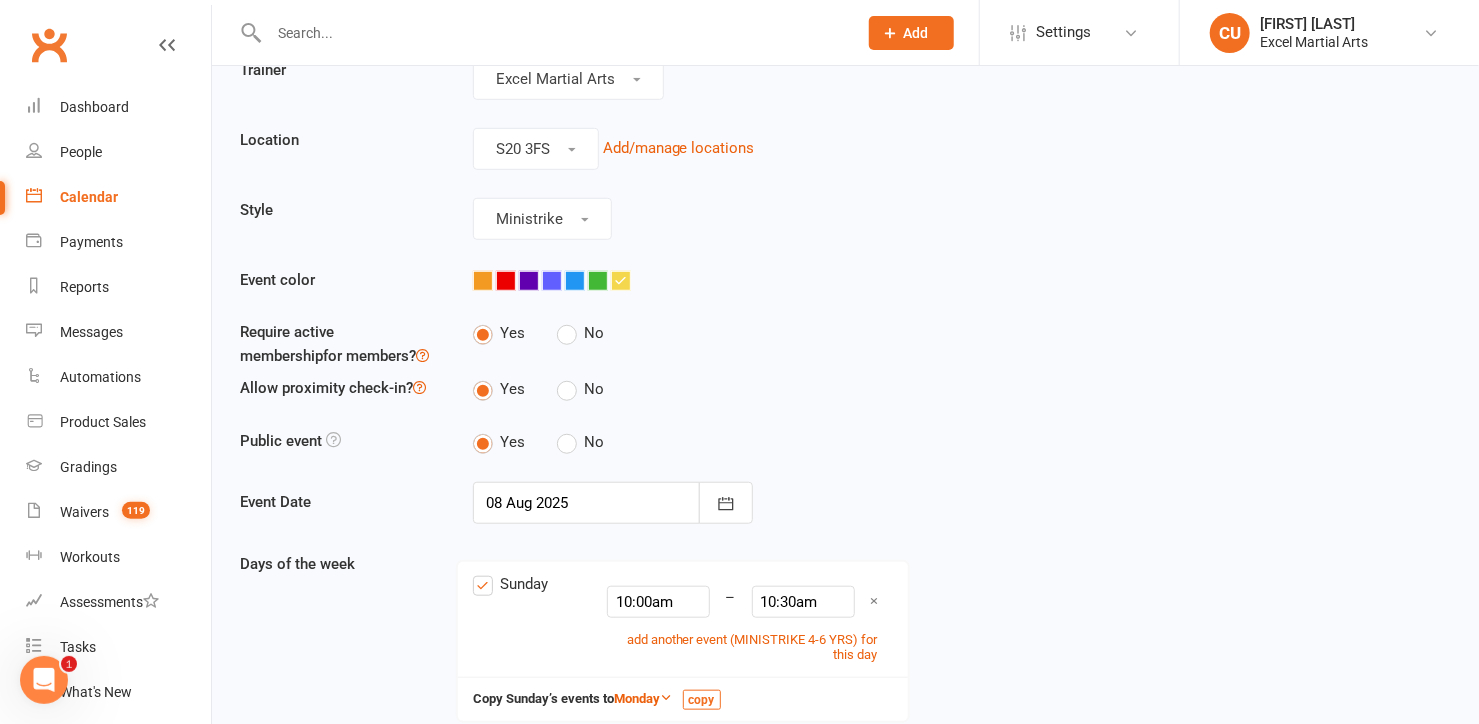 scroll, scrollTop: 0, scrollLeft: 0, axis: both 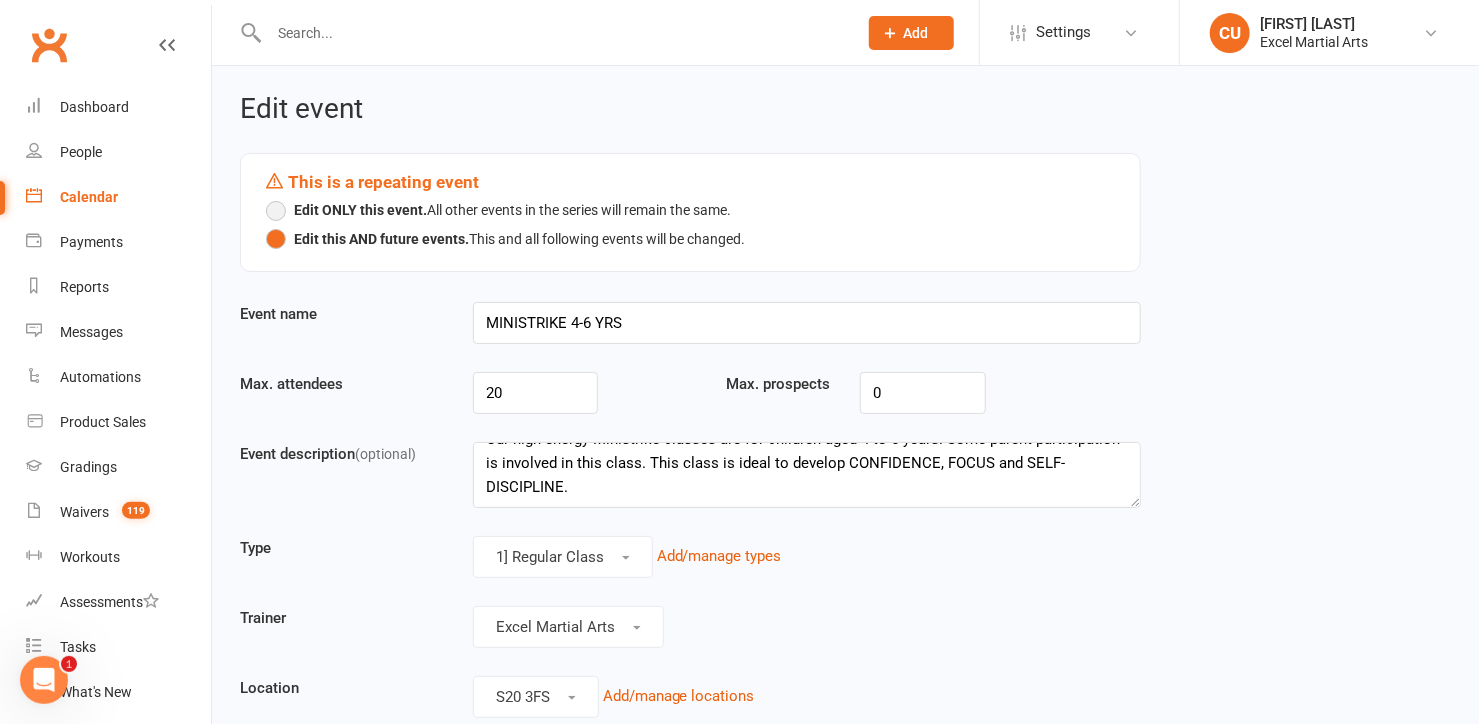 click on "Edit ONLY this event.  All other events in the series will remain the same." at bounding box center [498, 210] 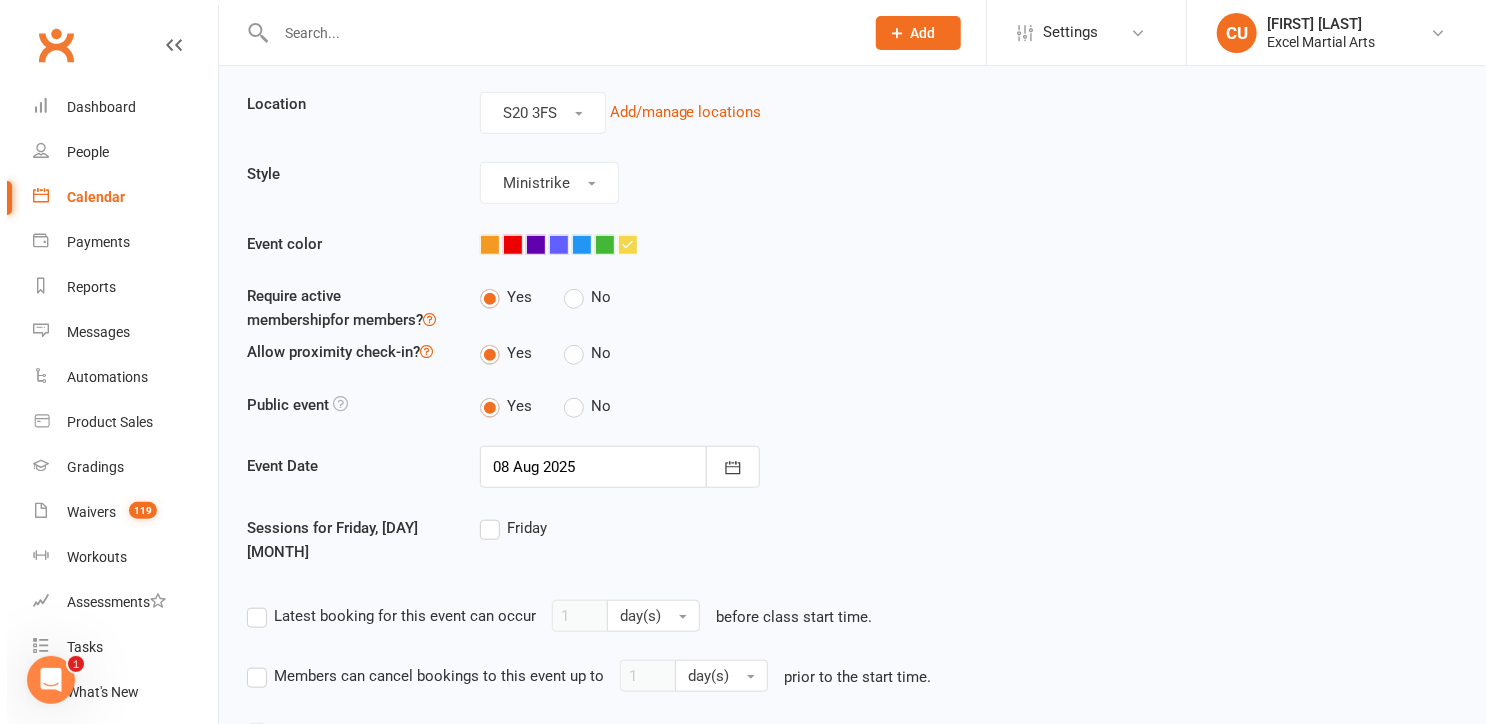 scroll, scrollTop: 795, scrollLeft: 0, axis: vertical 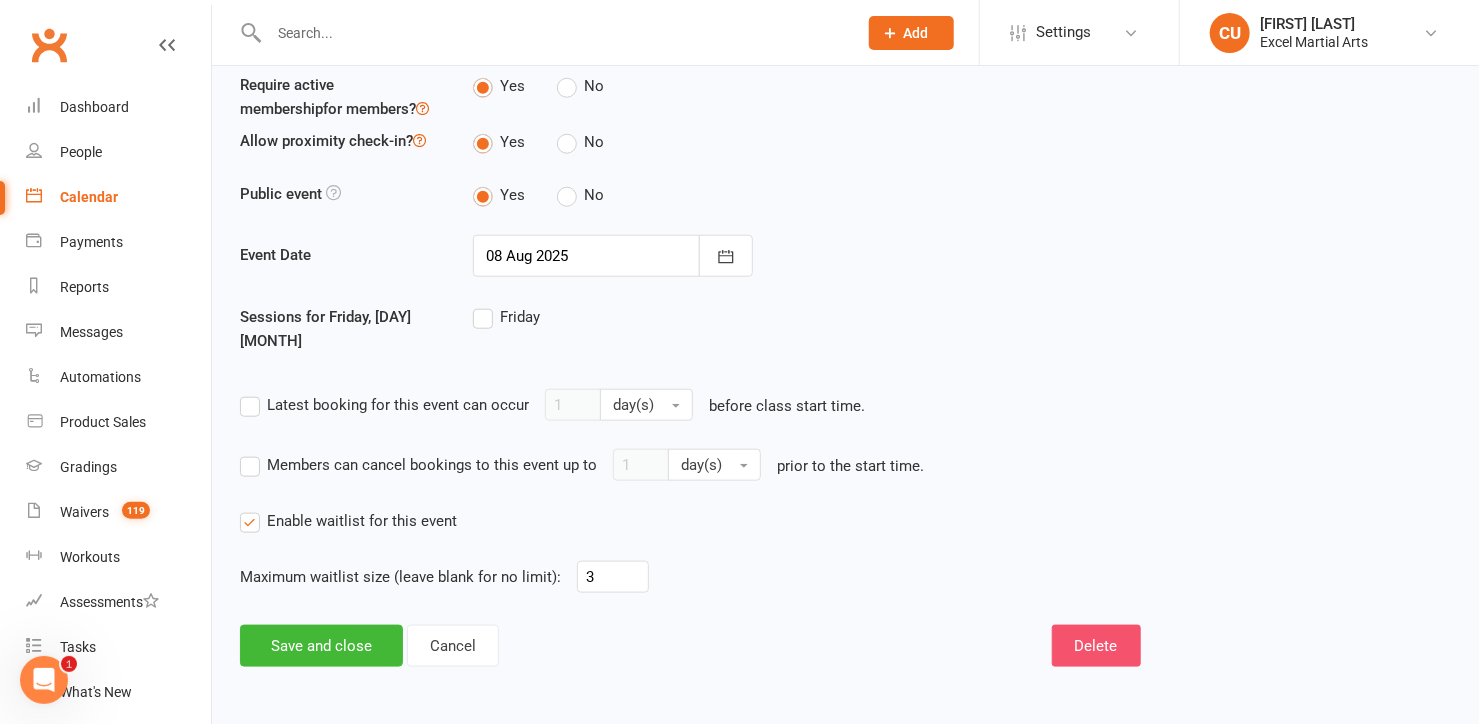 click on "Delete" at bounding box center [1096, 646] 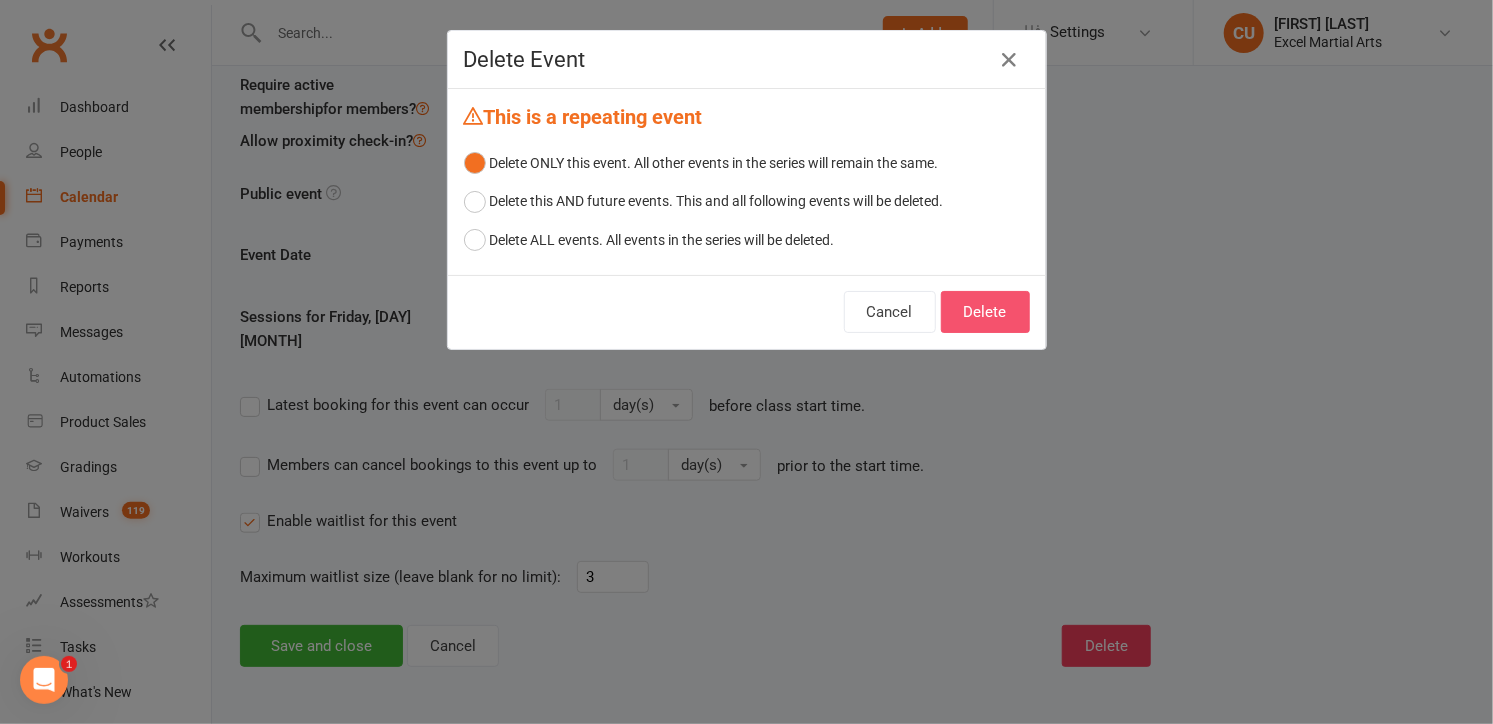 click on "Delete" at bounding box center (985, 312) 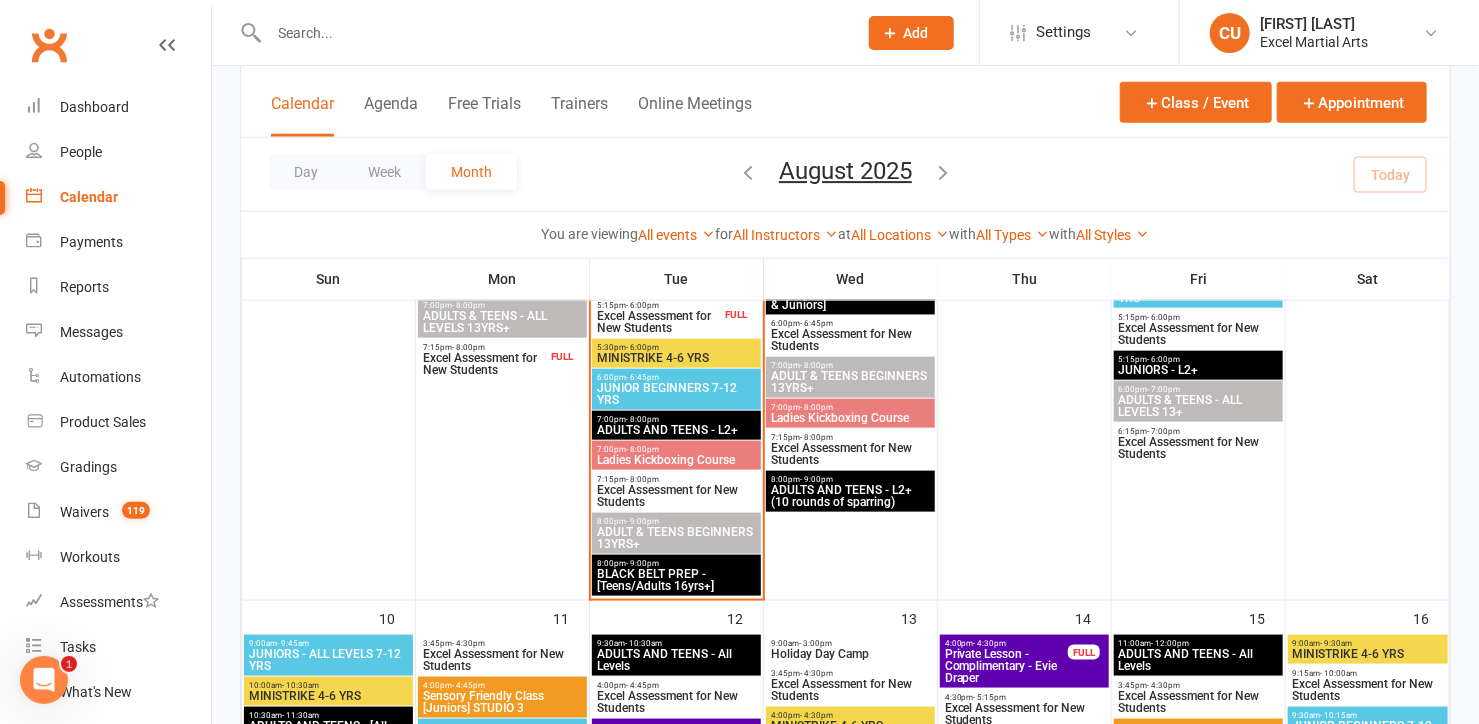 scroll, scrollTop: 909, scrollLeft: 0, axis: vertical 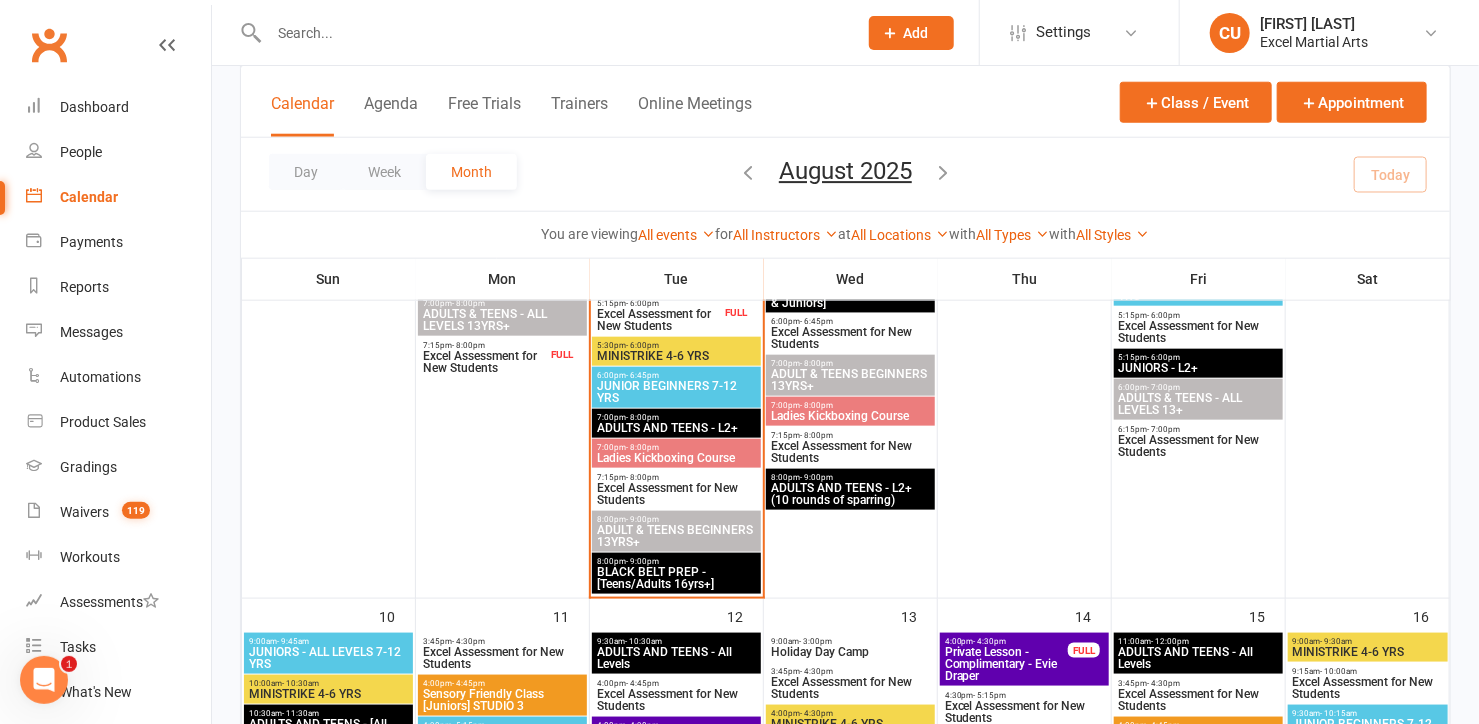 click on "Ladies Kickboxing Course" at bounding box center (676, 458) 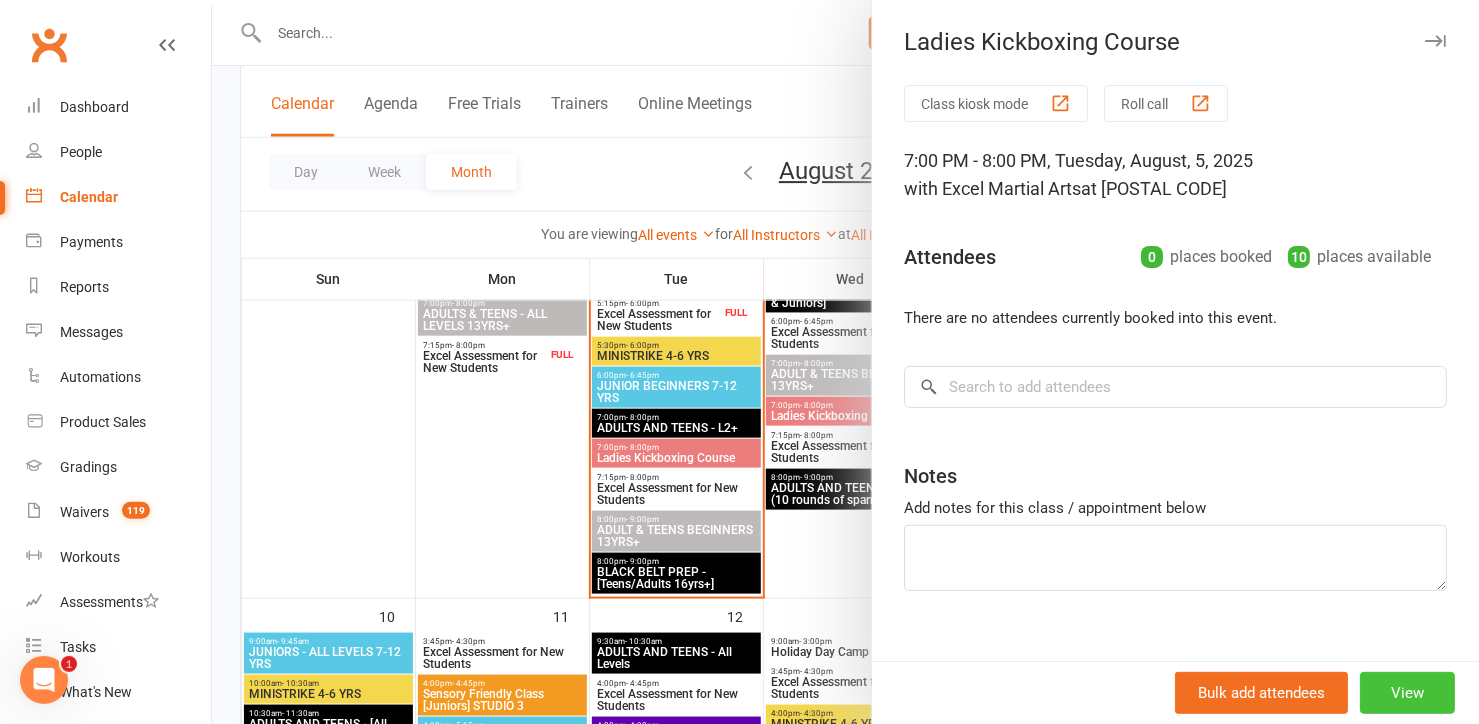 click on "View" at bounding box center [1407, 693] 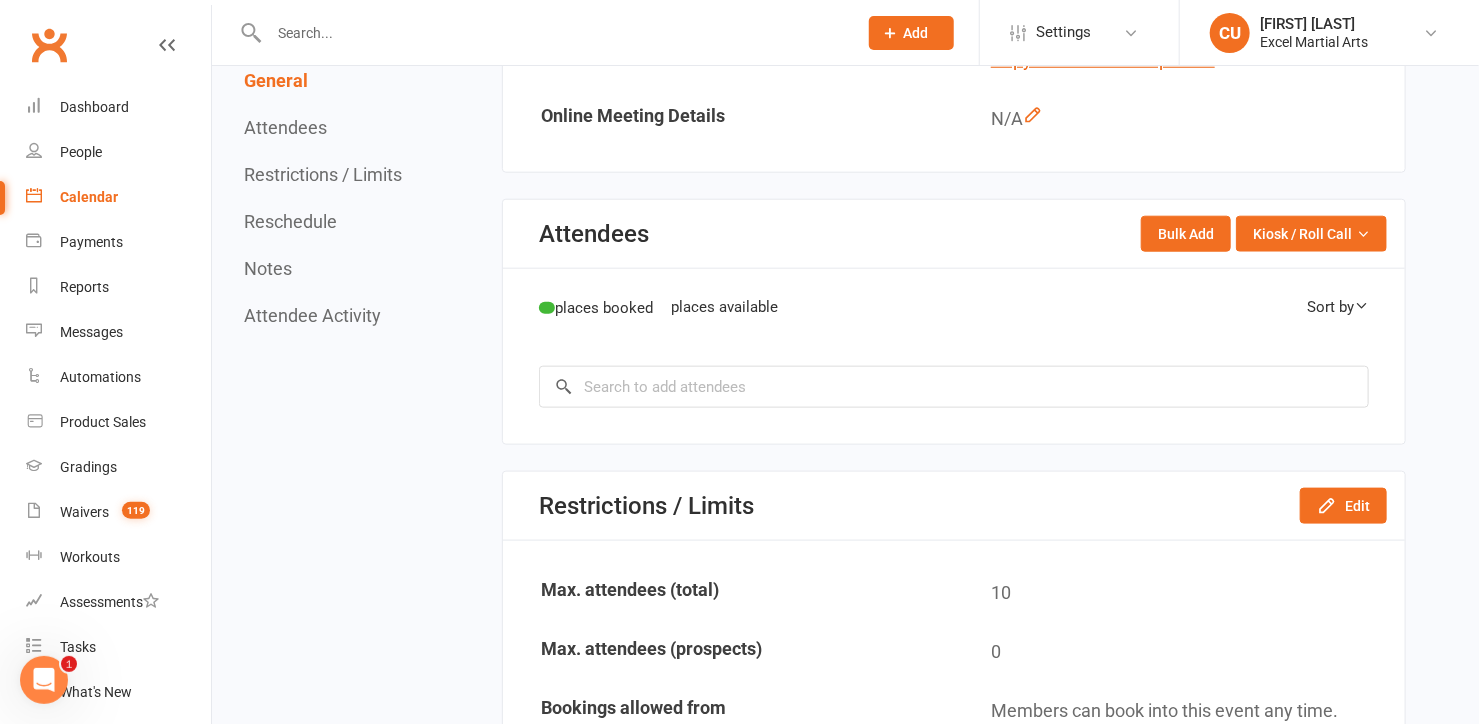 scroll, scrollTop: 0, scrollLeft: 0, axis: both 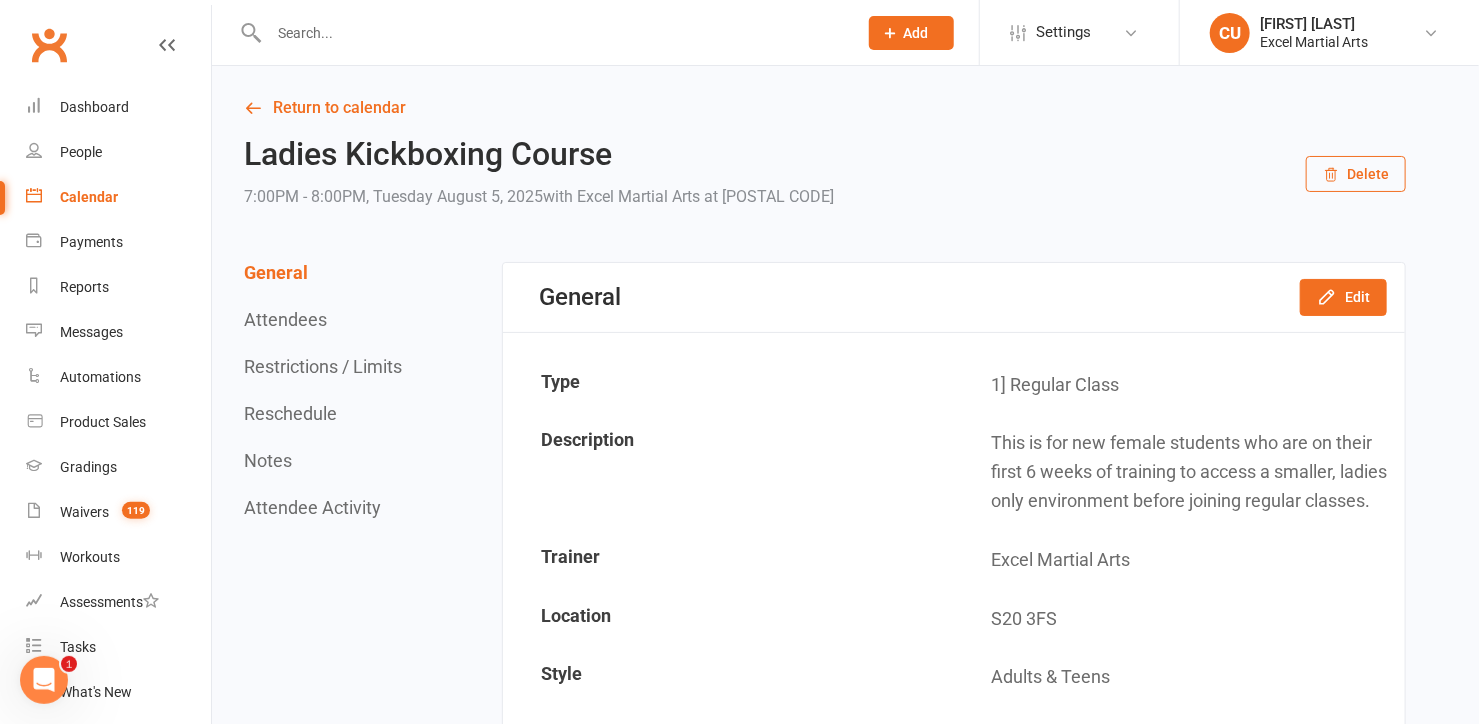 click on "Delete" at bounding box center (1356, 174) 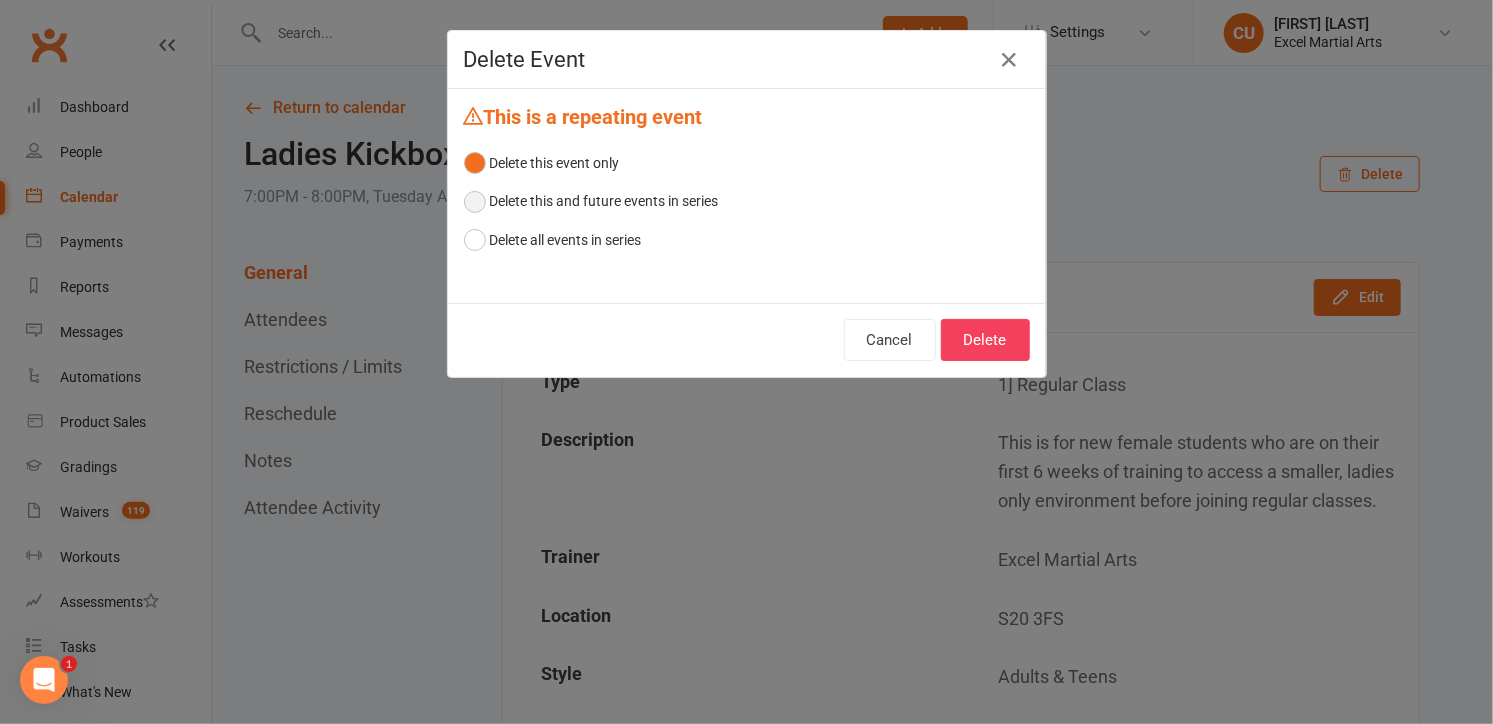 click on "Delete this and future events in series" at bounding box center (591, 201) 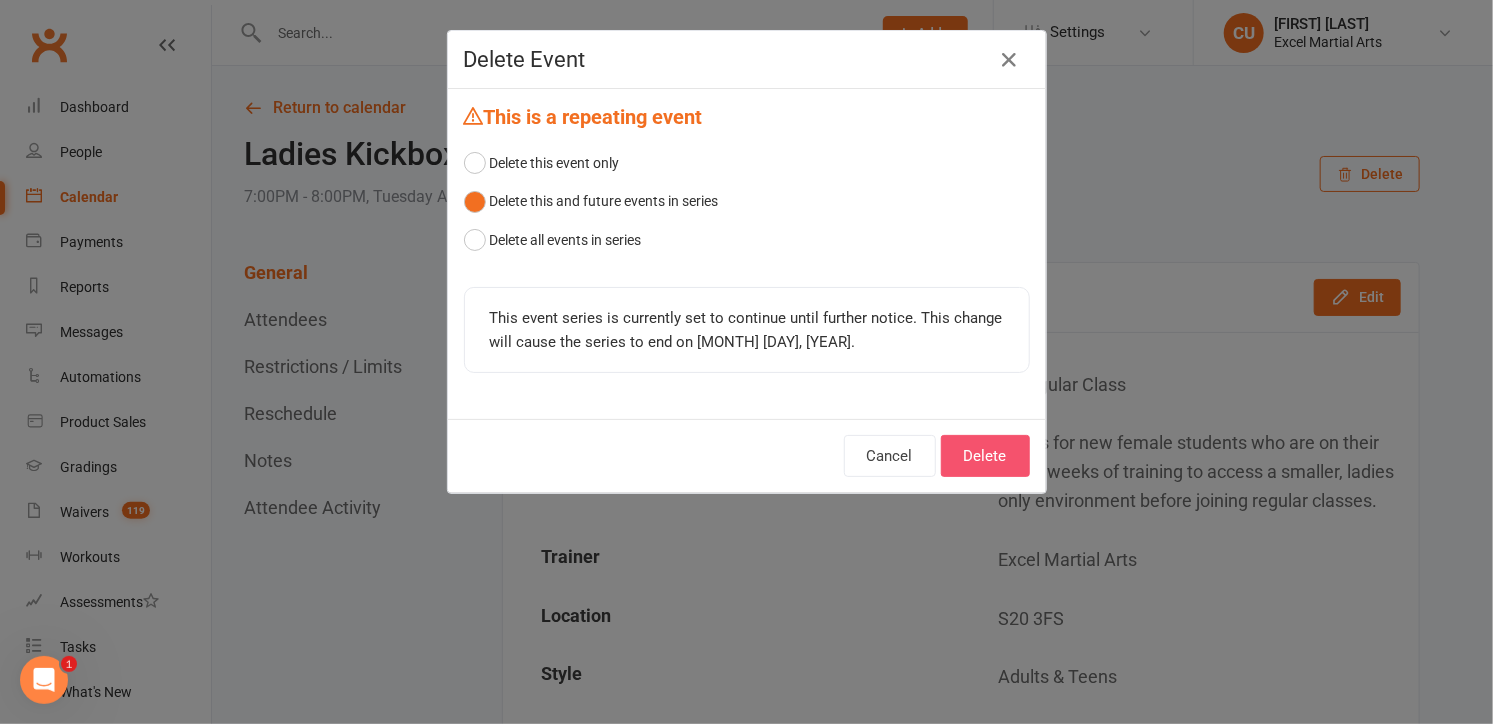 click on "Delete" at bounding box center (985, 456) 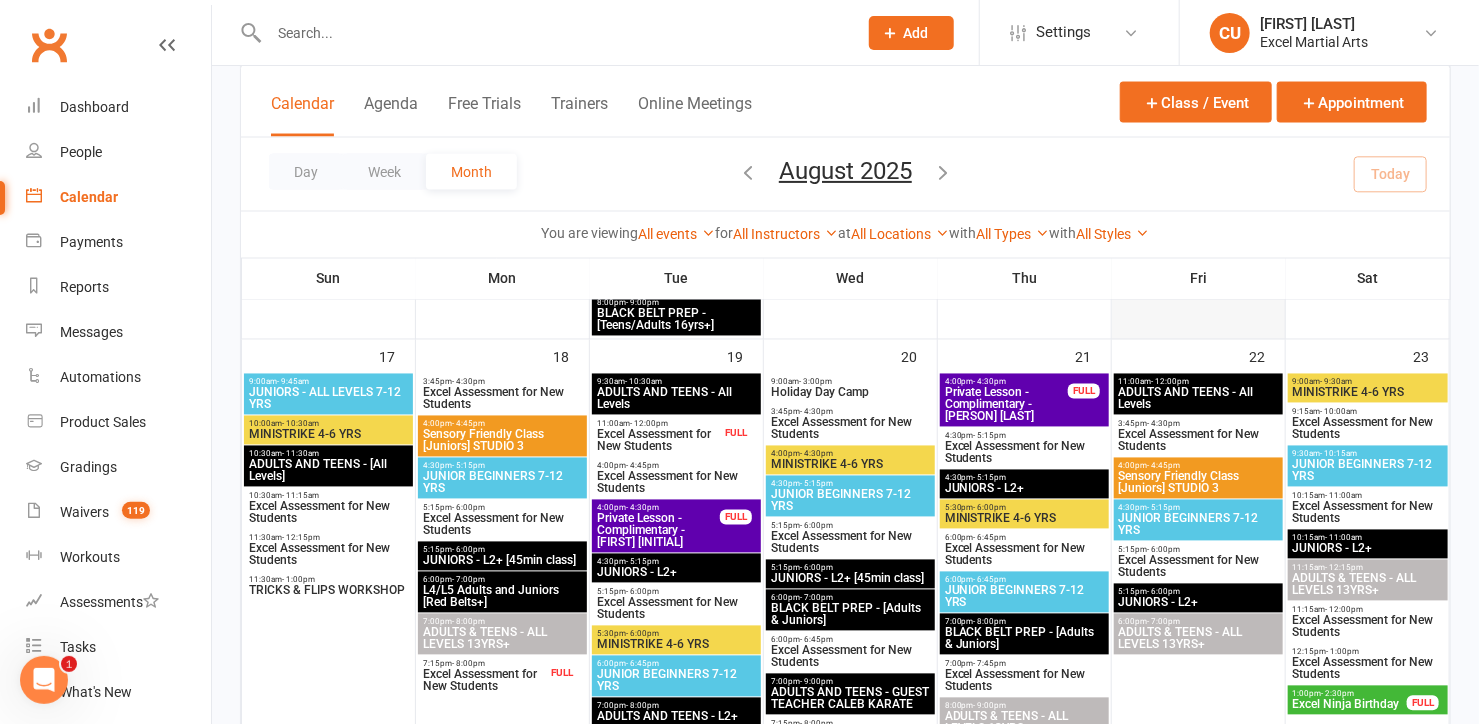 scroll, scrollTop: 1611, scrollLeft: 0, axis: vertical 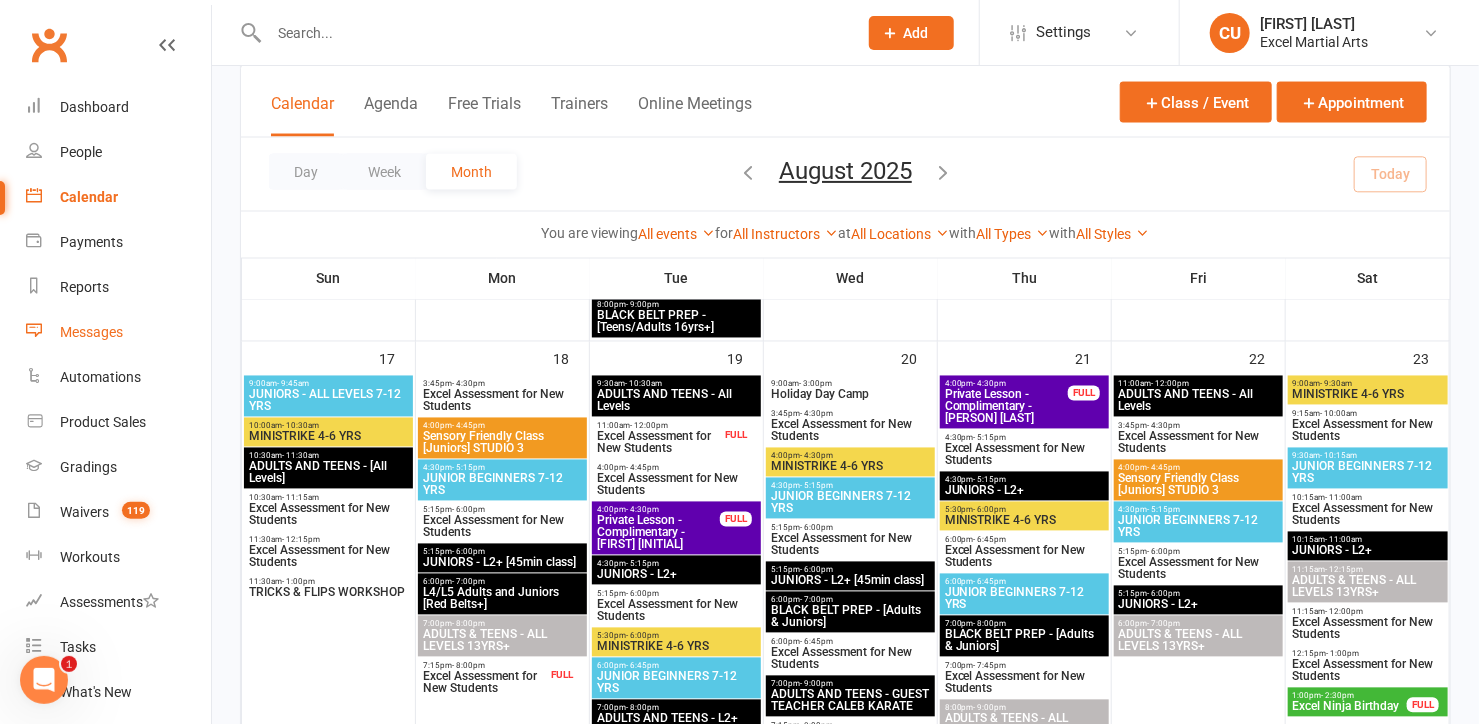 click on "Messages" at bounding box center (118, 332) 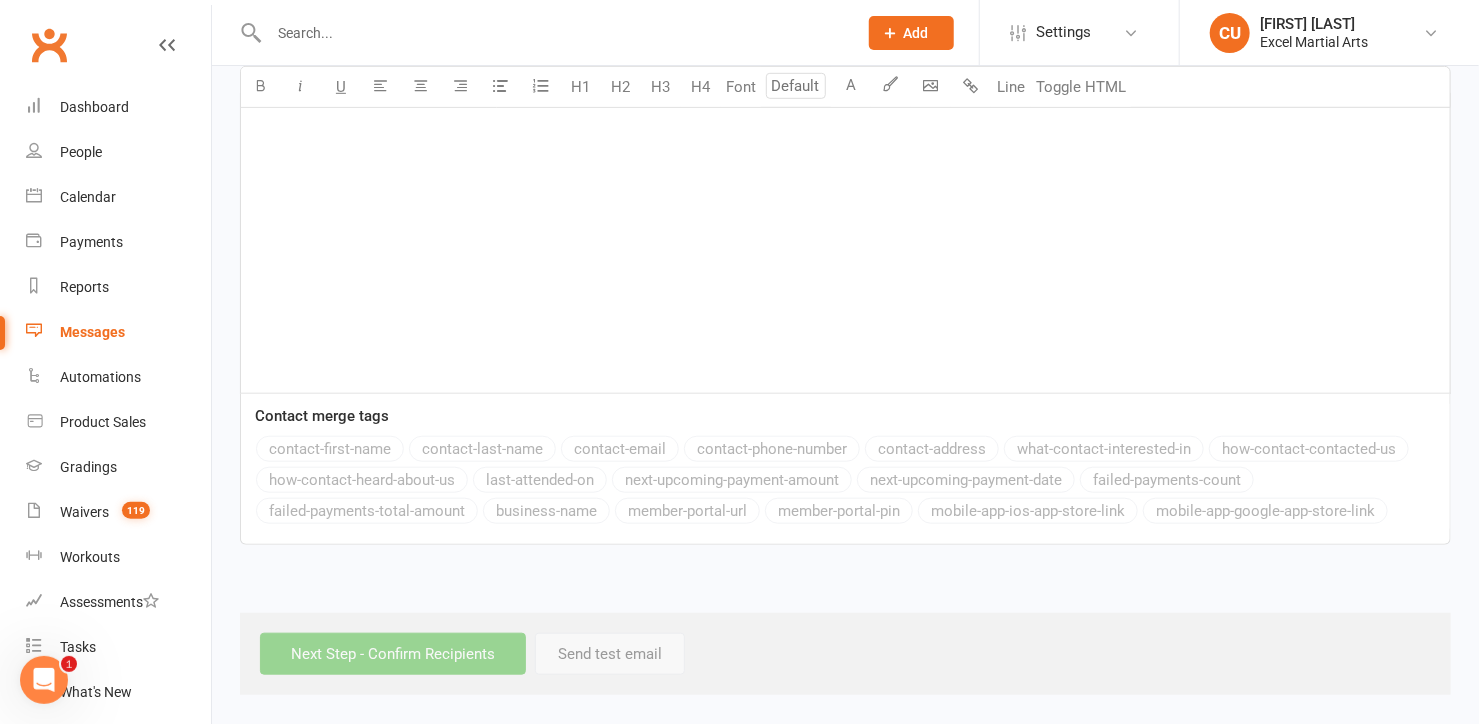 scroll, scrollTop: 0, scrollLeft: 0, axis: both 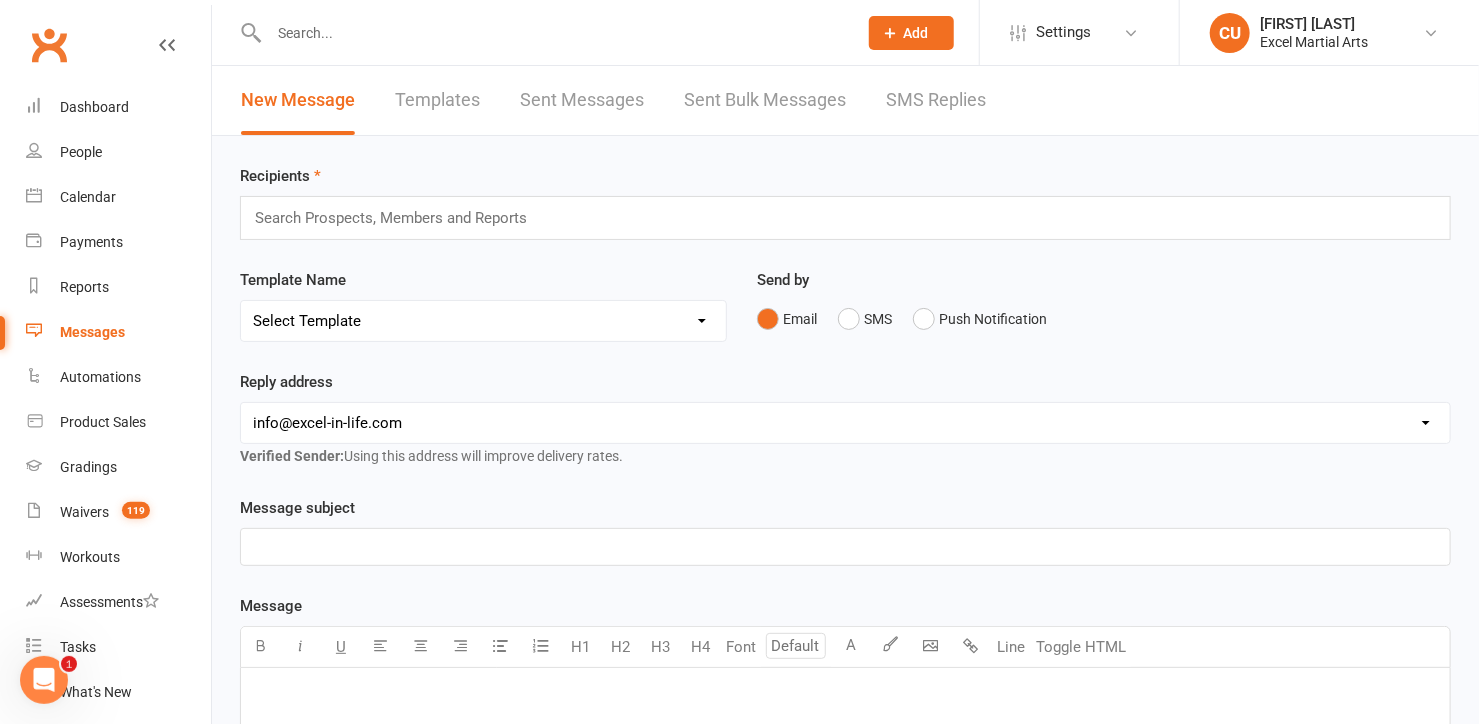 click on "Search Prospects, Members and Reports" at bounding box center (845, 218) 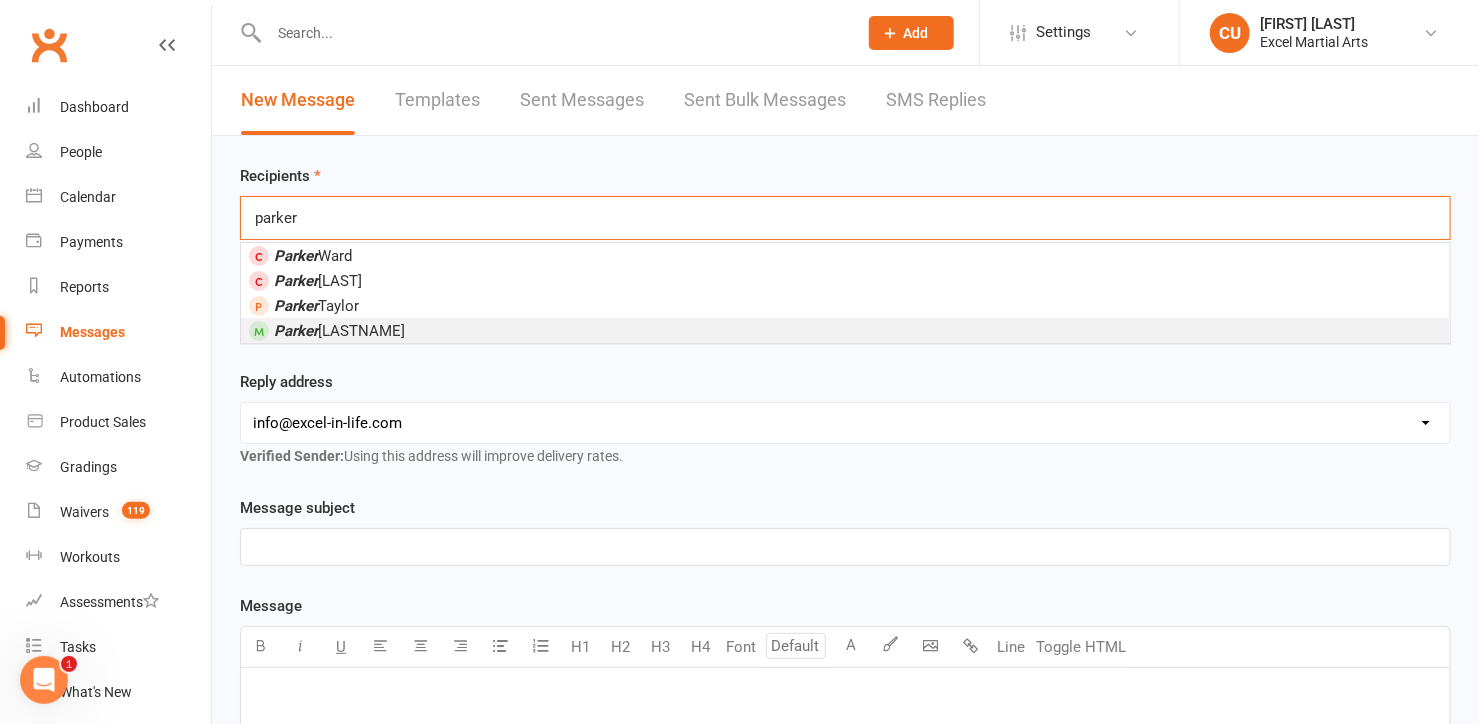 type on "parker" 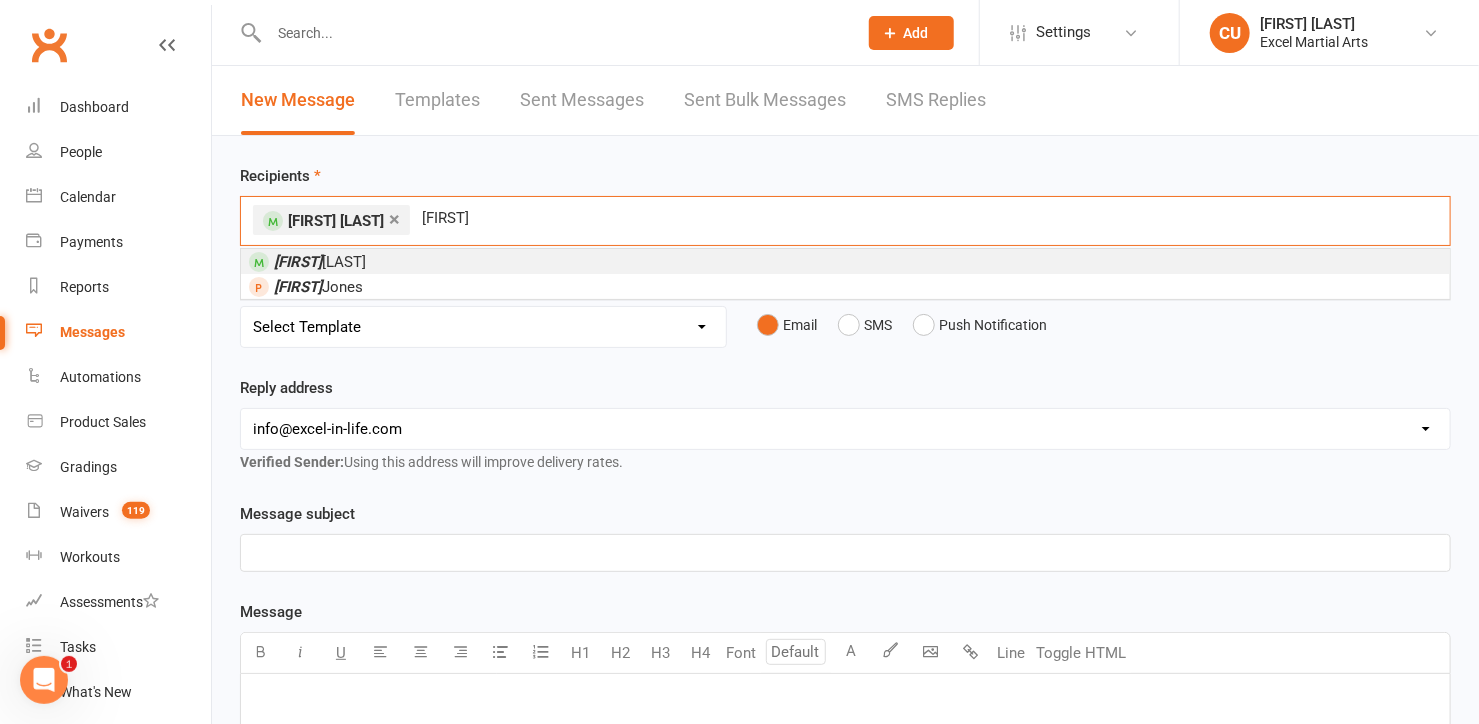 type on "[FIRST]" 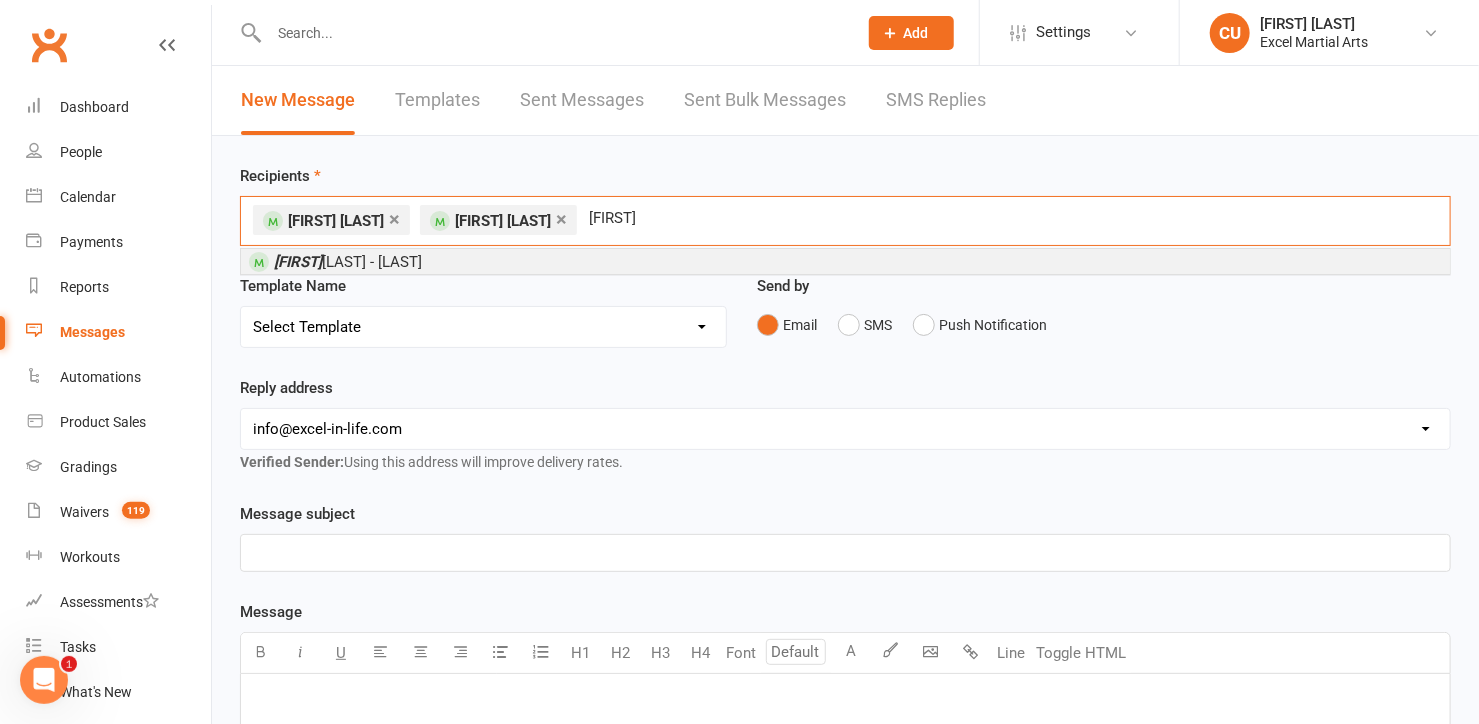 type on "[FIRST]" 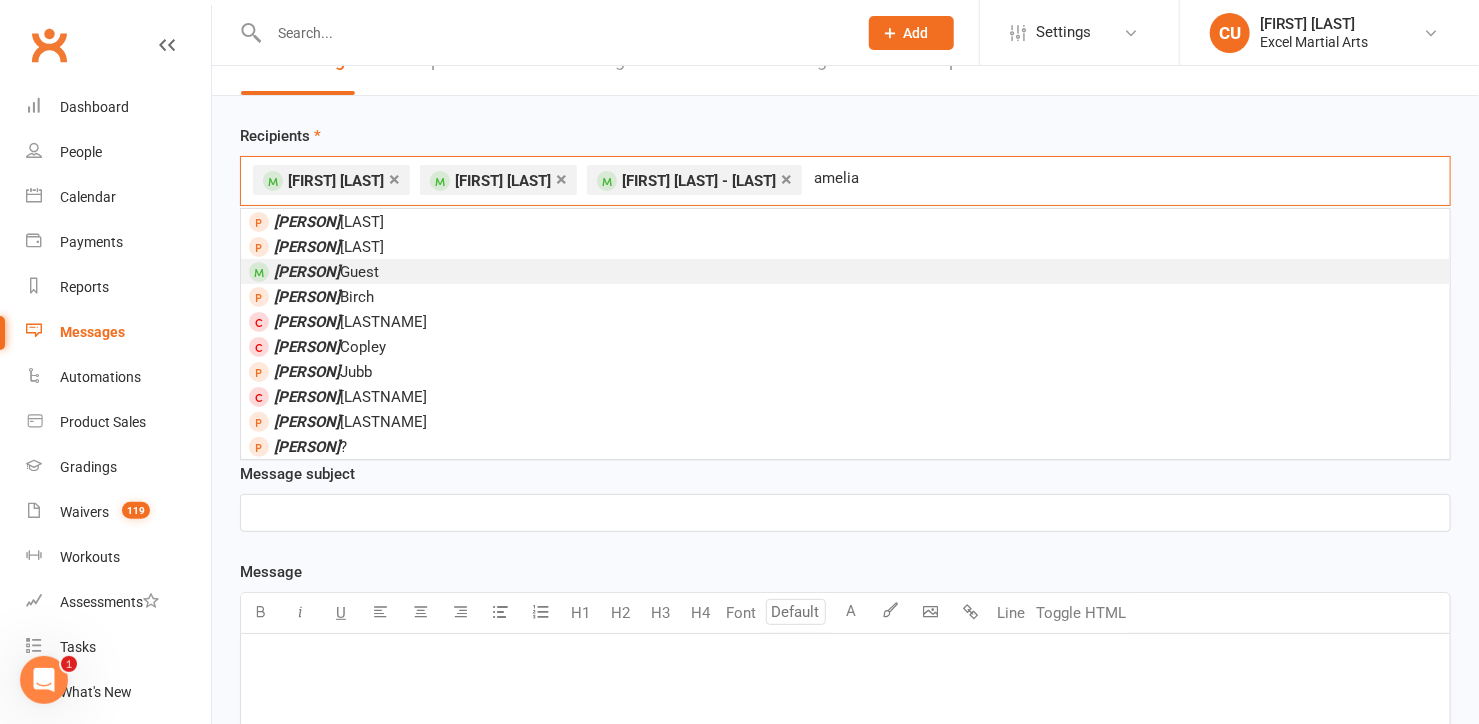 scroll, scrollTop: 0, scrollLeft: 0, axis: both 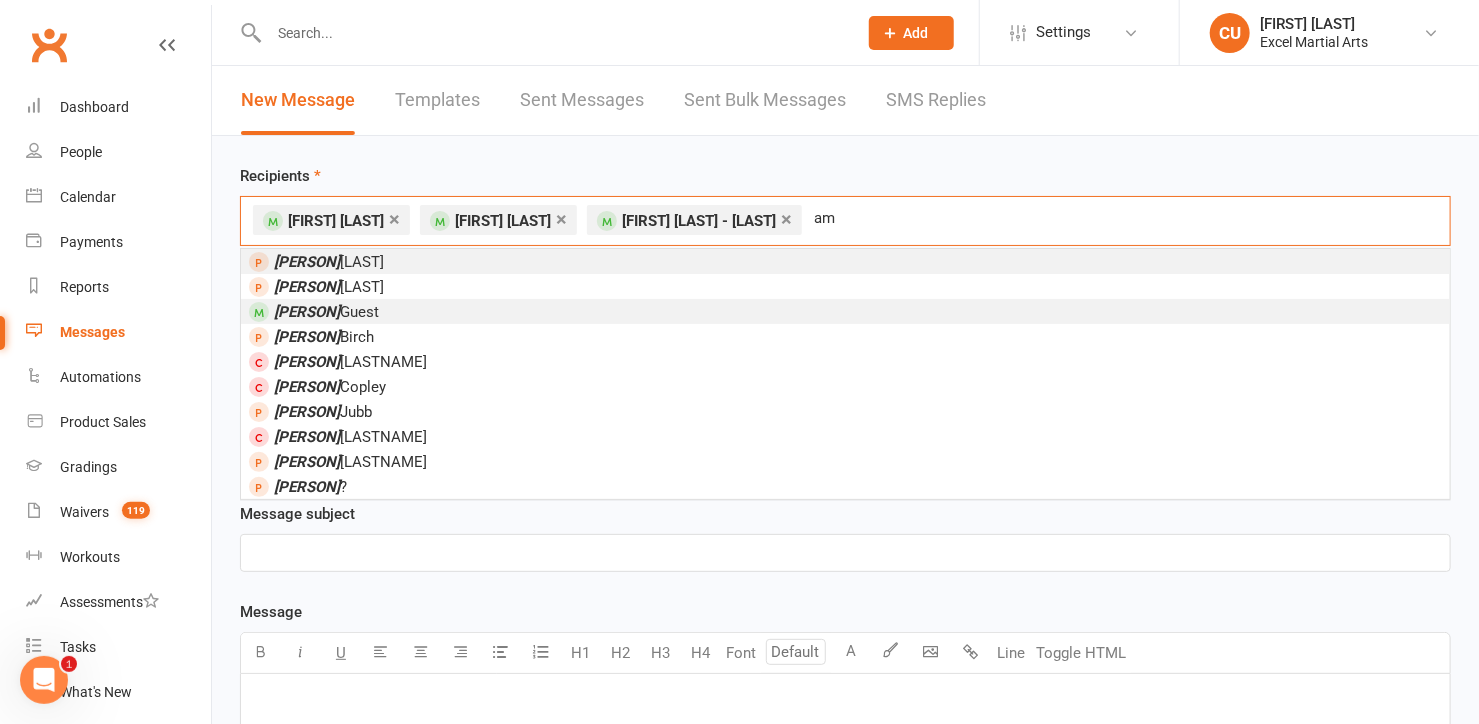 type on "a" 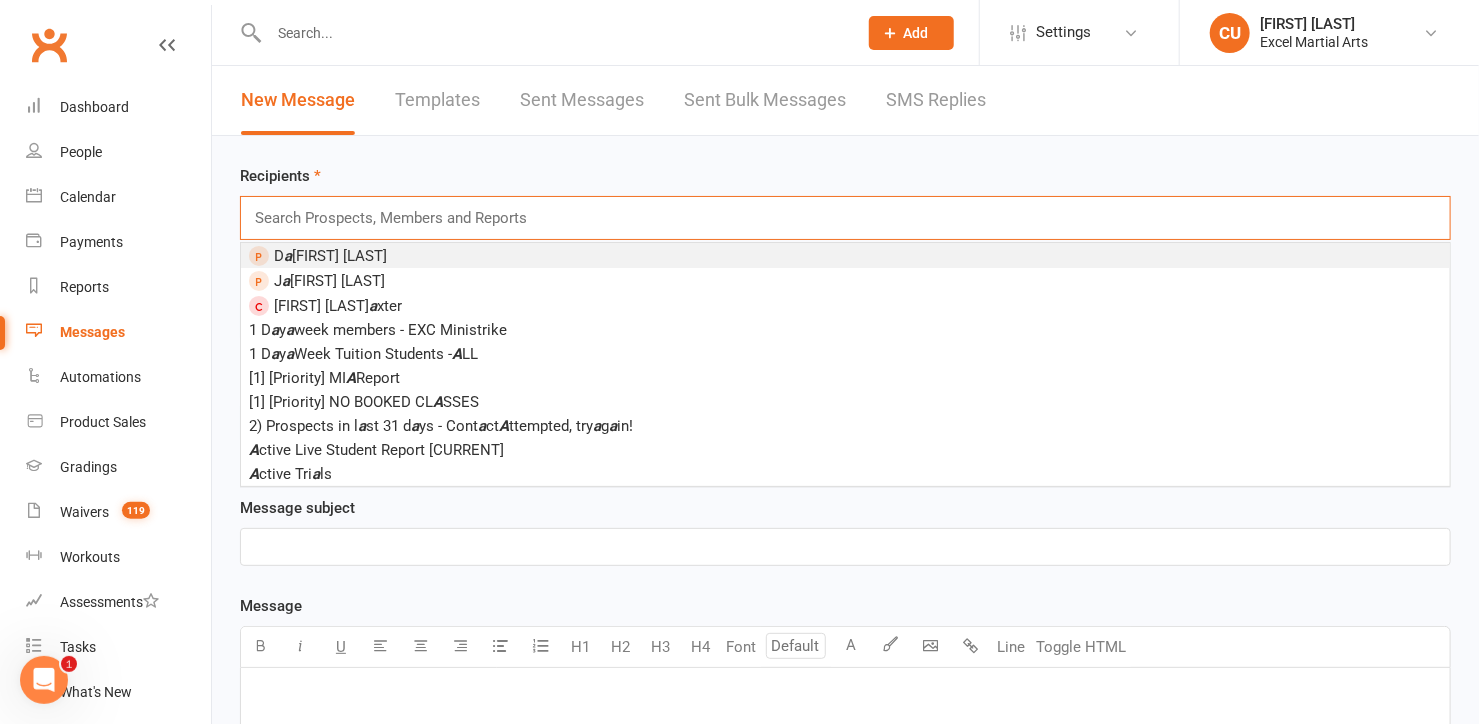 click at bounding box center [399, 218] 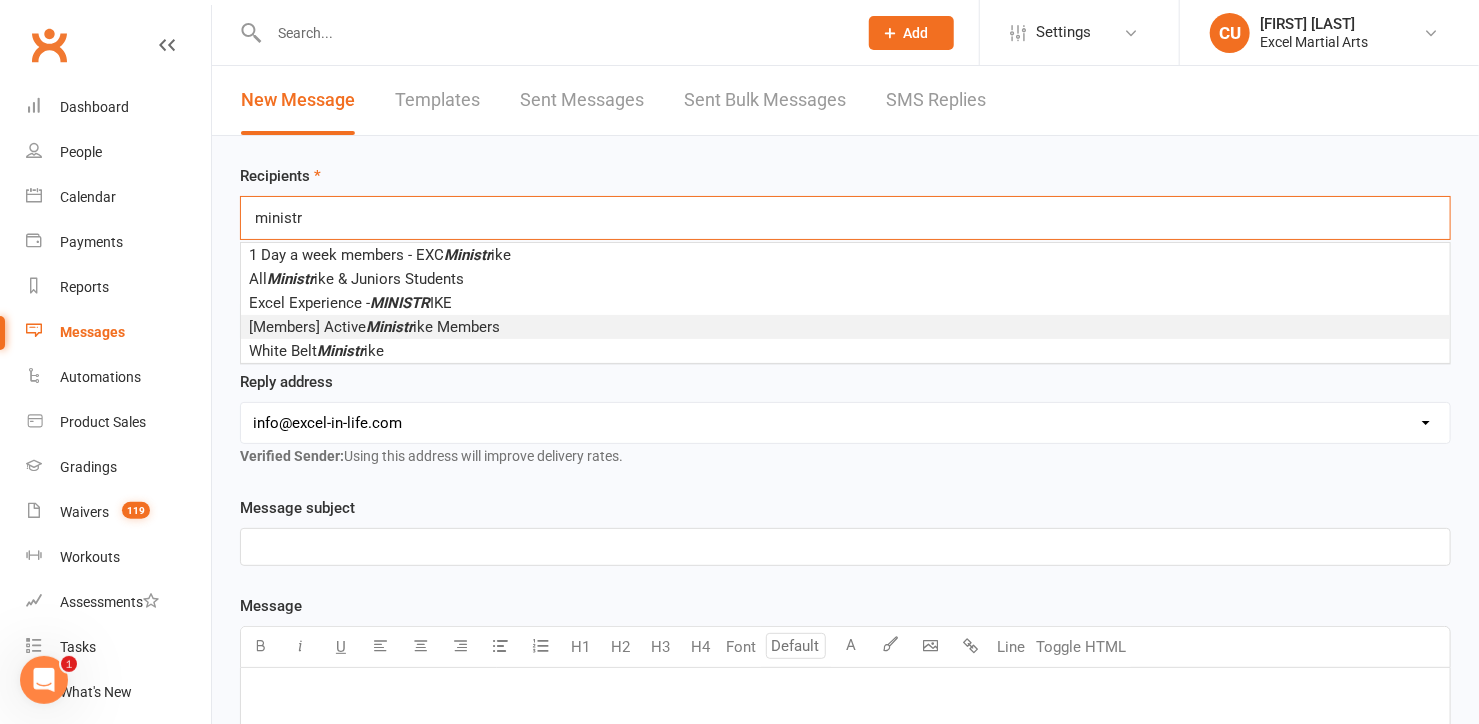 type on "ministr" 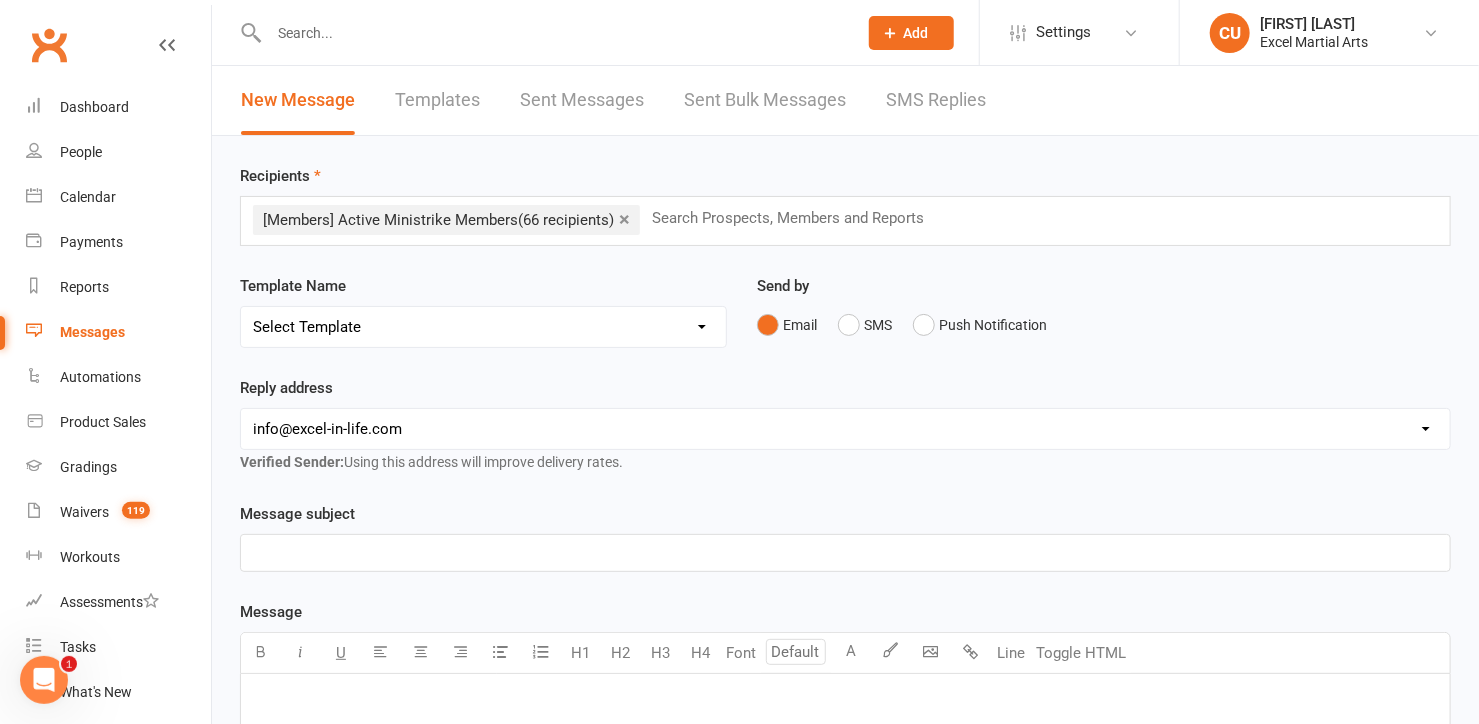 click on "﻿" at bounding box center (845, 553) 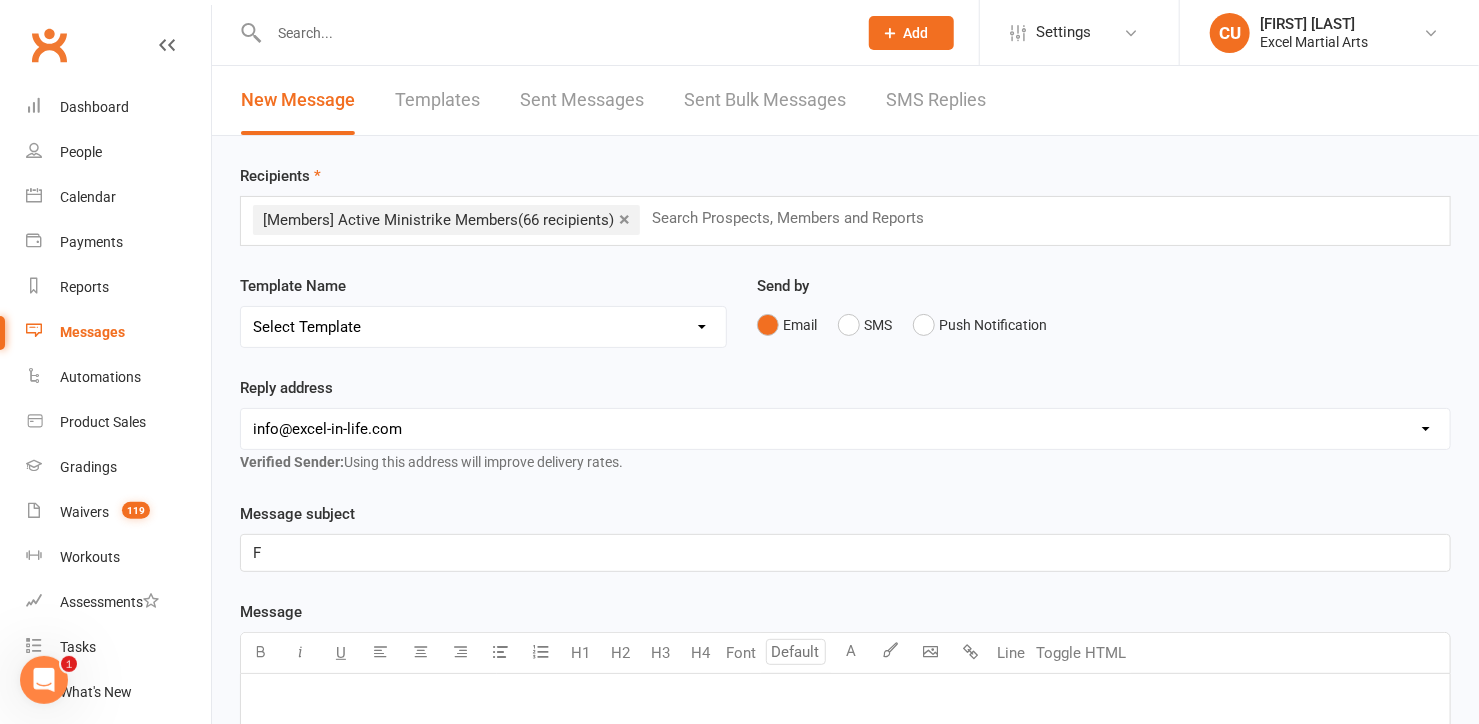 type 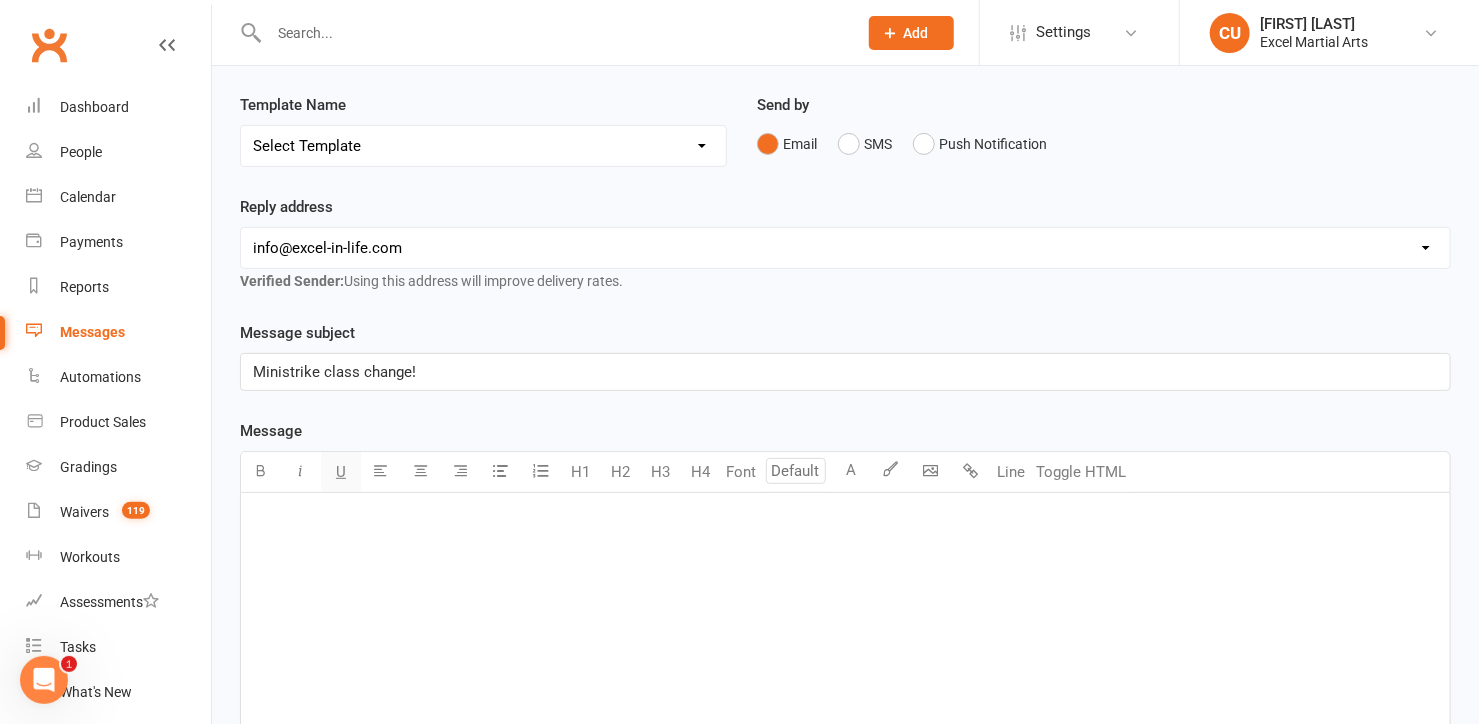 scroll, scrollTop: 182, scrollLeft: 0, axis: vertical 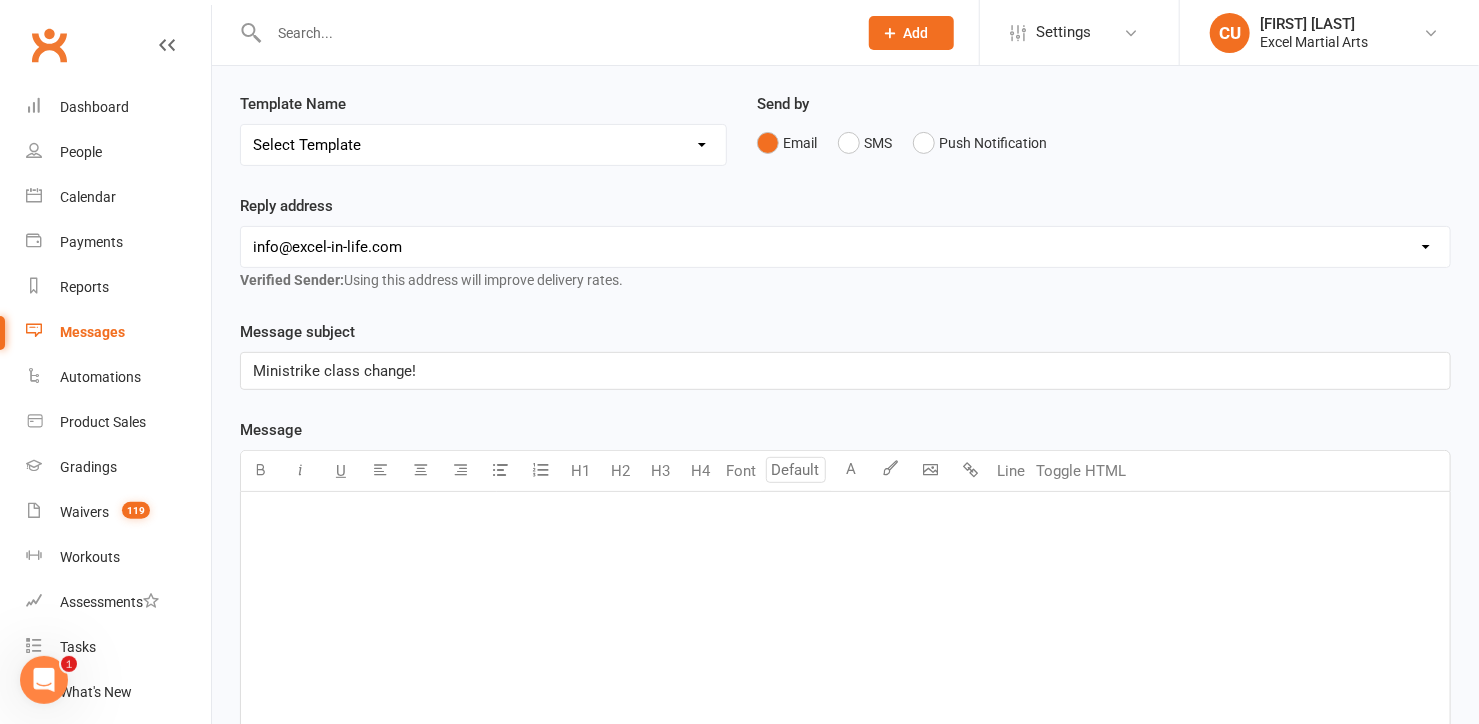 click on "﻿" at bounding box center (845, 642) 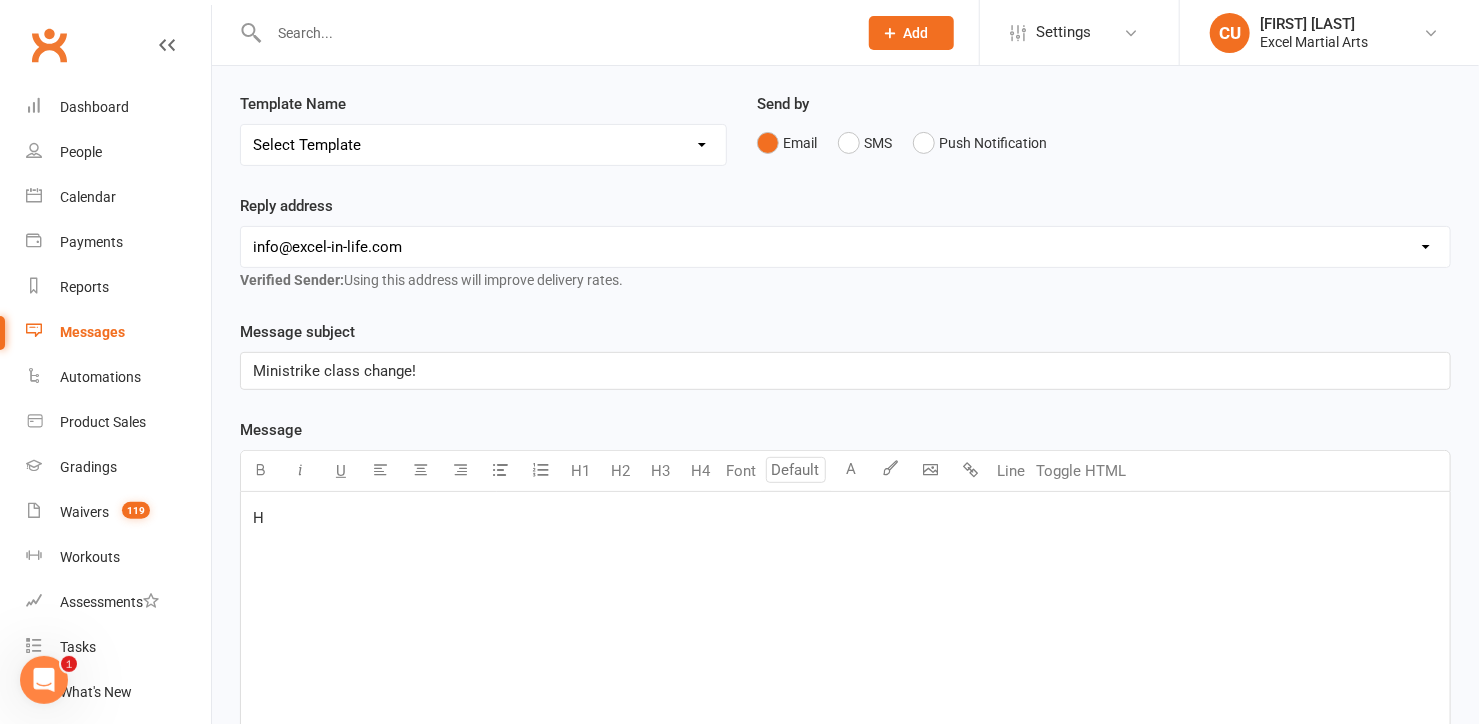 type 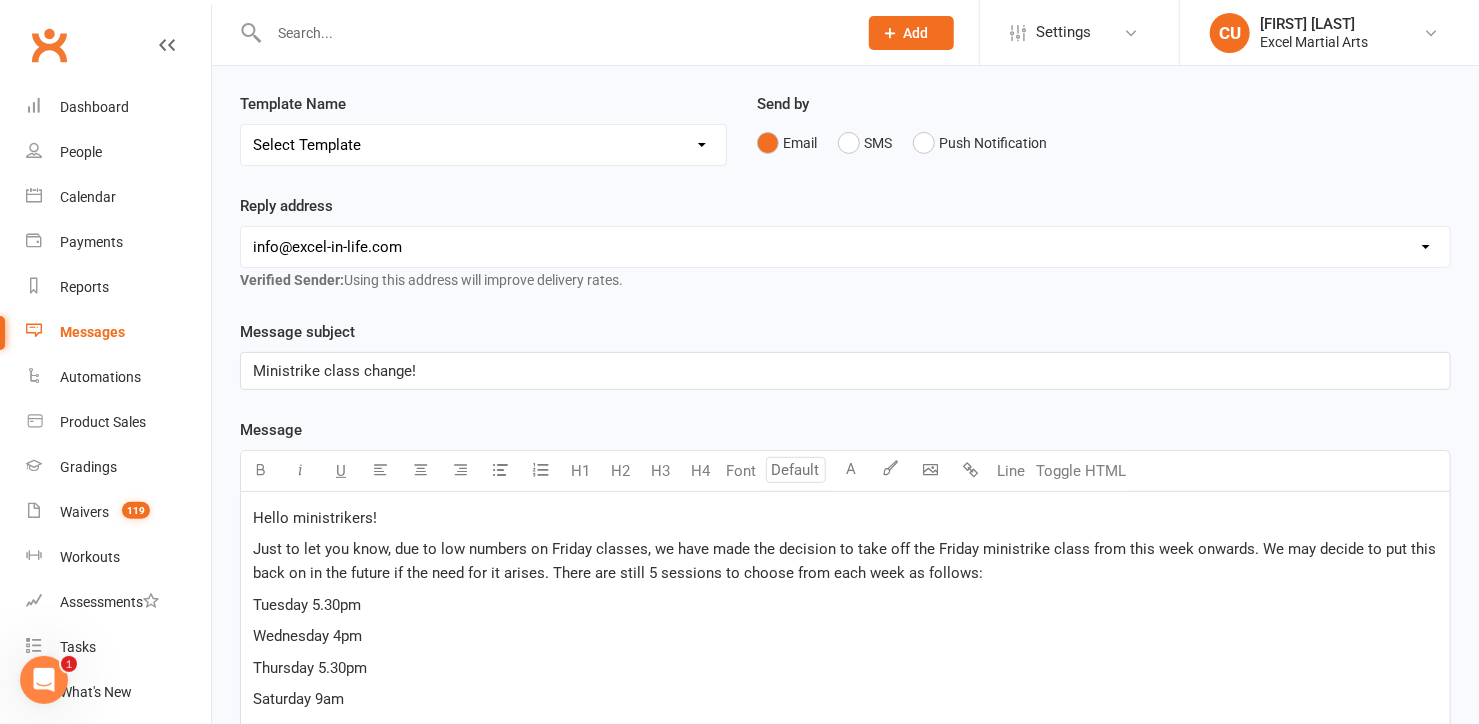 scroll, scrollTop: 547, scrollLeft: 0, axis: vertical 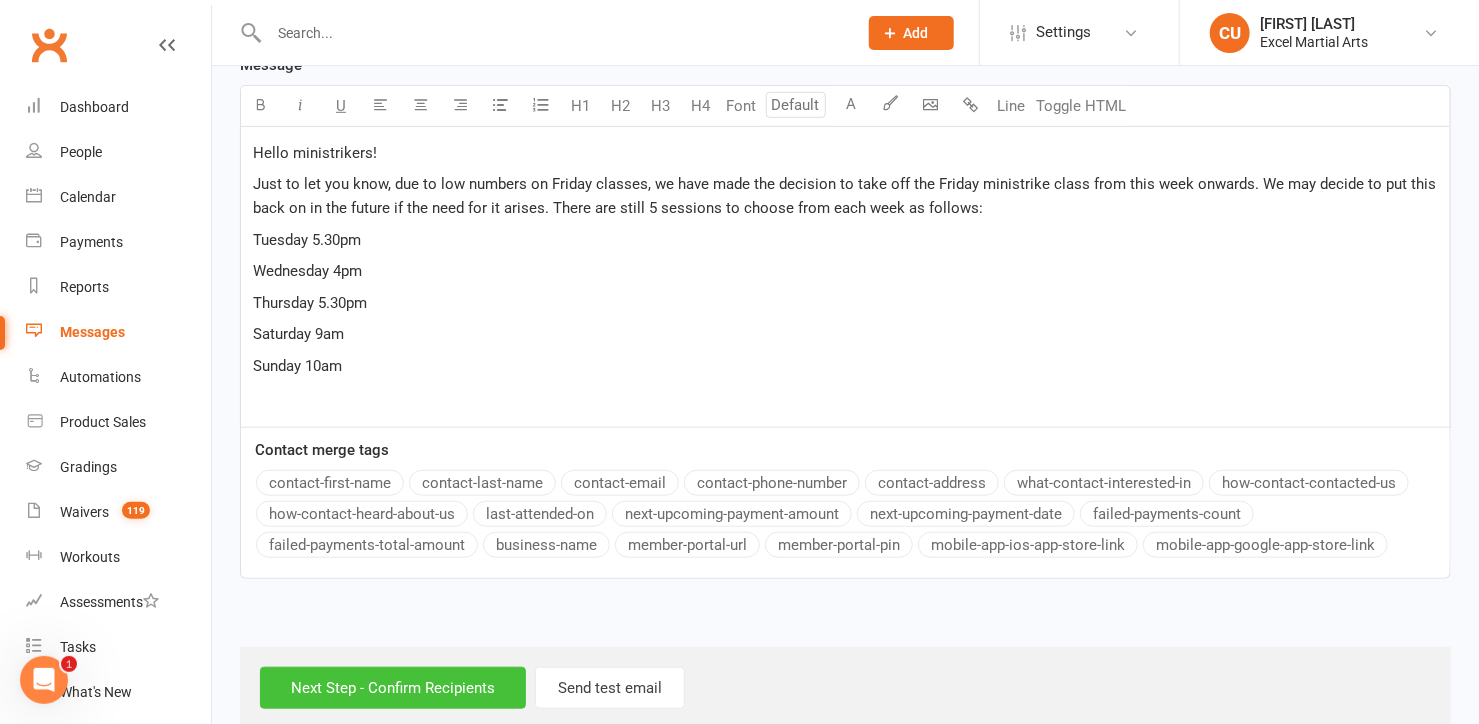 click on "Next Step - Confirm Recipients" at bounding box center (393, 688) 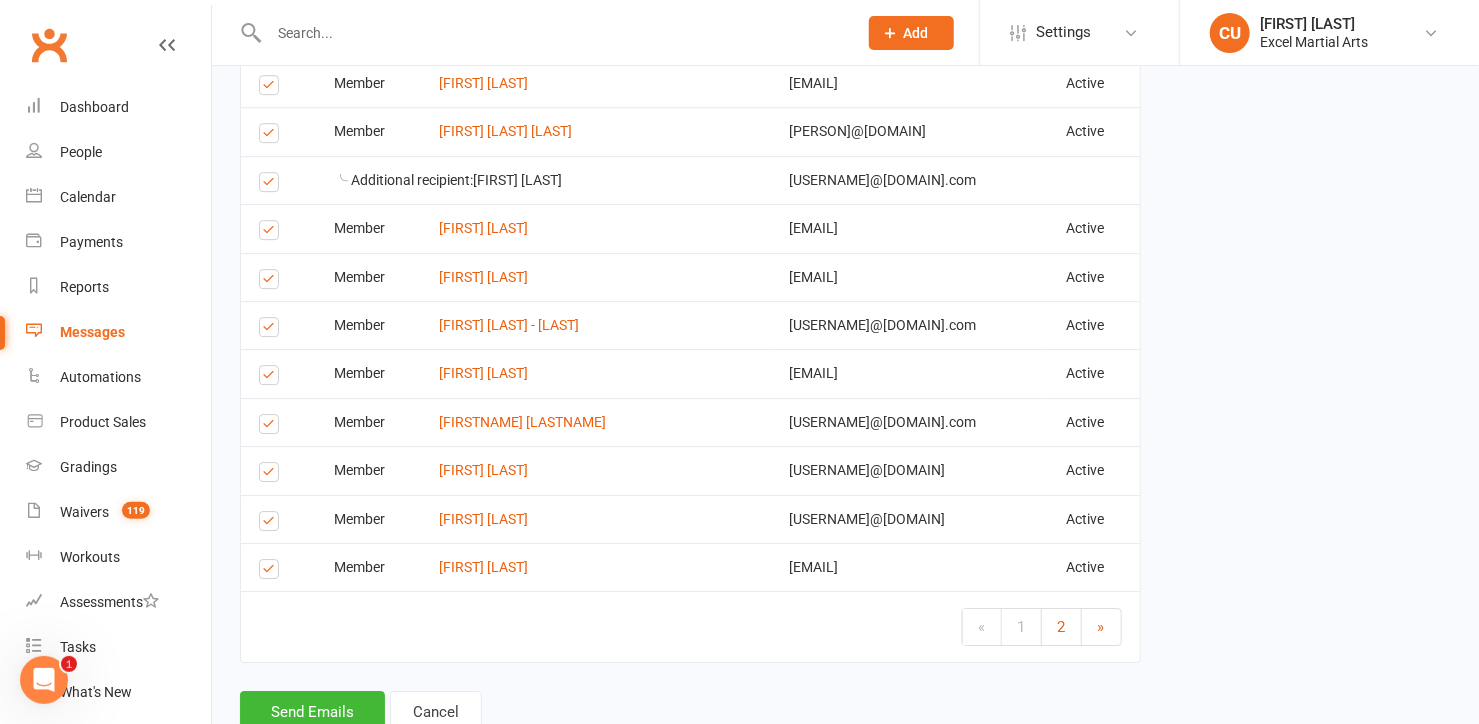 scroll, scrollTop: 2859, scrollLeft: 0, axis: vertical 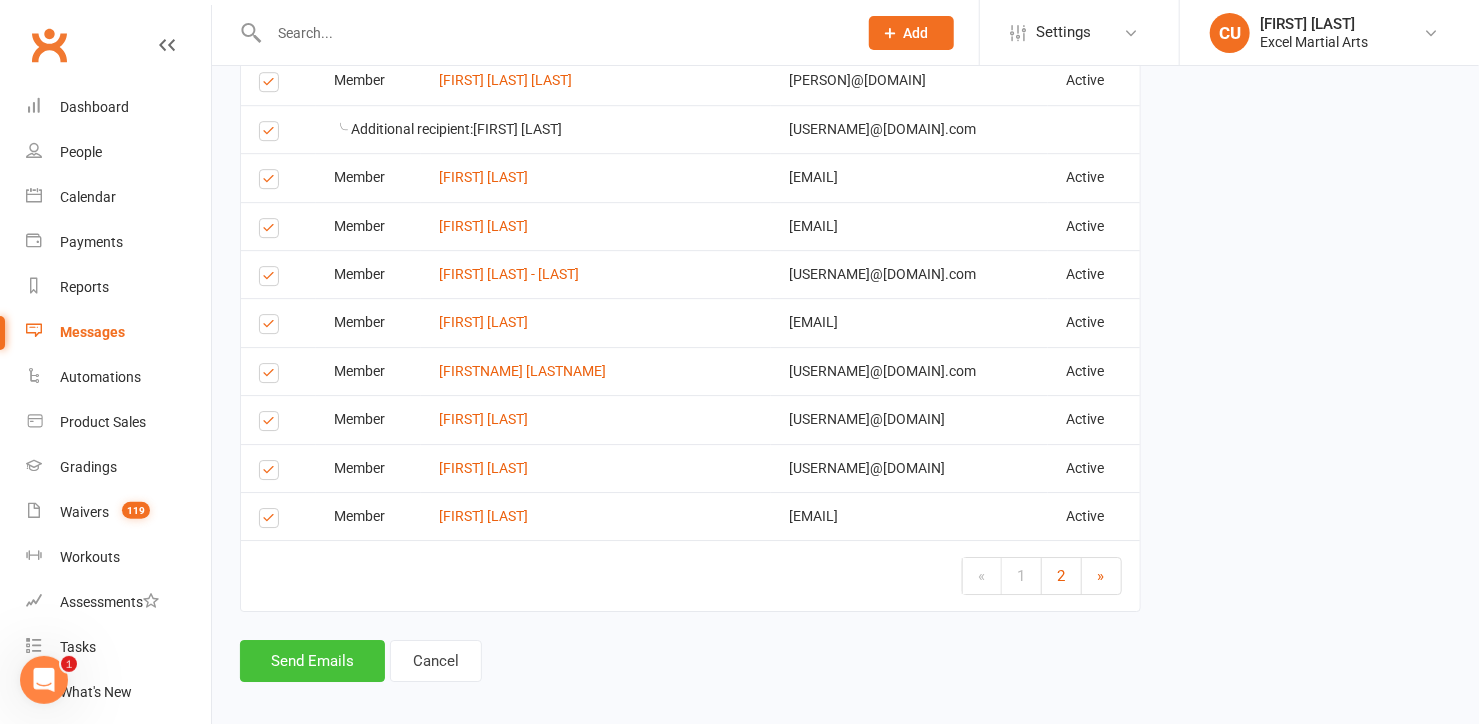 click on "Send Emails" at bounding box center (312, 661) 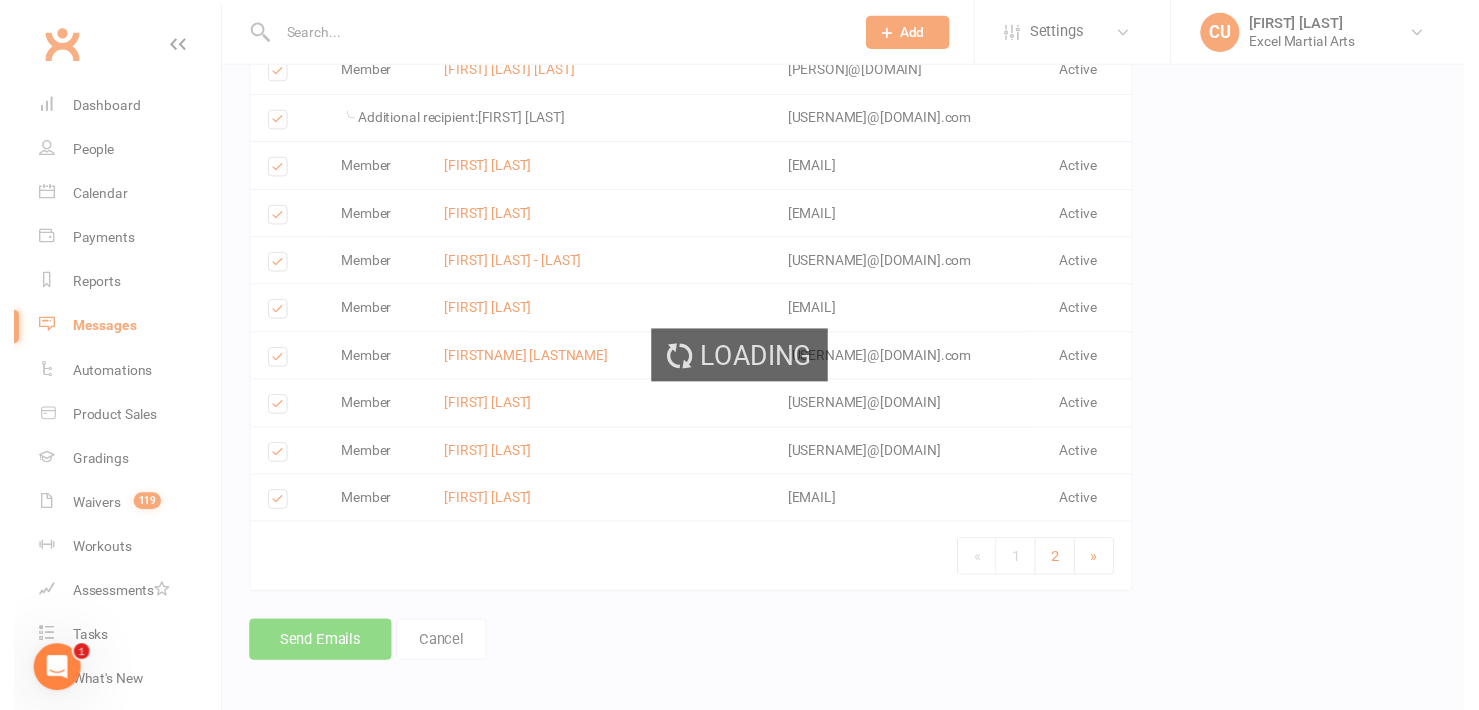 scroll, scrollTop: 2850, scrollLeft: 0, axis: vertical 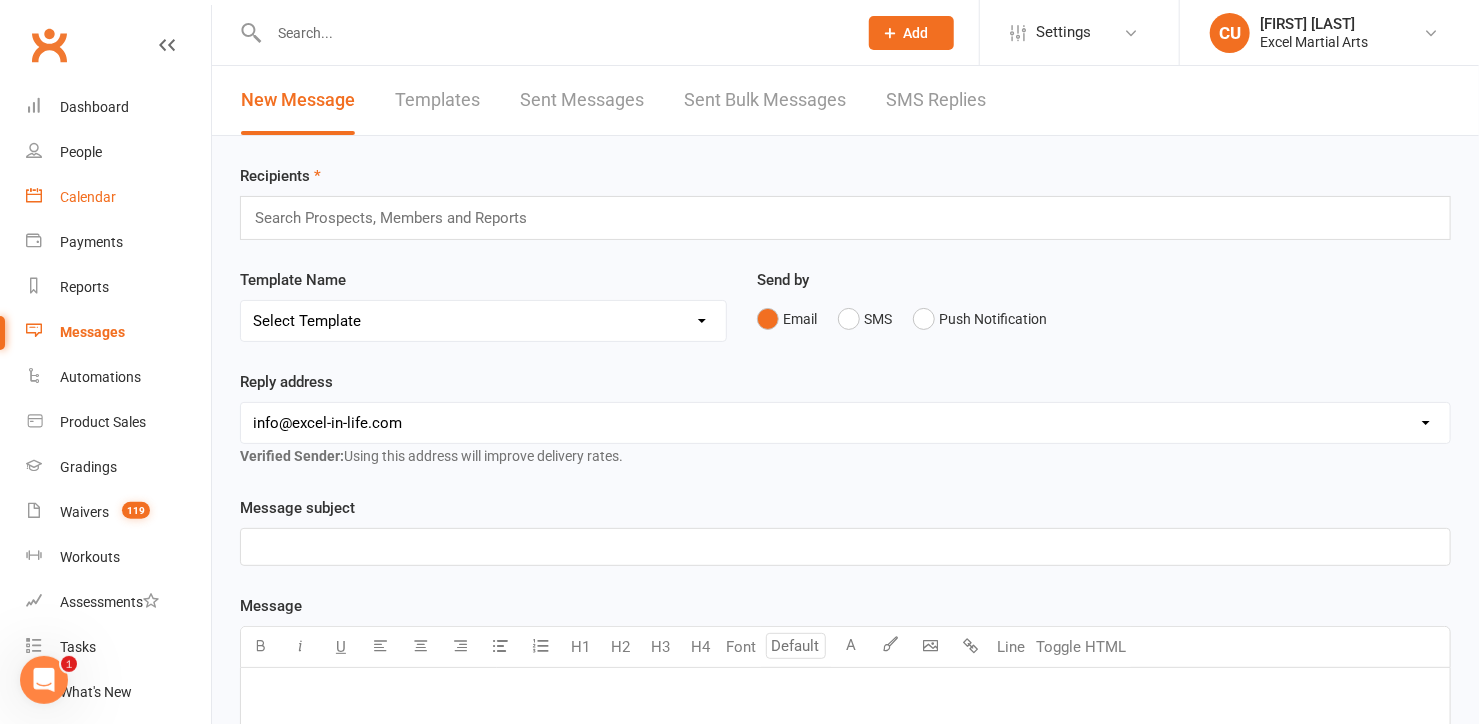 click on "Calendar" at bounding box center (118, 197) 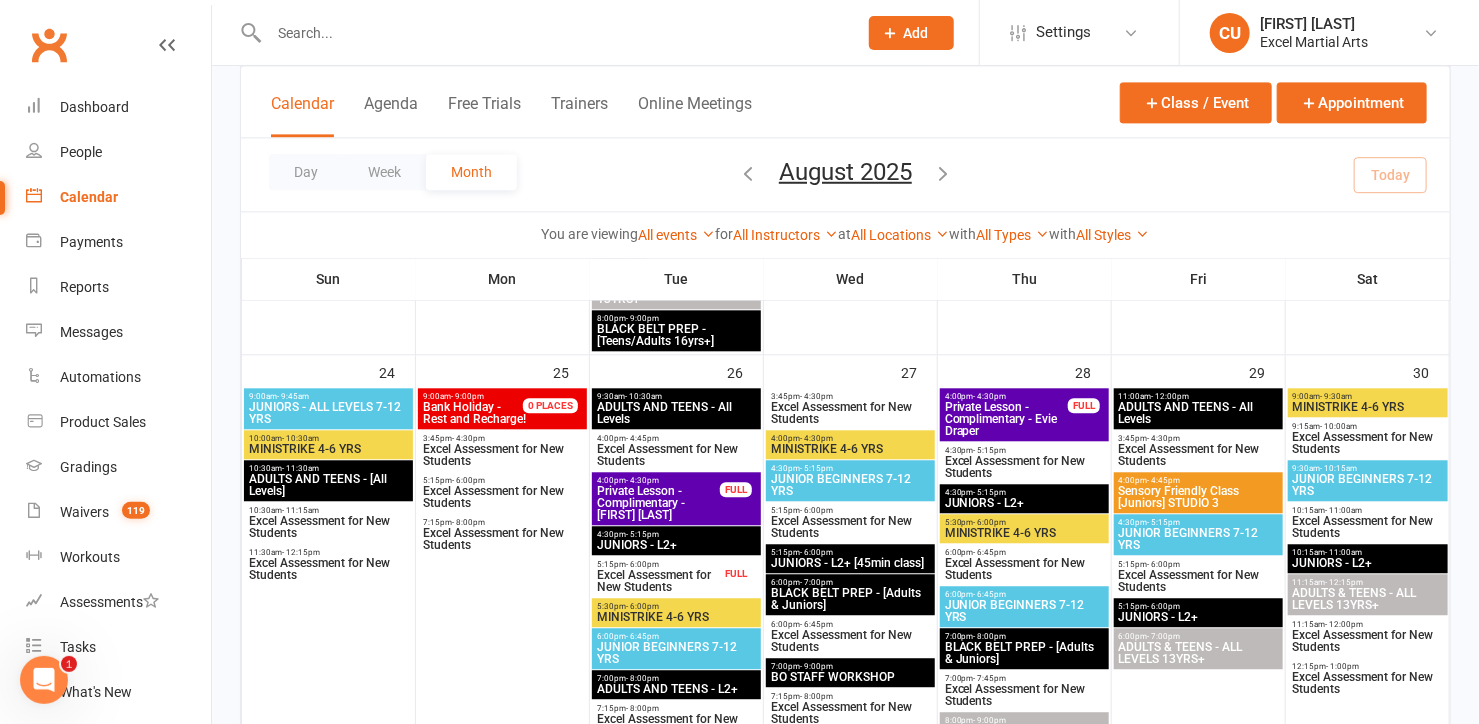 scroll, scrollTop: 2116, scrollLeft: 0, axis: vertical 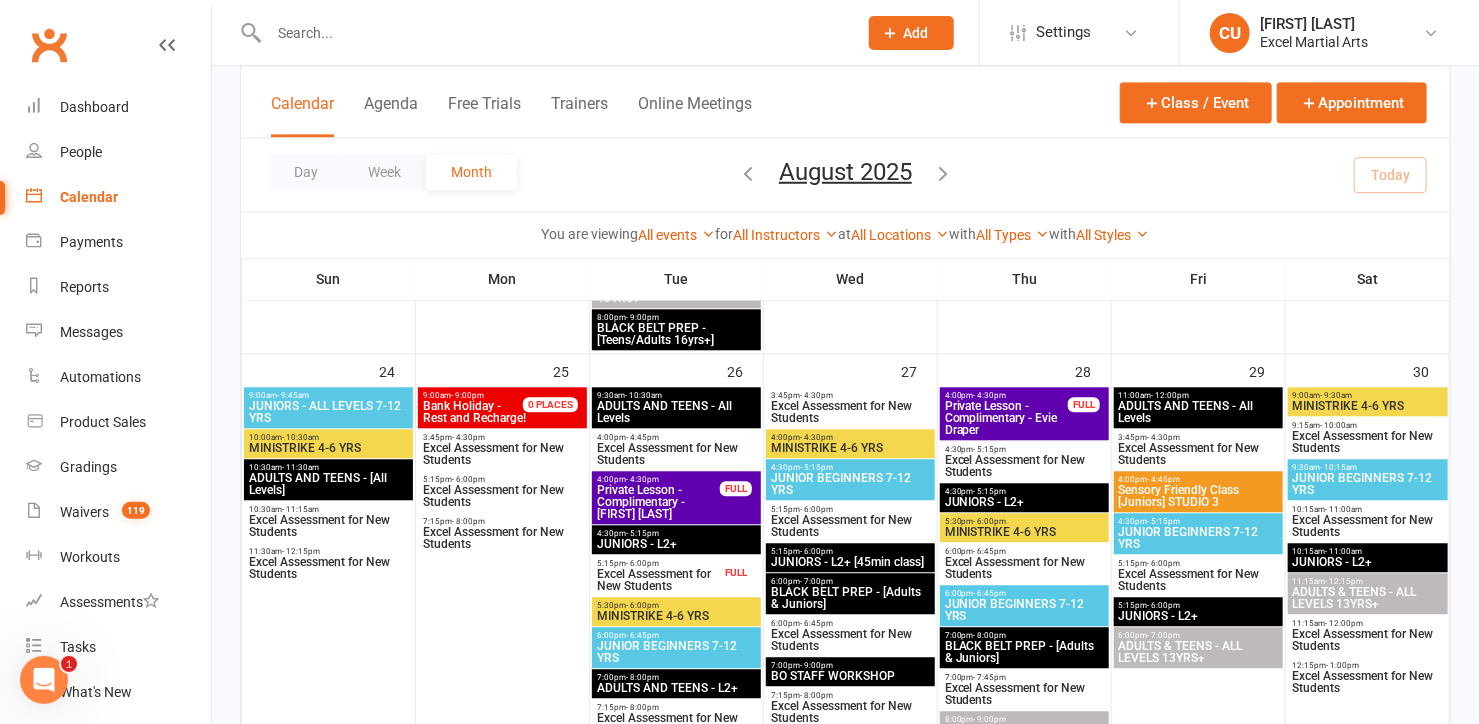 click at bounding box center [943, 172] 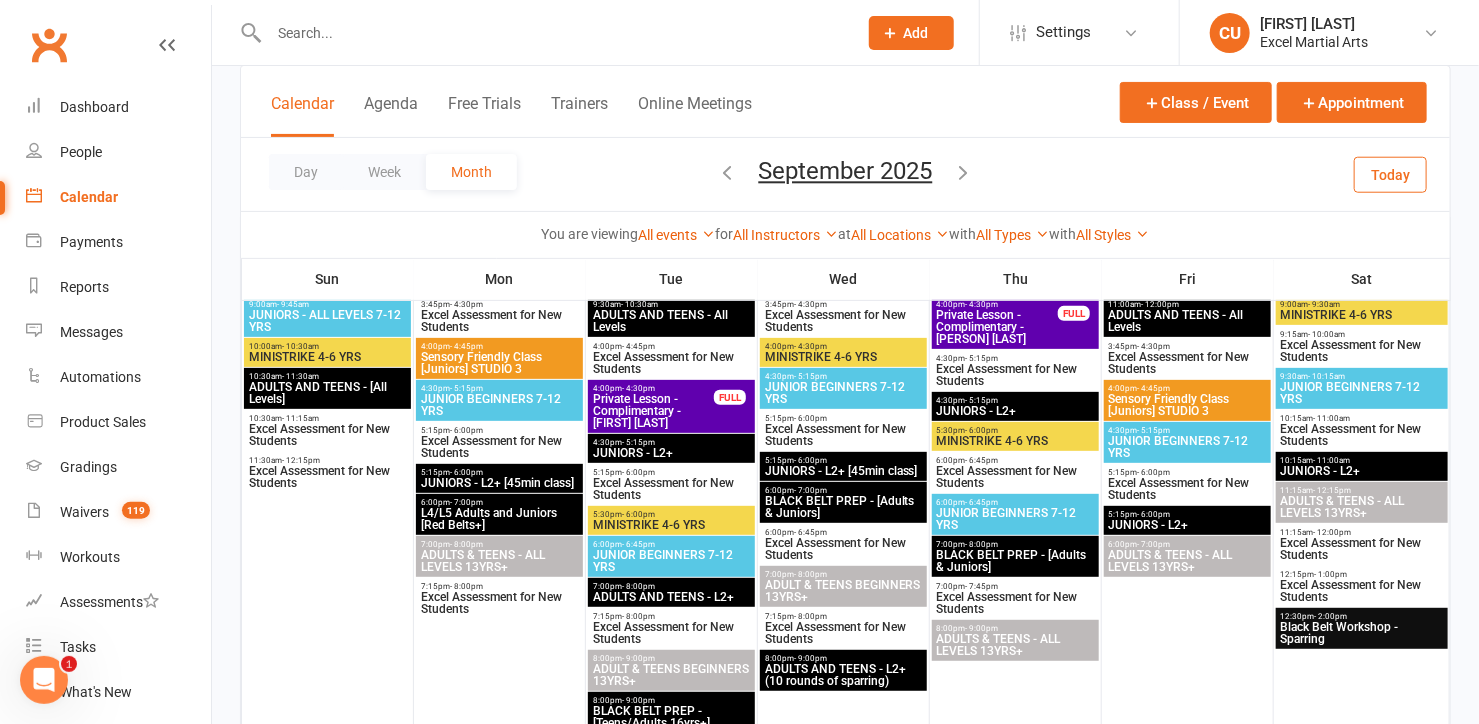 scroll, scrollTop: 0, scrollLeft: 0, axis: both 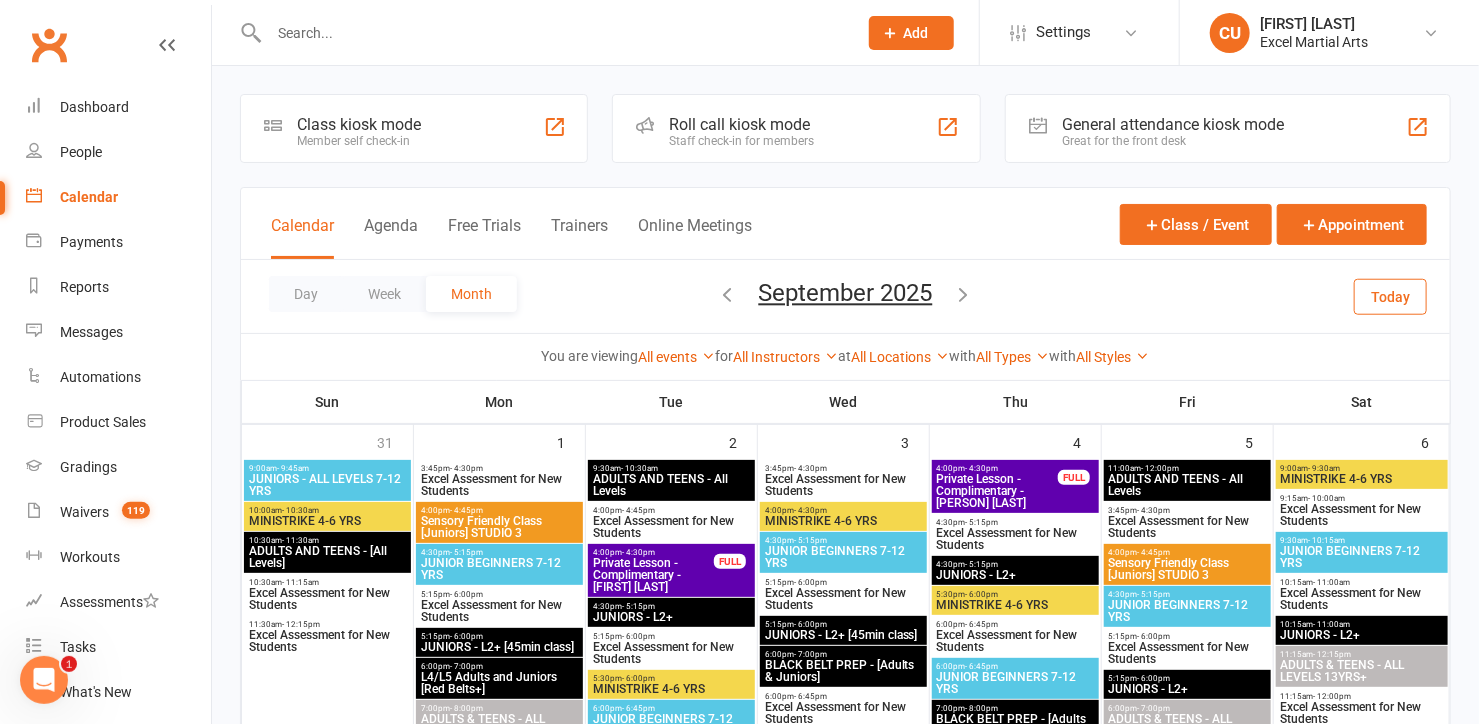 click on "Sensory Friendly Class [Juniors] STUDIO 3" at bounding box center (499, 527) 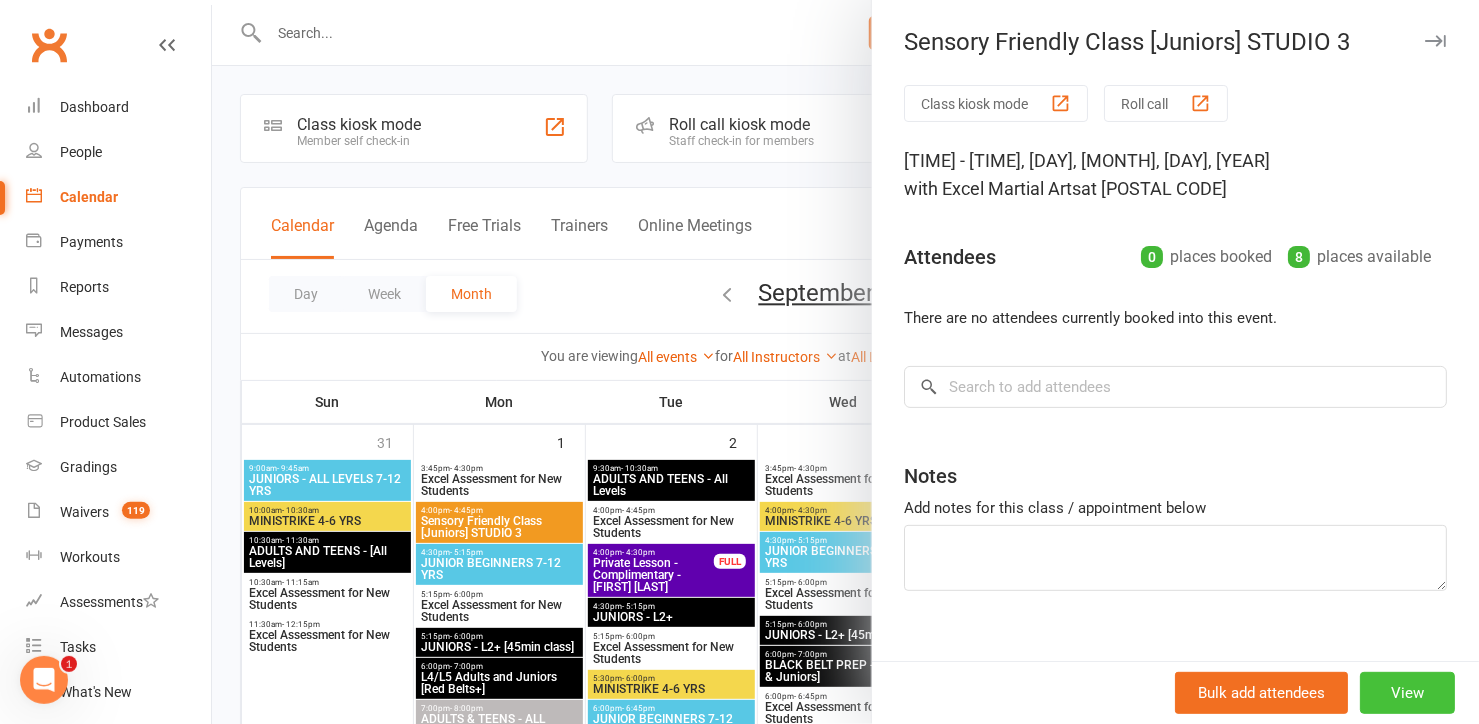 click on "View" at bounding box center [1407, 693] 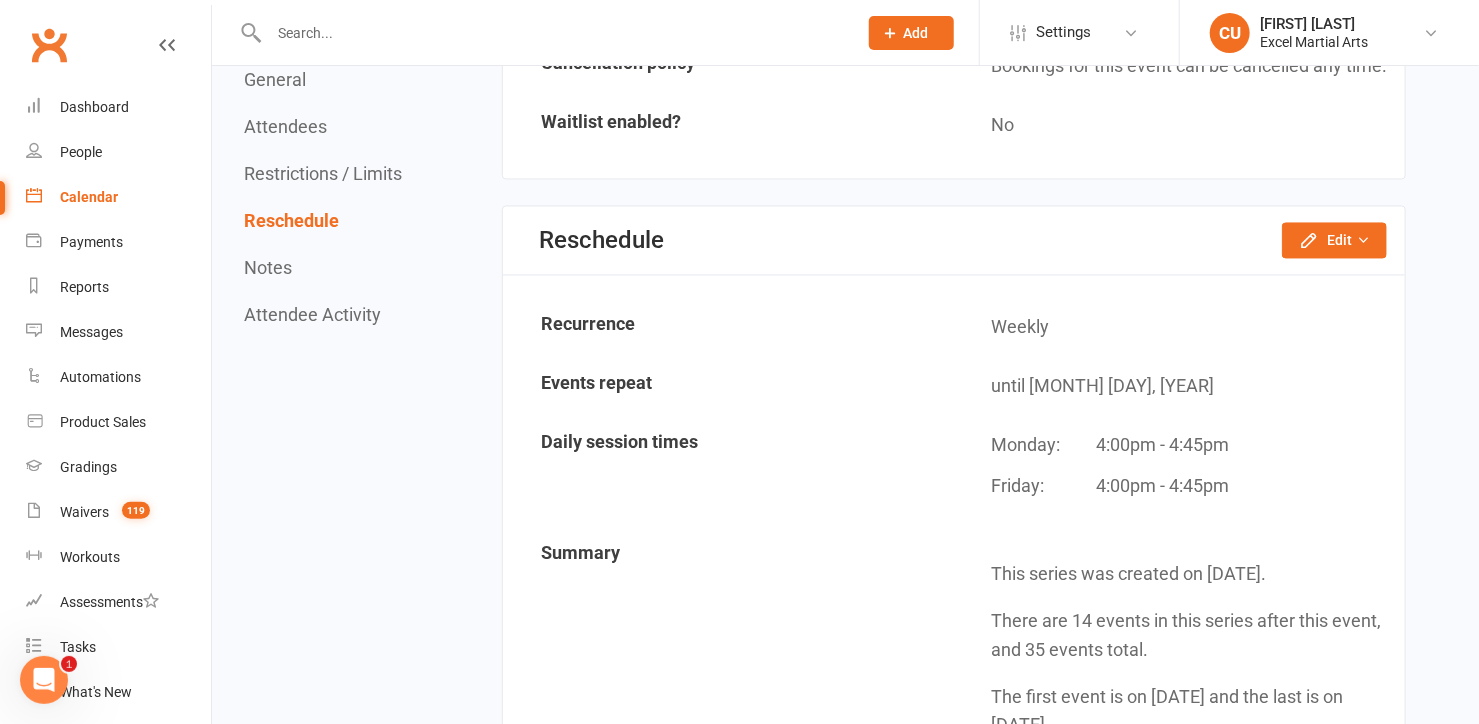 scroll, scrollTop: 1760, scrollLeft: 0, axis: vertical 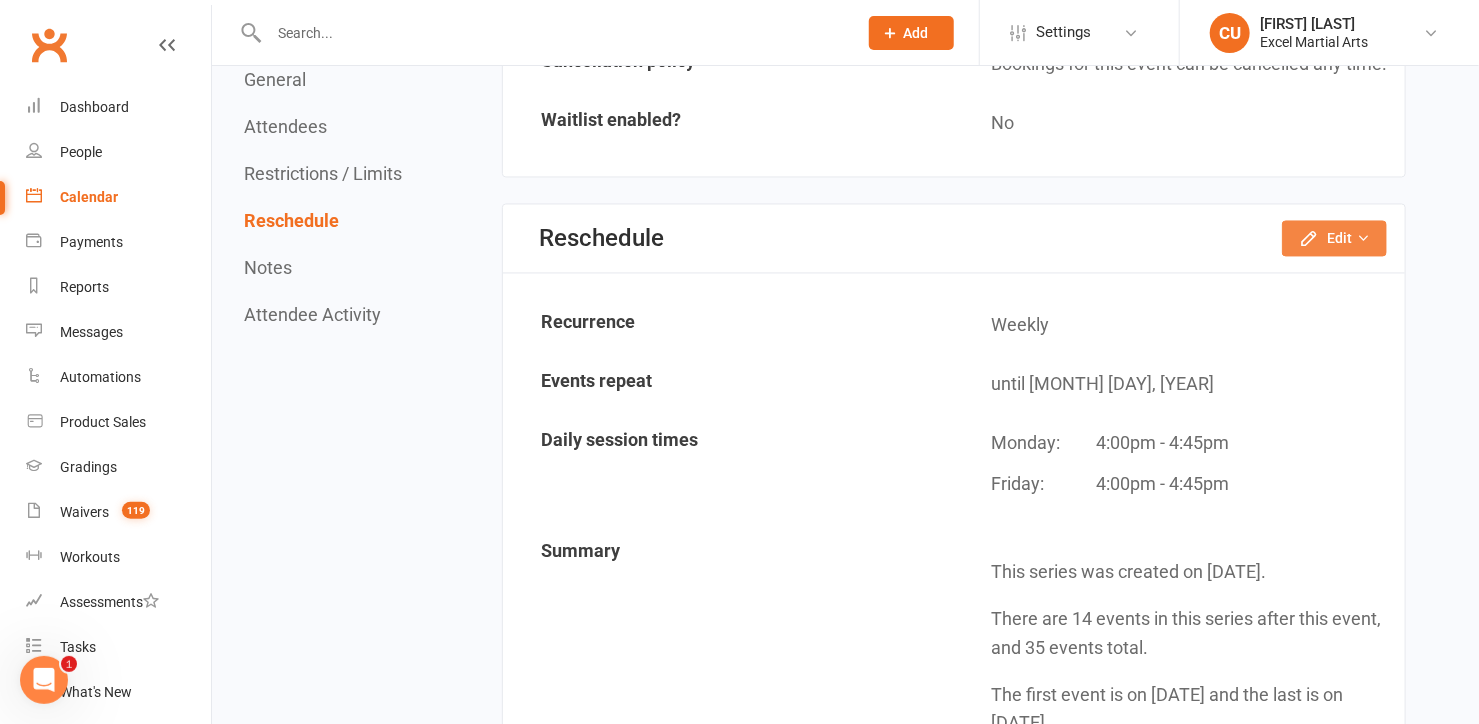 click on "Edit" 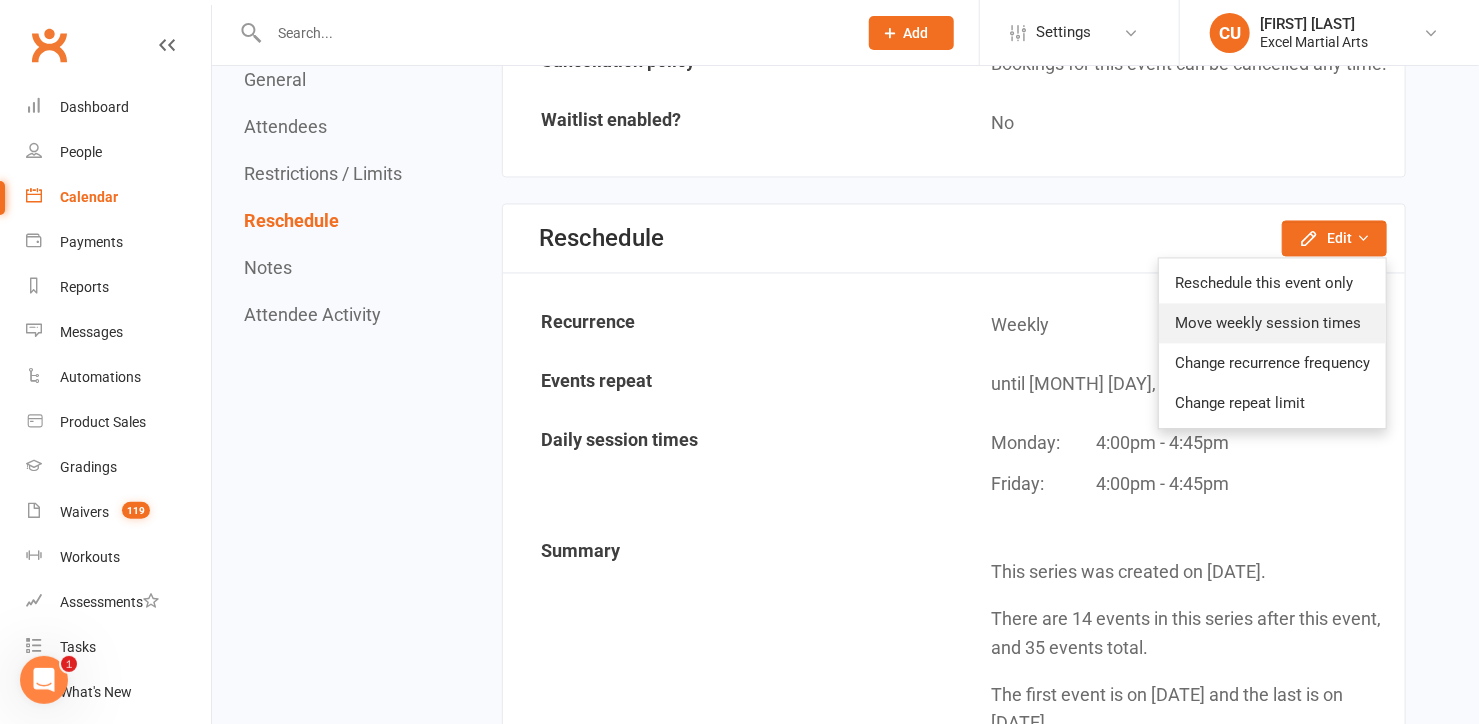 click on "Move weekly session times" 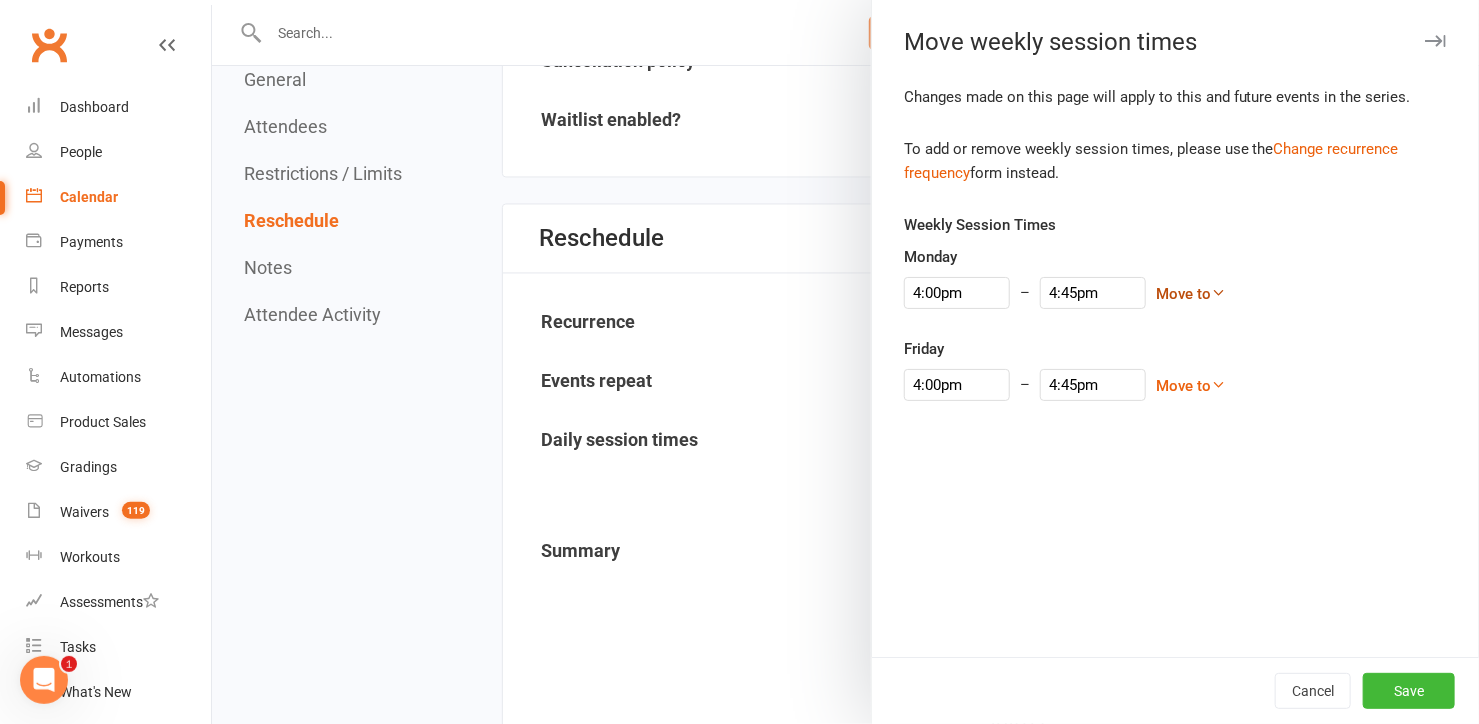 click on "Move to" at bounding box center [1191, 294] 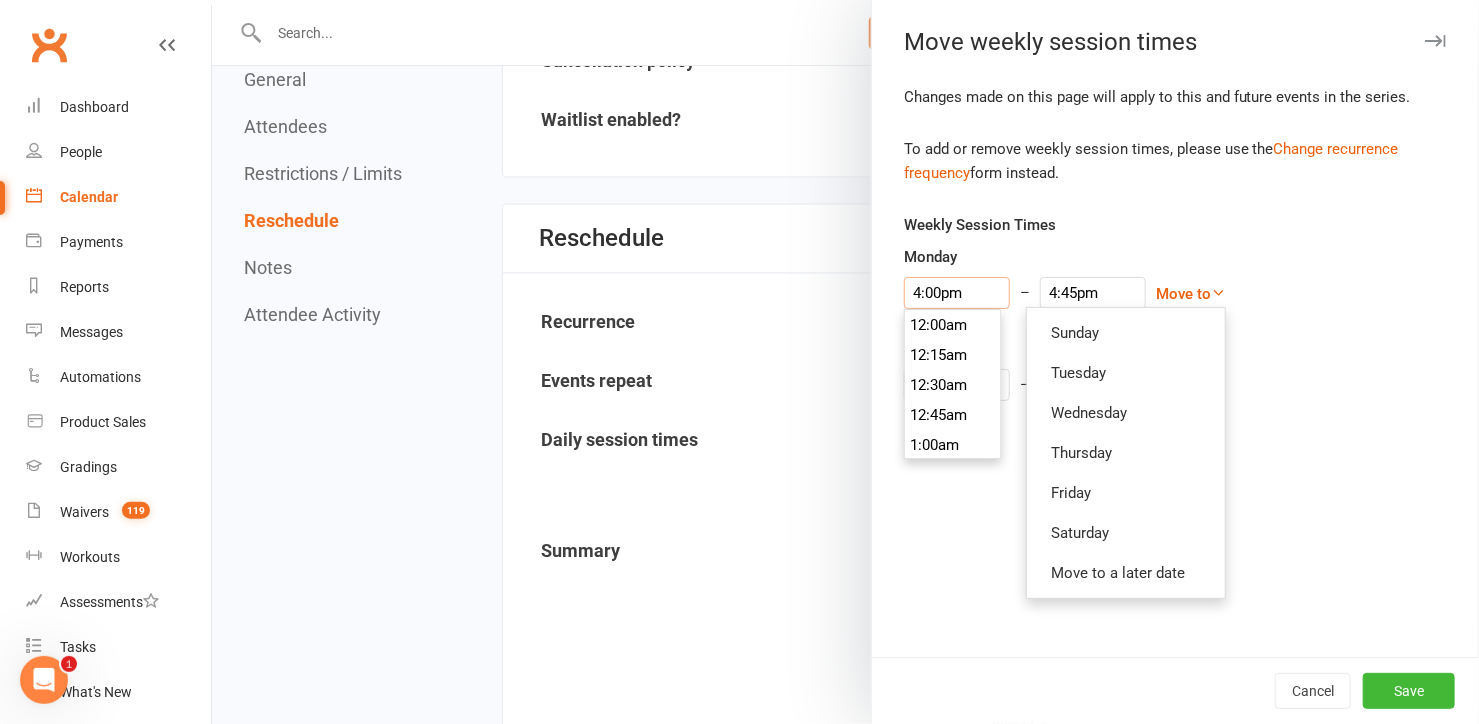 click on "4:00pm" at bounding box center (957, 293) 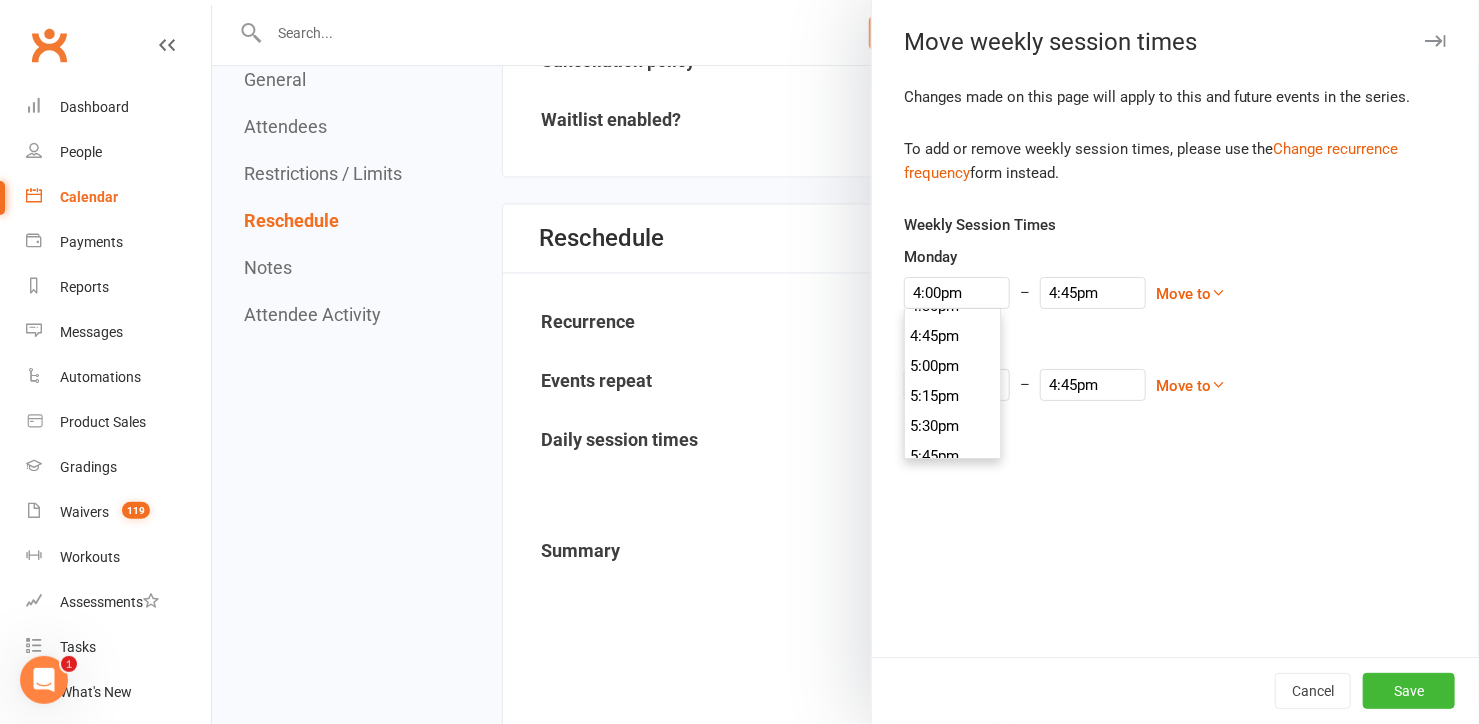 scroll, scrollTop: 2034, scrollLeft: 0, axis: vertical 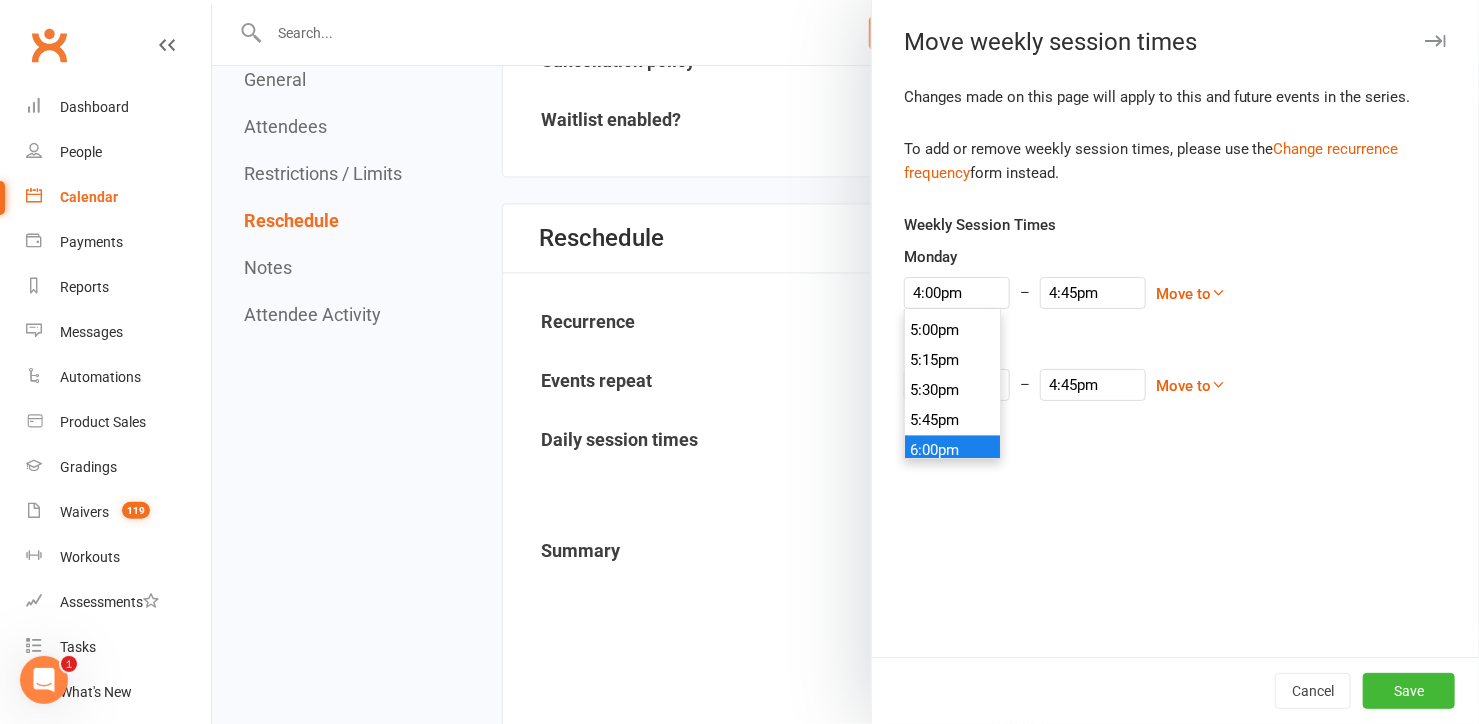 type on "6:00pm" 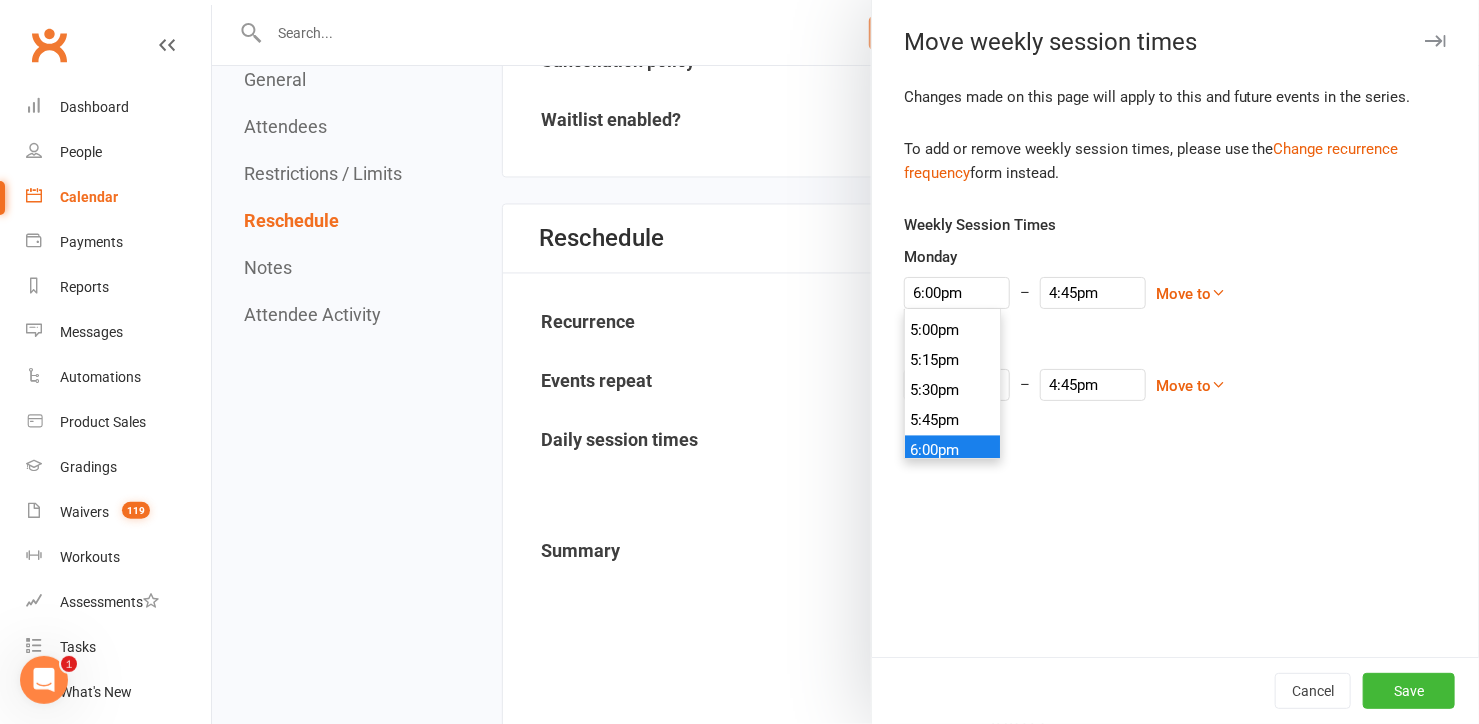 type on "6:45pm" 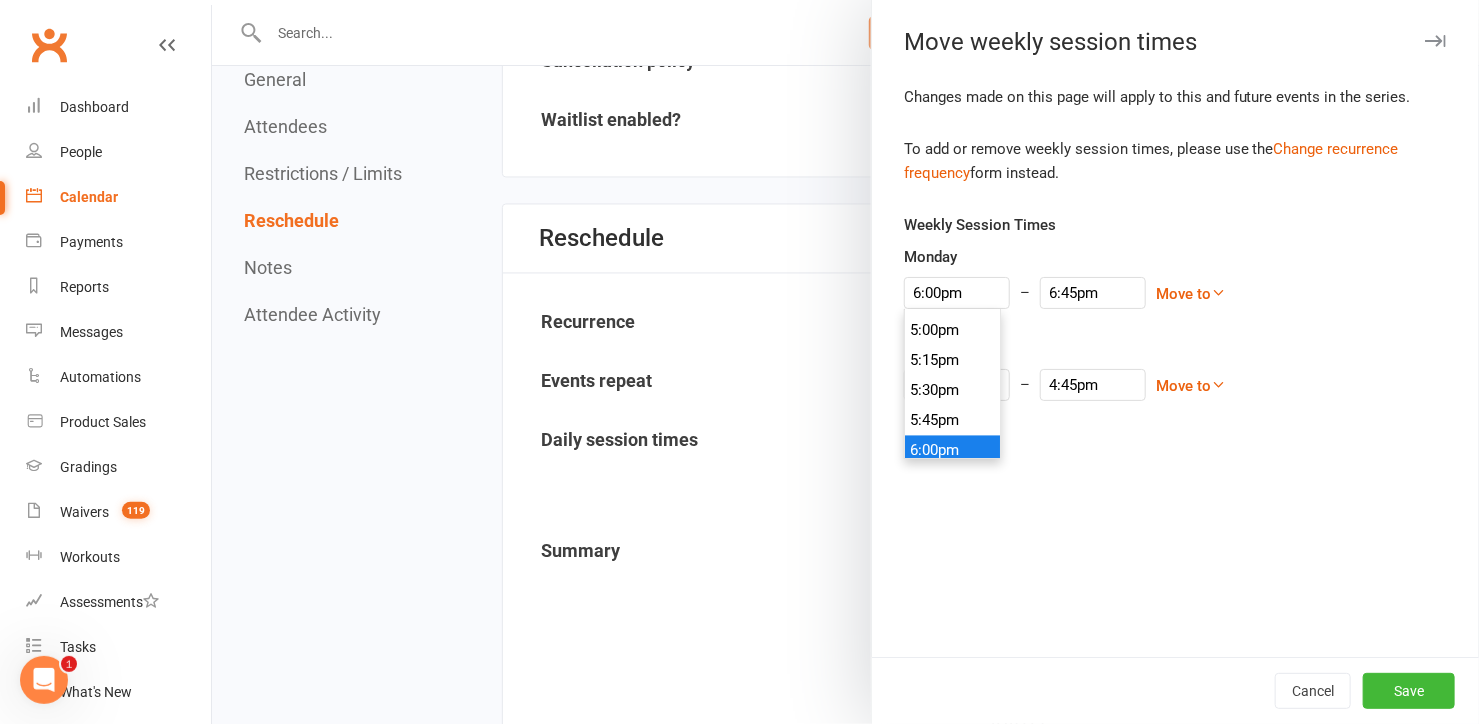 click on "6:00pm" at bounding box center (953, 451) 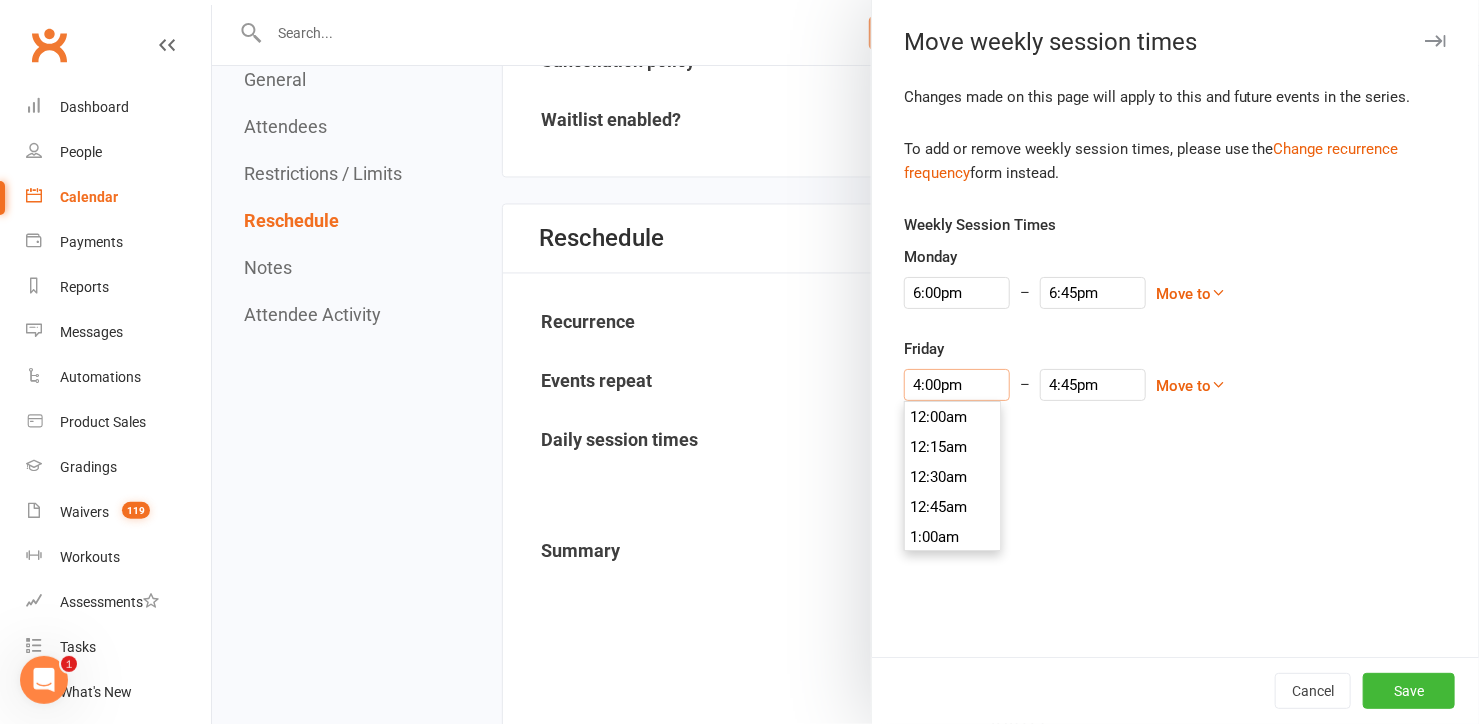 click on "4:00pm" at bounding box center [957, 385] 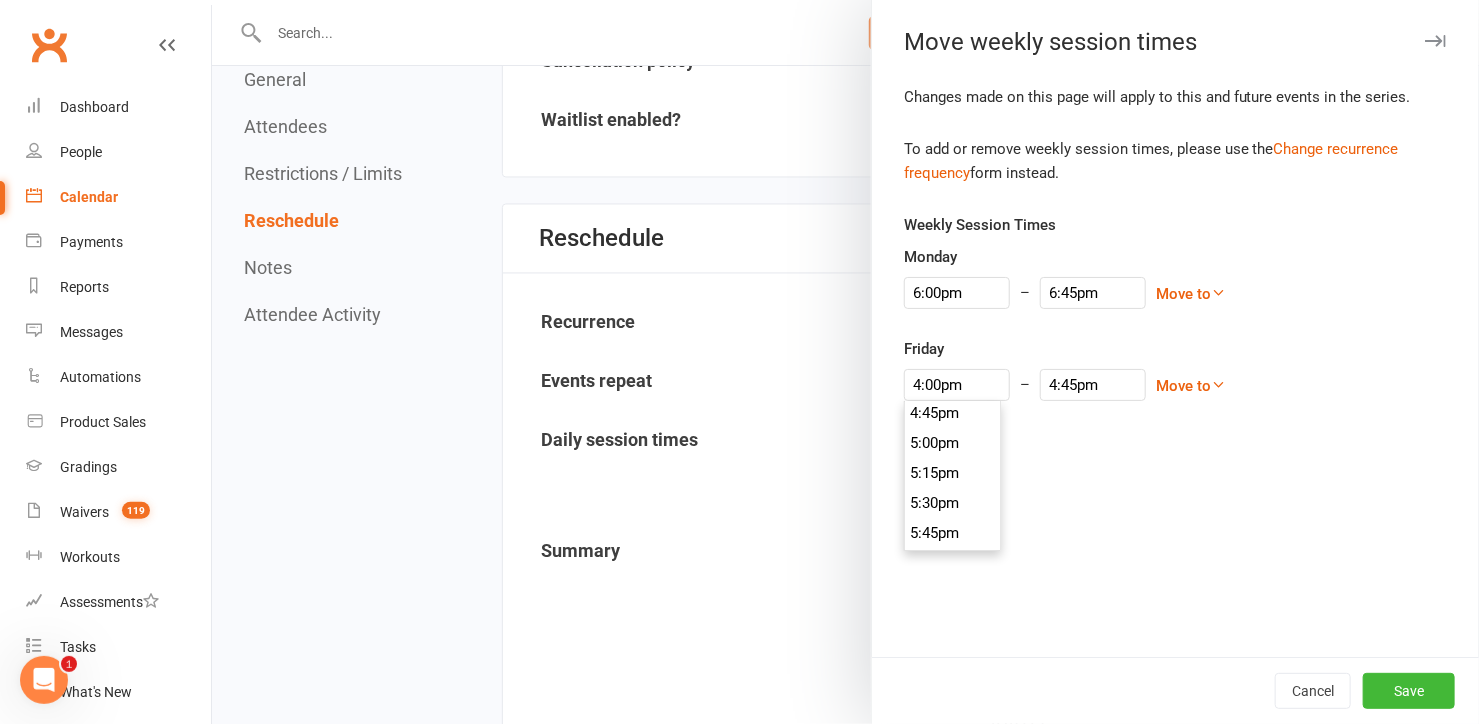 scroll, scrollTop: 2047, scrollLeft: 0, axis: vertical 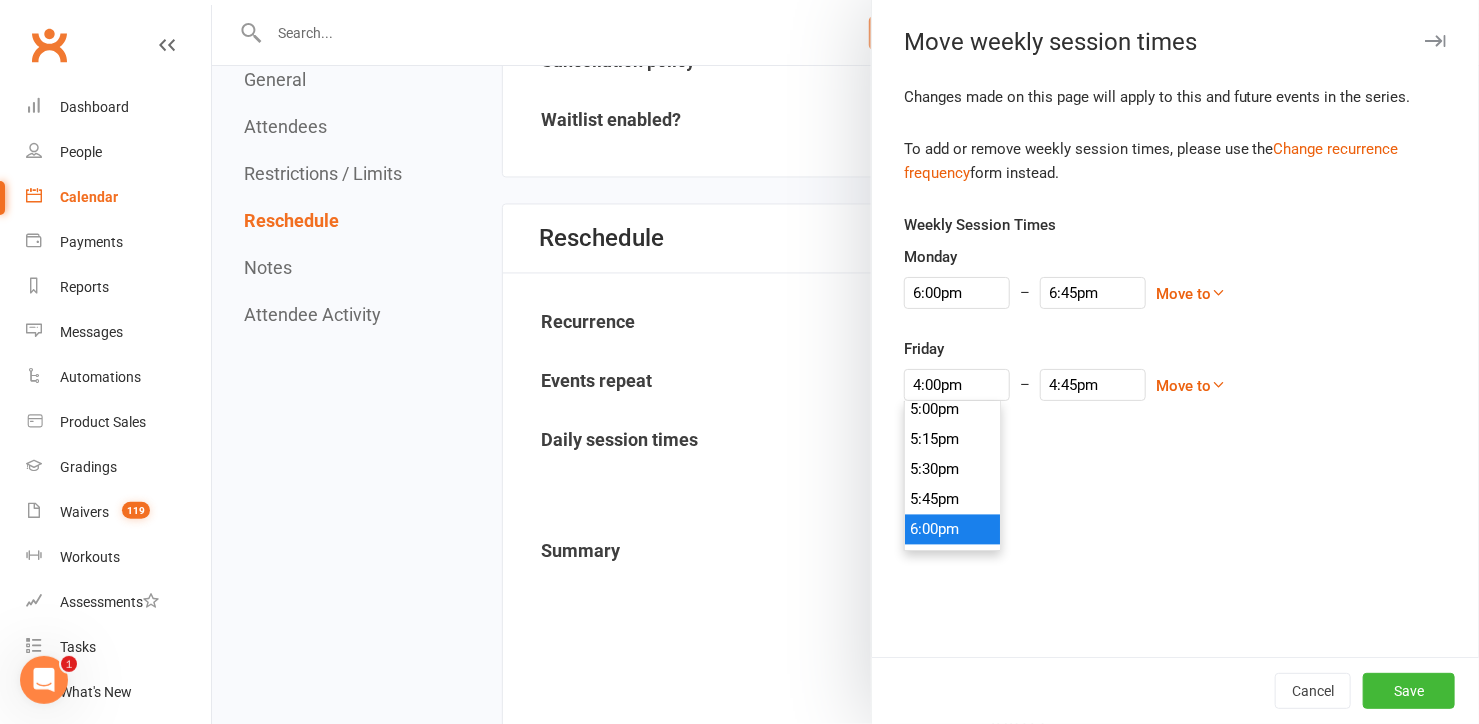 type on "6:00pm" 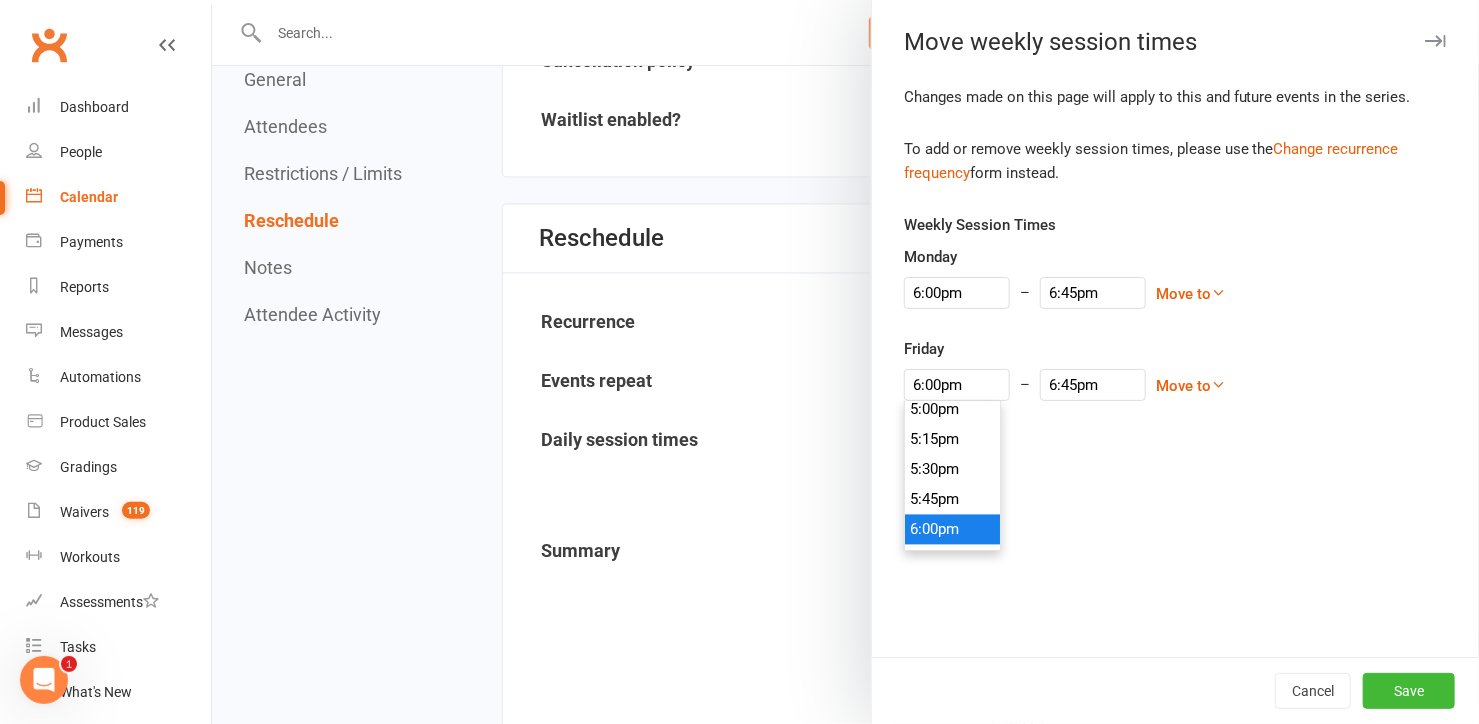 click on "6:00pm" at bounding box center [953, 530] 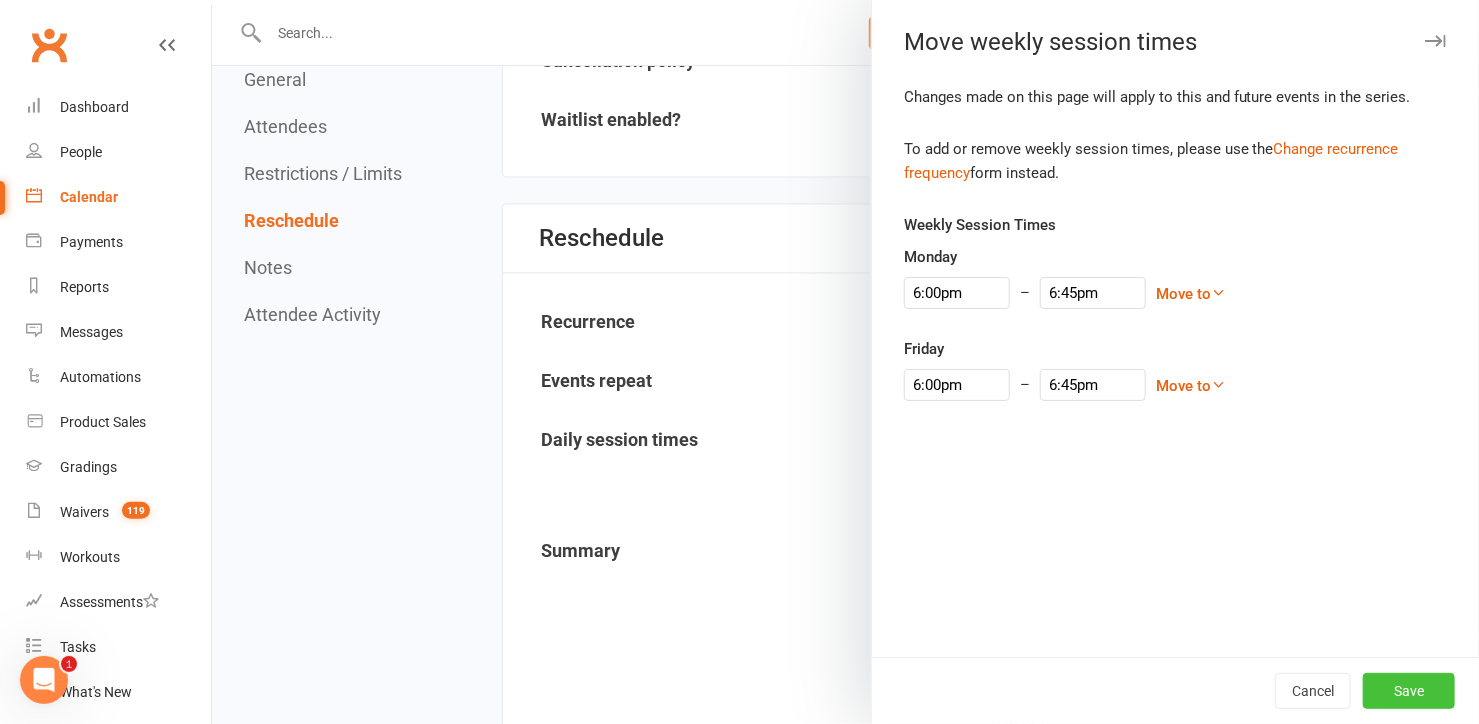 click on "Save" at bounding box center [1409, 691] 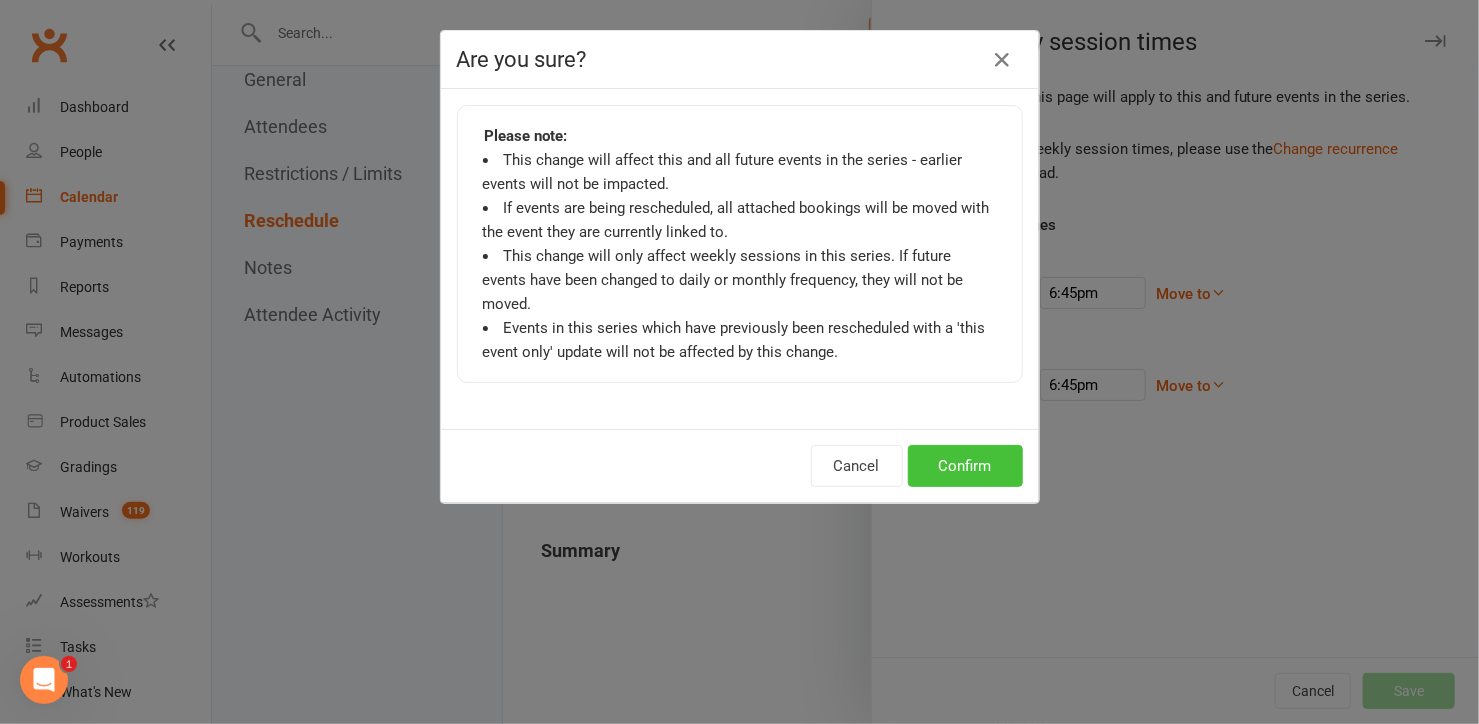 click on "Confirm" at bounding box center (965, 466) 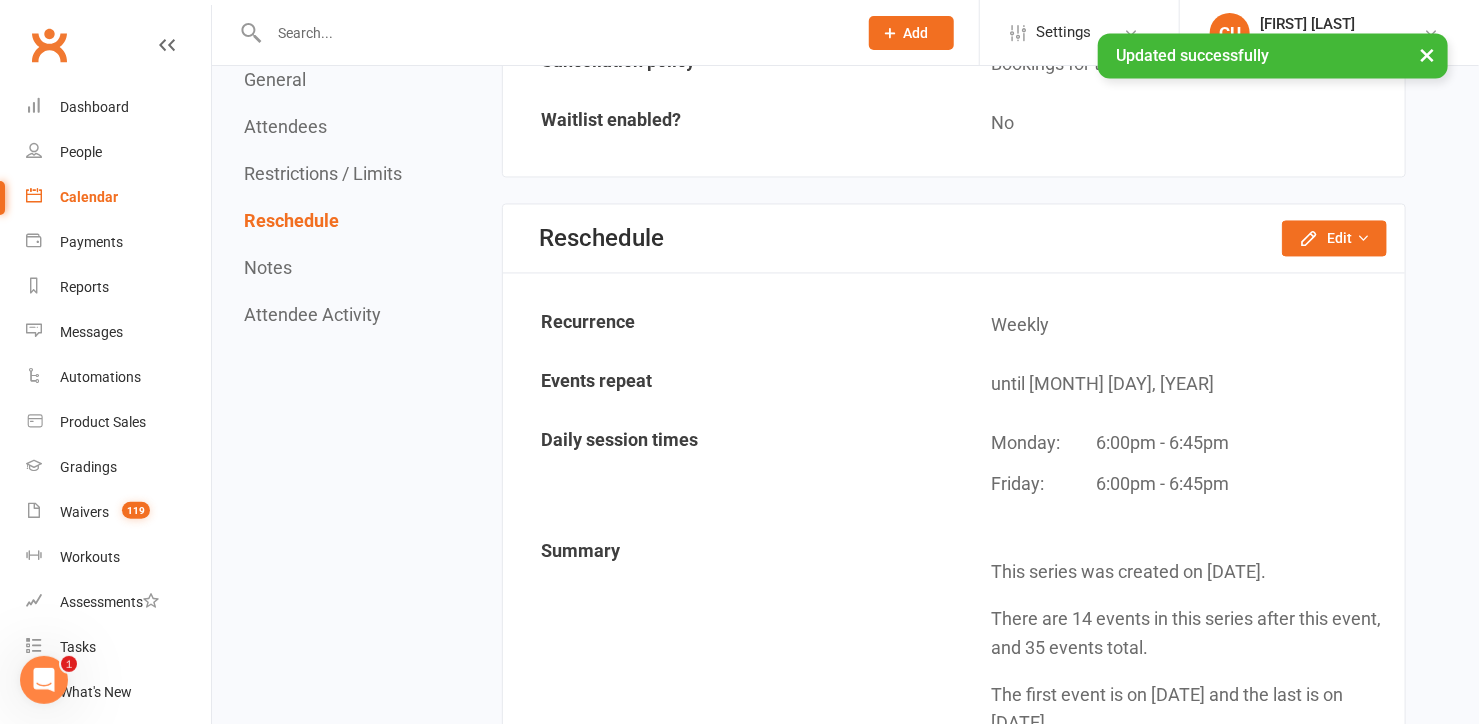 click on "Calendar" at bounding box center [89, 197] 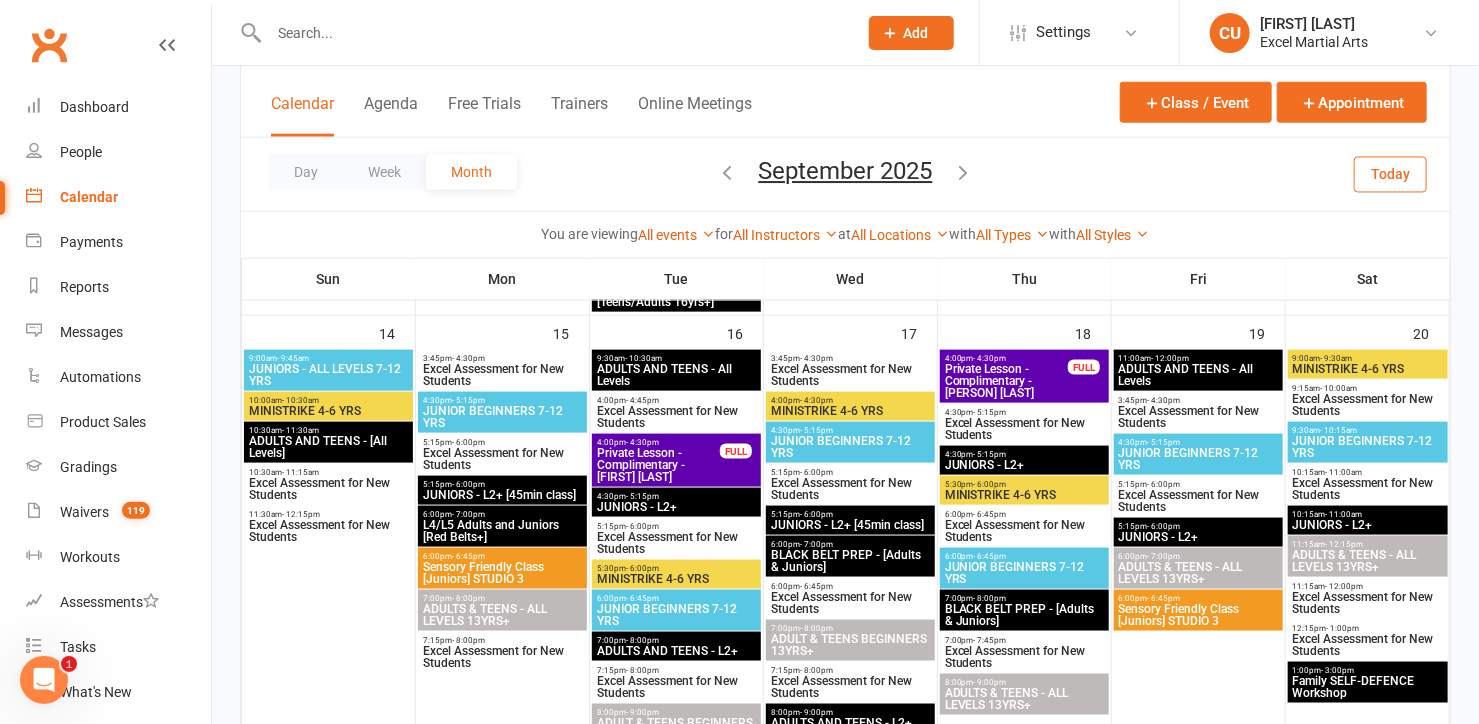 scroll, scrollTop: 1062, scrollLeft: 0, axis: vertical 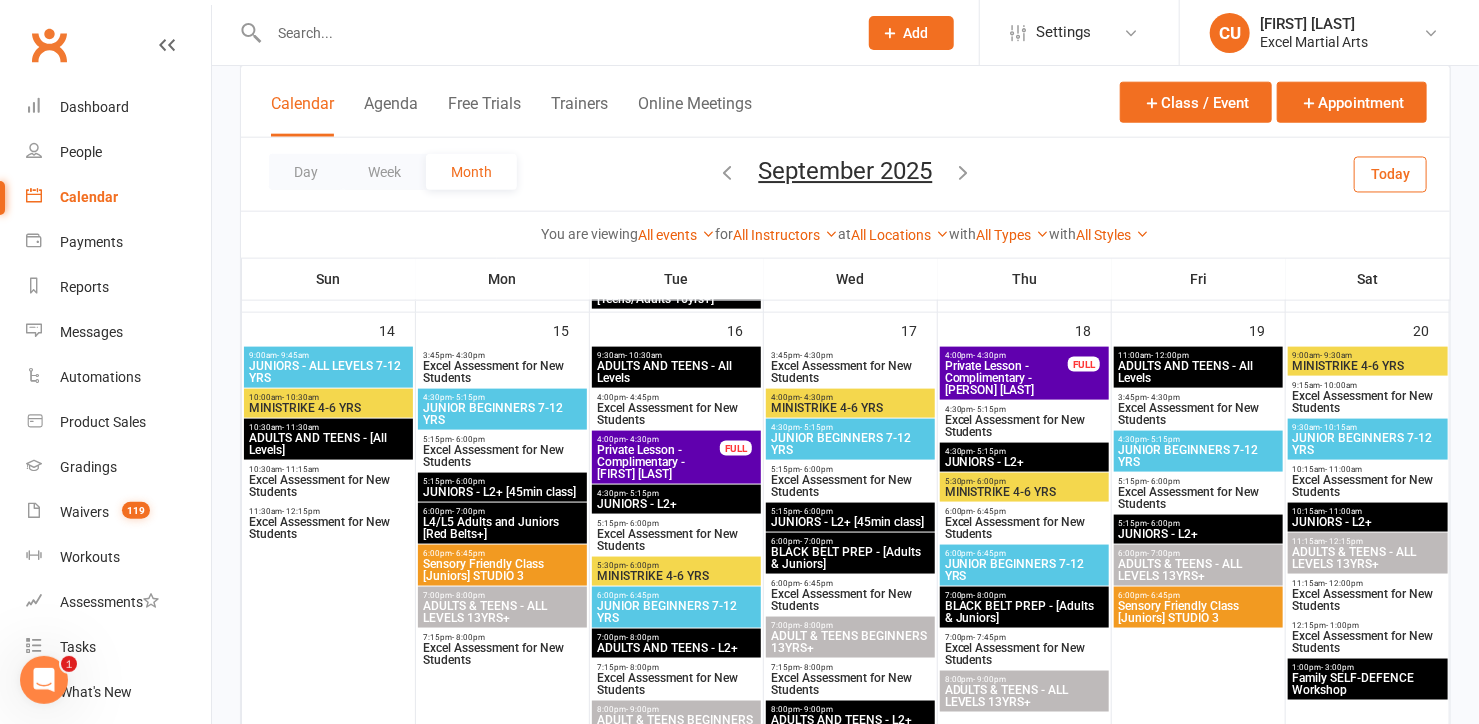 click on "September 2025
August 2025
Sun Mon Tue Wed Thu Fri Sat
27
28
29
30
31
01
02
03
04
05
06
07
08
09
10
11
12
13
14
15
16
17
18
19
20
21
22
23
24
25
26
27
28
29
30
31" at bounding box center [846, 174] 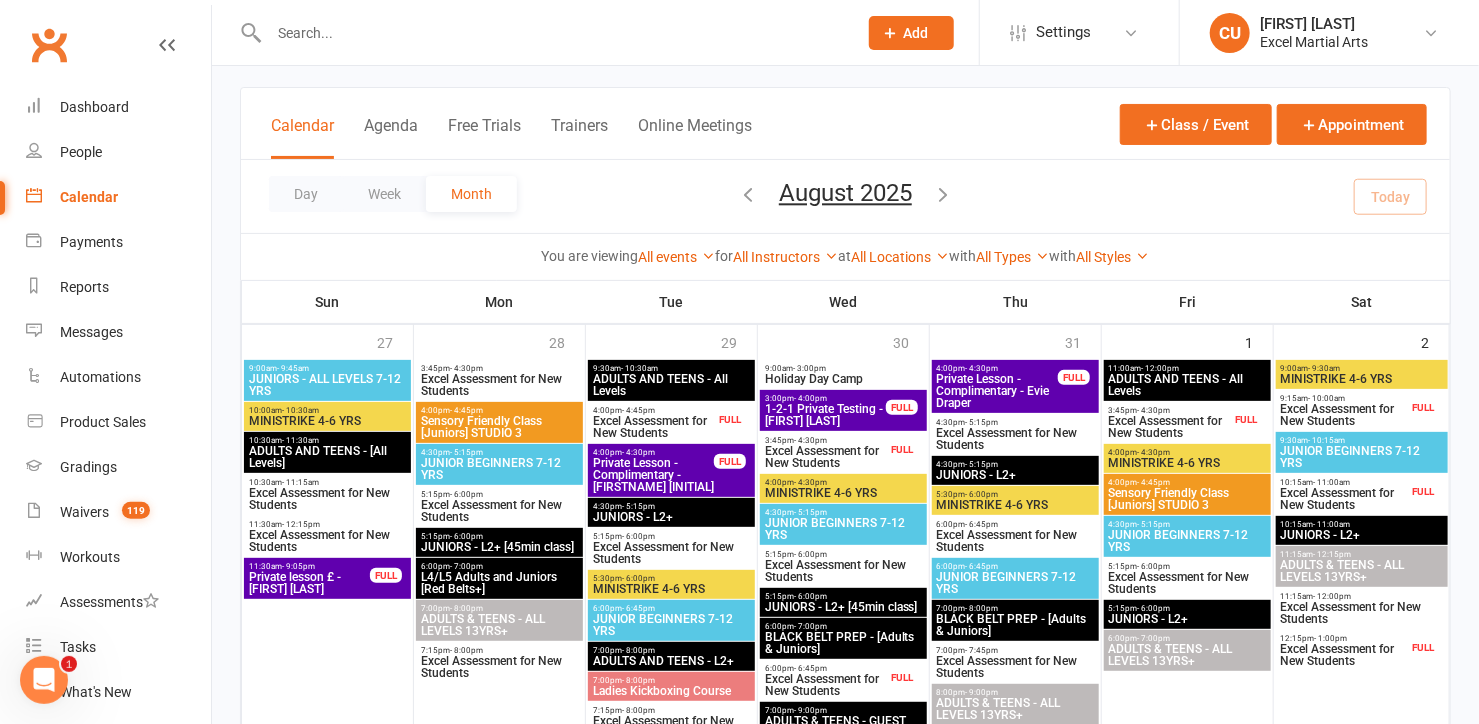 scroll, scrollTop: 0, scrollLeft: 0, axis: both 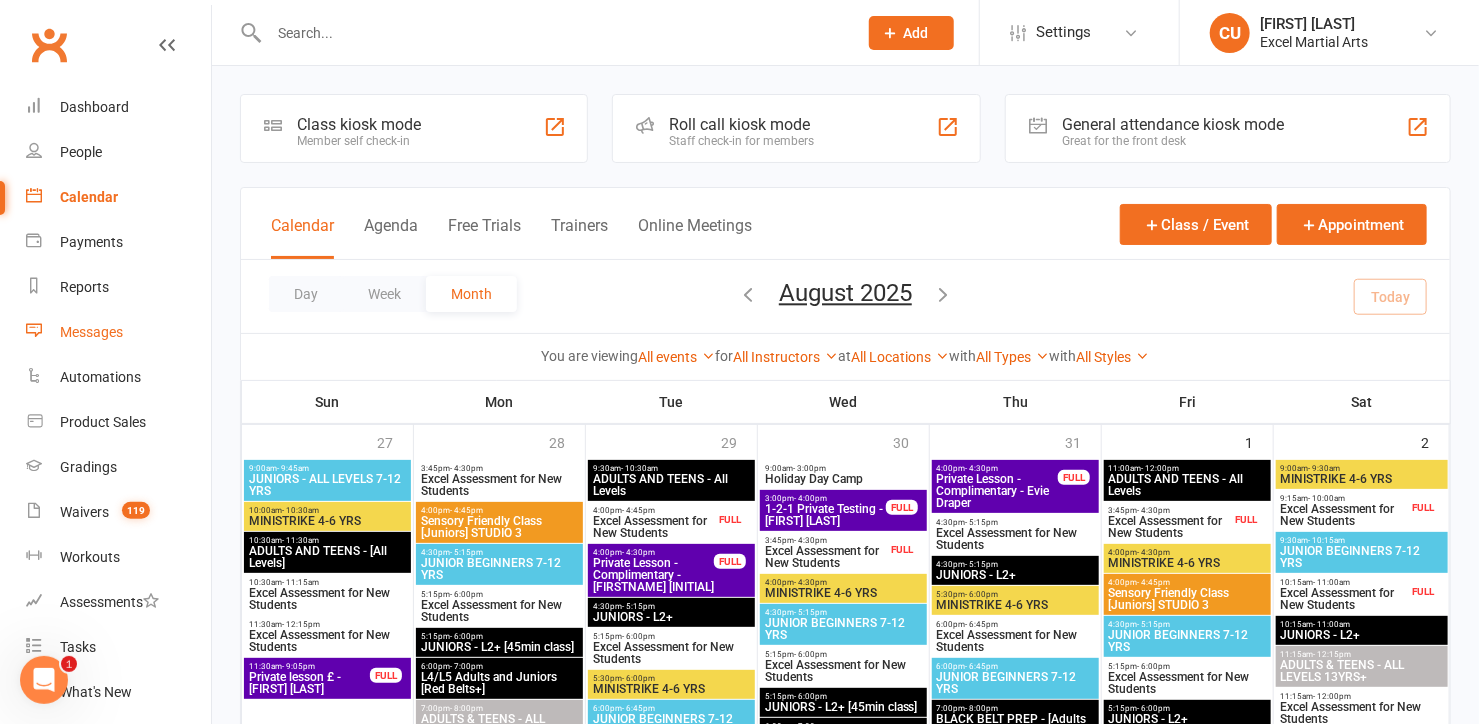 click on "Messages" at bounding box center (118, 332) 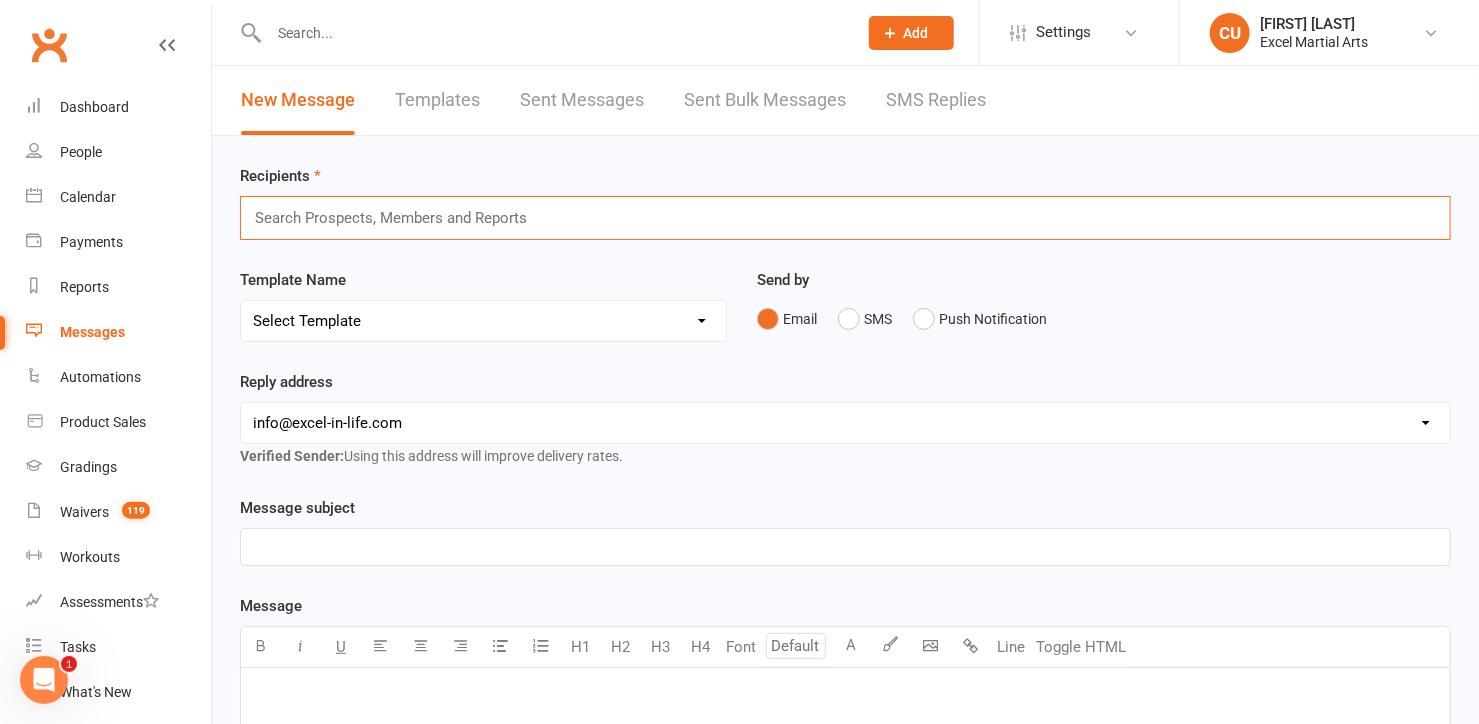 click at bounding box center [399, 218] 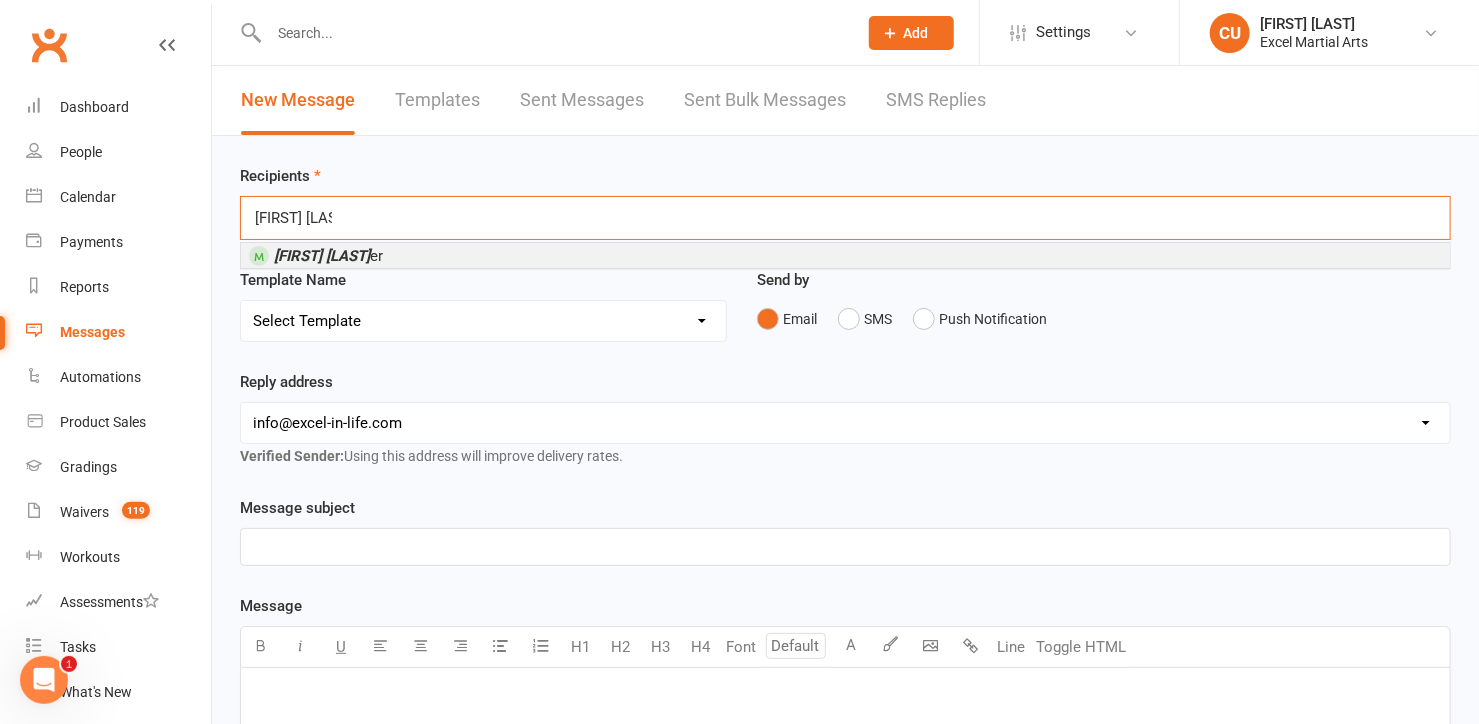 type on "[FIRST] [LAST]" 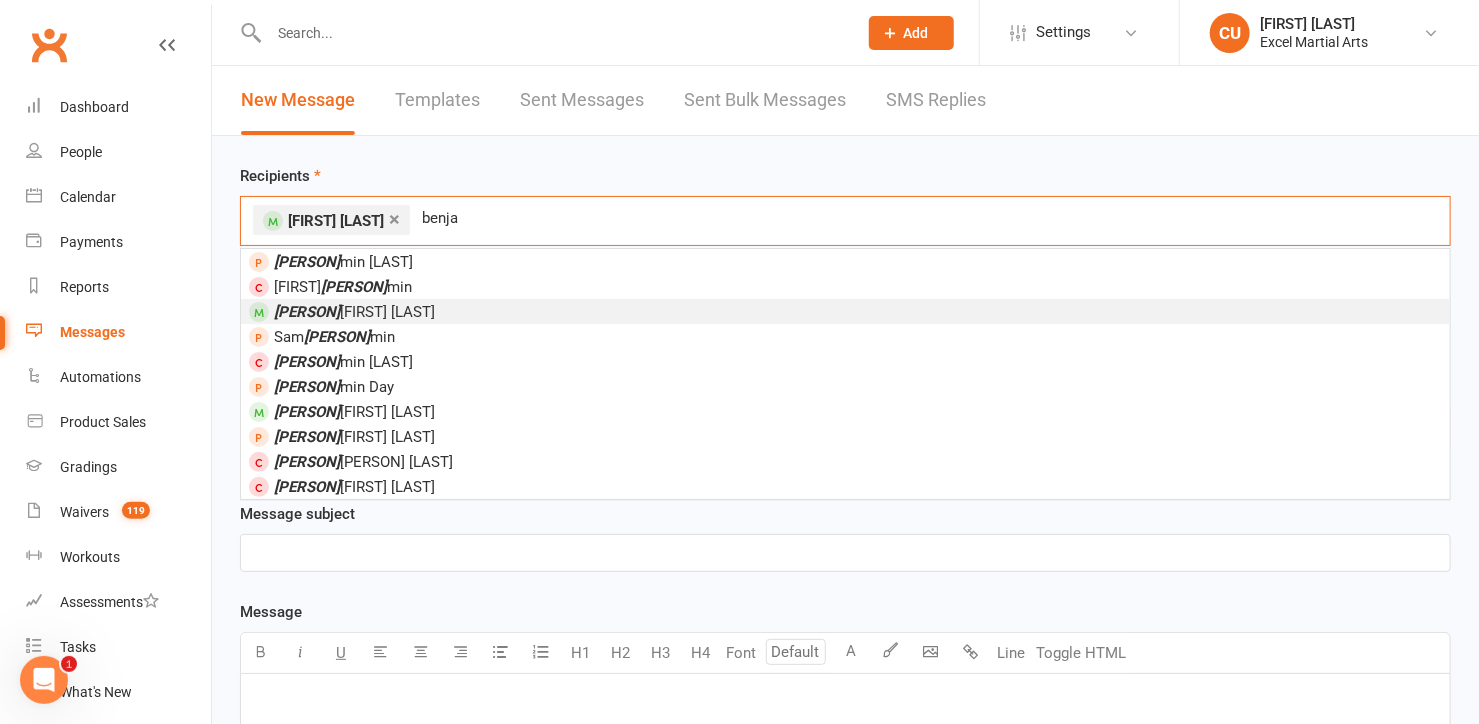 type on "benja" 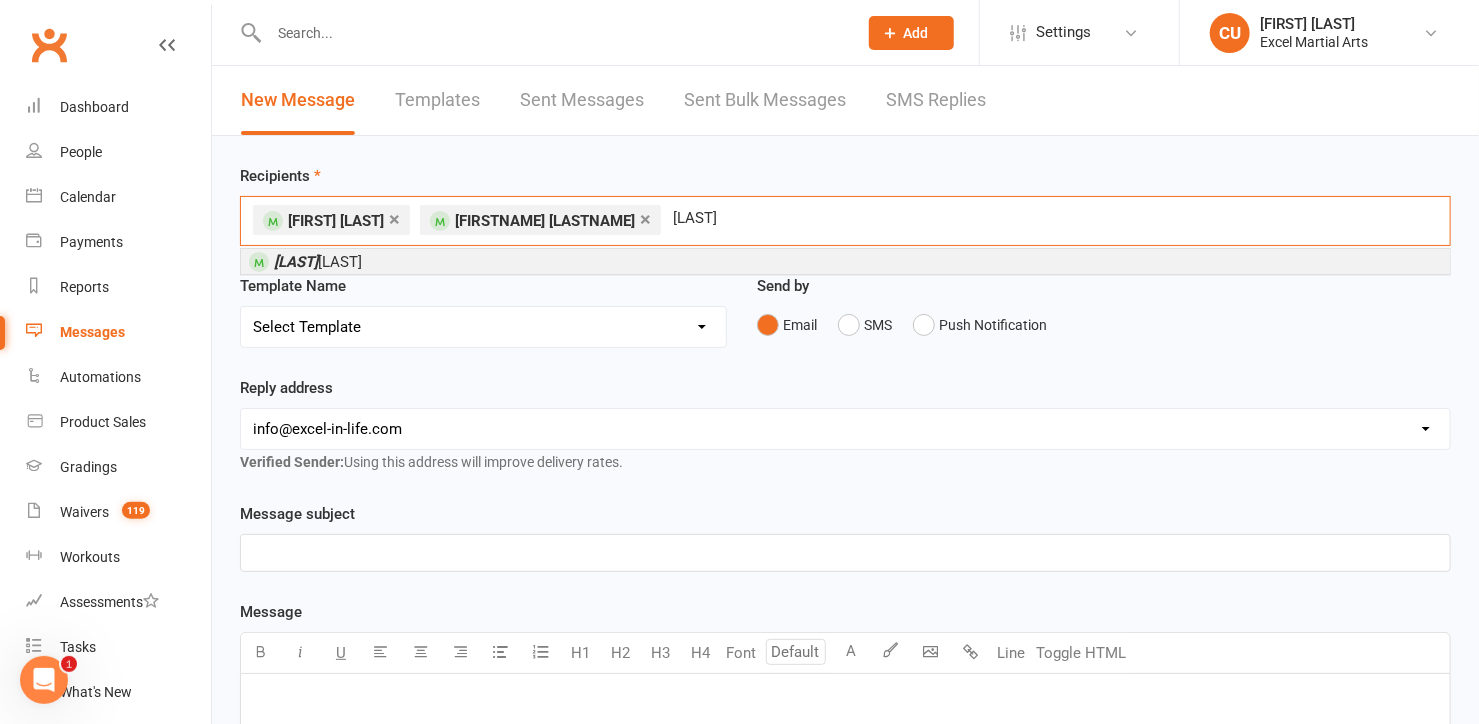 type on "[LAST]" 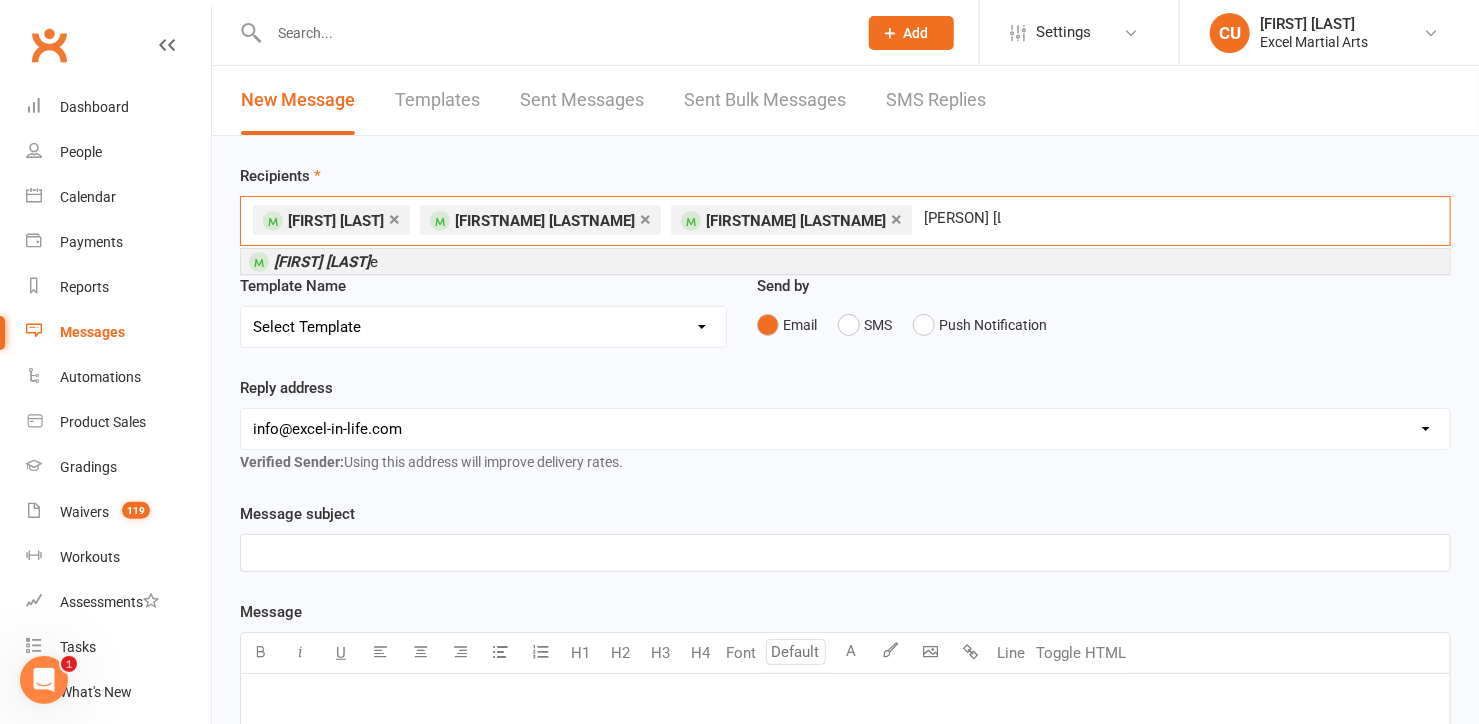 type on "[PERSON] [LAST]" 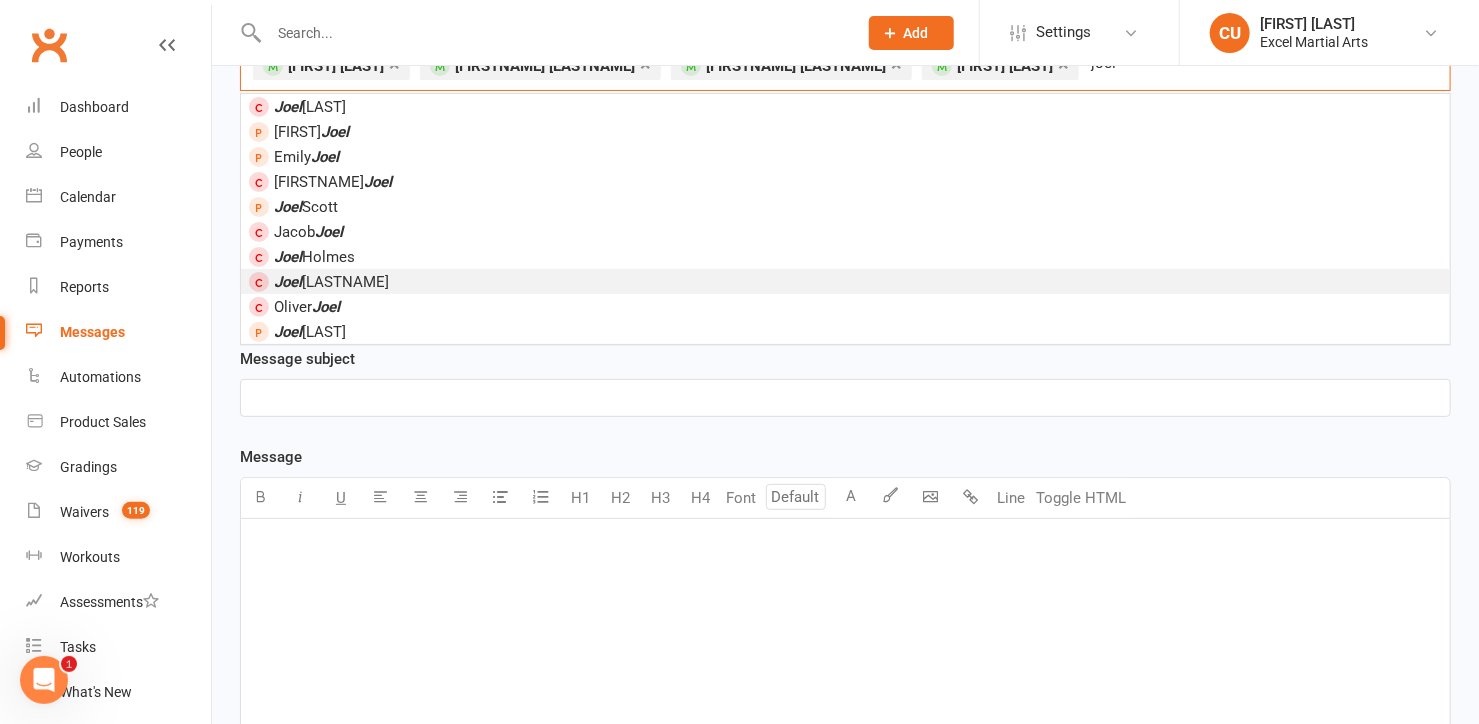 scroll, scrollTop: 0, scrollLeft: 0, axis: both 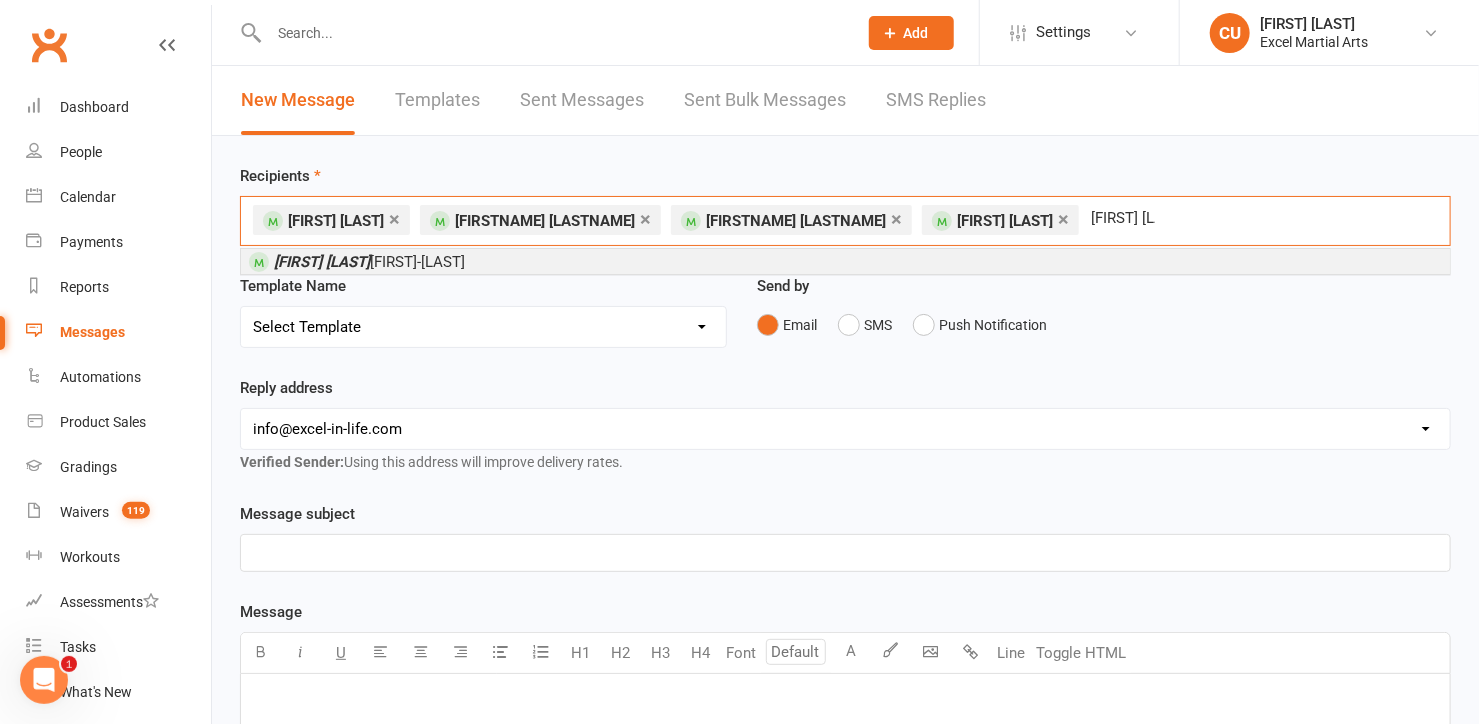 type on "[FIRST] [LAST]" 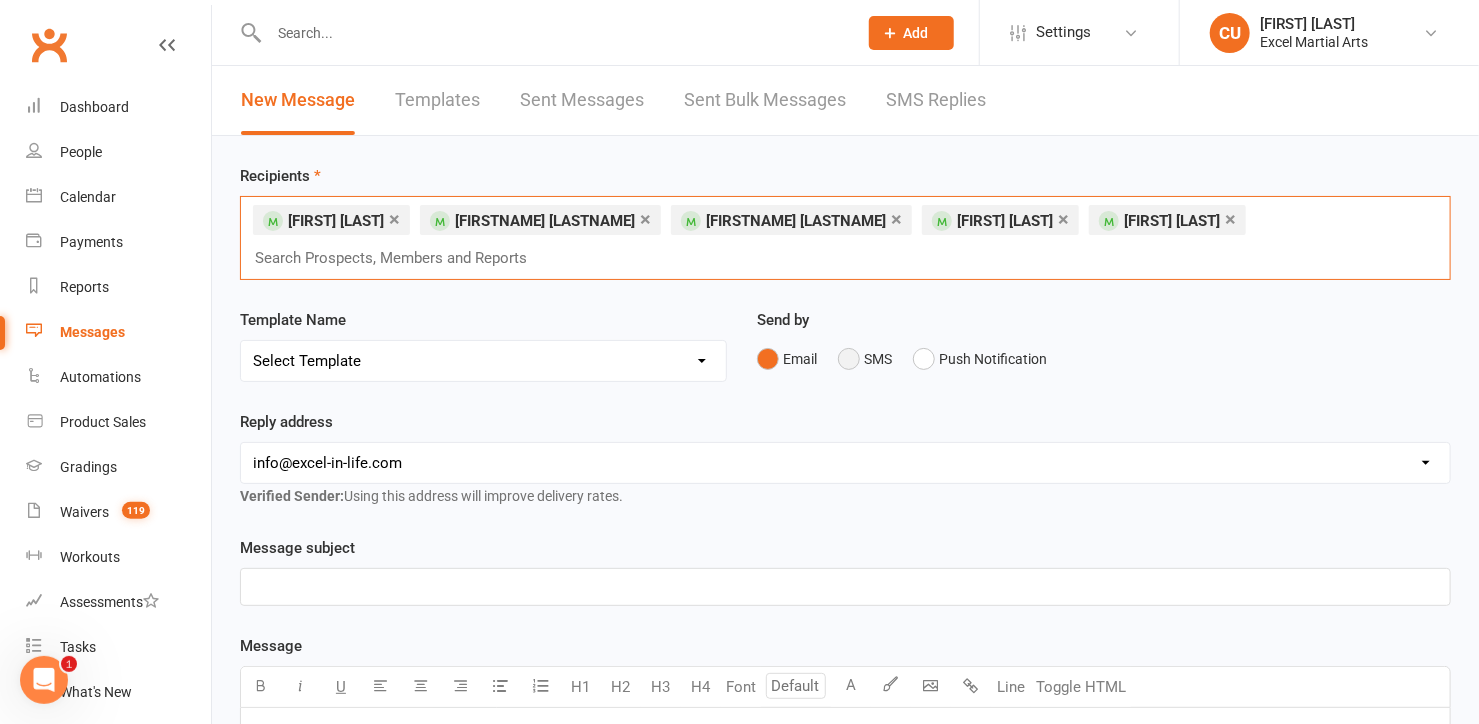 click on "SMS" at bounding box center (865, 359) 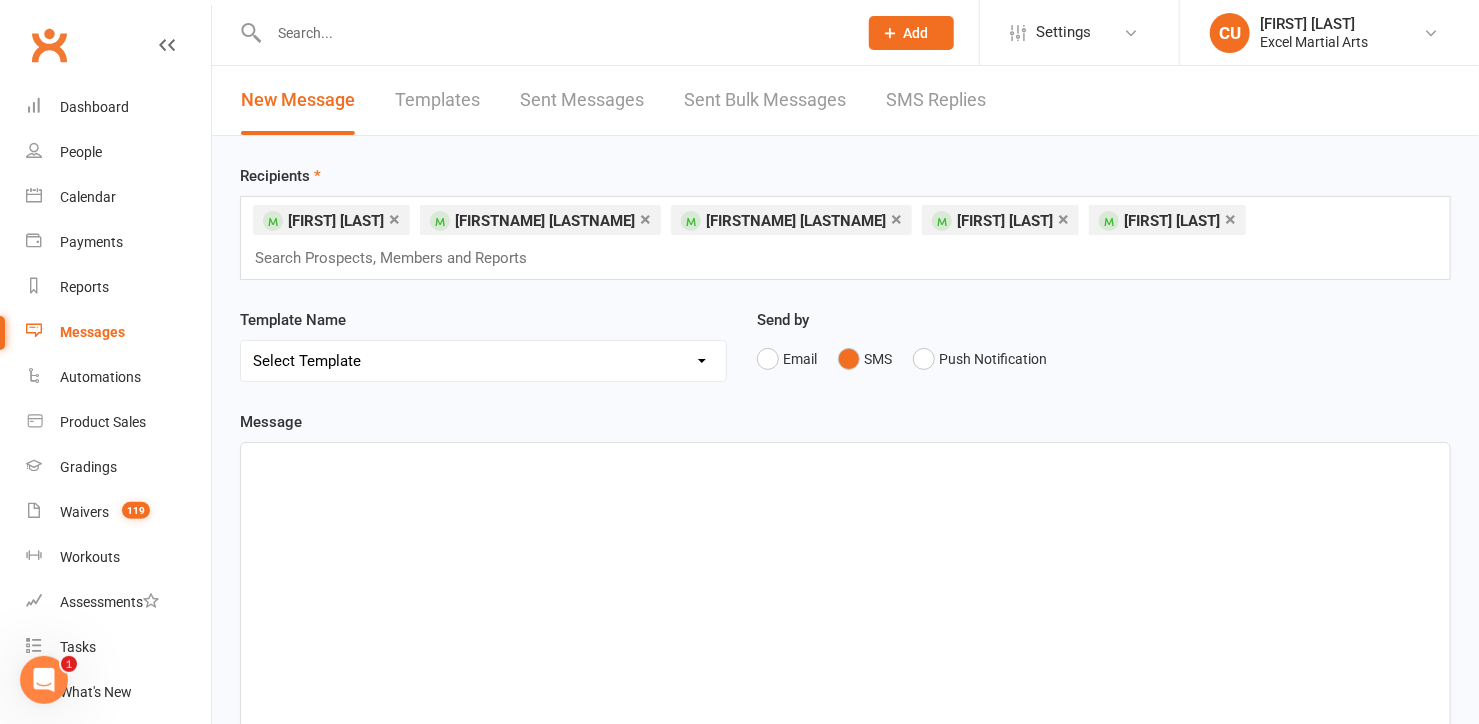 click on "﻿" at bounding box center (845, 593) 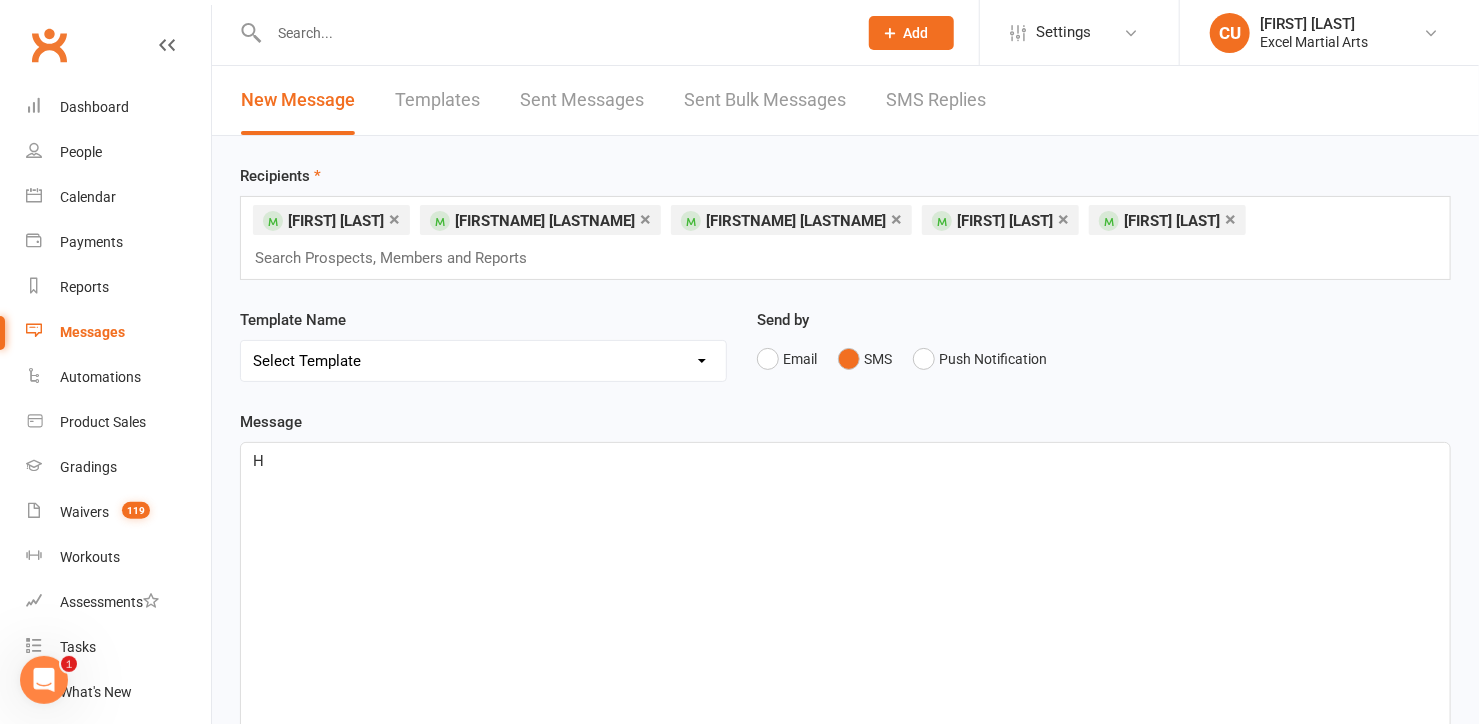 type 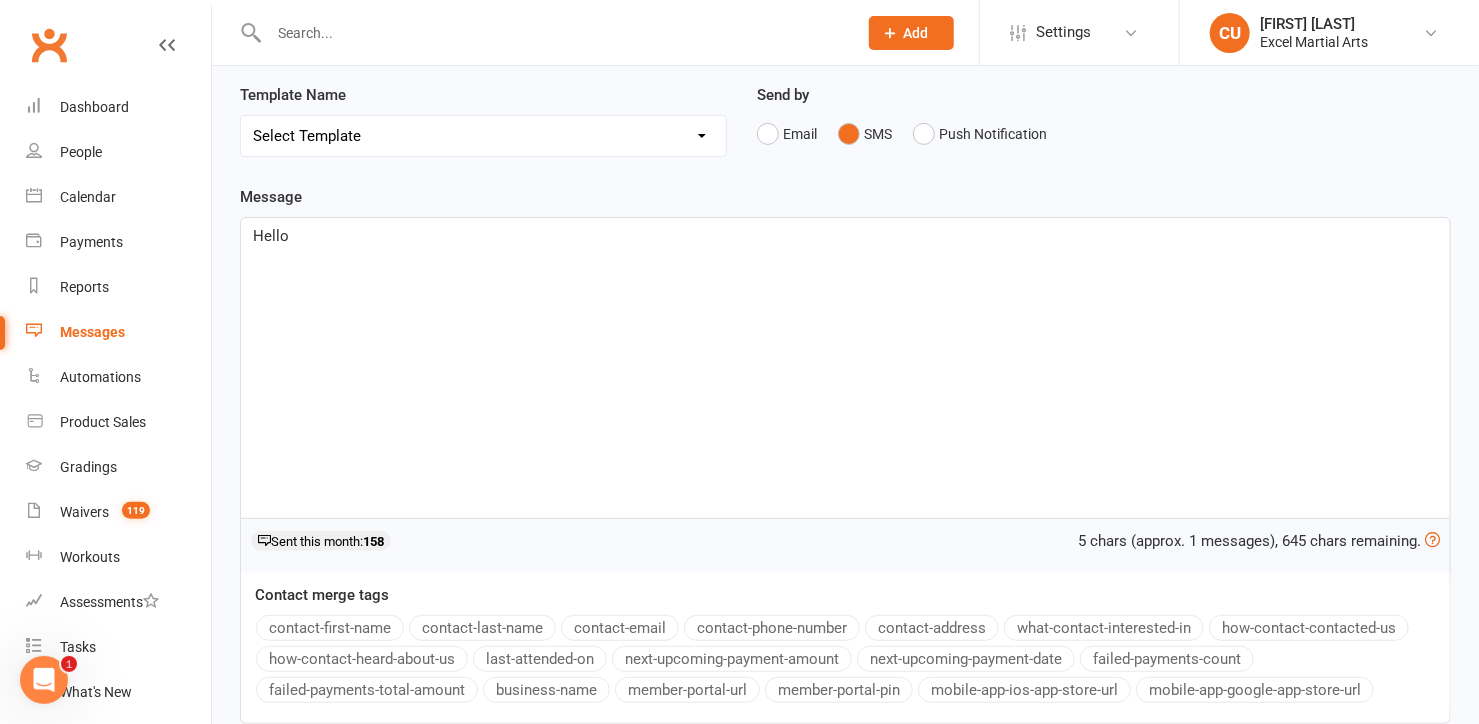 scroll, scrollTop: 250, scrollLeft: 0, axis: vertical 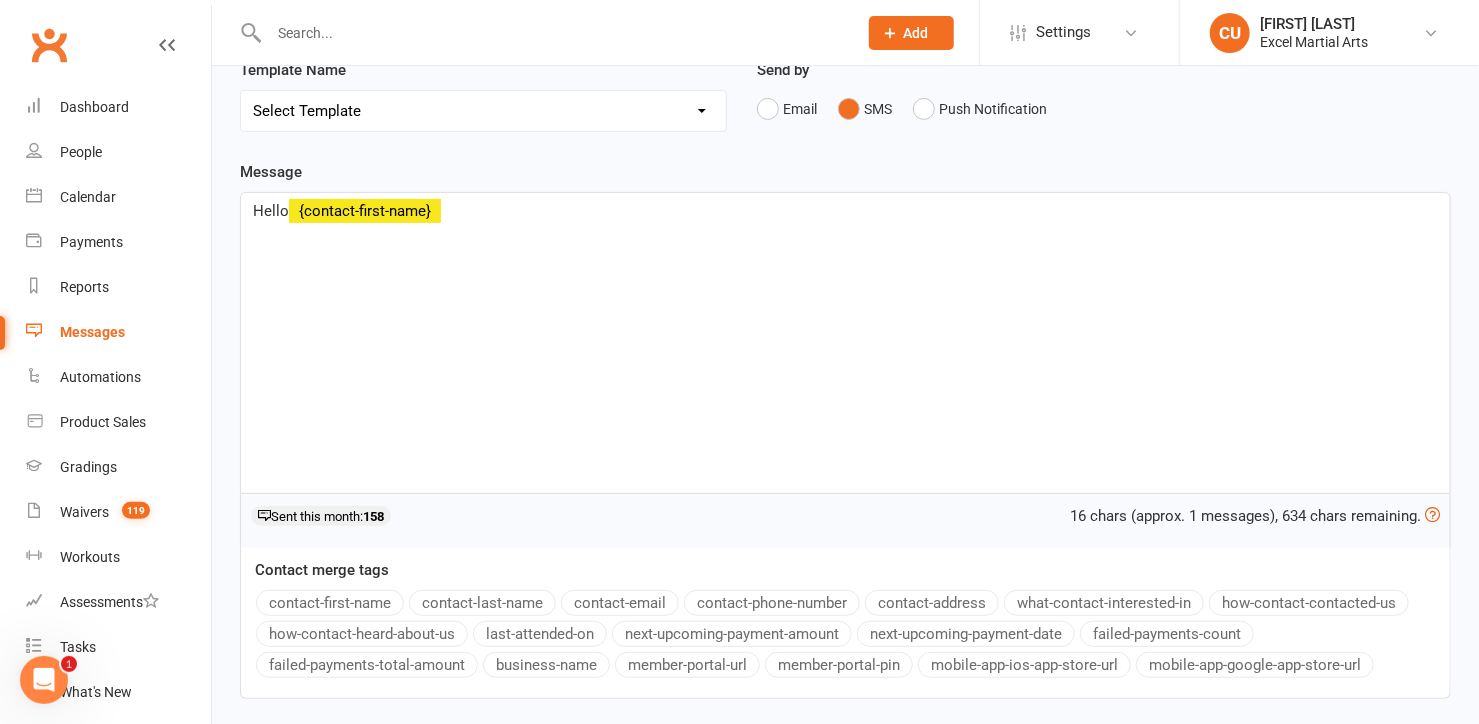 click on "contact-first-name" at bounding box center (330, 603) 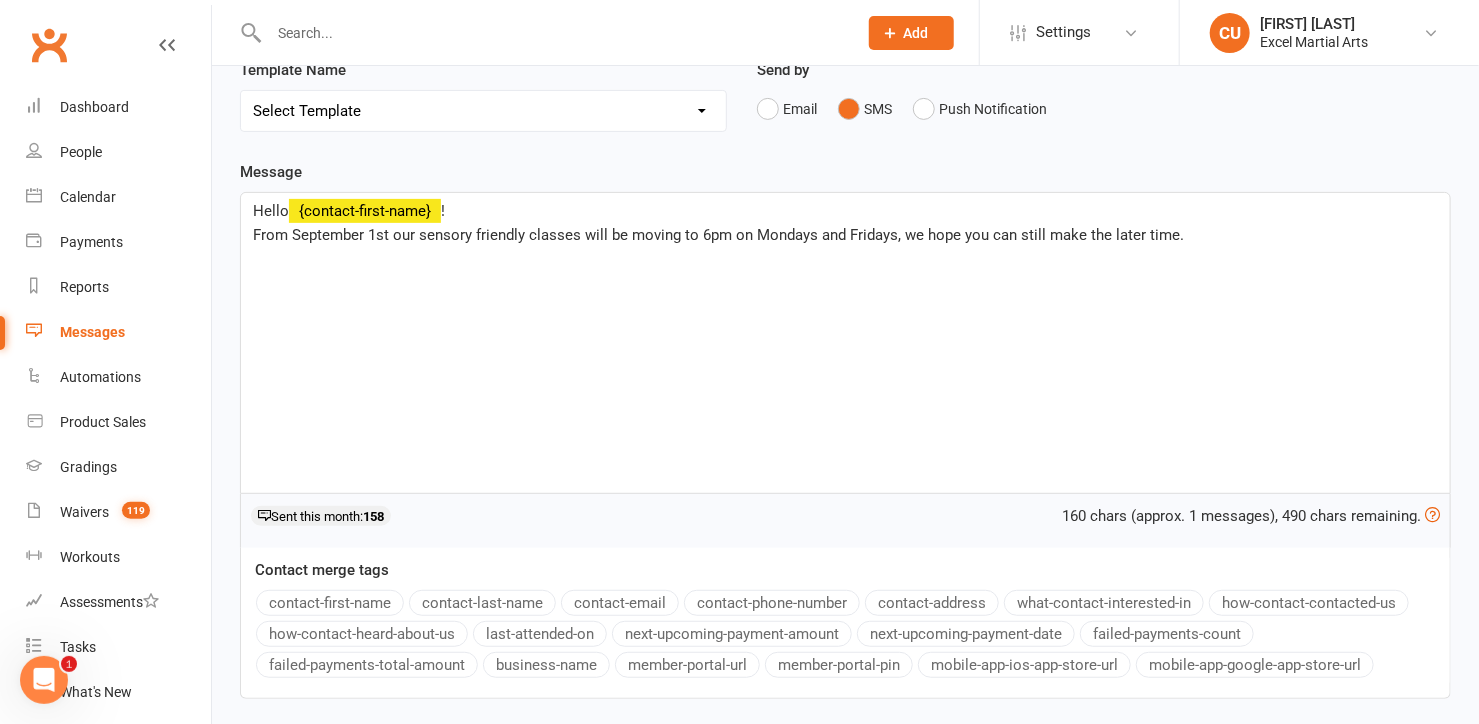 click on "From September 1st our sensory friendly classes will be moving to 6pm on Mondays and Fridays, we hope you can still make the later time." at bounding box center (845, 235) 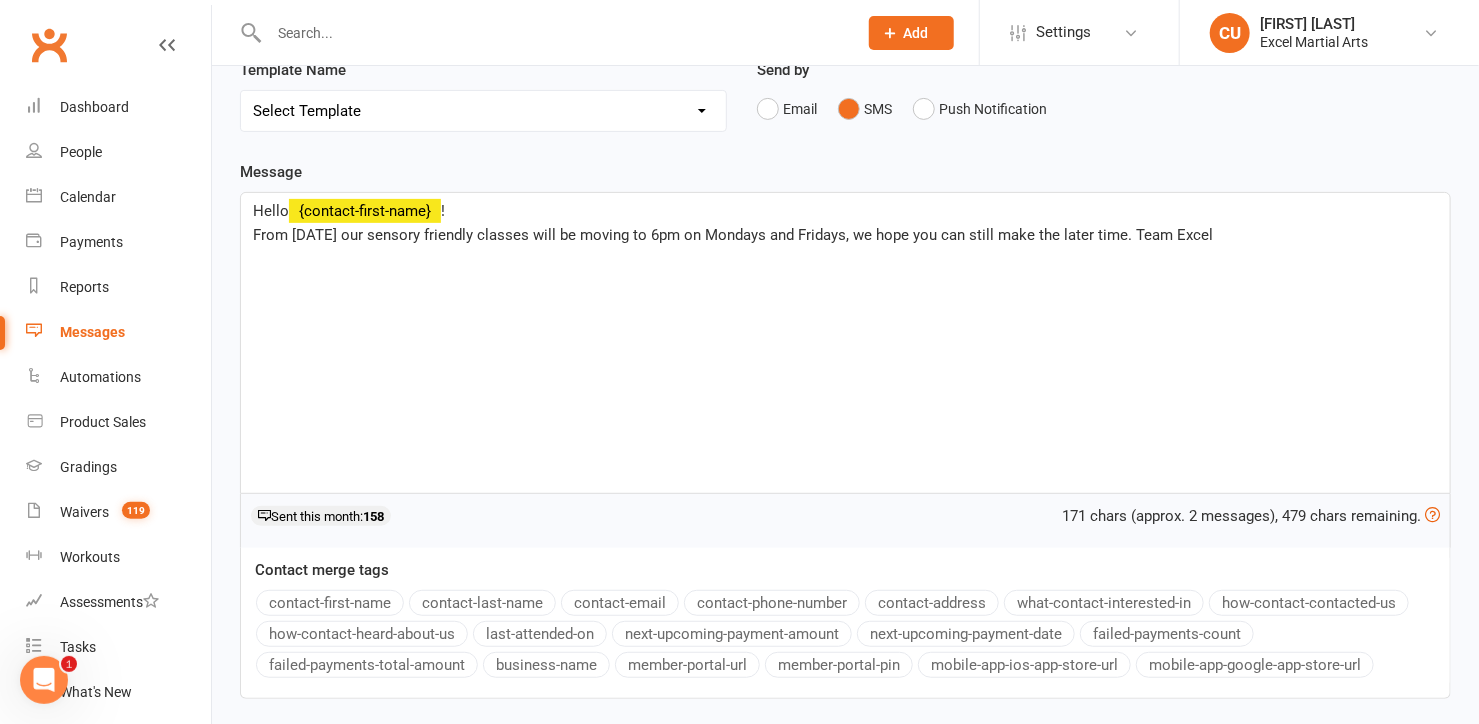 click on "From [DATE] our sensory friendly classes will be moving to 6pm on Mondays and Fridays, we hope you can still make the later time. Team Excel" at bounding box center (733, 235) 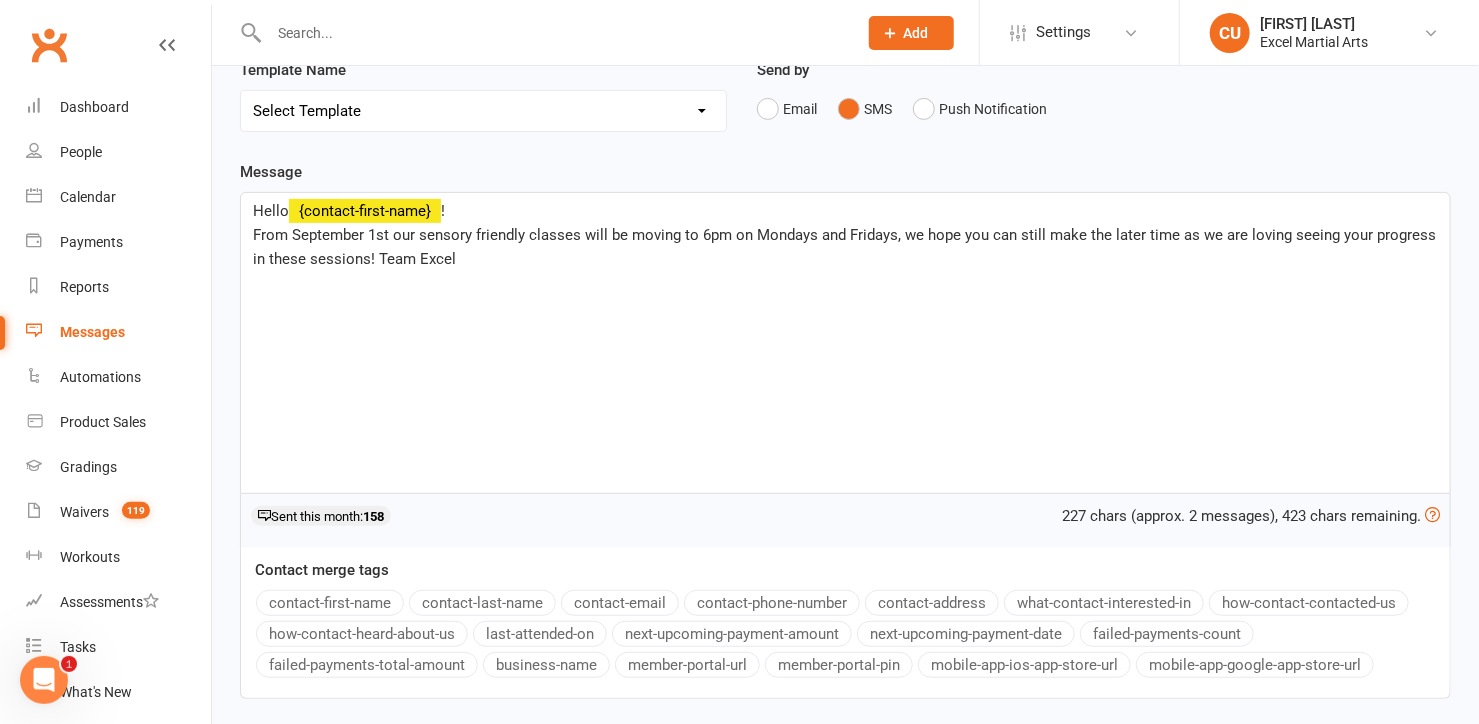 scroll, scrollTop: 400, scrollLeft: 0, axis: vertical 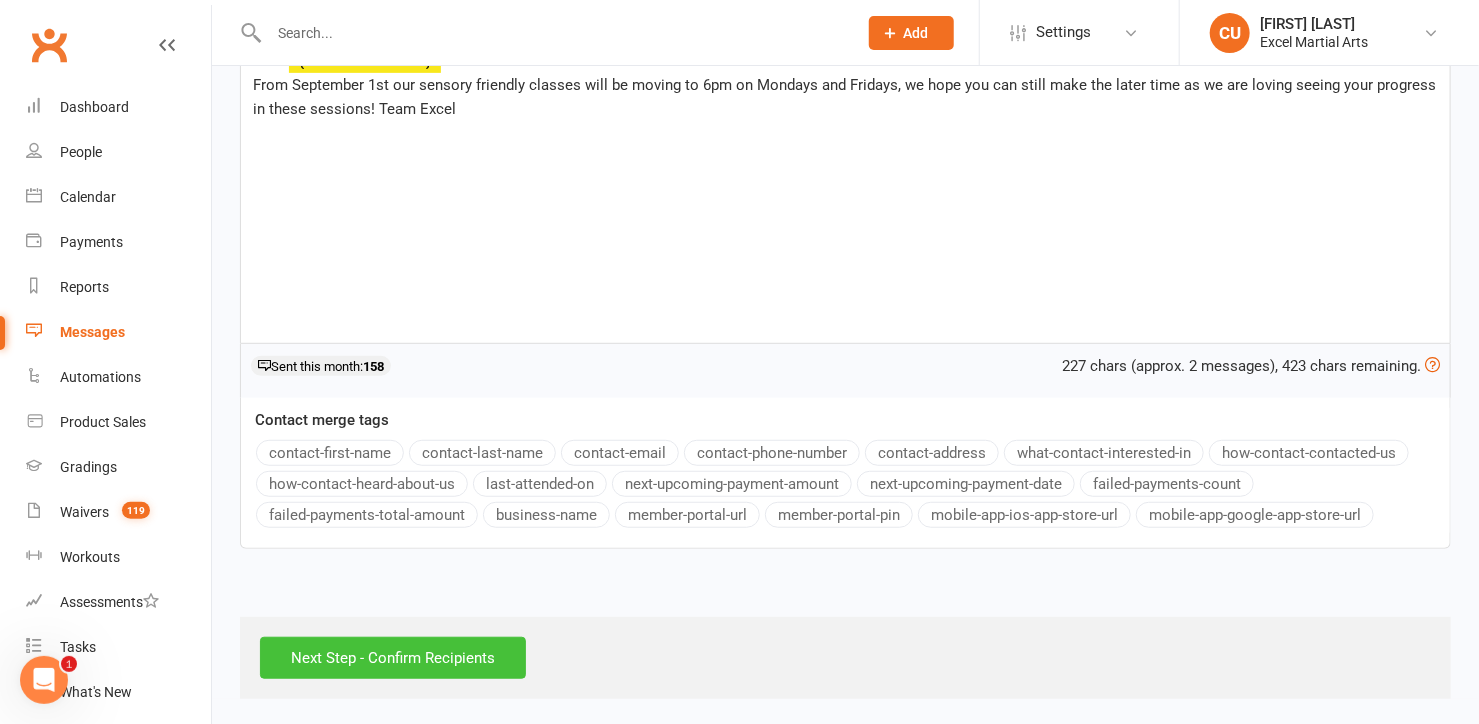 click on "Next Step - Confirm Recipients" at bounding box center (393, 658) 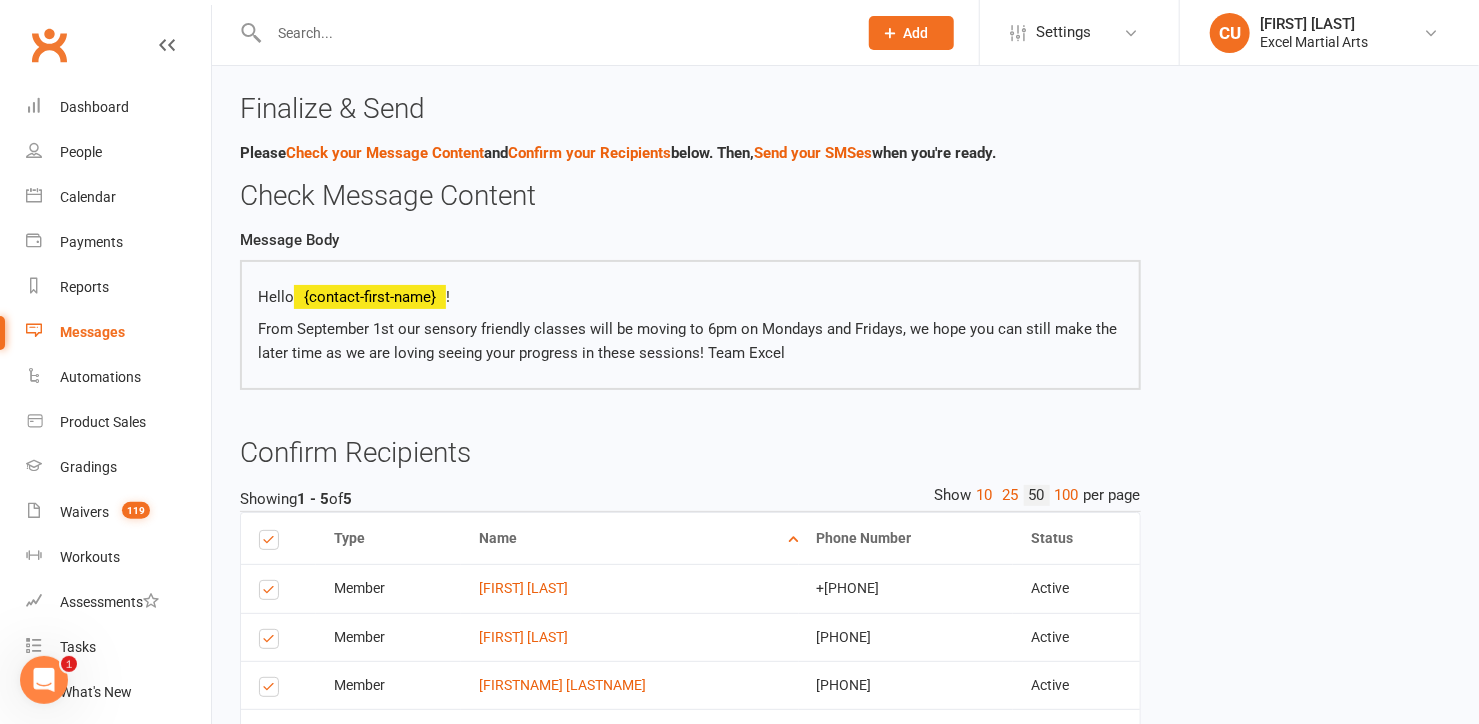 scroll, scrollTop: 240, scrollLeft: 0, axis: vertical 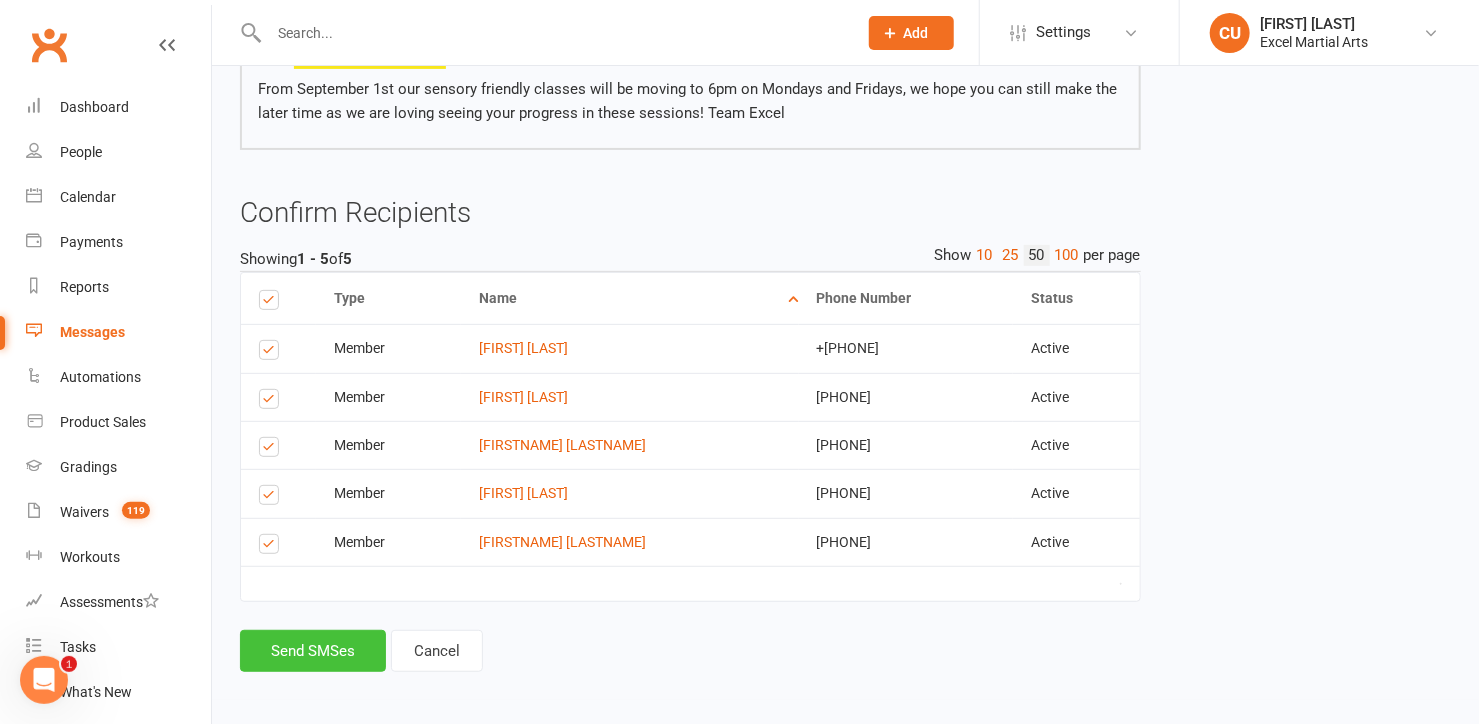 click on "Send SMSes" at bounding box center (313, 651) 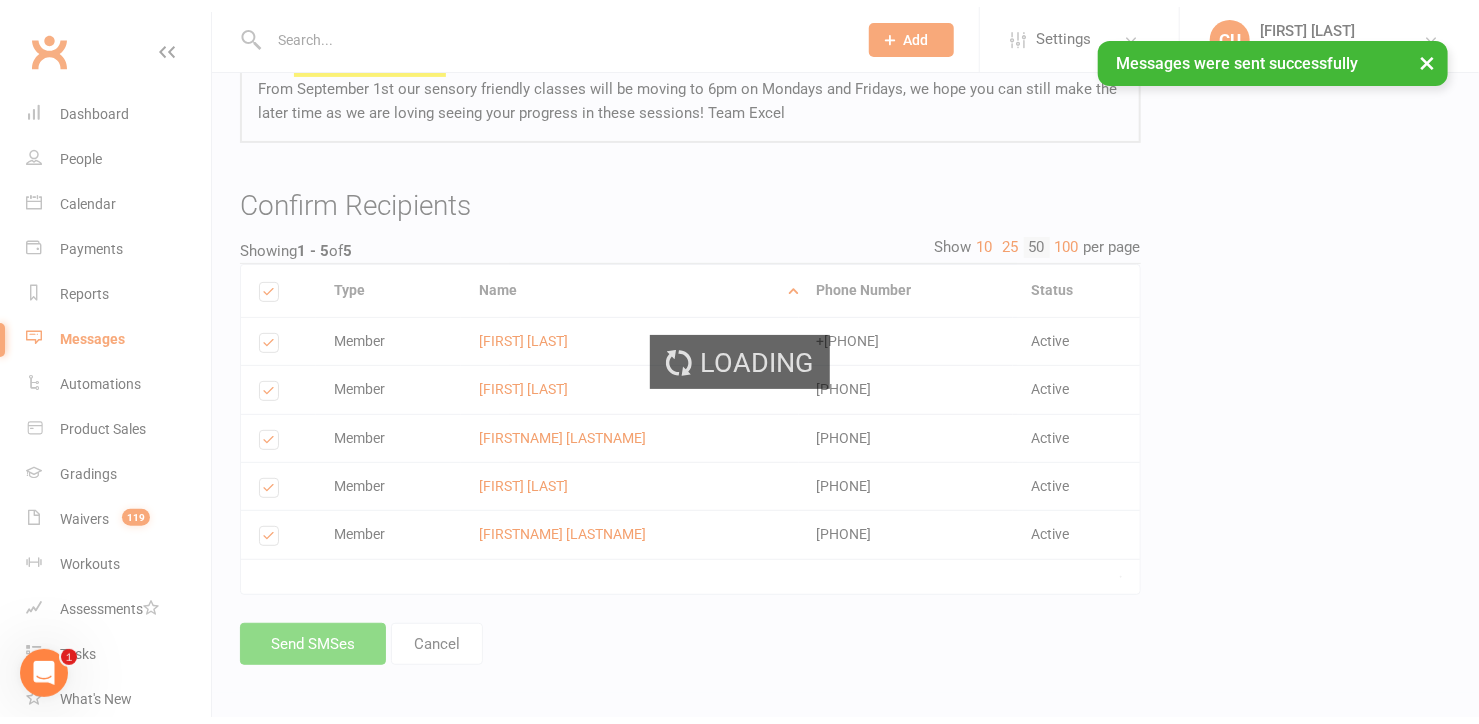 scroll, scrollTop: 218, scrollLeft: 0, axis: vertical 